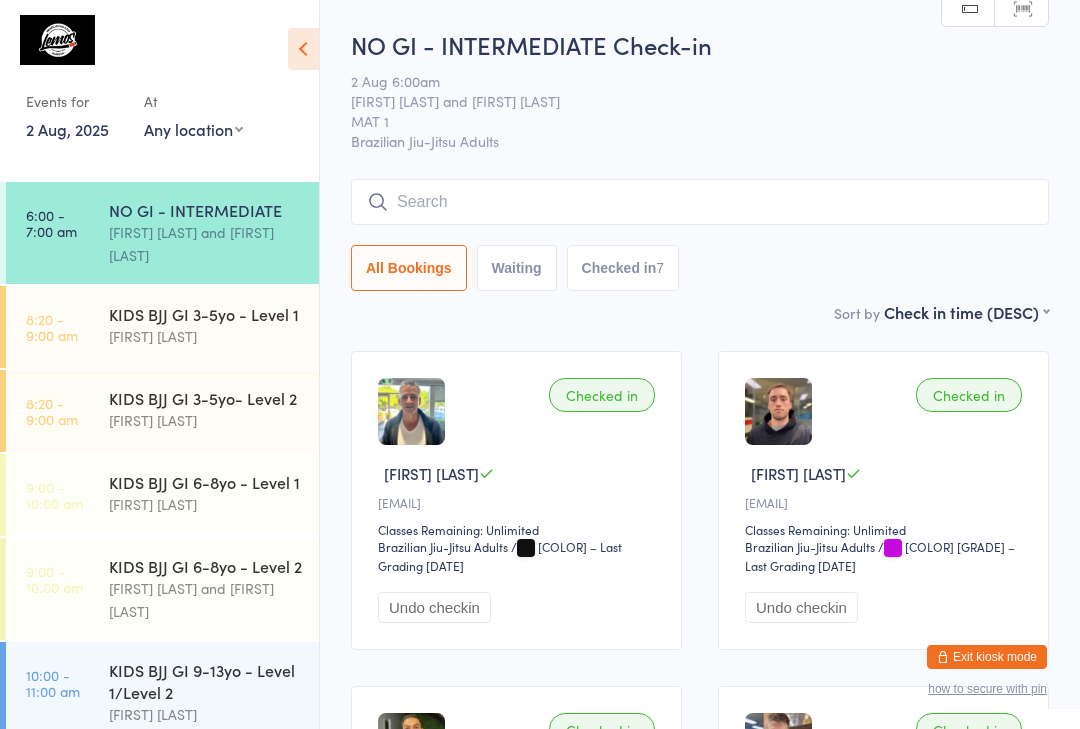scroll, scrollTop: 360, scrollLeft: 0, axis: vertical 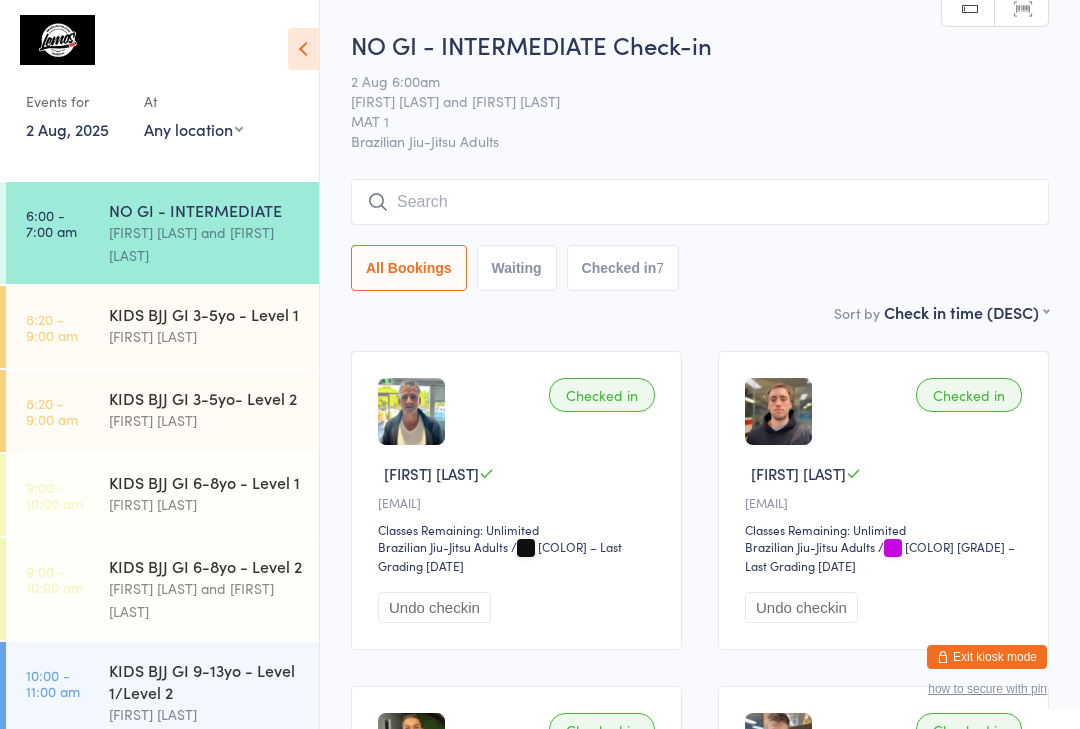 click on "You have now entered Kiosk Mode. Members will be able to check themselves in using the search field below. Click "Exit kiosk mode" below to exit Kiosk Mode at any time. Drop-in successful. Events for 2 Aug, 2025 2 Aug, 2025
August 2025
Sun Mon Tue Wed Thu Fri Sat
31
27
28
29
30
31
01
02
32
03
04
05
06
07
08
09
33
10
11
12
13
14
15
16
34
17
18
19
20
21
22" at bounding box center [540, 364] 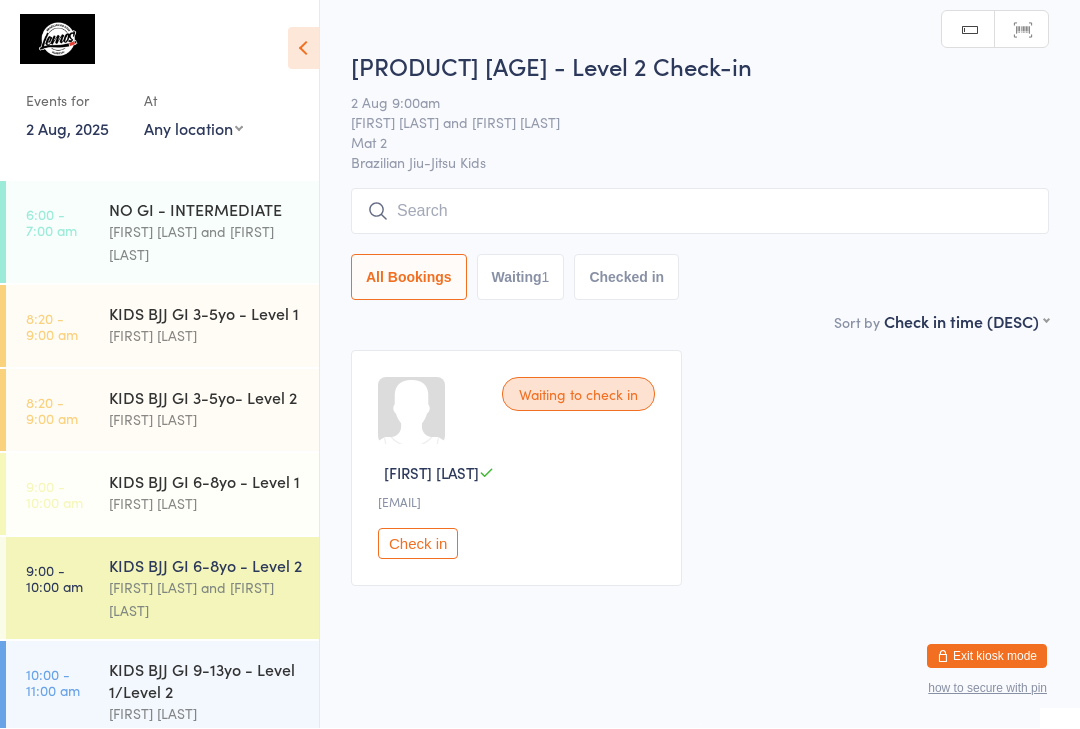 scroll, scrollTop: 1, scrollLeft: 0, axis: vertical 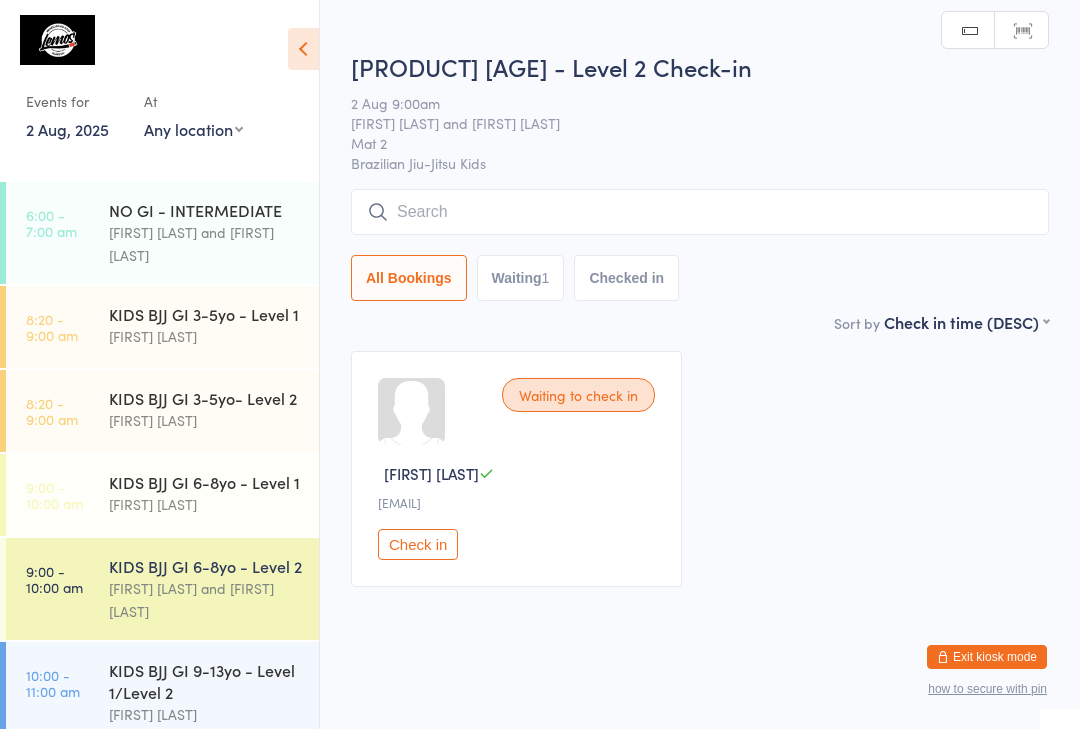click at bounding box center (700, 212) 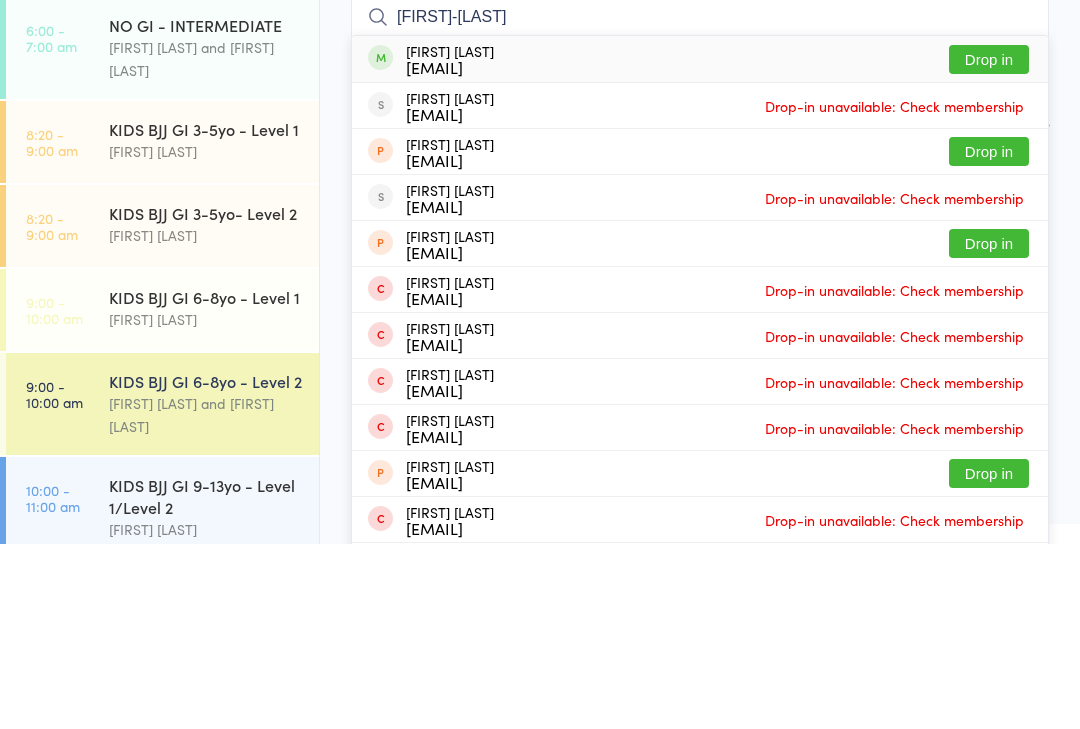 type on "[FIRST]-[LAST]" 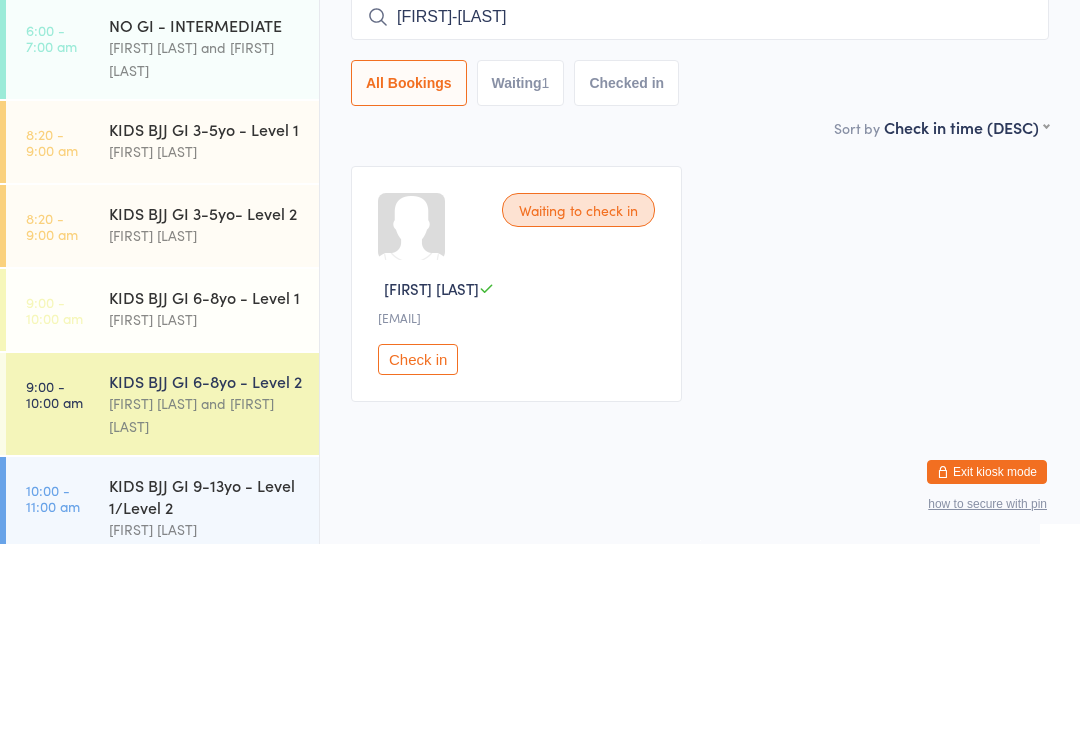 type 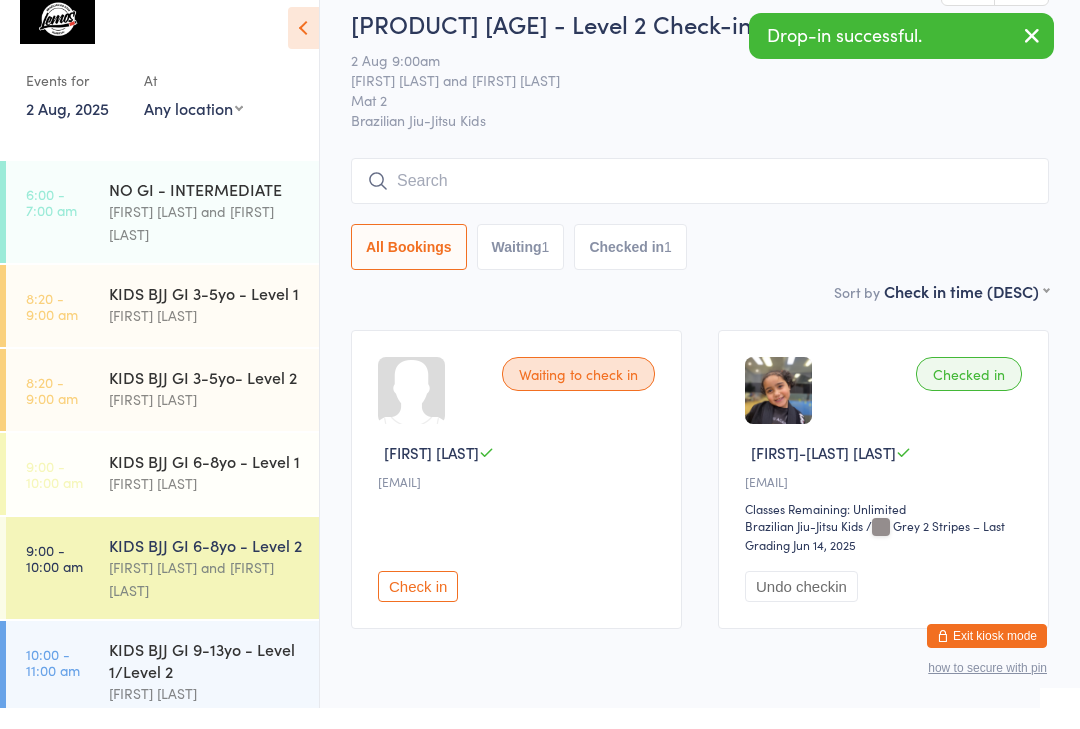 click on "All Bookings Waiting 1 Checked in 1" at bounding box center (700, 268) 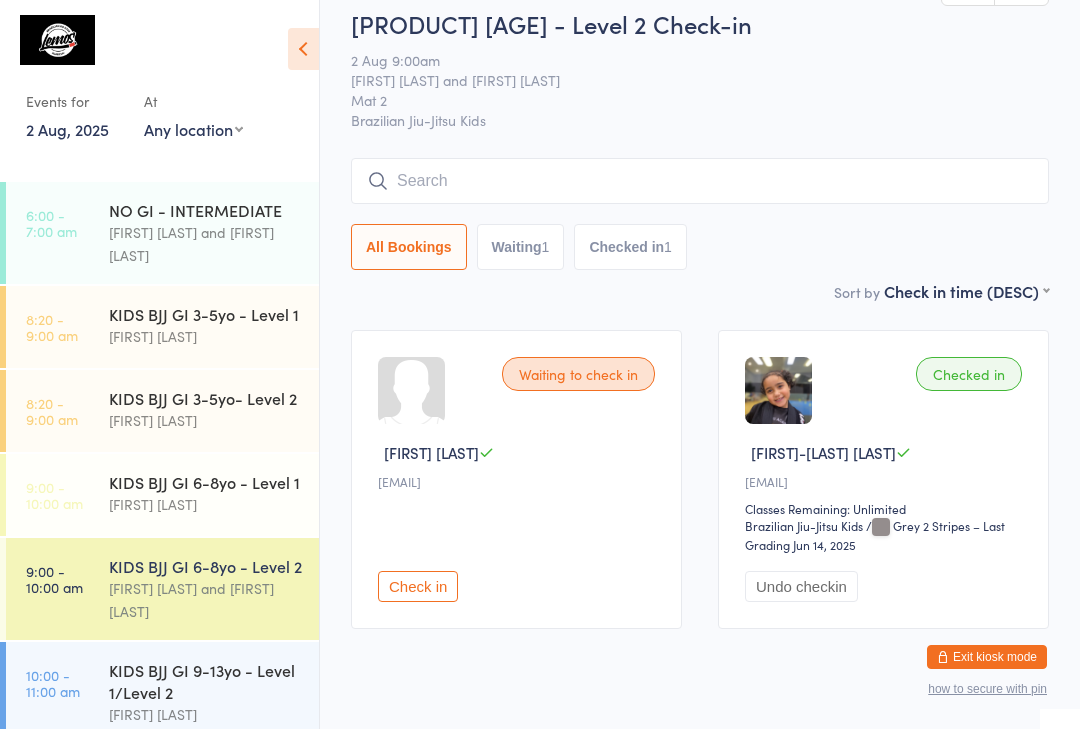 click on "KIDS BJJ GI 3-5yo- Level 2" at bounding box center (205, 398) 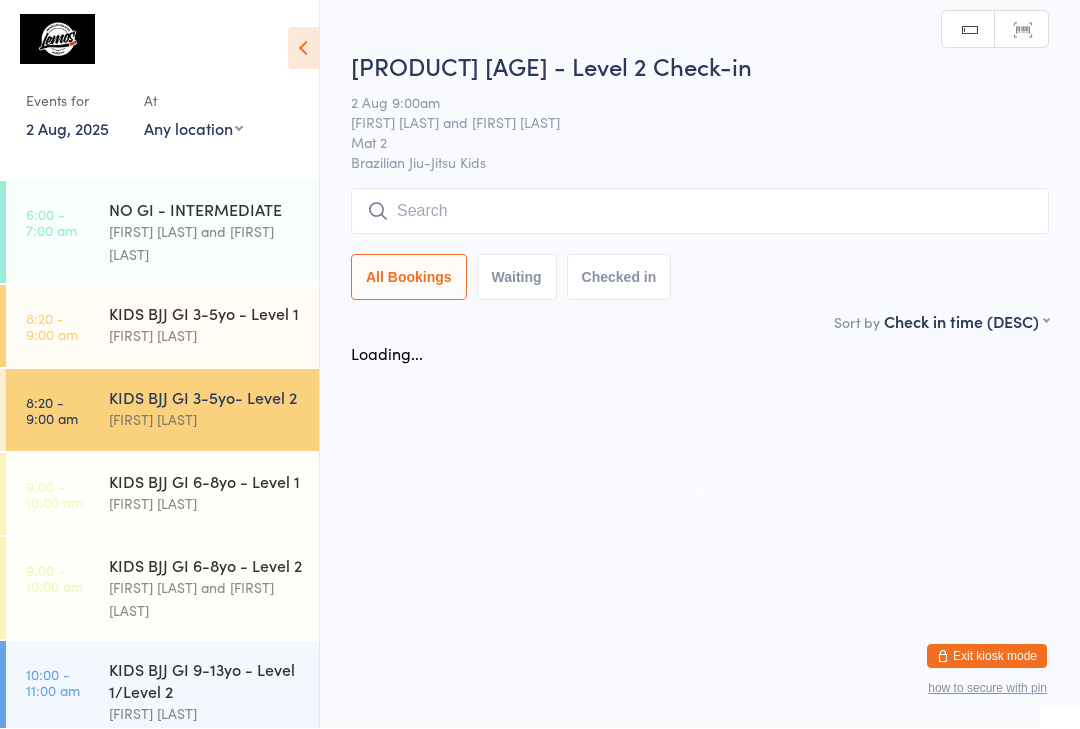 scroll, scrollTop: 1, scrollLeft: 0, axis: vertical 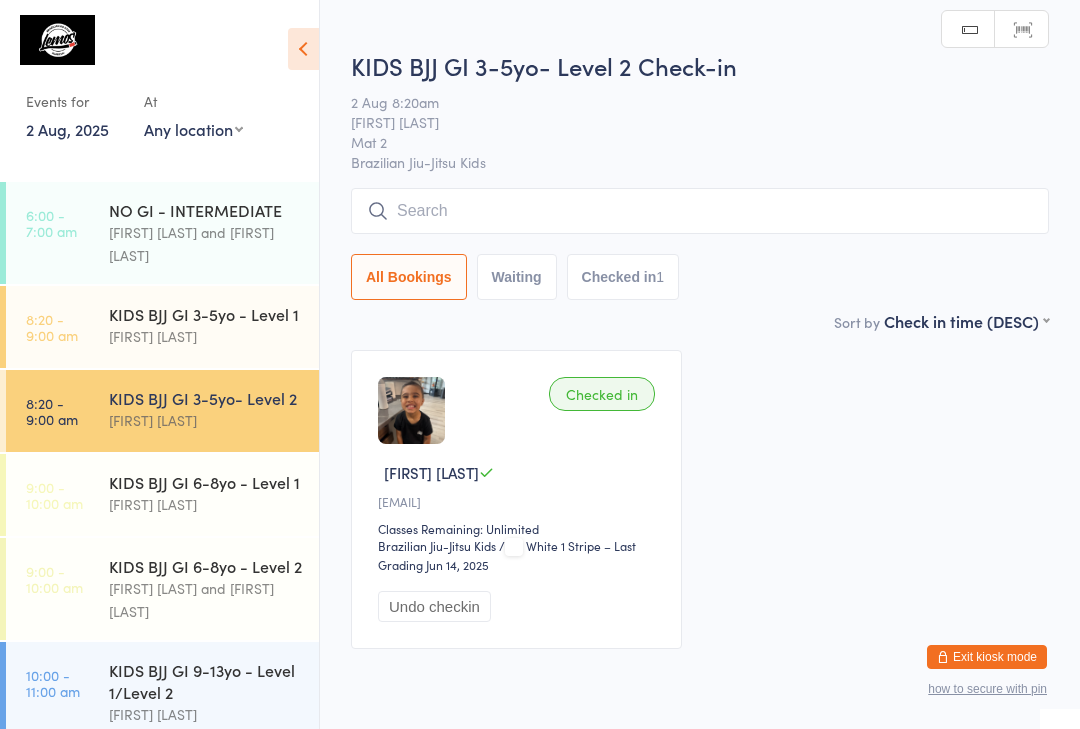 click at bounding box center (700, 211) 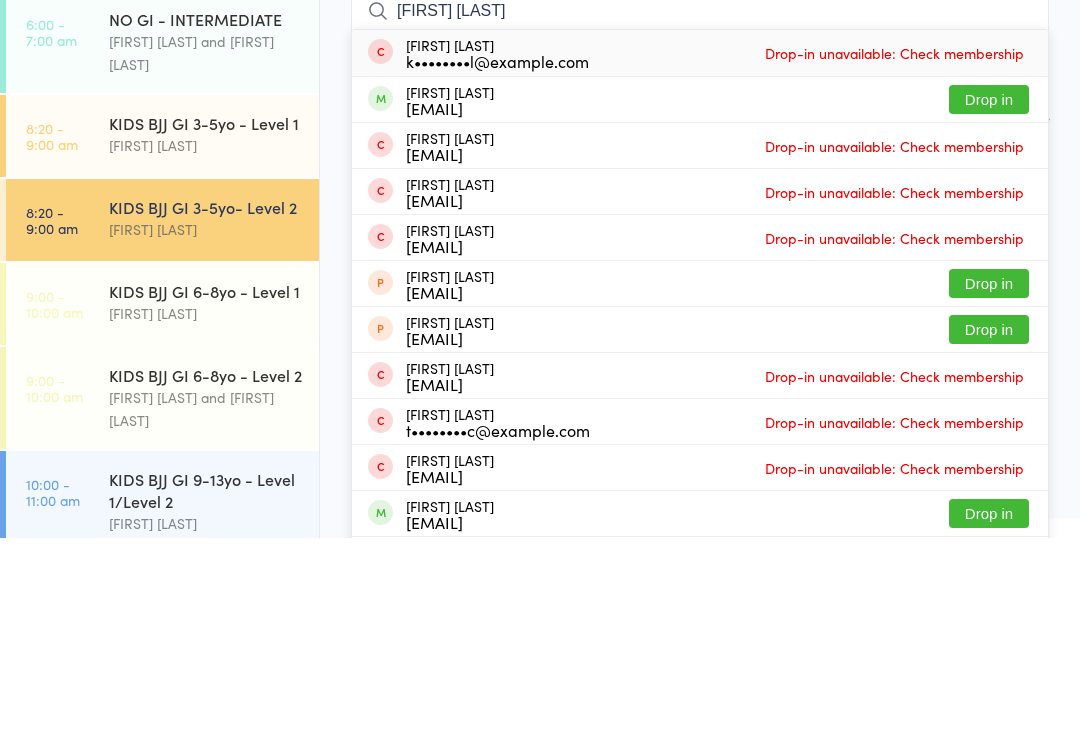 type on "[FIRST] [LAST]" 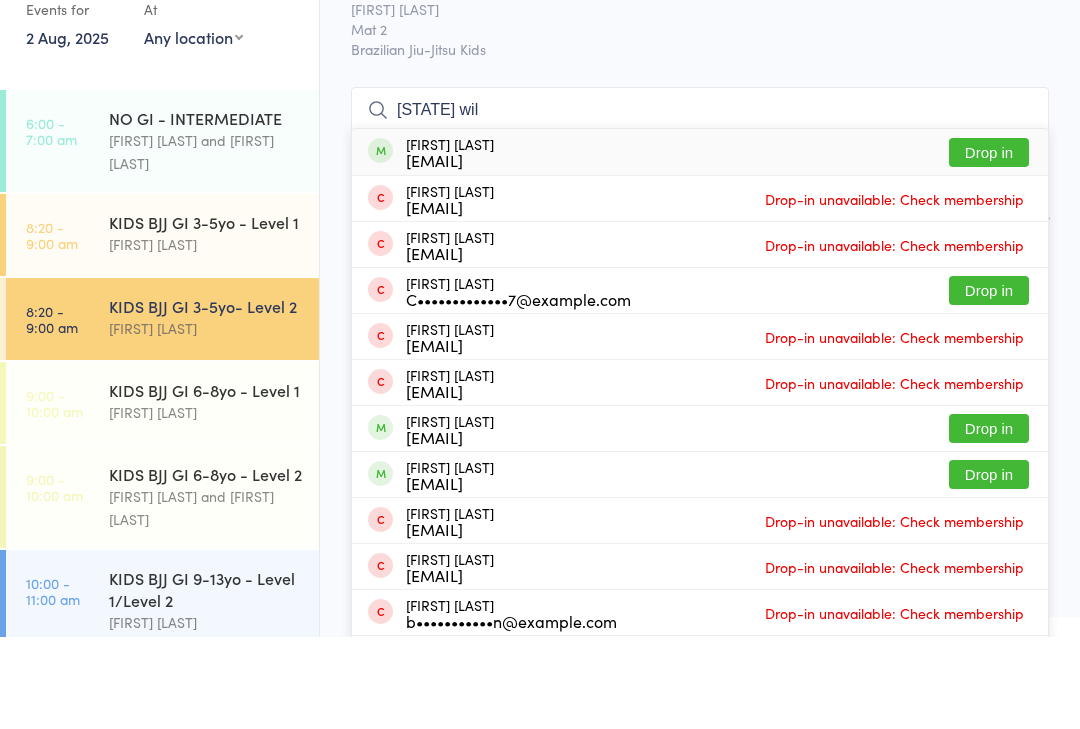 type on "[STATE] wil" 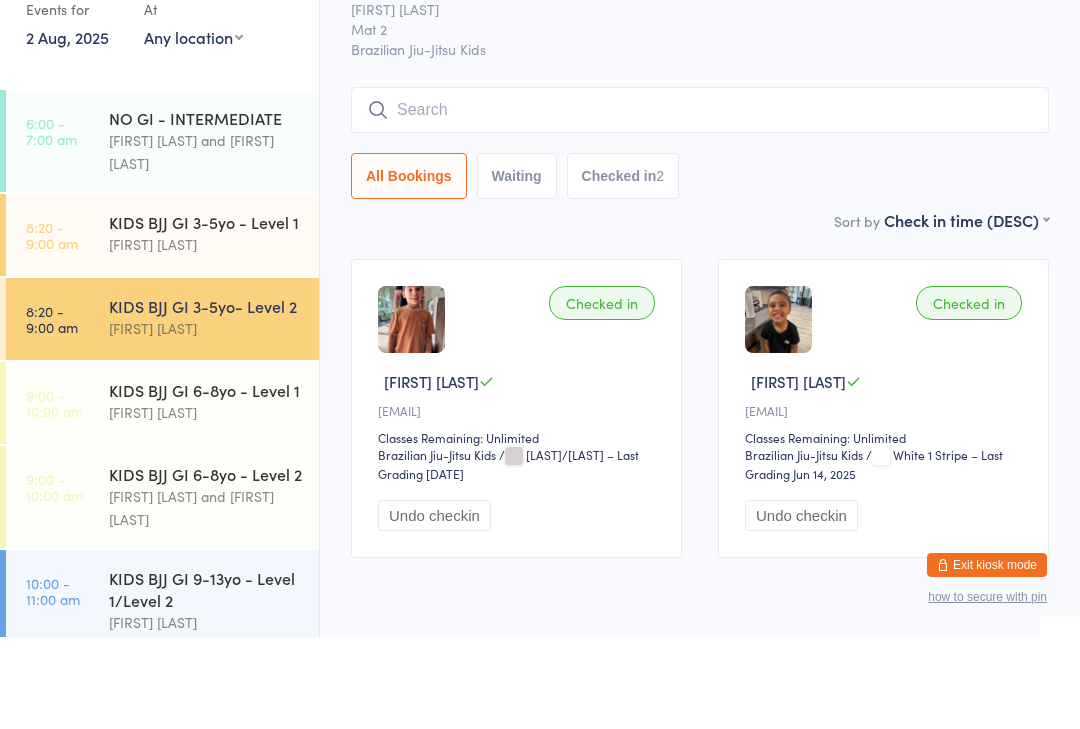 scroll, scrollTop: 86, scrollLeft: 0, axis: vertical 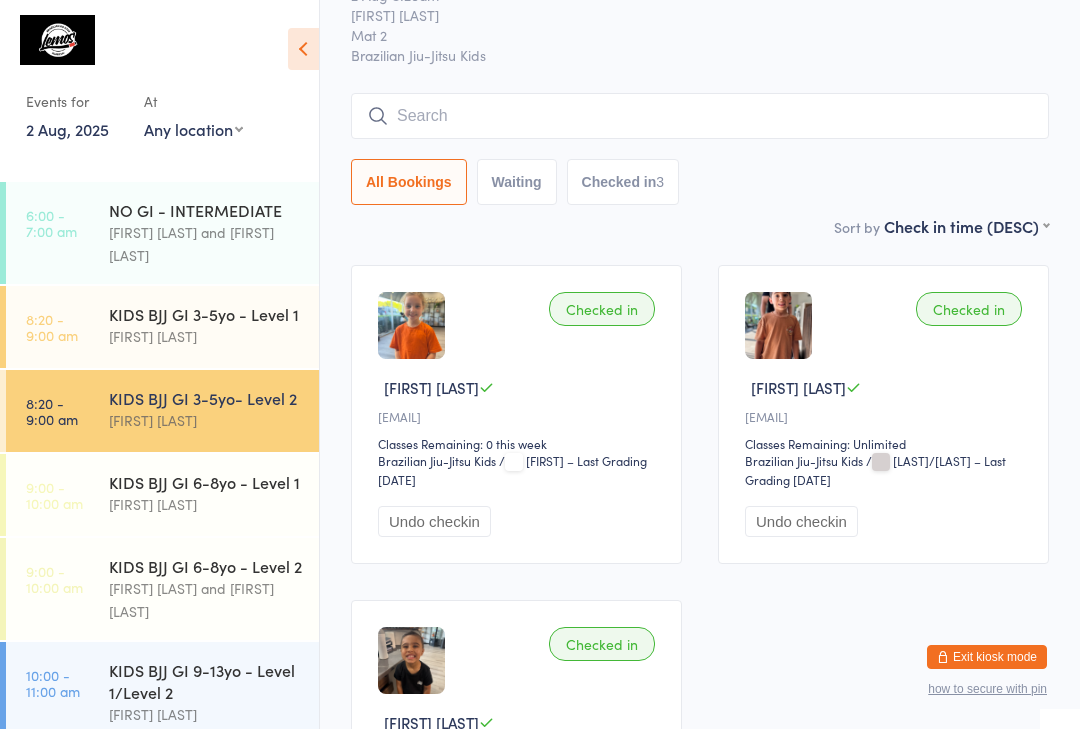 click on "[FIRST] [LAST] and [FIRST] [LAST]" at bounding box center (205, 600) 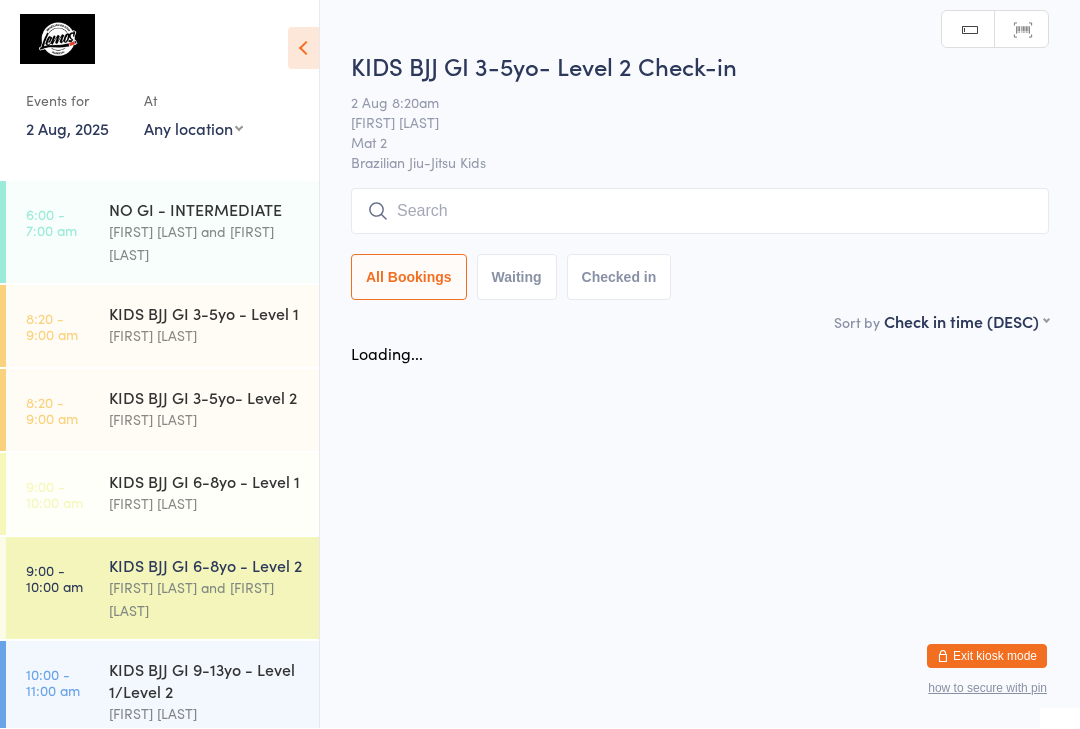 scroll, scrollTop: 1, scrollLeft: 0, axis: vertical 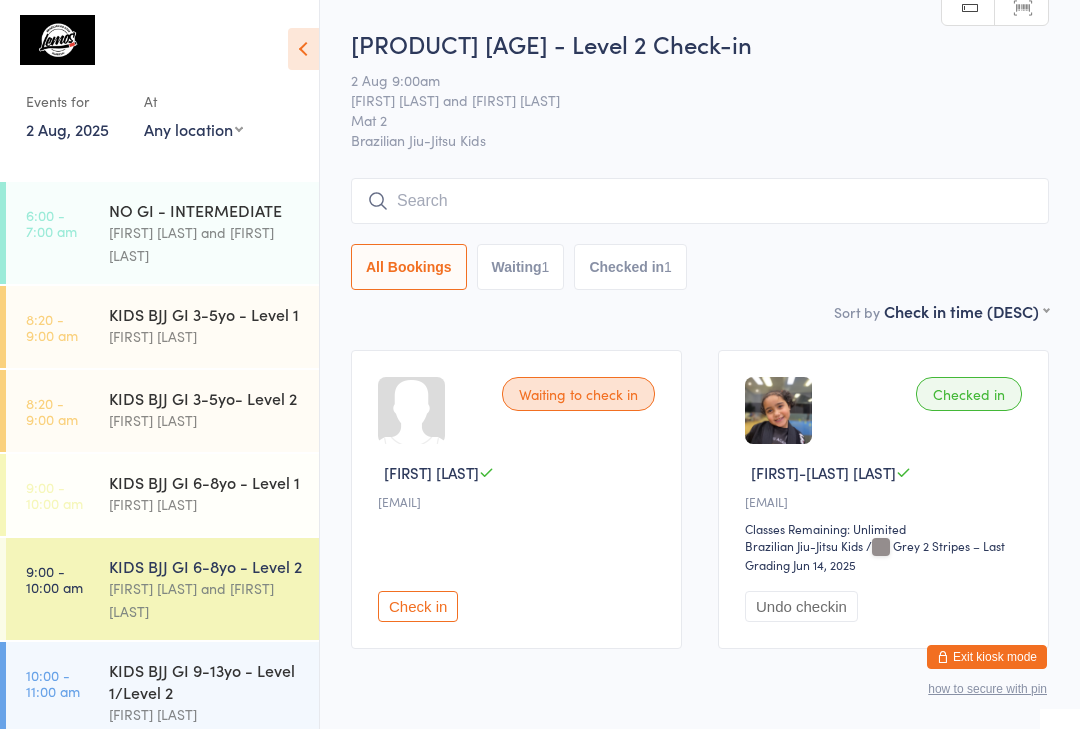 click at bounding box center [700, 201] 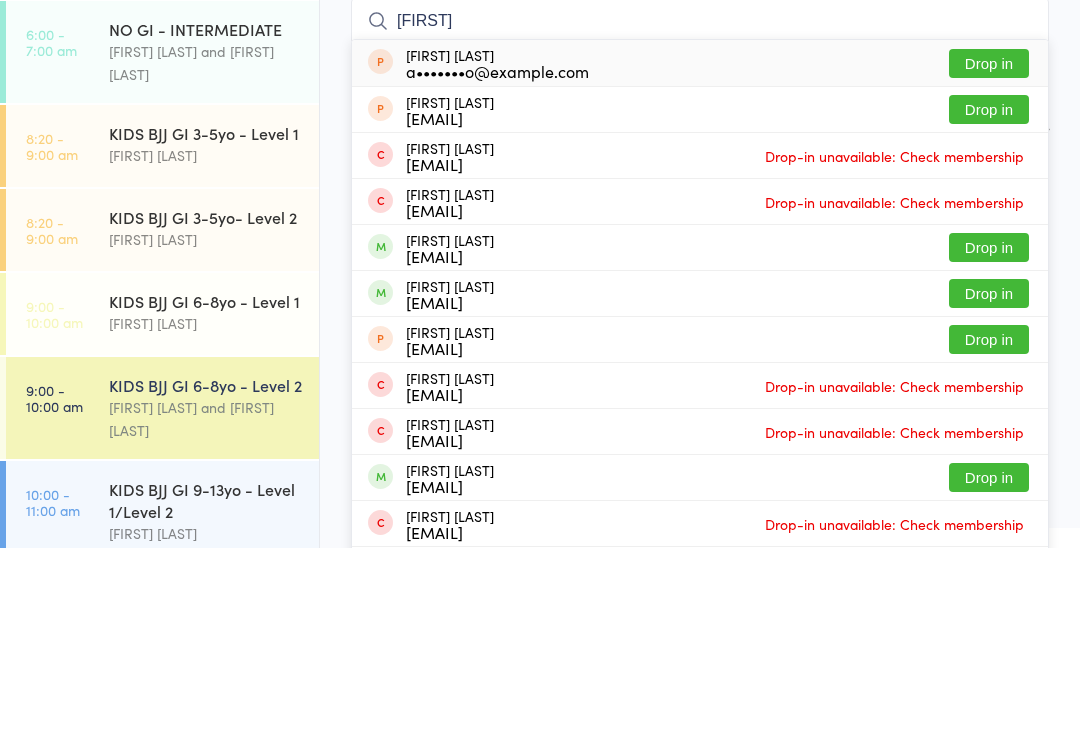 type on "[FIRST]" 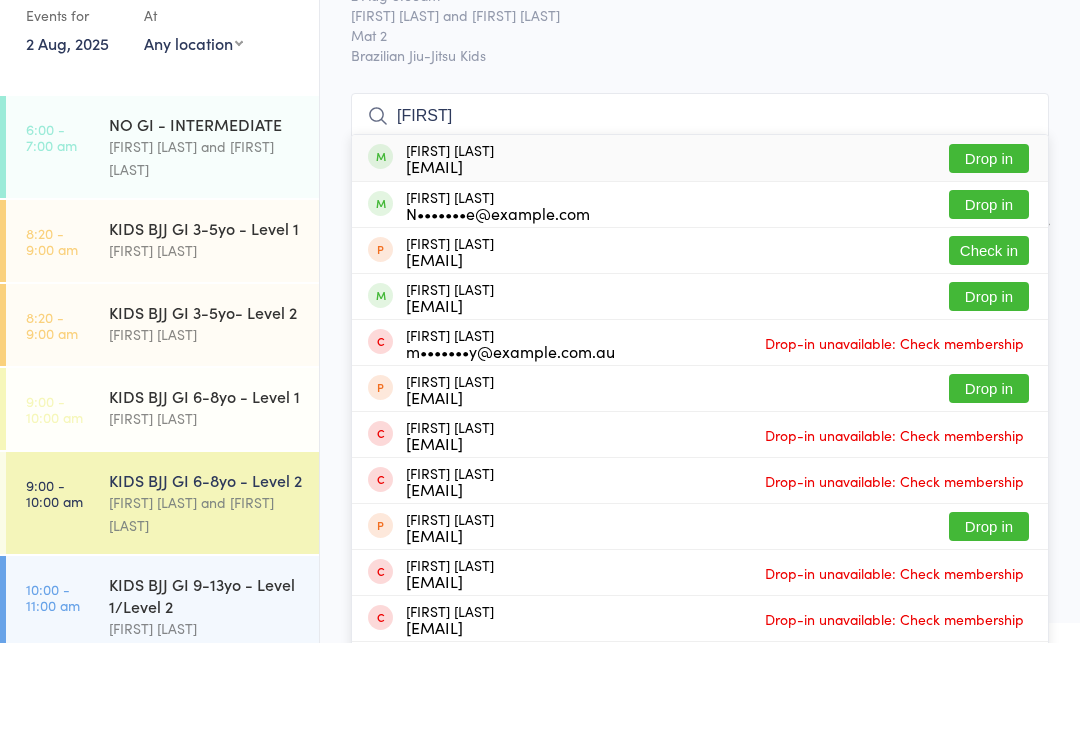 type on "[FIRST]" 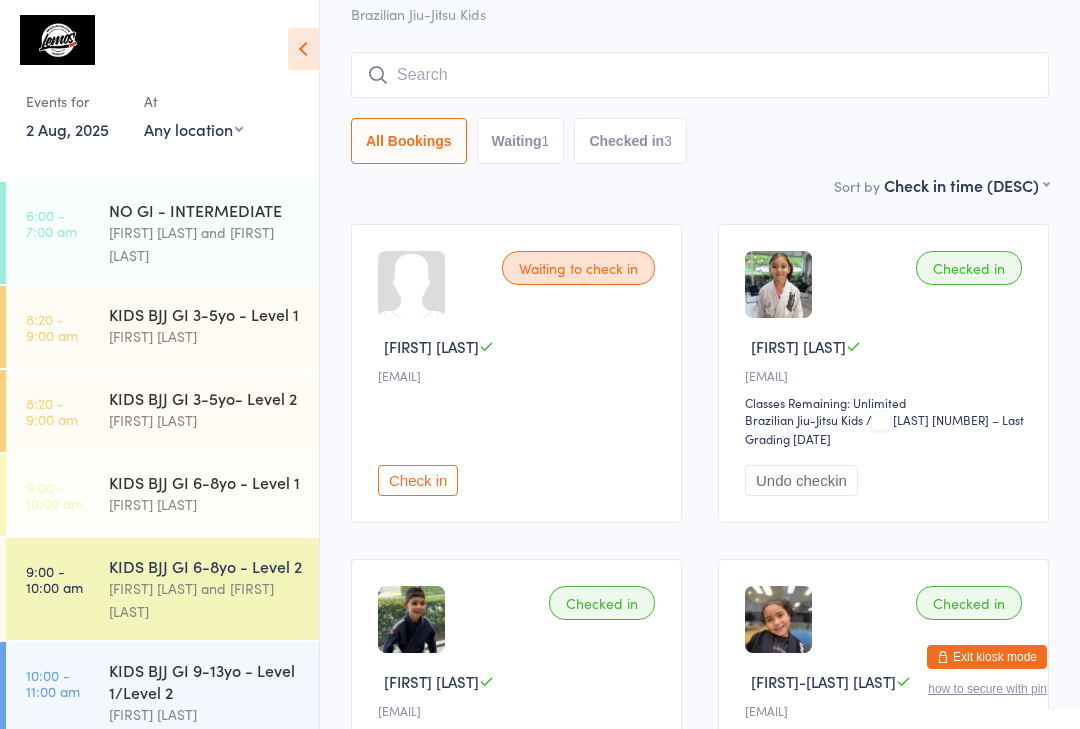 scroll, scrollTop: 0, scrollLeft: 0, axis: both 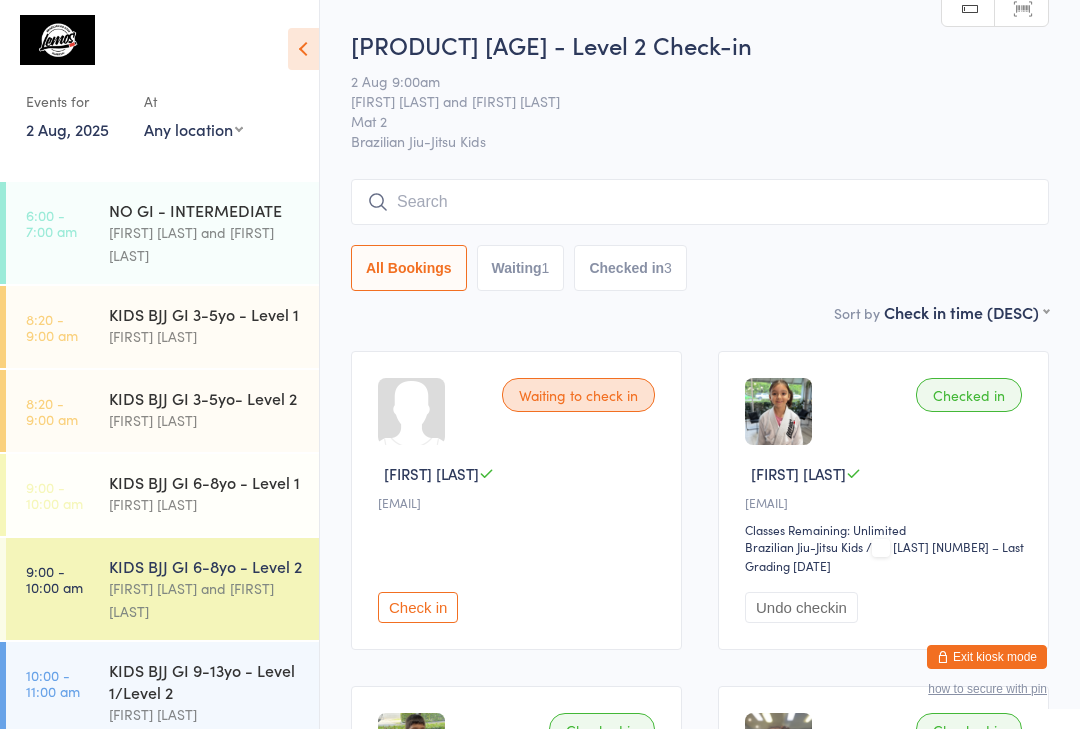 click at bounding box center [700, 202] 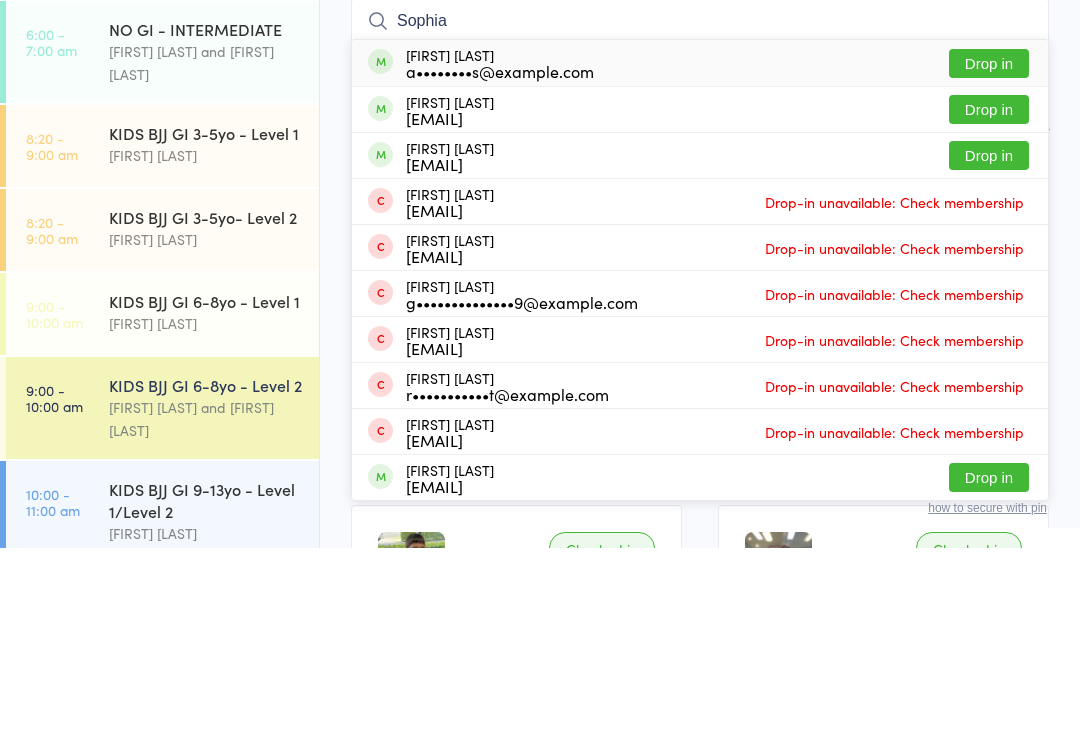 type on "[FIRST]" 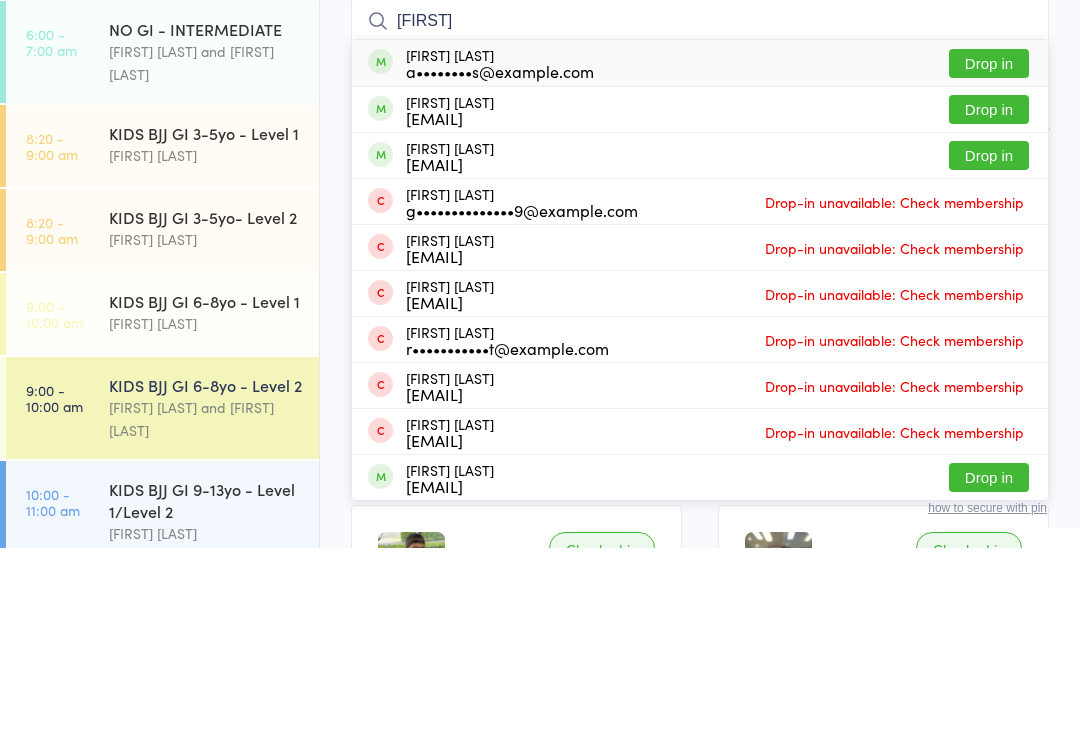 click on "9:00 - 10:00 am" at bounding box center (54, 495) 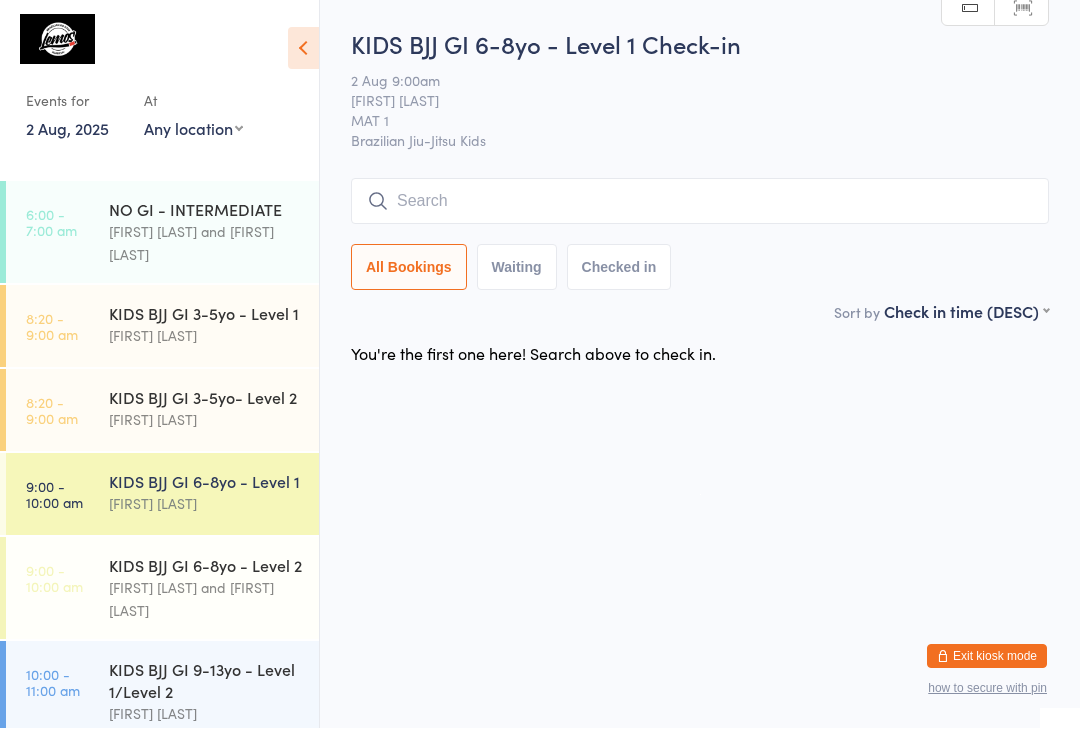 click on "You have now entered Kiosk Mode. Members will be able to check themselves in using the search field below. Click "Exit kiosk mode" below to exit Kiosk Mode at any time. Drop-in successful. Events for 2 Aug, 2025 2 Aug, 2025
August 2025
Sun Mon Tue Wed Thu Fri Sat
31
27
28
29
30
31
01
02
32
03
04
05
06
07
08
09
33
10
11
12
13
14
15
16
34
17
18
19
20
21
22" at bounding box center [540, 364] 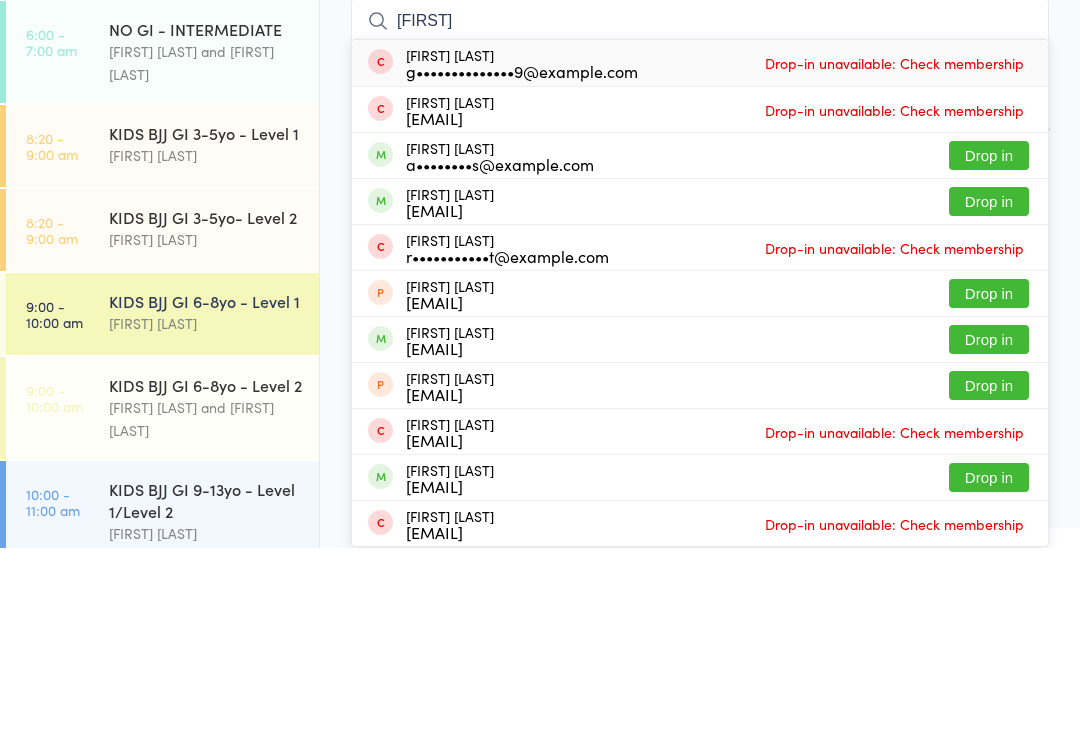 type on "[FIRST]" 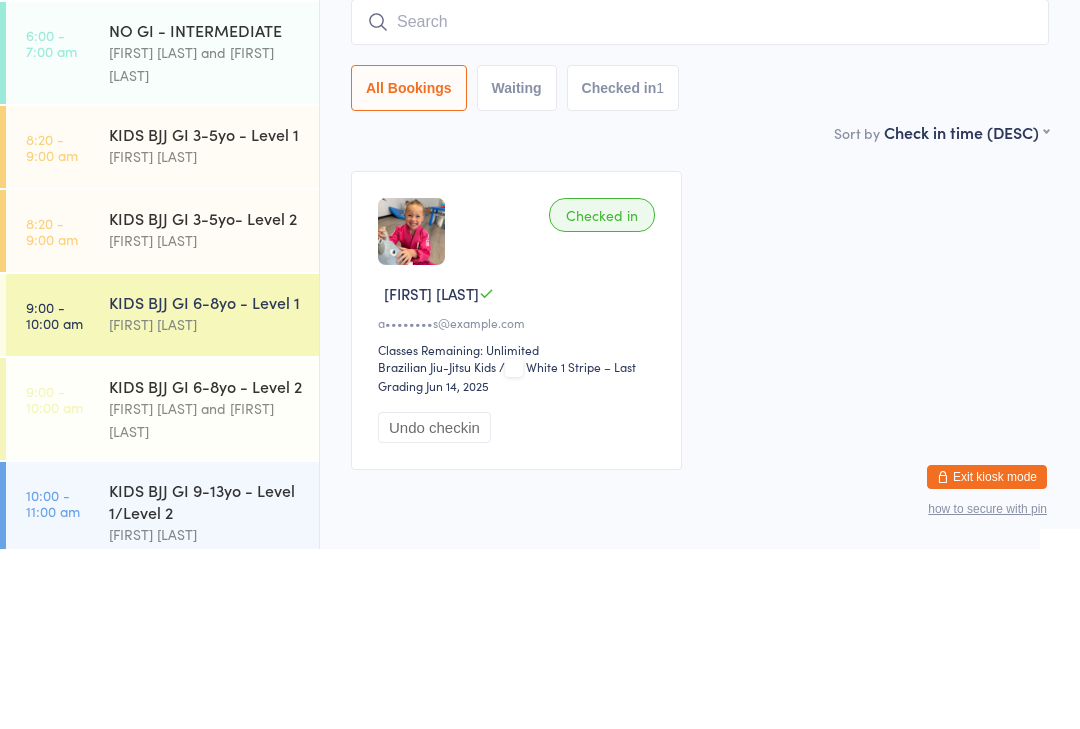 click at bounding box center (411, 411) 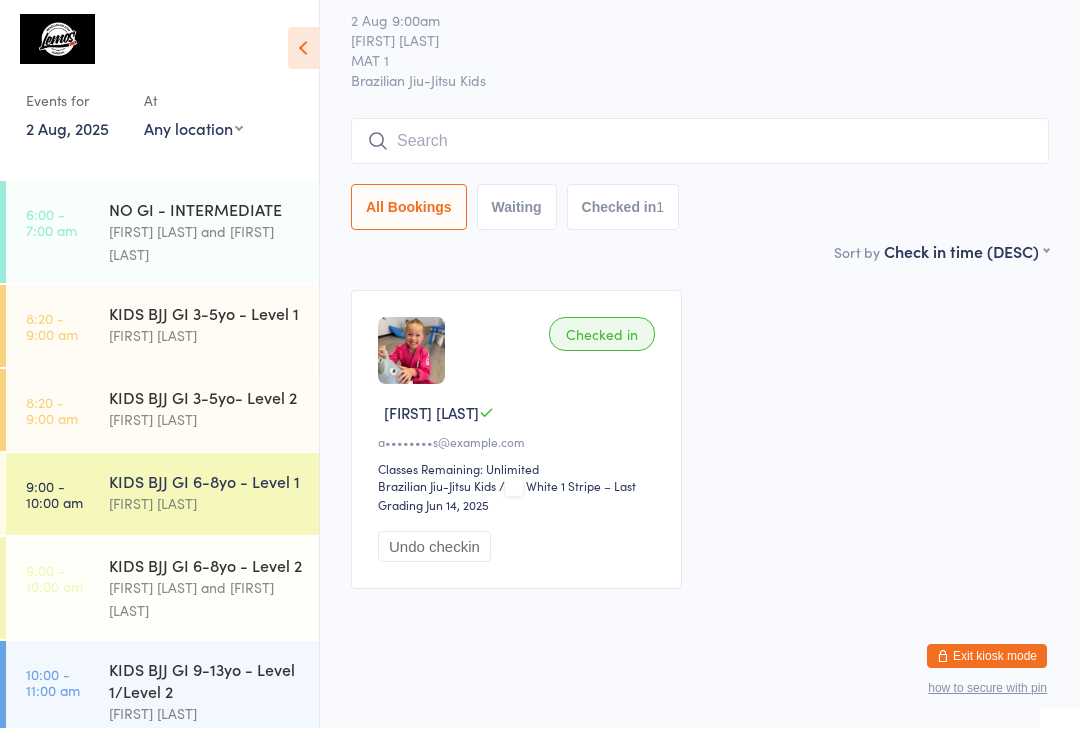 click at bounding box center [700, 142] 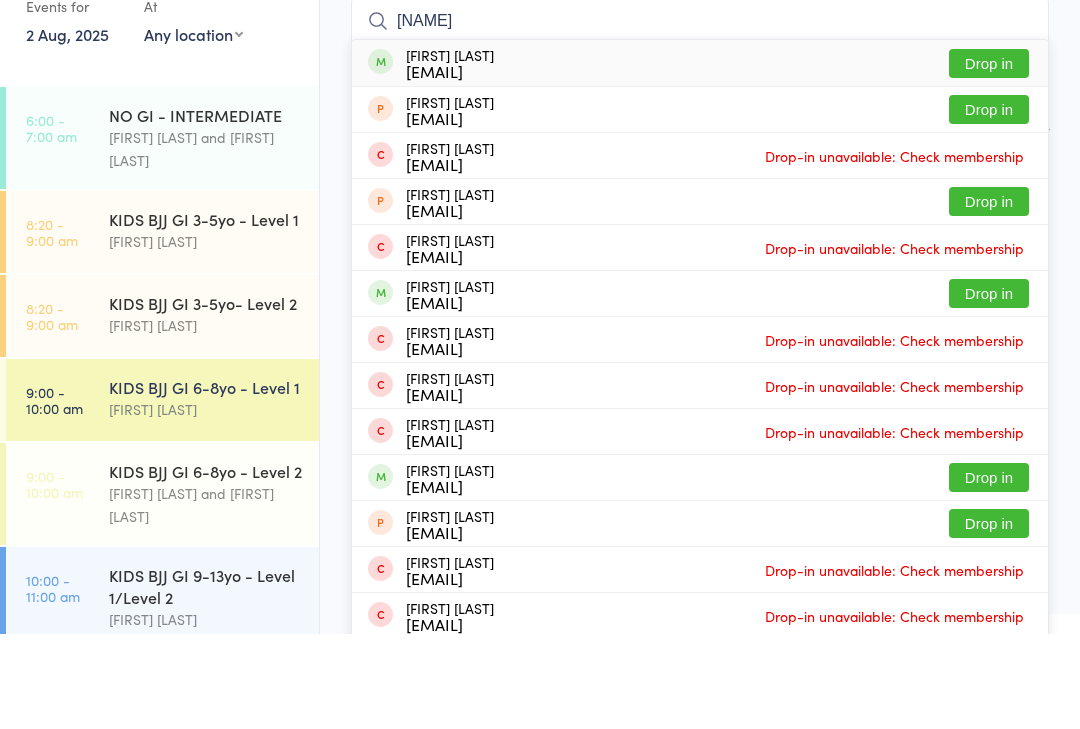 type on "[NAME]" 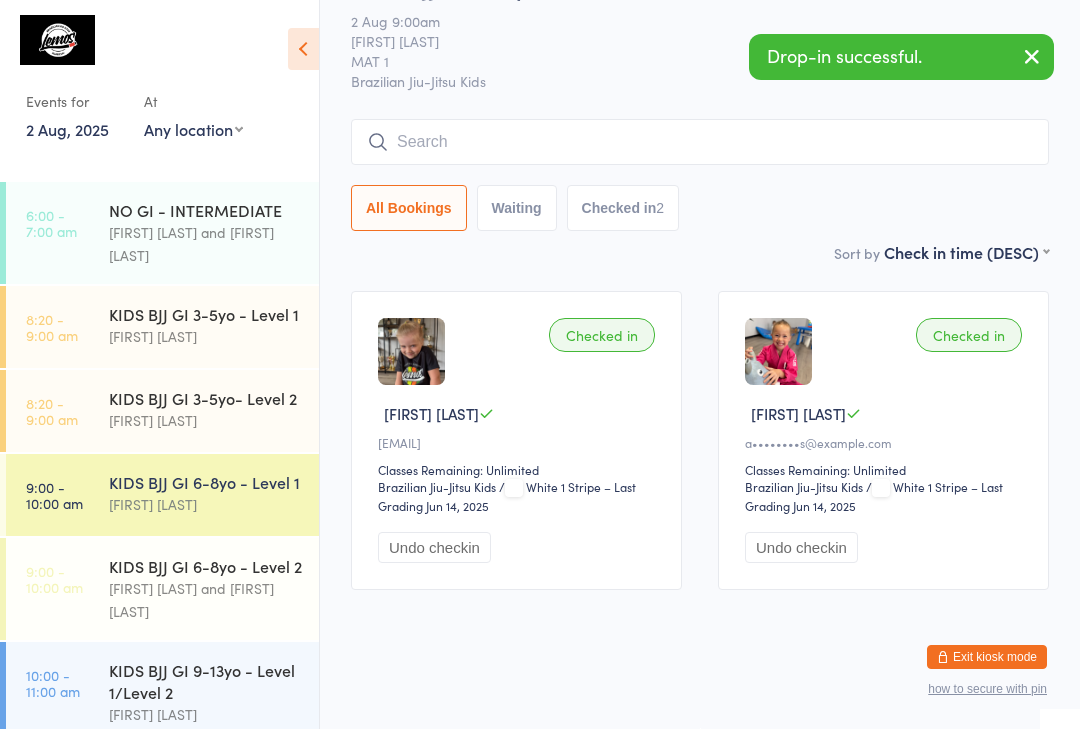click at bounding box center (700, 142) 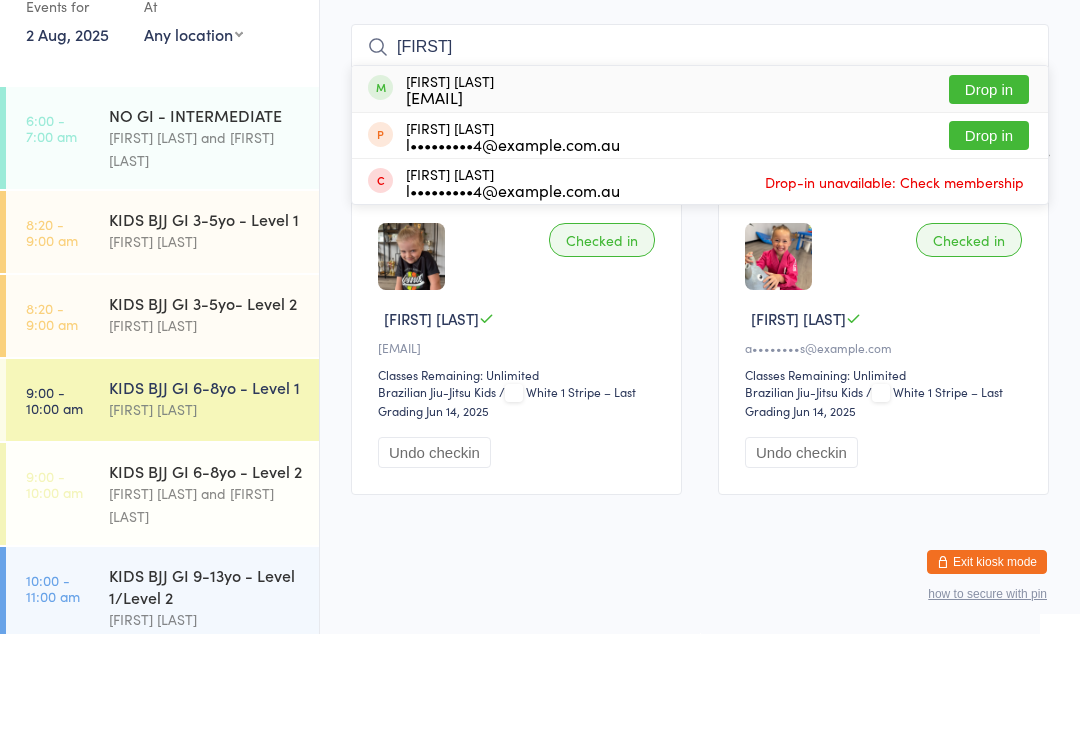 type on "[FIRST]" 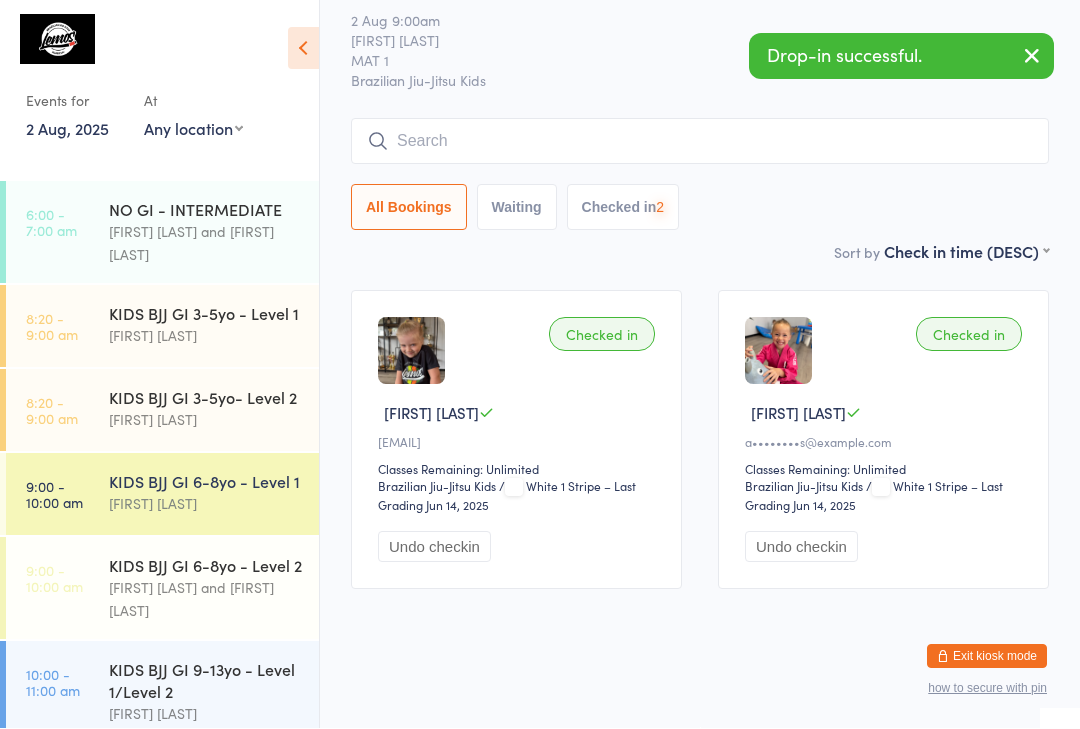 scroll, scrollTop: 87, scrollLeft: 0, axis: vertical 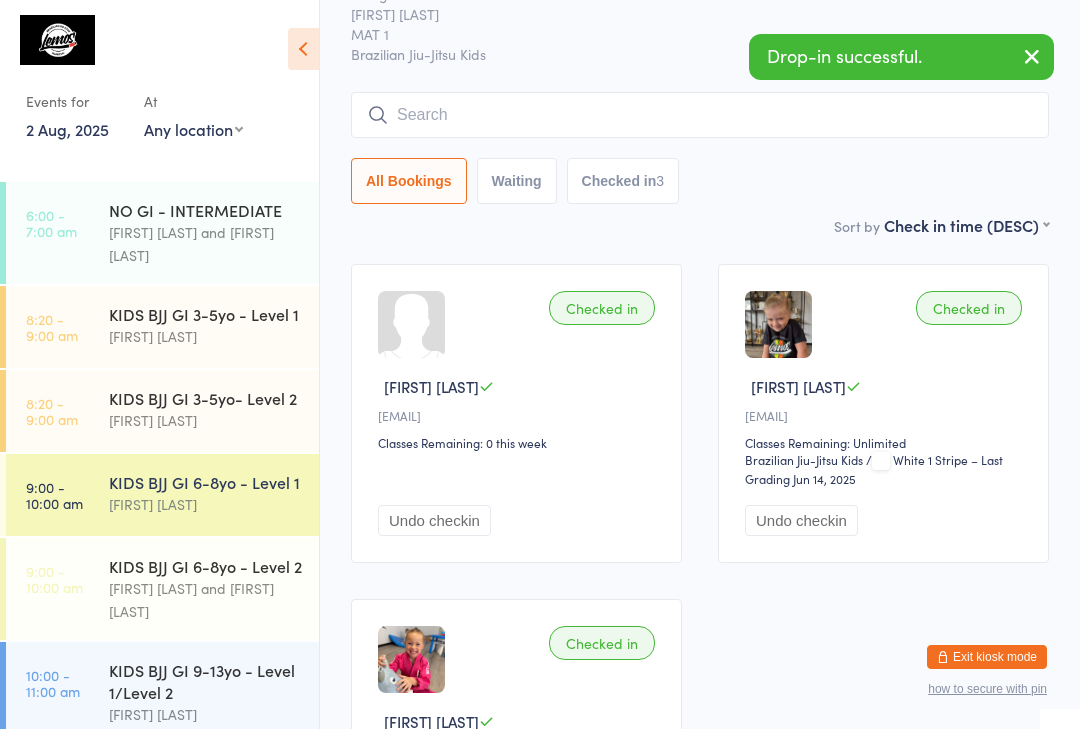click on "Checked in" at bounding box center [602, 308] 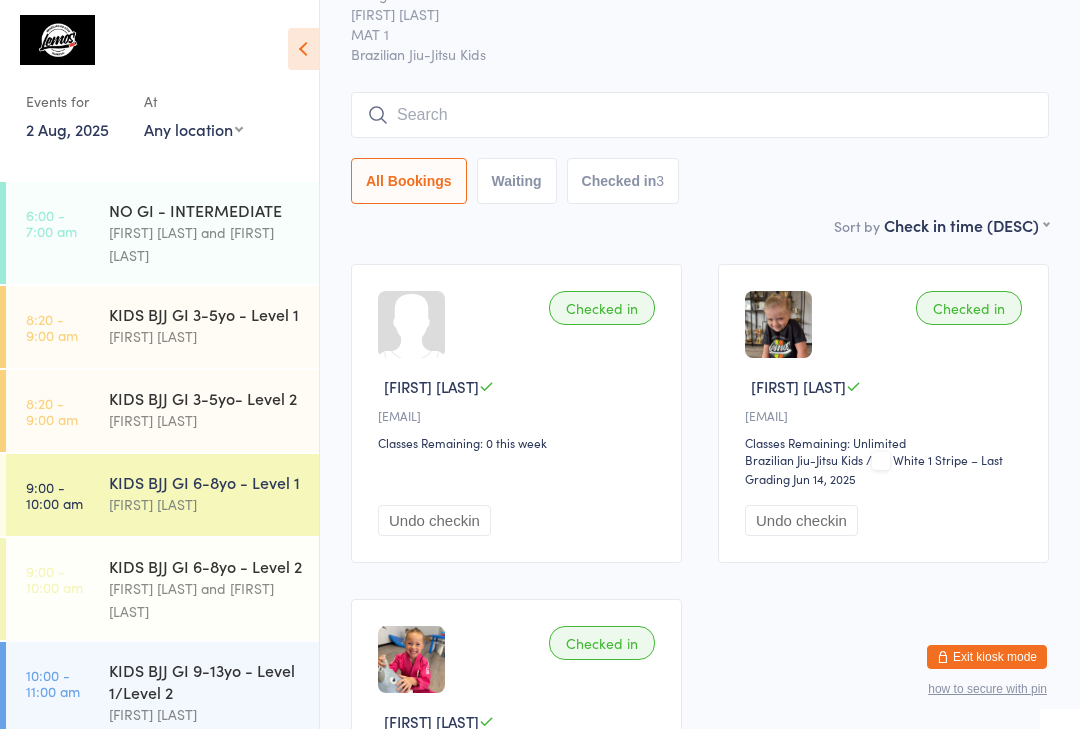 click on "Checked in" at bounding box center [602, 308] 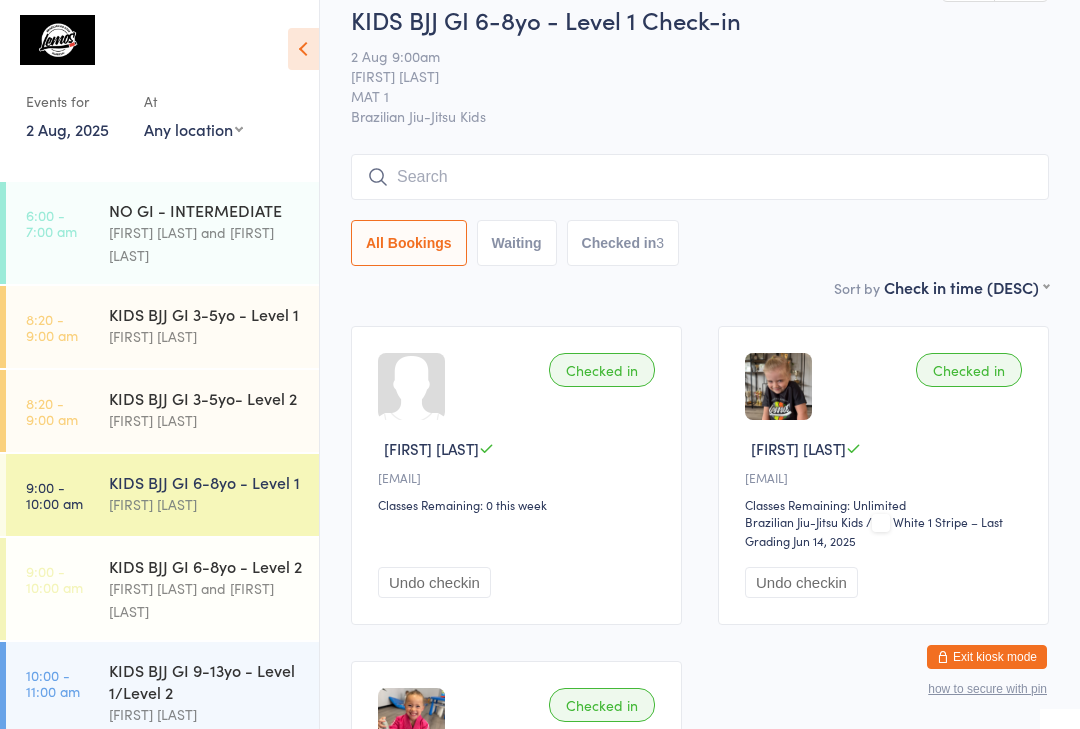 scroll, scrollTop: 0, scrollLeft: 0, axis: both 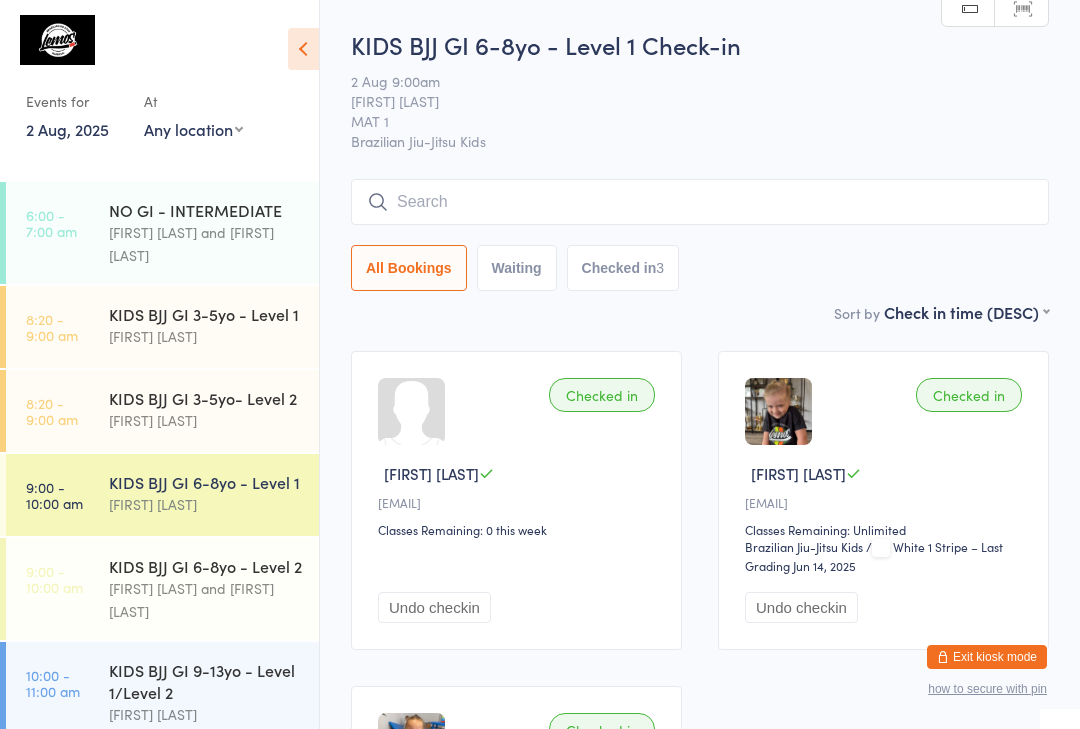 click at bounding box center [700, 202] 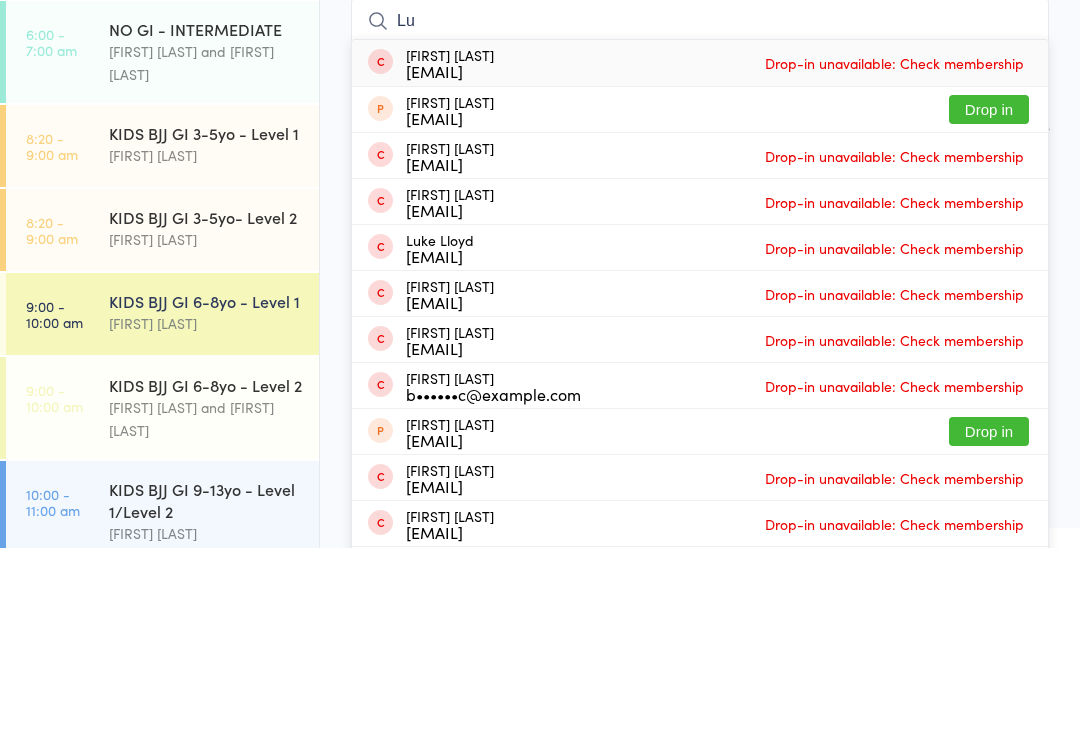 type on "L" 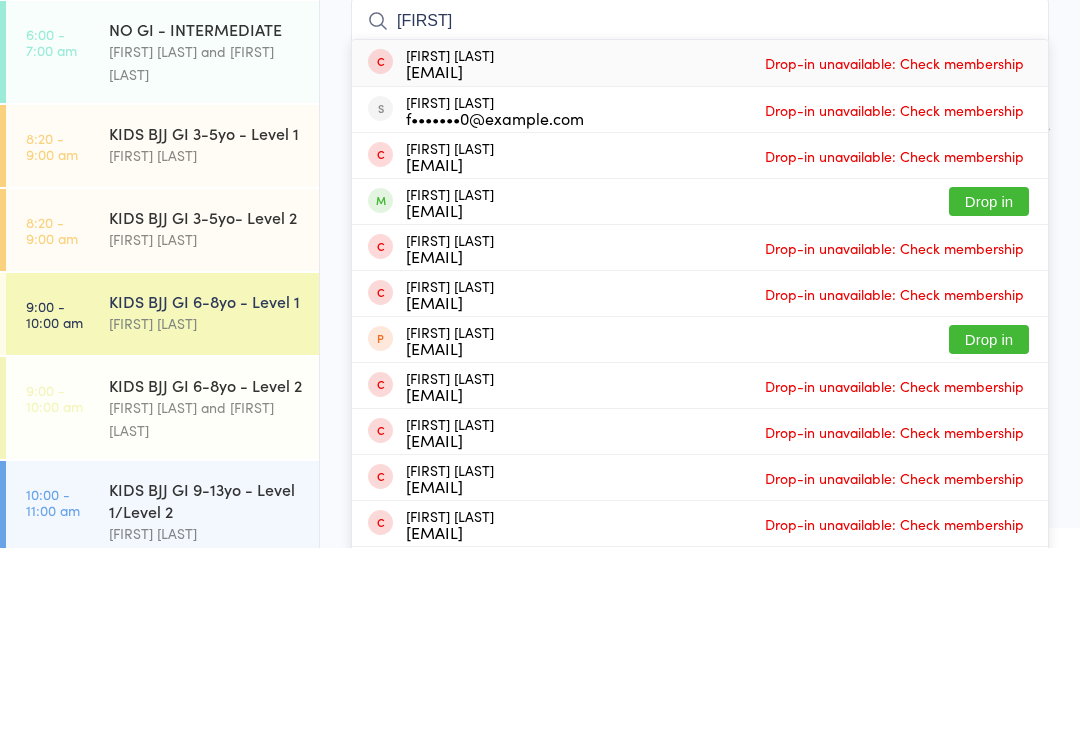 type on "[FIRST]" 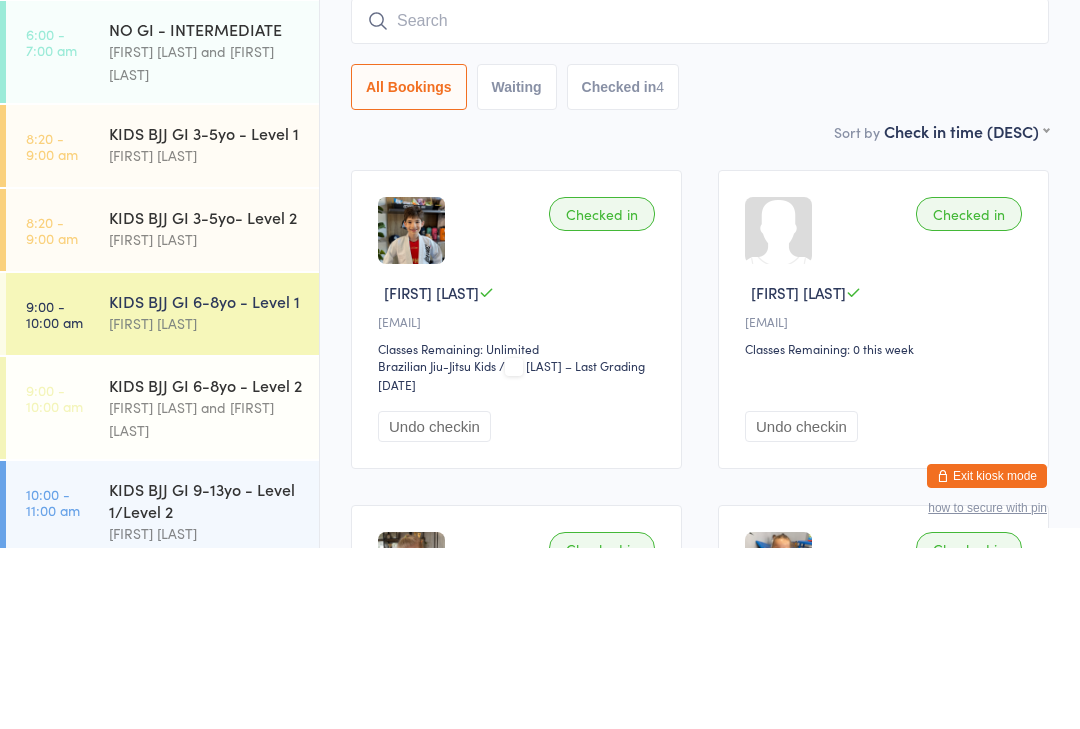click on "[TIME] - [TIME] KIDS BJJ GI [AGE] - Level 1 [FIRST] [LAST]" at bounding box center [162, 327] 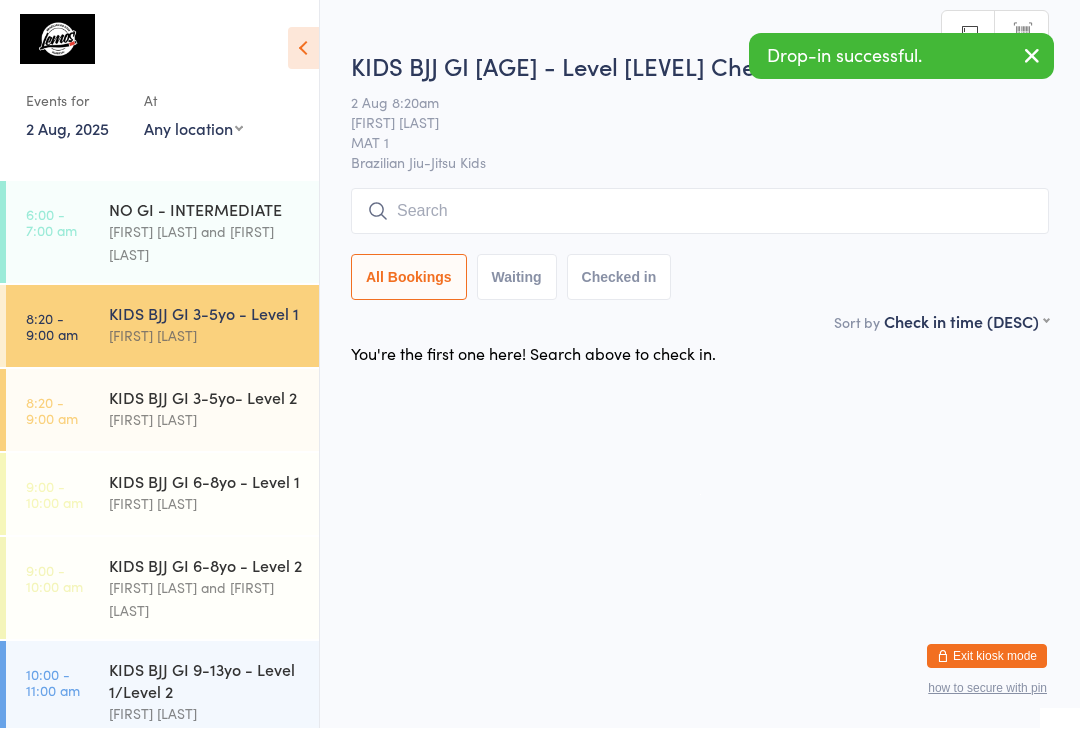click at bounding box center (700, 212) 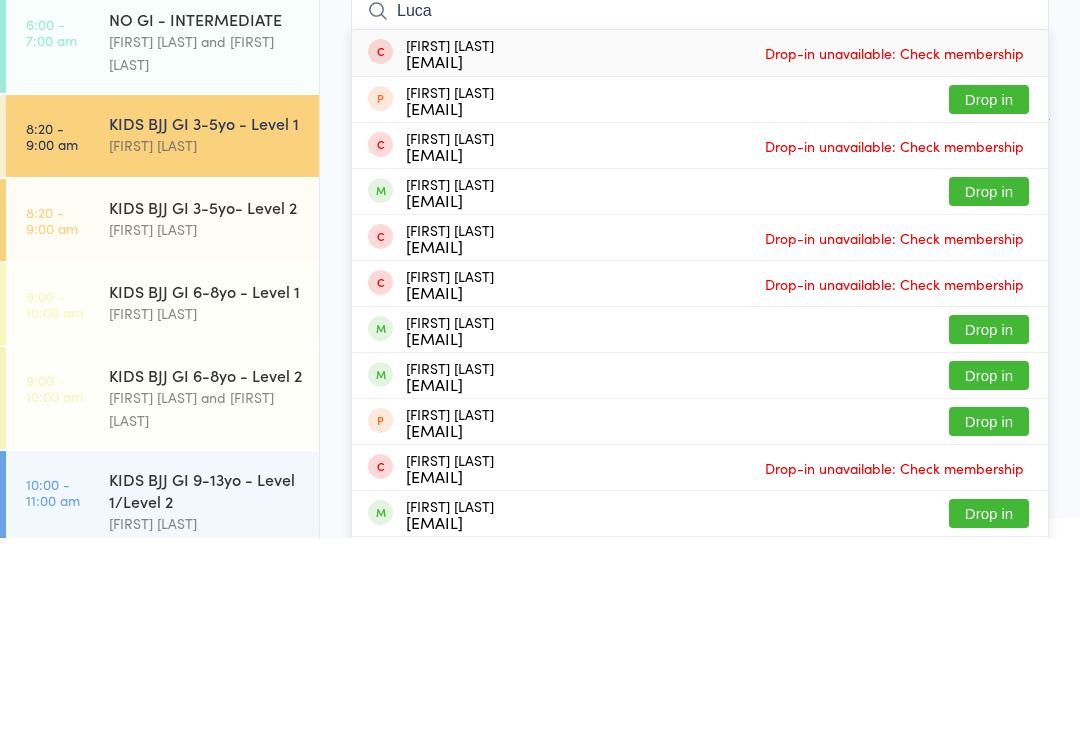 type on "Luca" 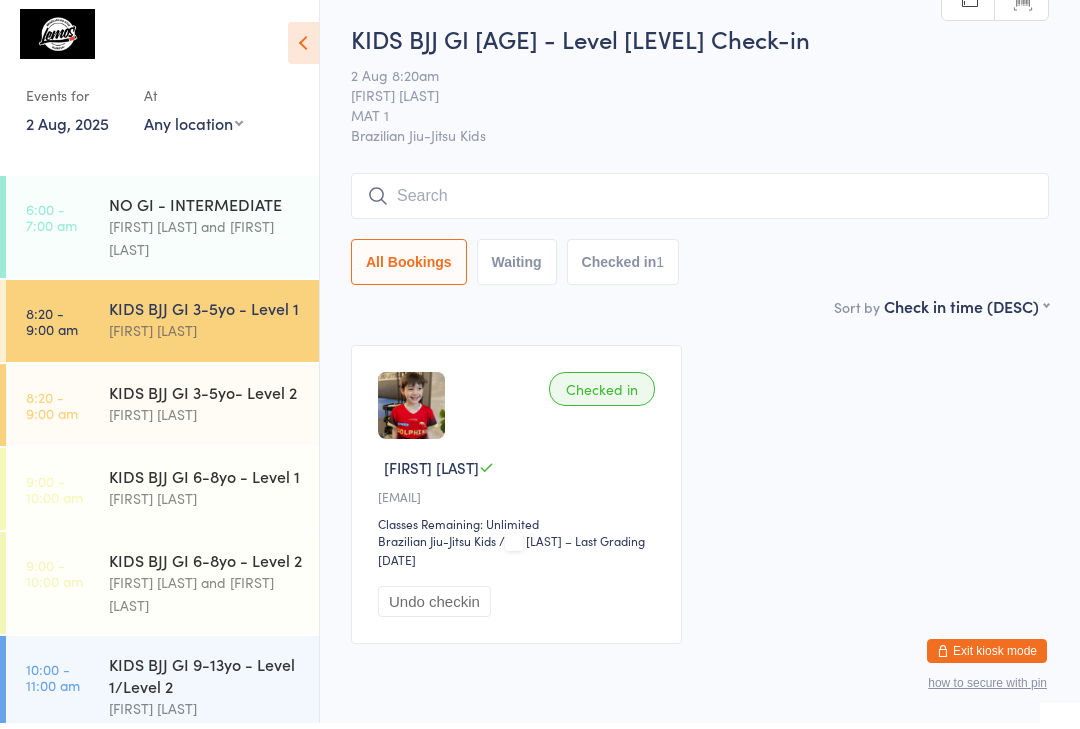 click on "MAT 1" at bounding box center [684, 121] 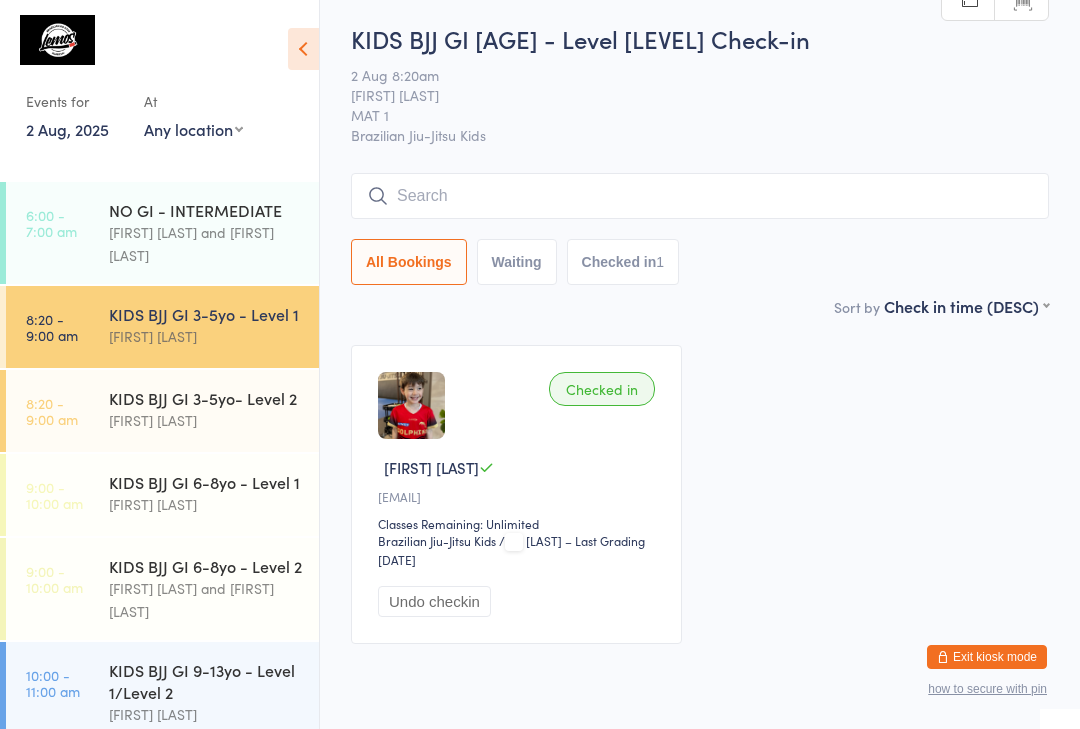 click at bounding box center (700, 196) 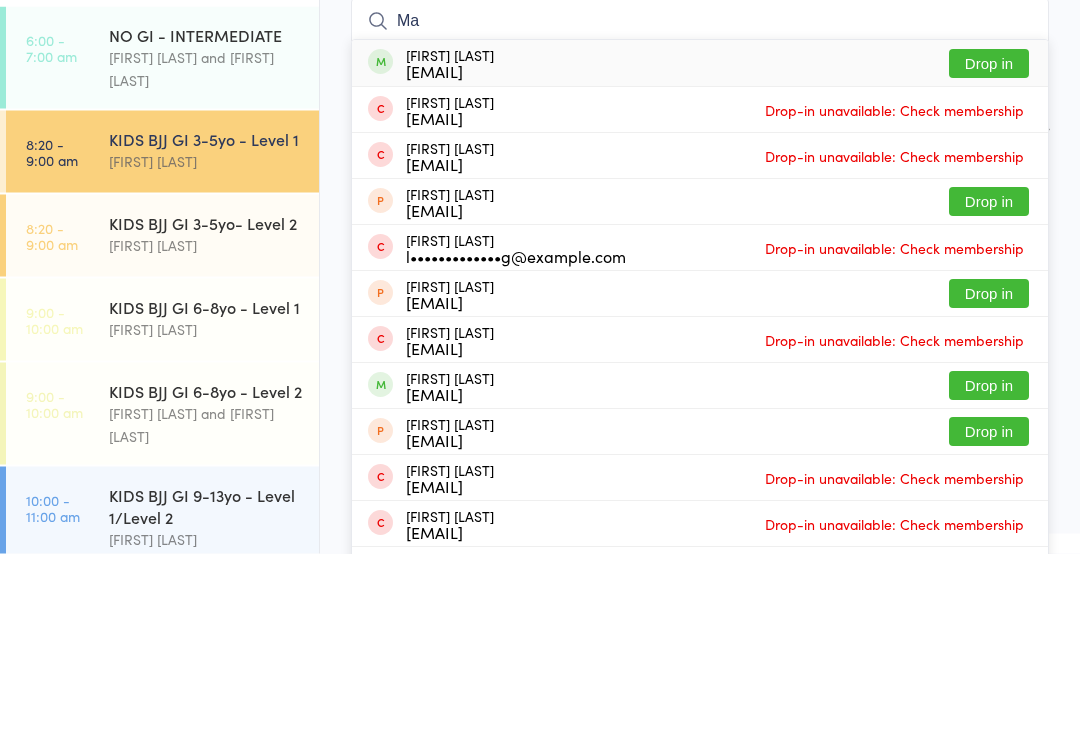type on "M" 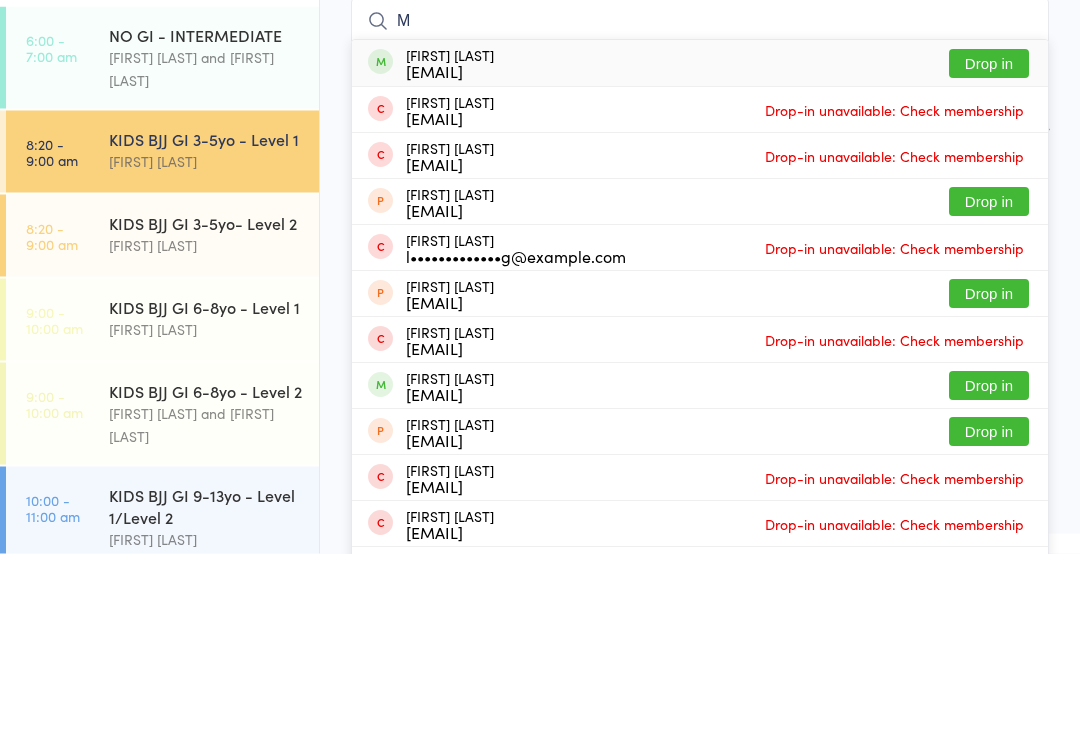 type 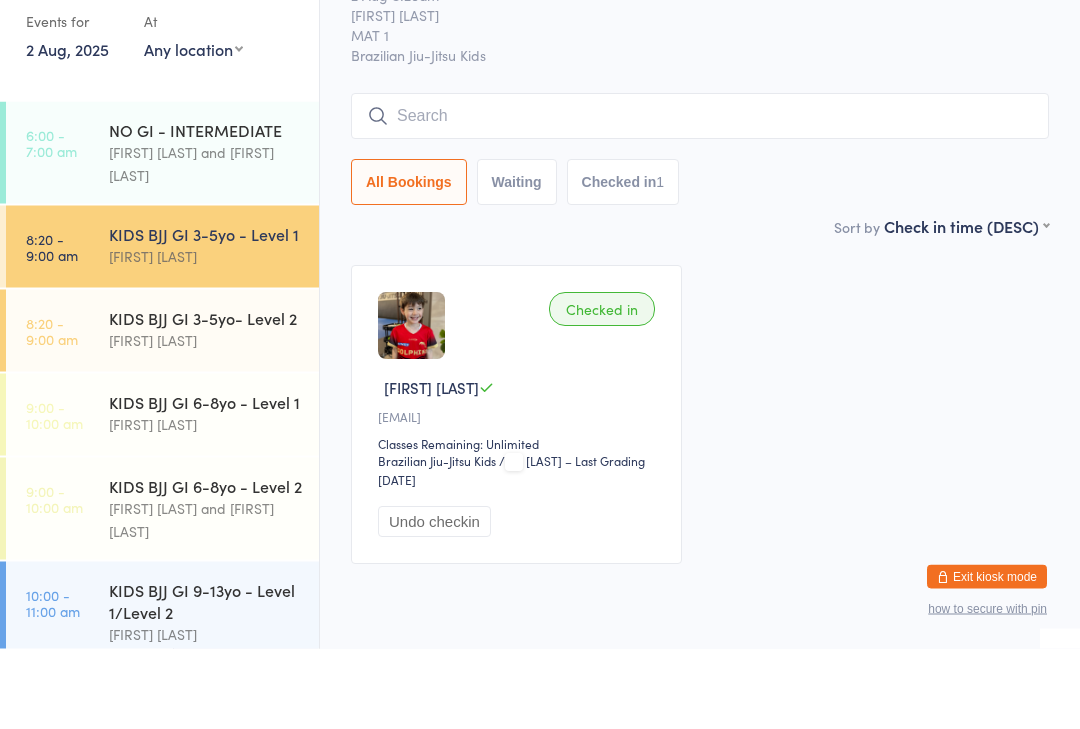 scroll, scrollTop: 86, scrollLeft: 0, axis: vertical 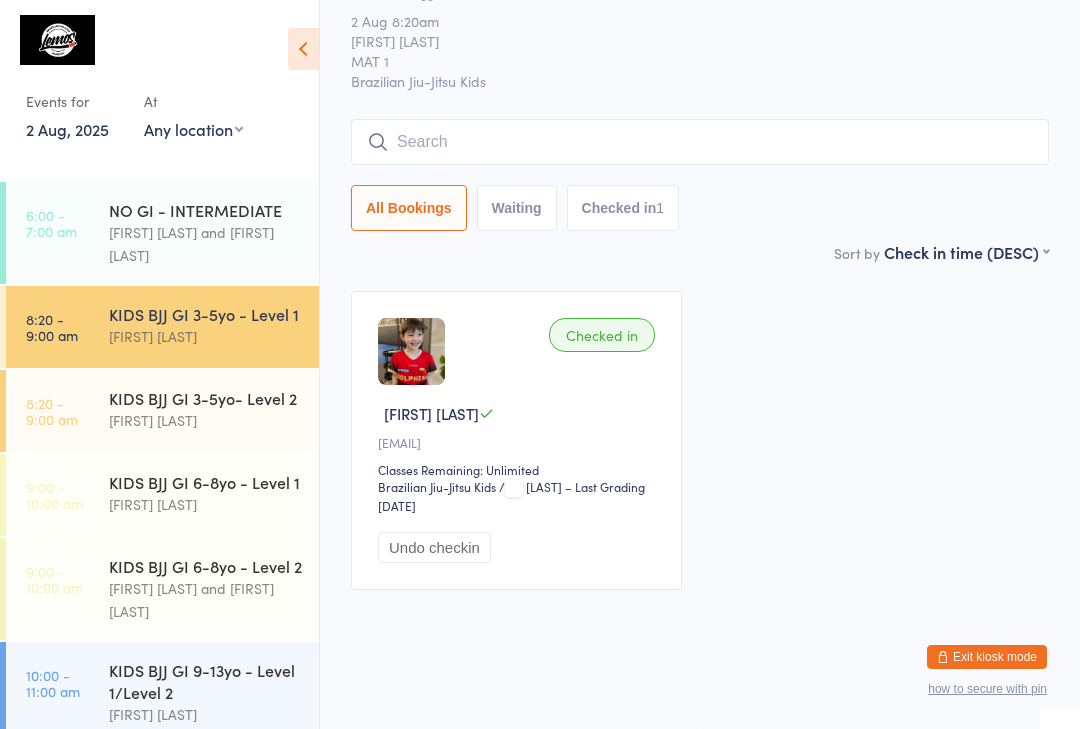 click on "KIDS BJJ GI 6-8yo - Level 2" at bounding box center [205, 566] 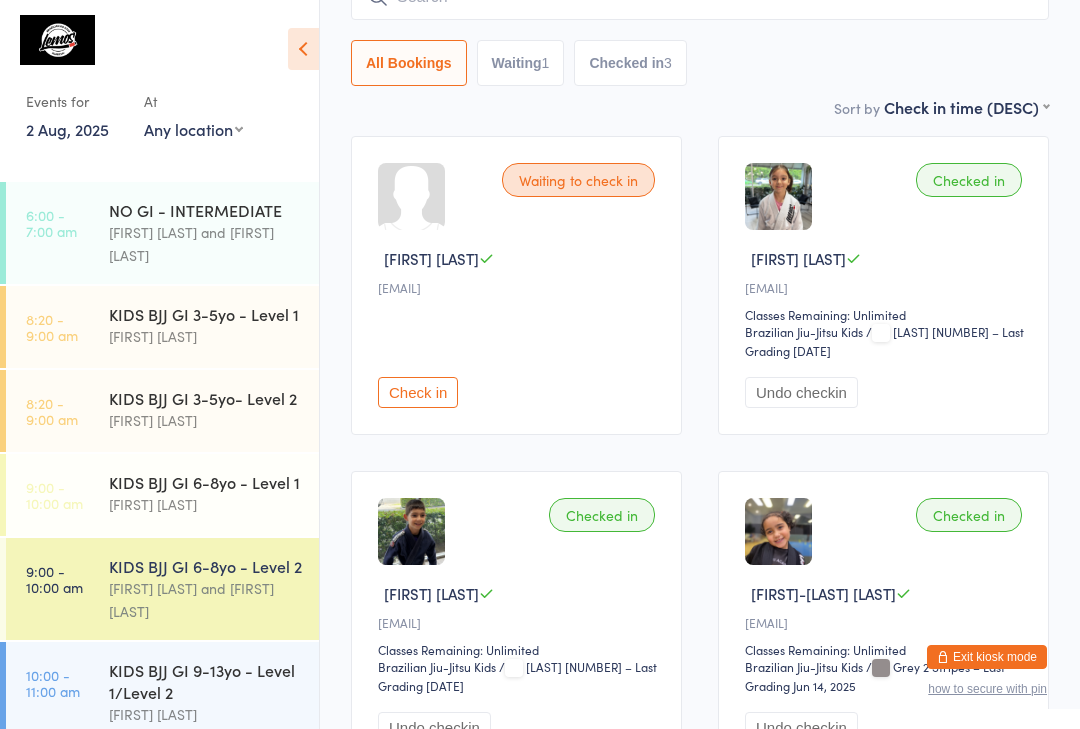 scroll, scrollTop: 0, scrollLeft: 0, axis: both 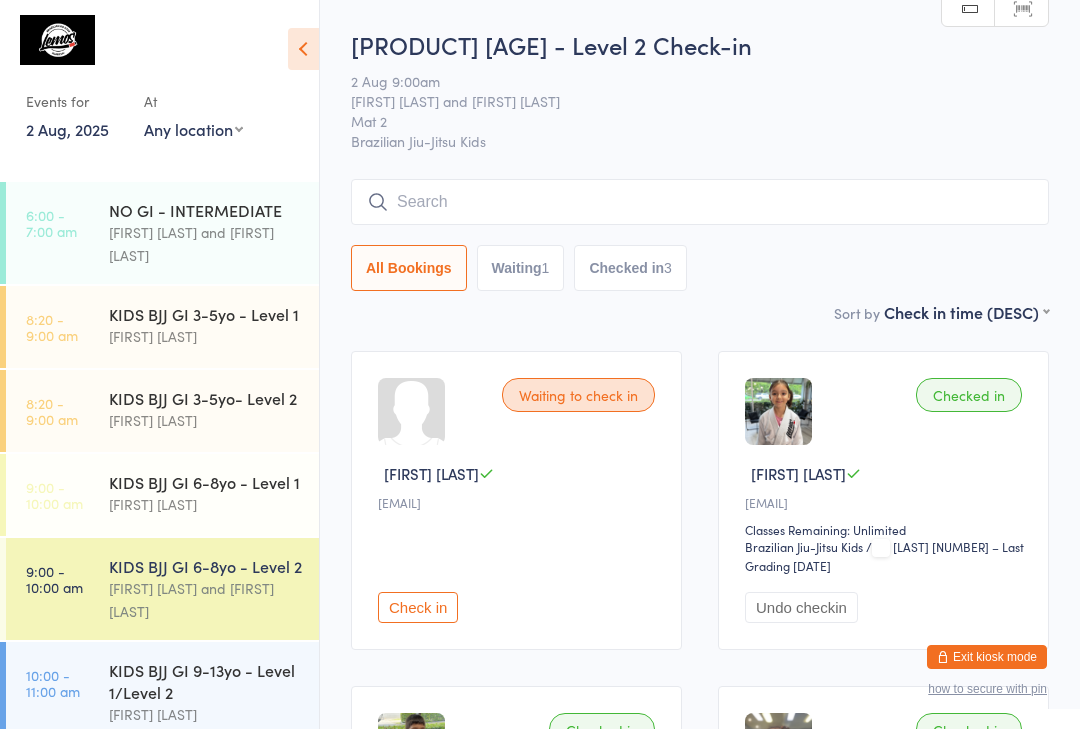 click at bounding box center (700, 202) 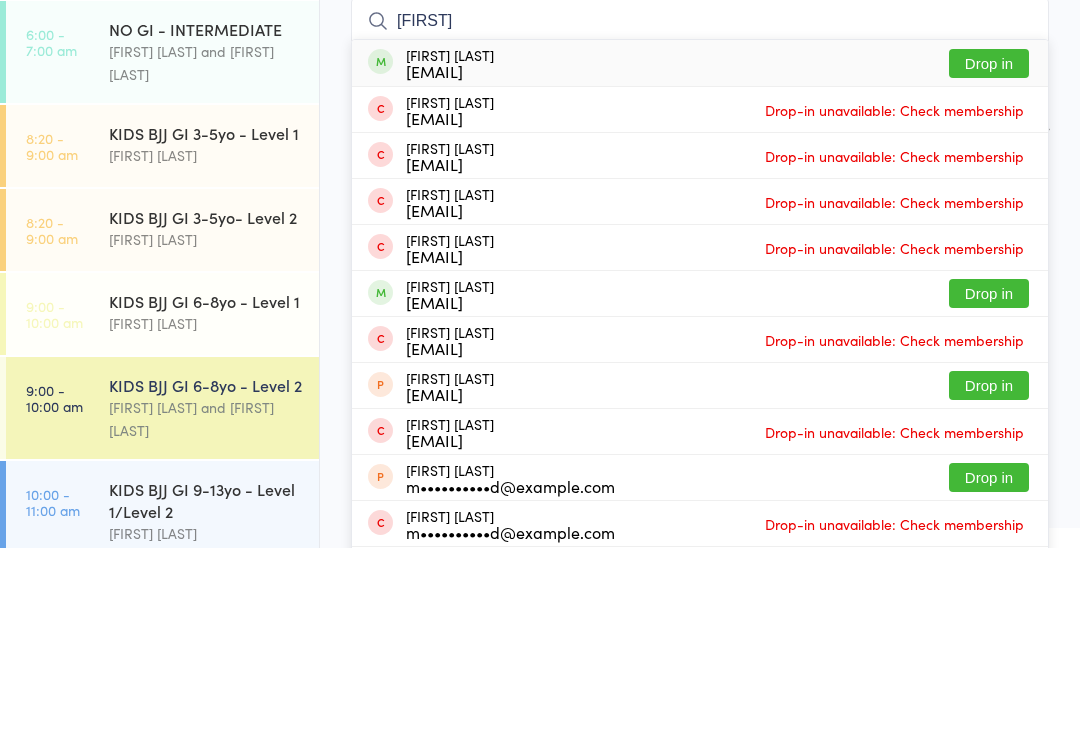 type on "[FIRST]" 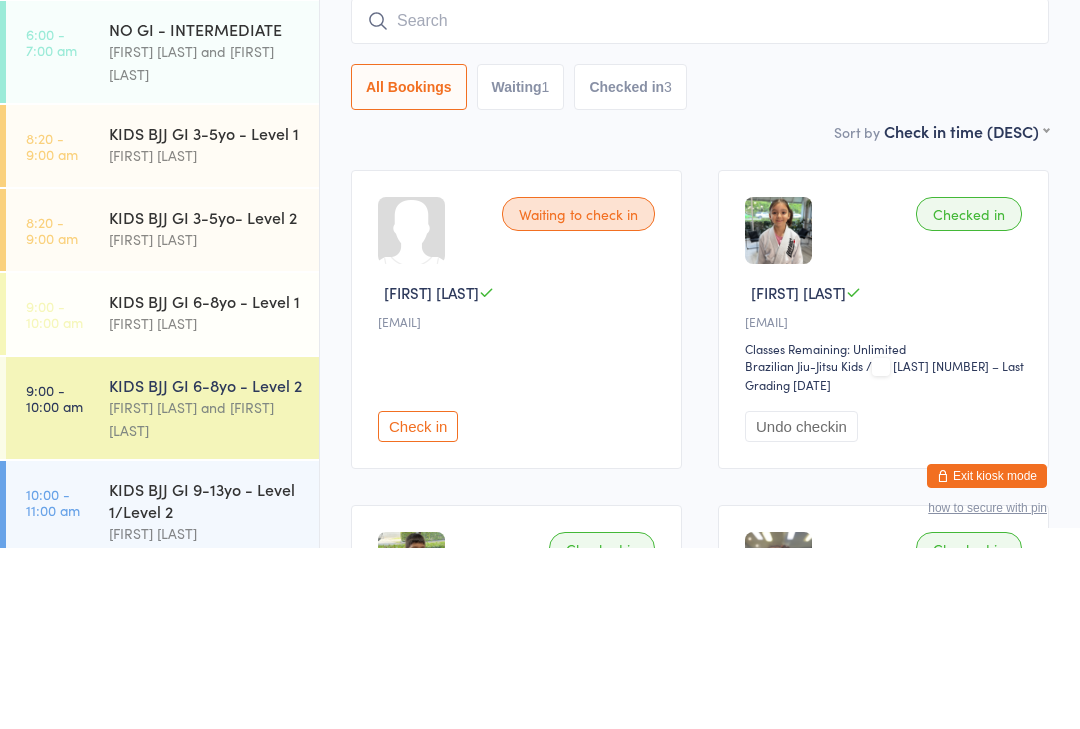 scroll, scrollTop: 181, scrollLeft: 0, axis: vertical 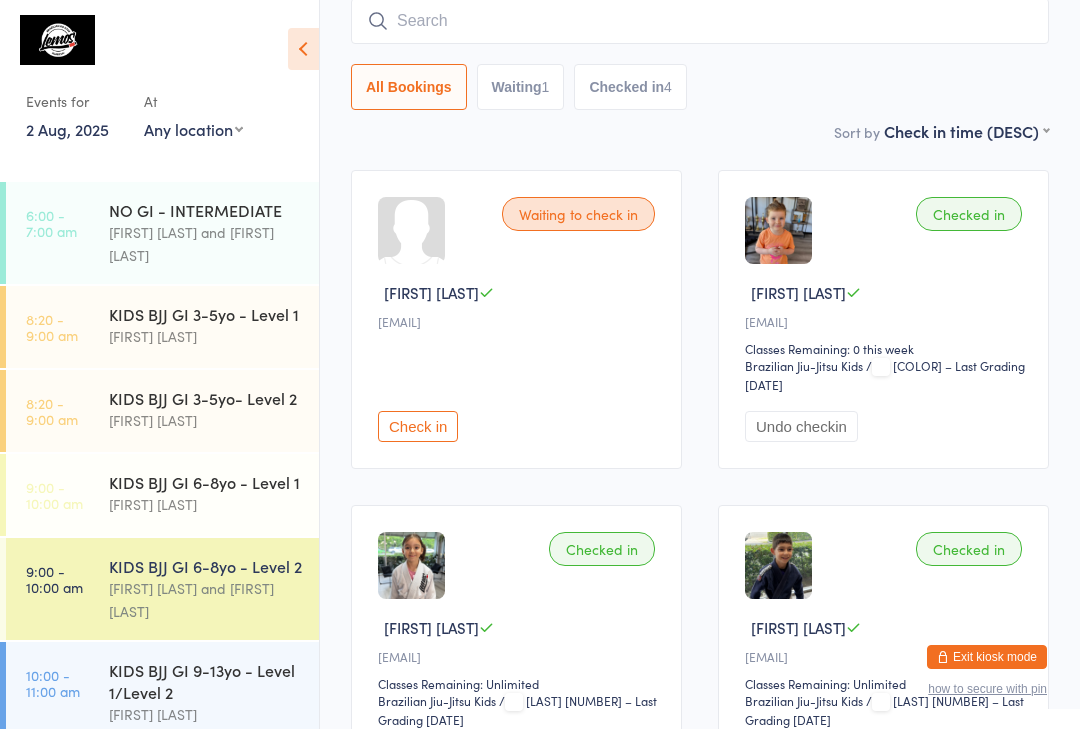 click at bounding box center (700, 21) 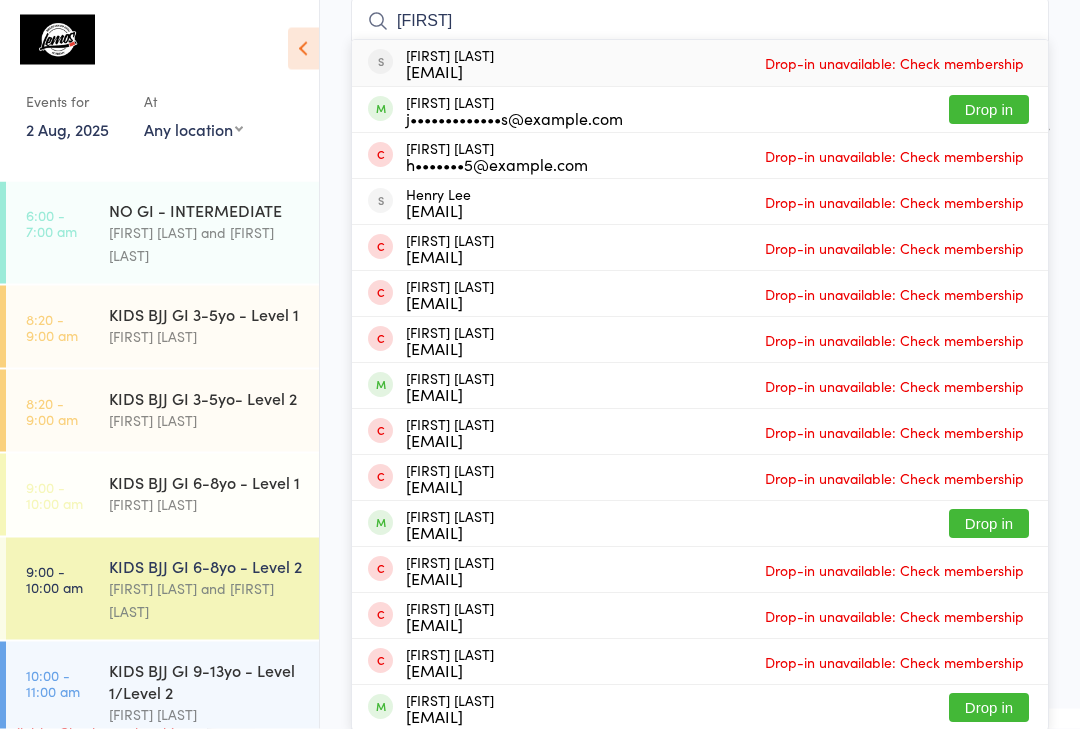 type on "[FIRST]" 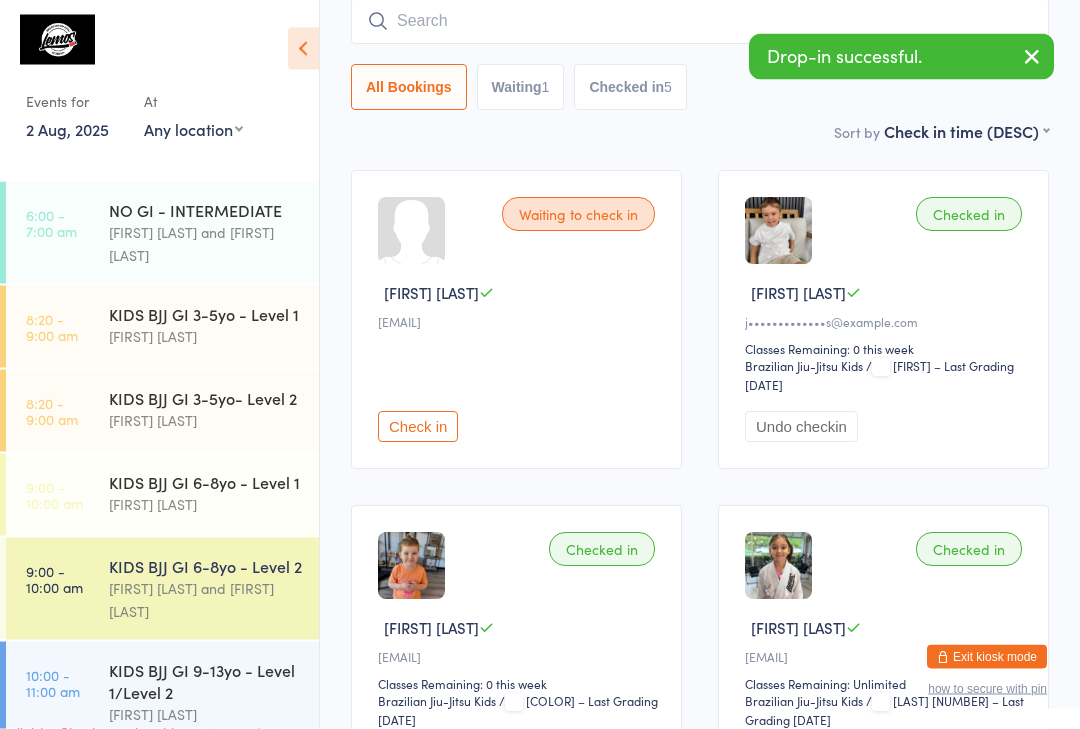click at bounding box center [1032, 56] 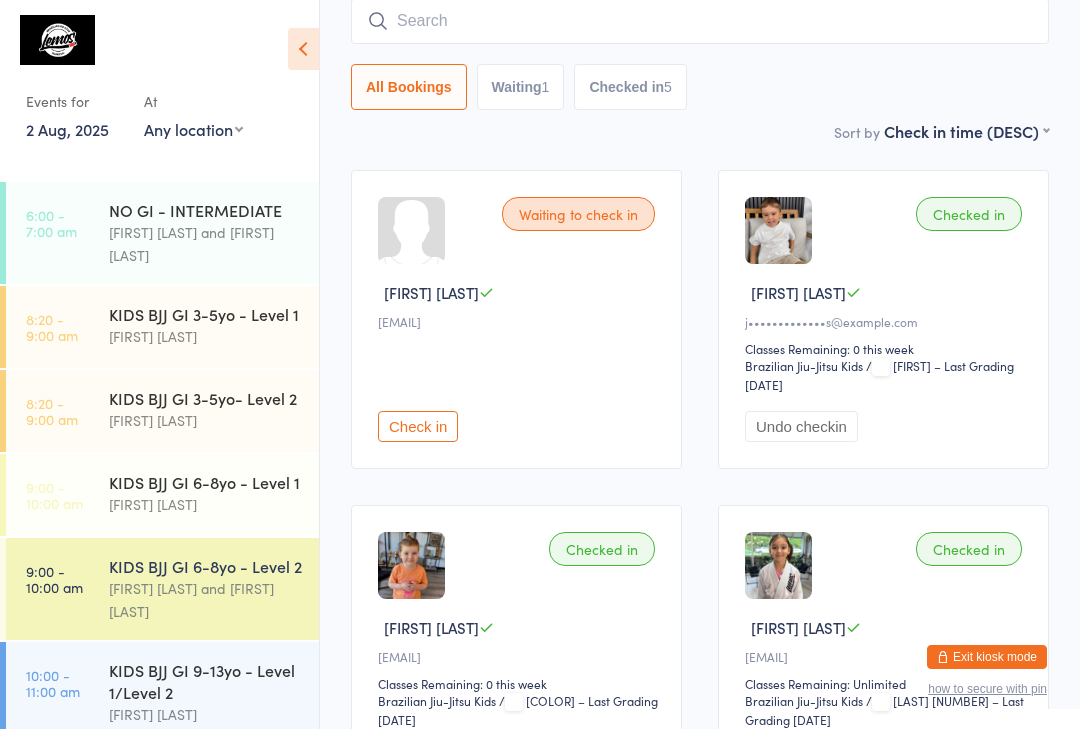 click at bounding box center [700, 21] 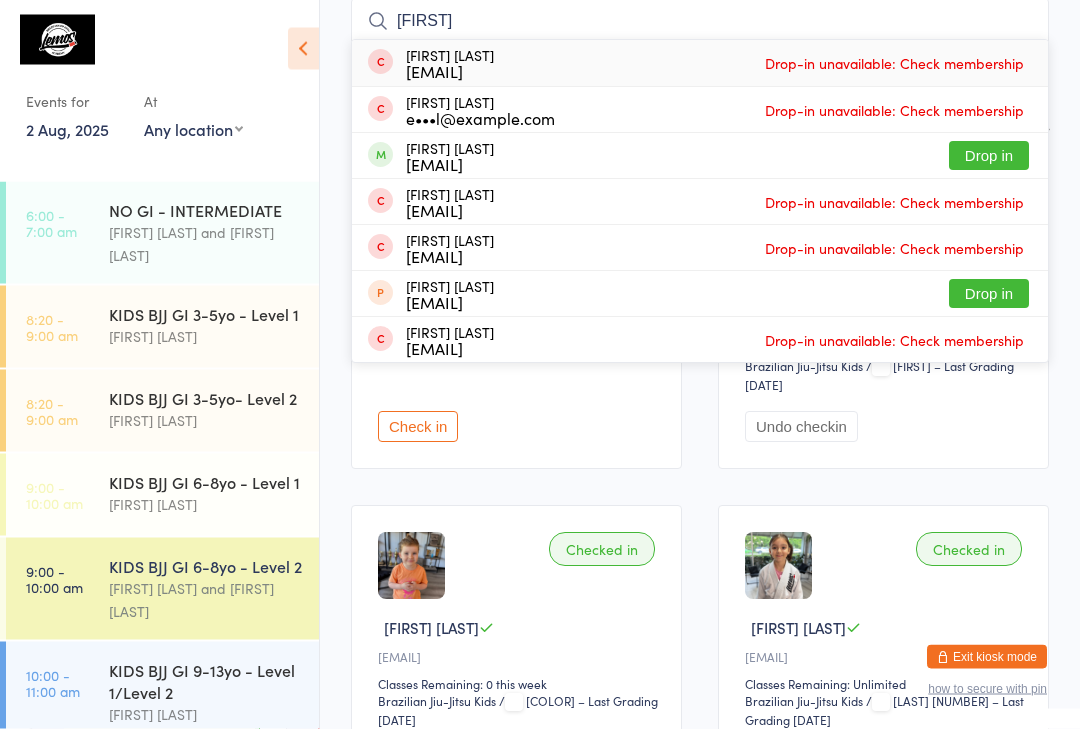 type on "[FIRST]" 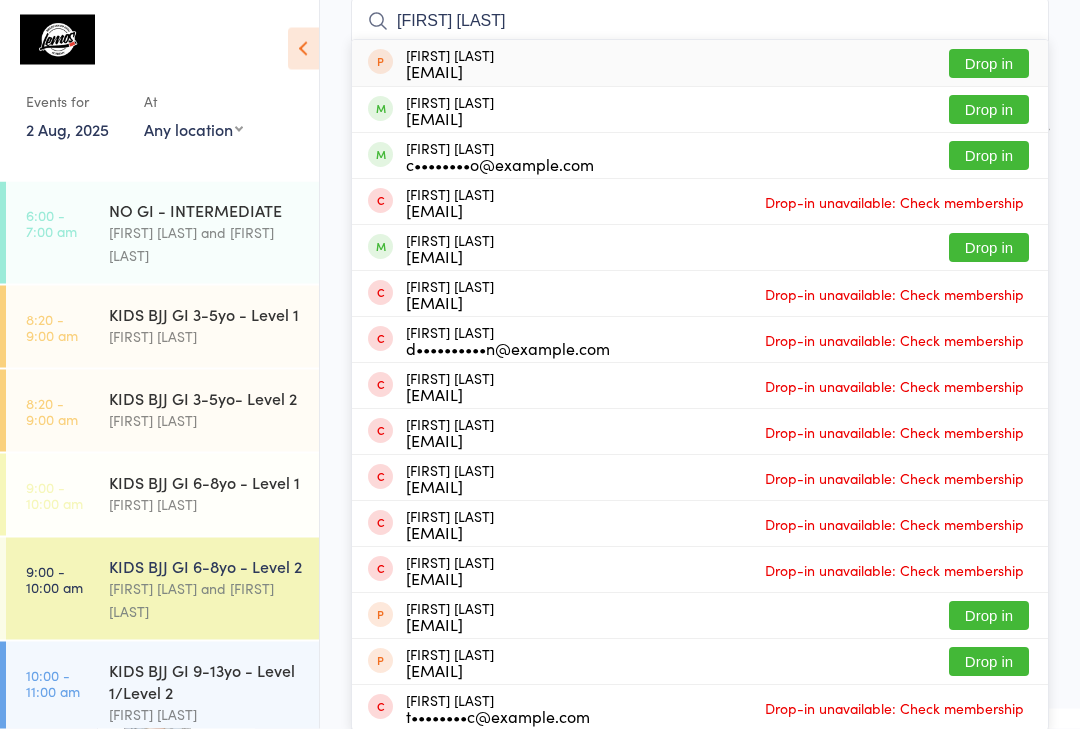 type on "[FIRST] [LAST]" 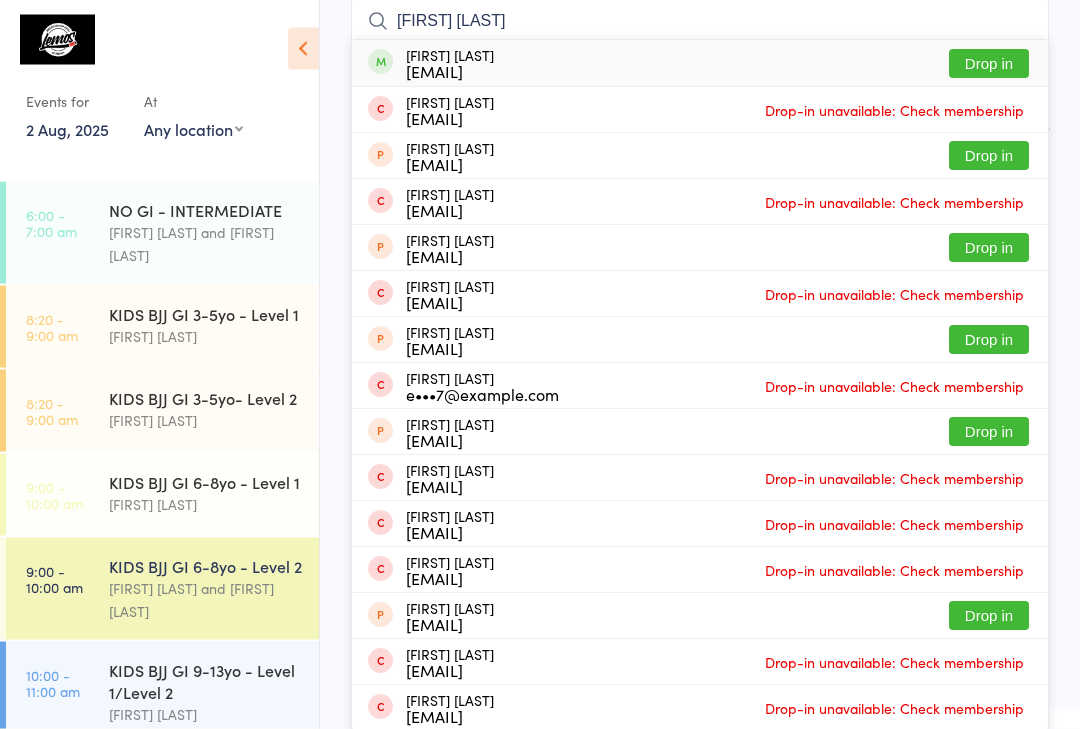 type on "[FIRST] [LAST]" 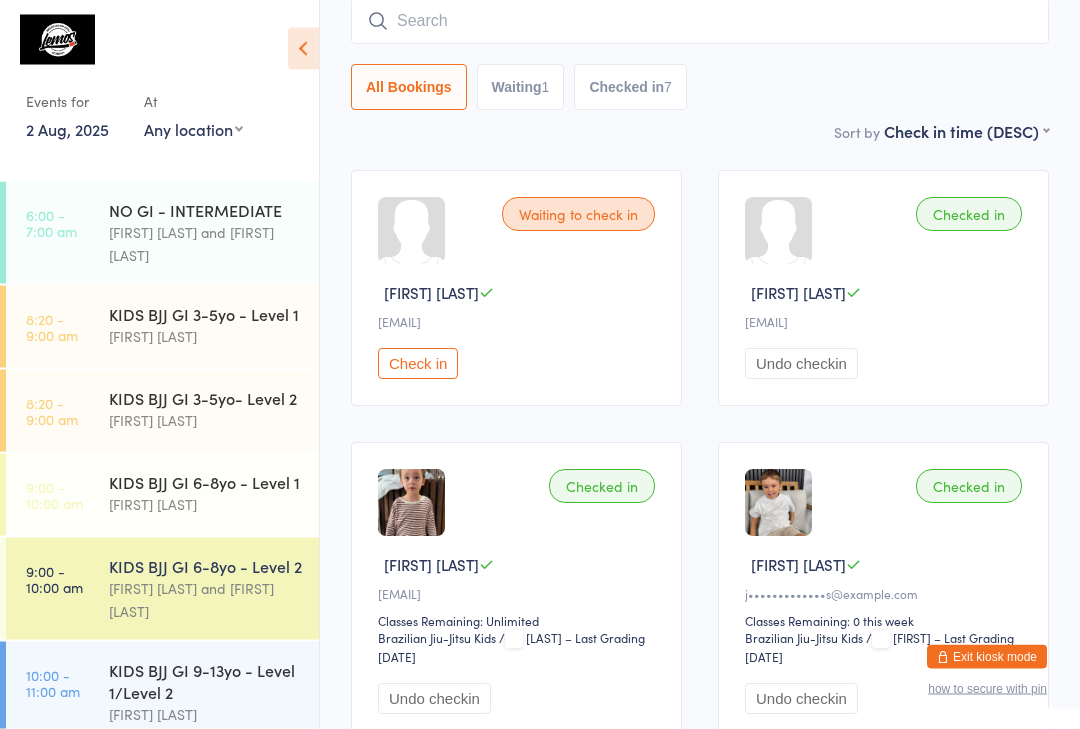 scroll, scrollTop: 181, scrollLeft: 0, axis: vertical 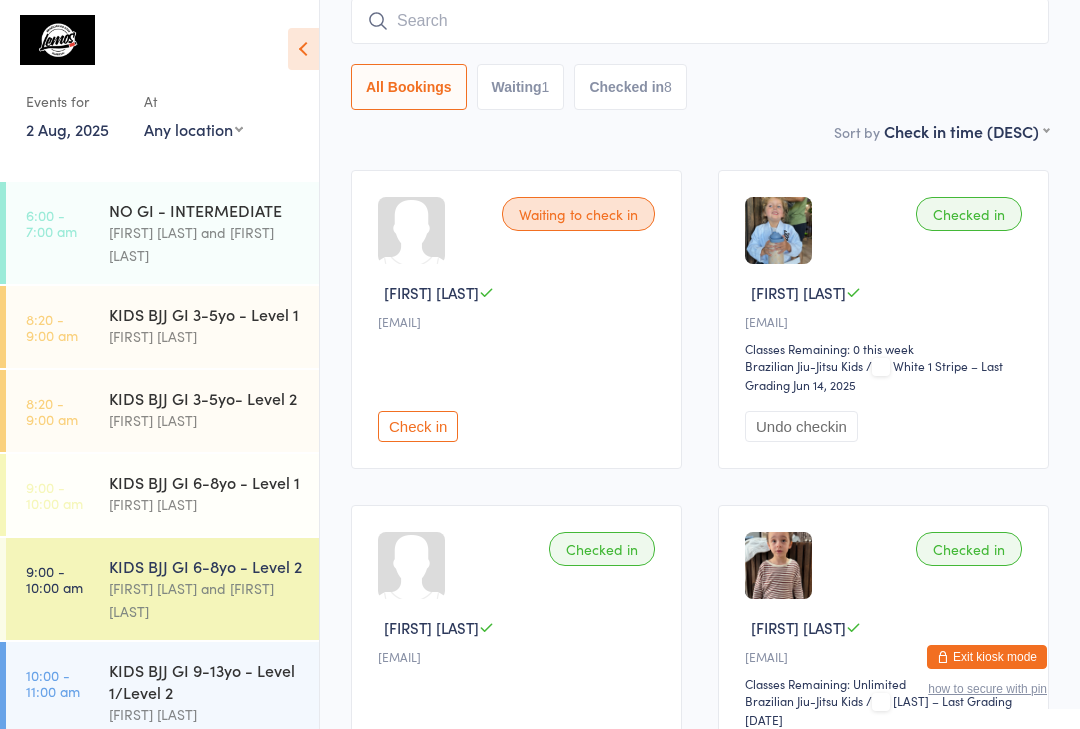 click at bounding box center [700, 21] 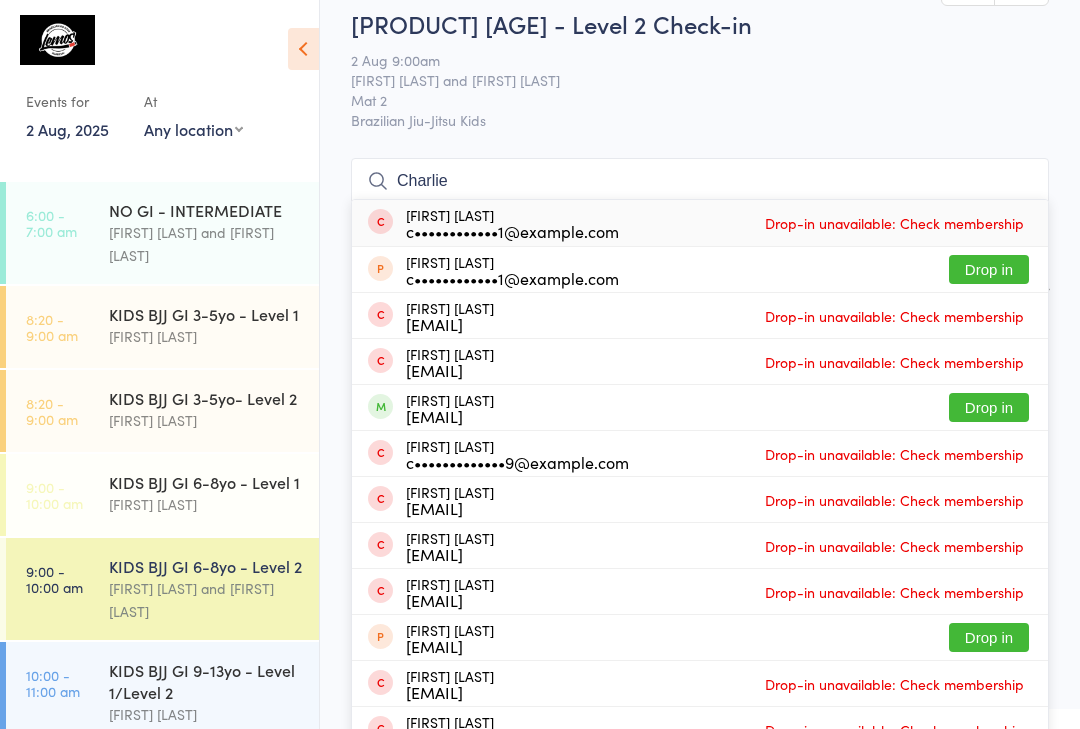 scroll, scrollTop: 0, scrollLeft: 0, axis: both 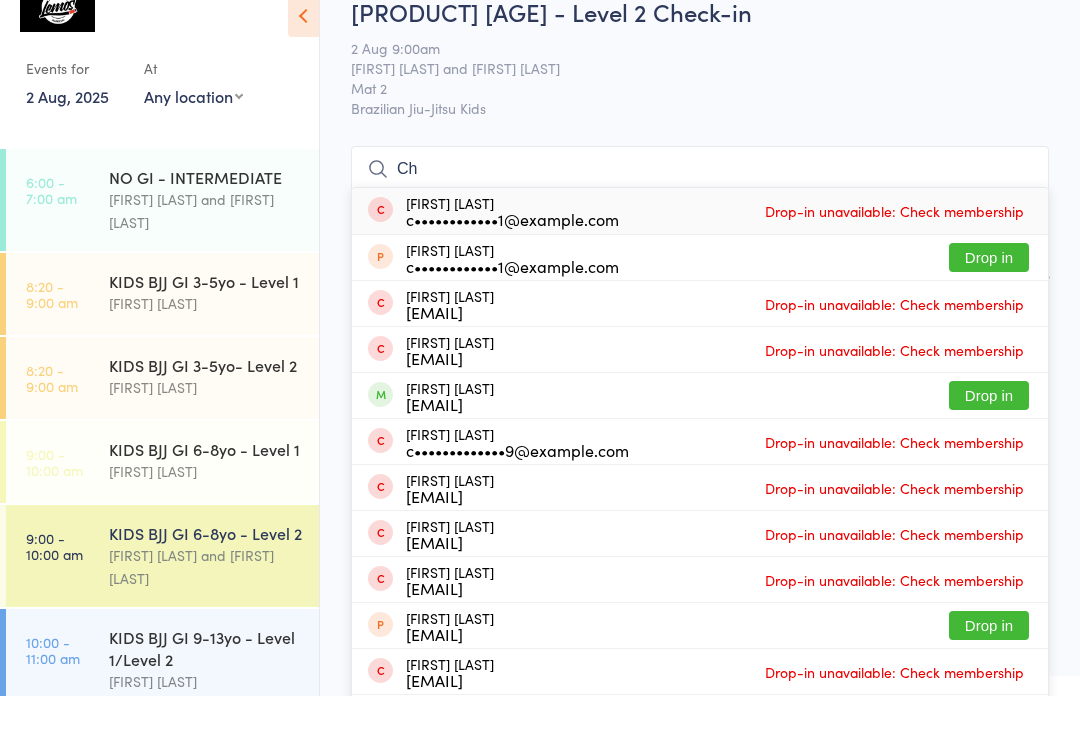 type on "C" 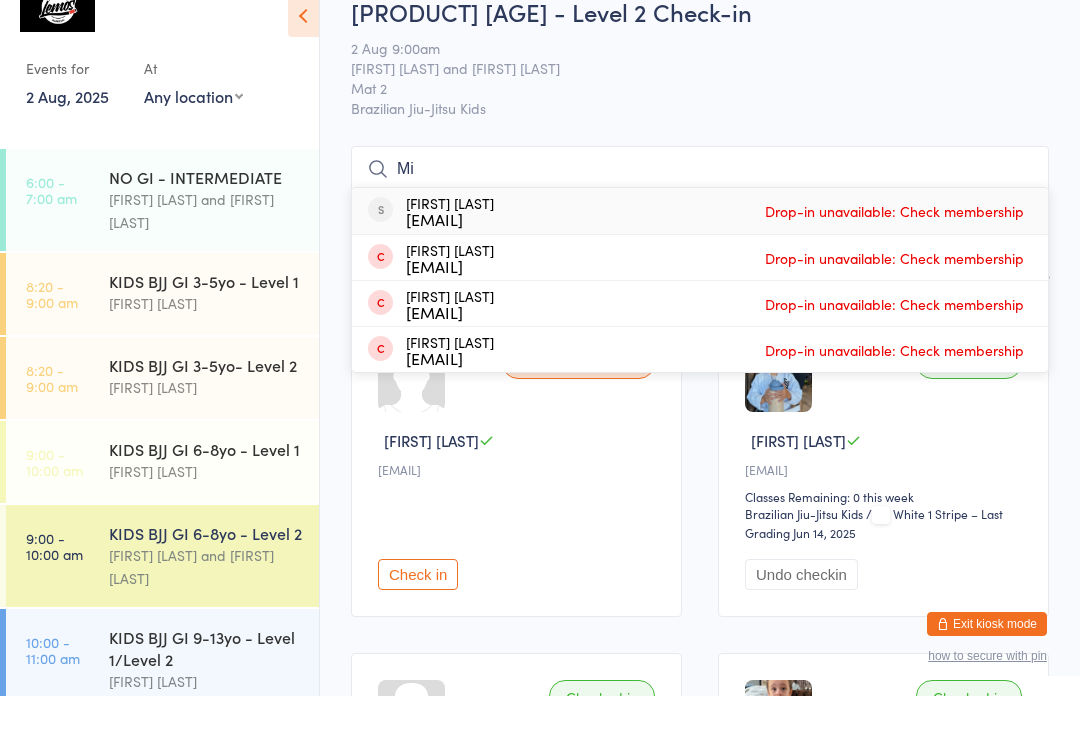 type on "M" 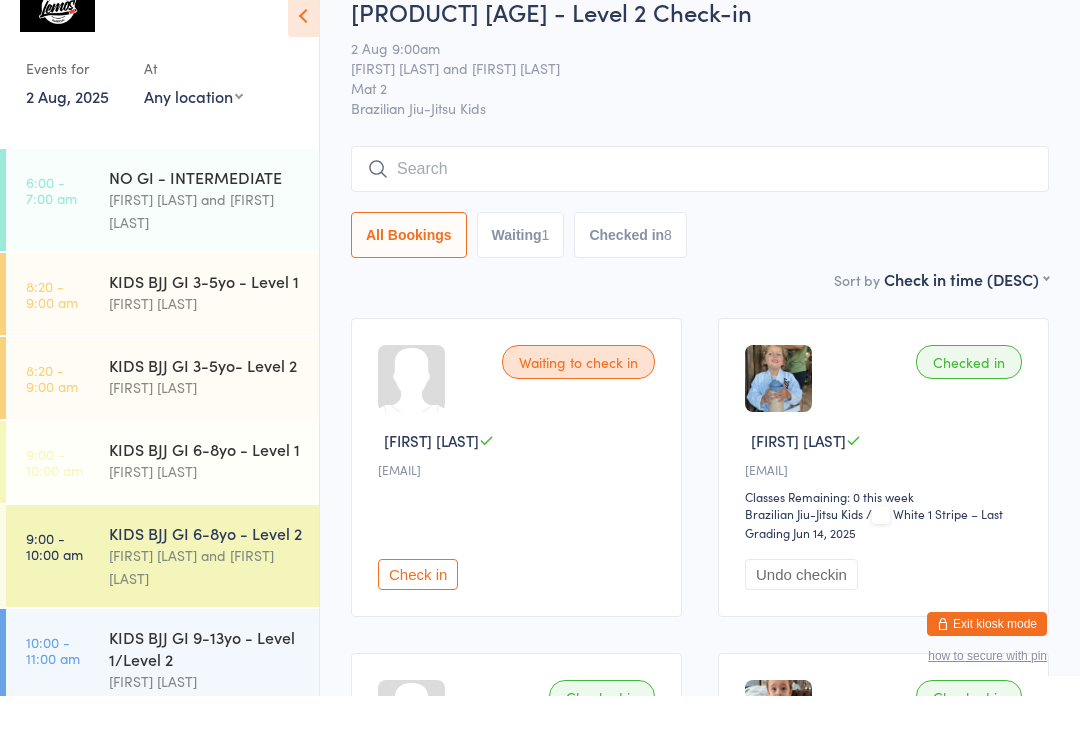 type on "G" 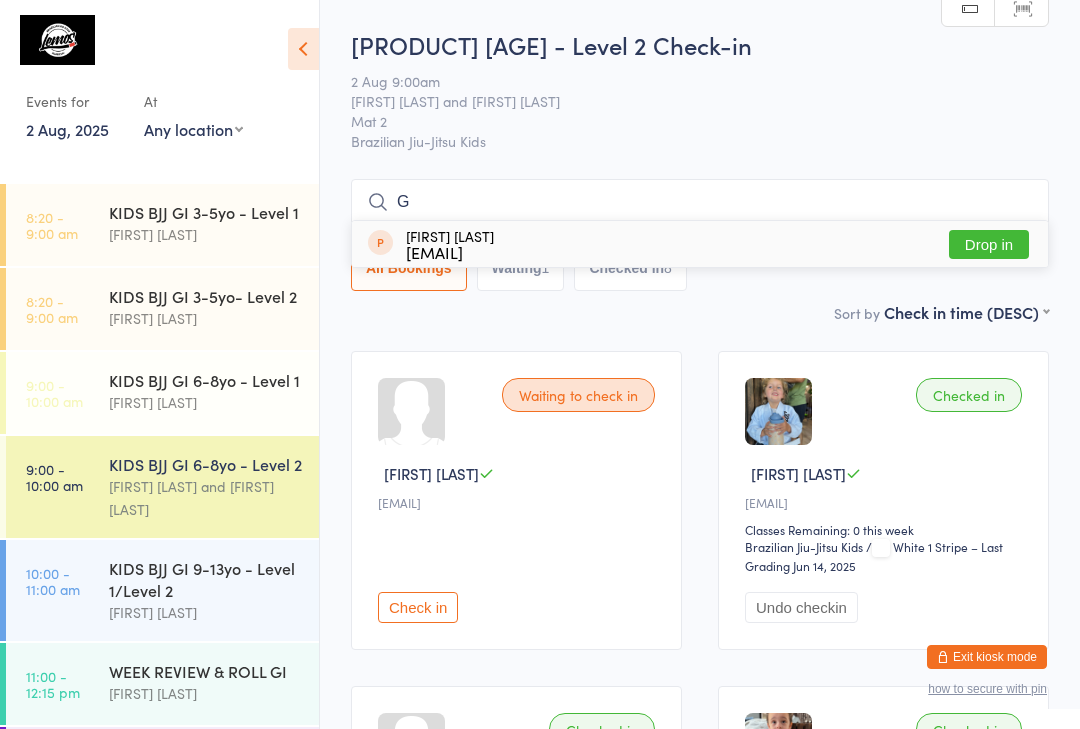 scroll, scrollTop: 99, scrollLeft: 0, axis: vertical 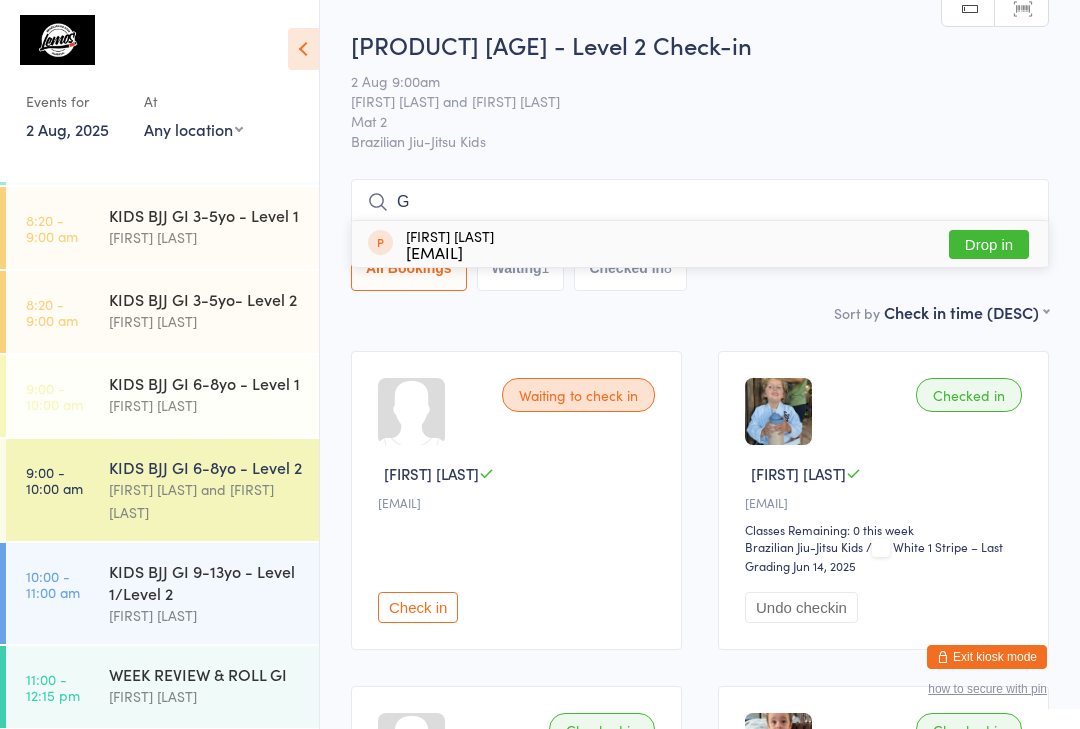 click on "[FIRST] [LAST]" at bounding box center [205, 237] 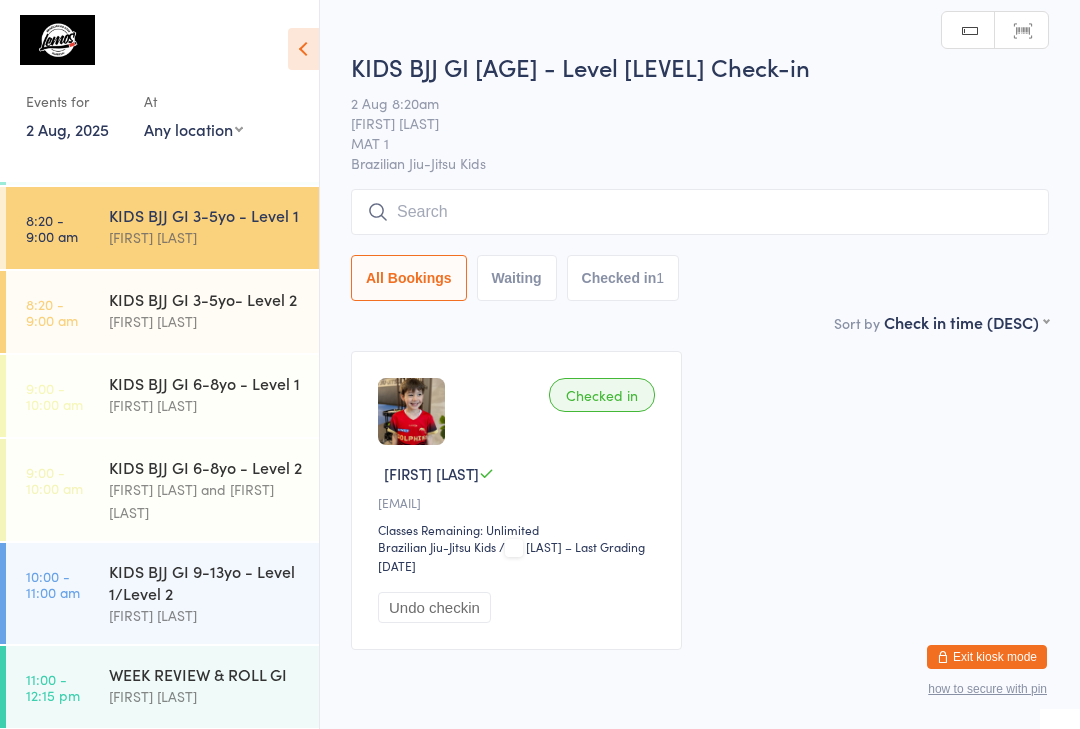 click at bounding box center (700, 212) 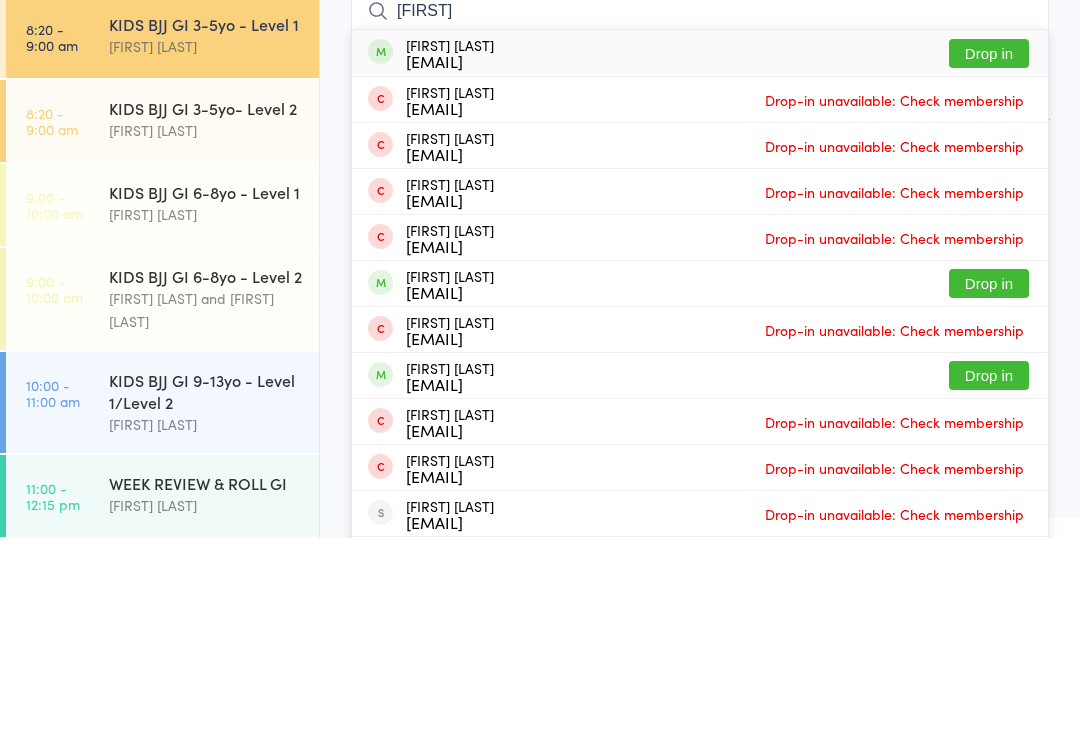 type on "[FIRST]" 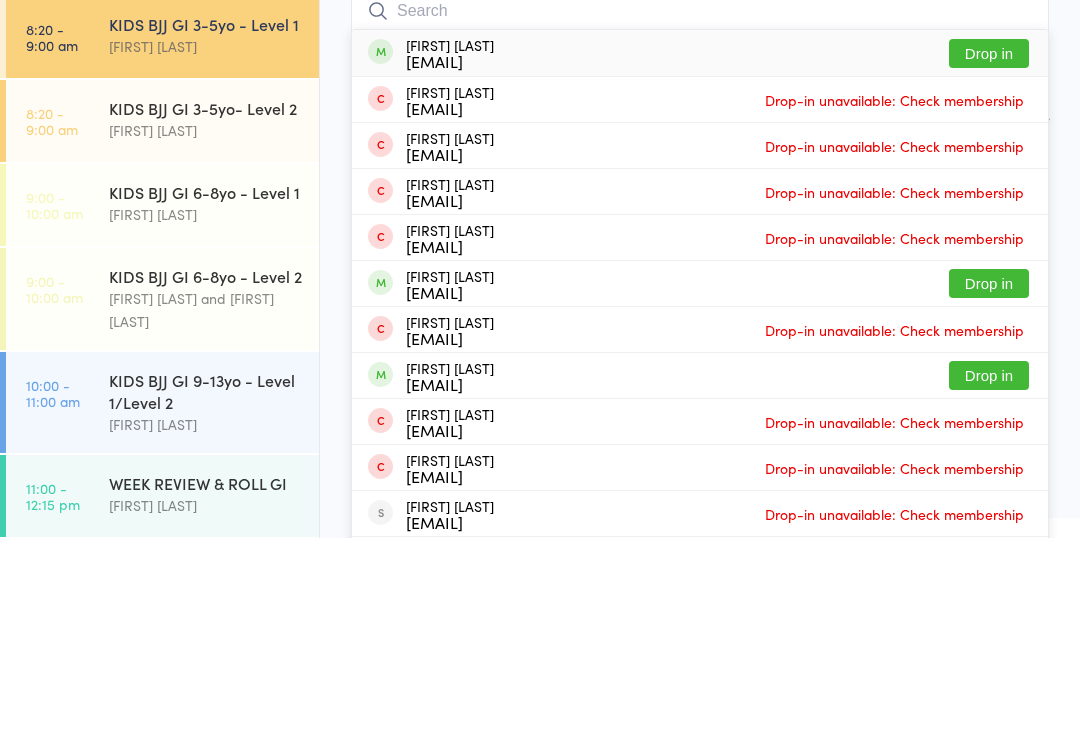 scroll, scrollTop: 86, scrollLeft: 0, axis: vertical 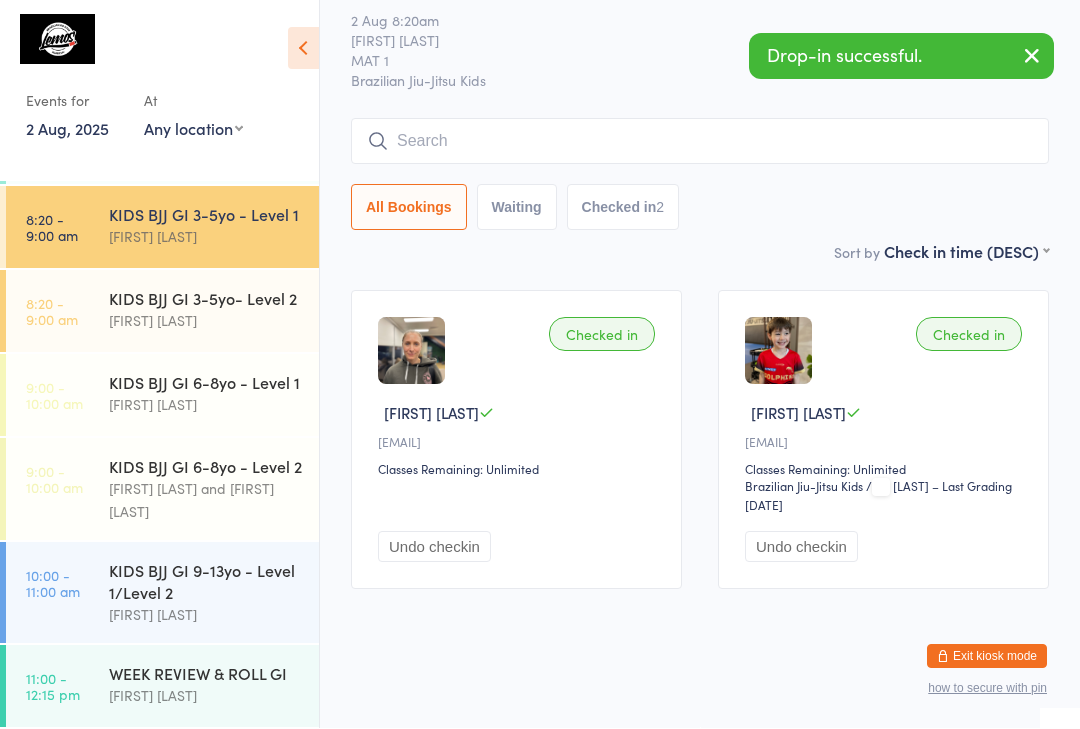 click on "KIDS BJJ GI 3-5yo - Level 1 Check-in 2 Aug 8:20am  [FIRST] [LAST]  MAT 1  Brazilian Jiu-Jitsu Kids  Manual search Scanner input All Bookings Waiting  Checked in  2 Sort by   Check in time (DESC) First name (ASC) First name (DESC) Last name (ASC) Last name (DESC) Check in time (ASC) Check in time (DESC) Rank (ASC) Rank (DESC) Checked in [LAST] M  [EMAIL] Classes Remaining: Unlimited   Undo checkin Checked in [FIRST] L  [EMAIL] Classes Remaining: Unlimited Brazilian Jiu-Jitsu Kids  Brazilian Jiu-Jitsu Kids   /  White – Last Grading Jul 17, 2025   Undo checkin" at bounding box center [700, 288] 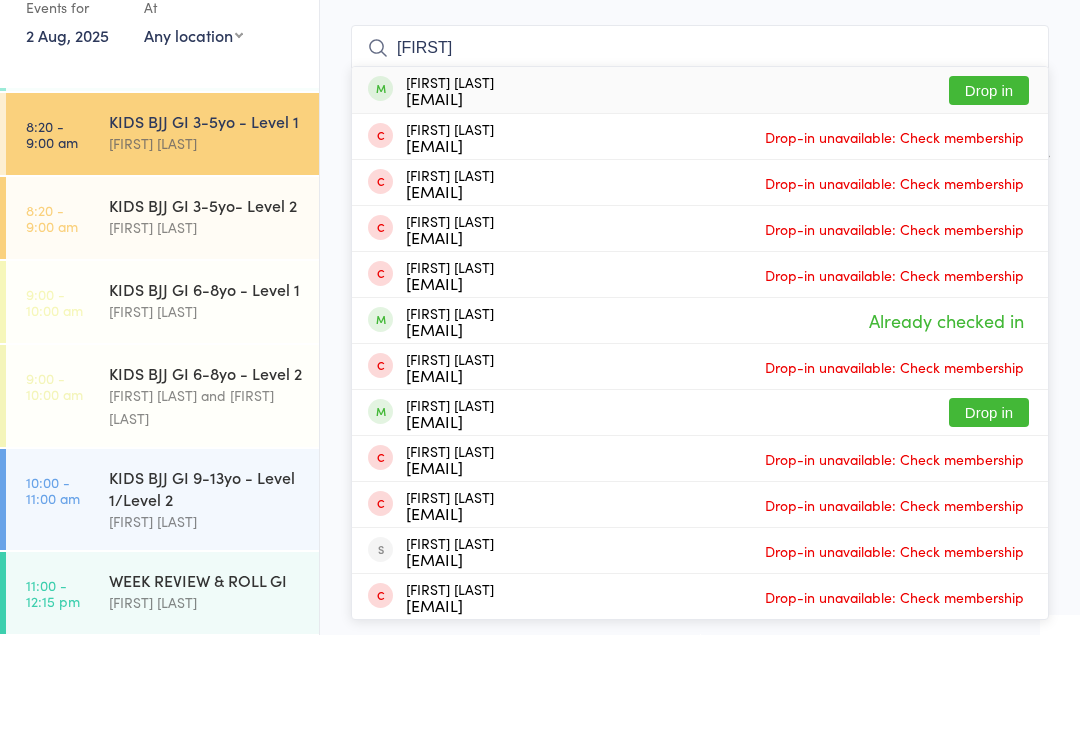 type on "[FIRST]" 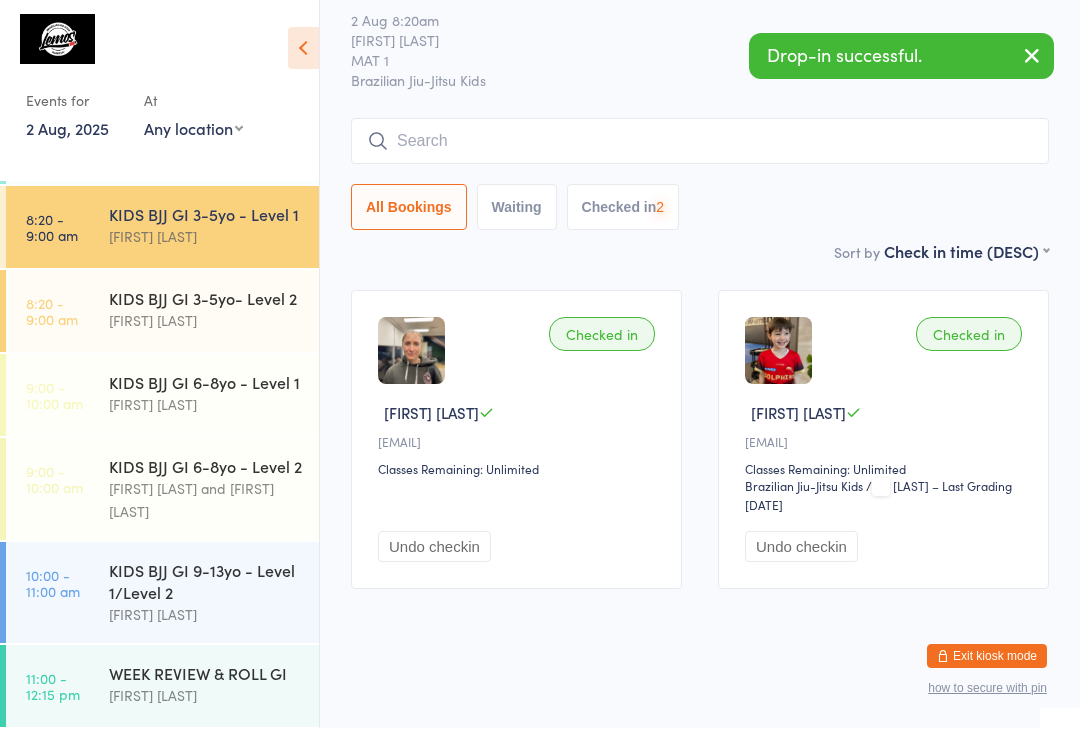 scroll, scrollTop: 87, scrollLeft: 0, axis: vertical 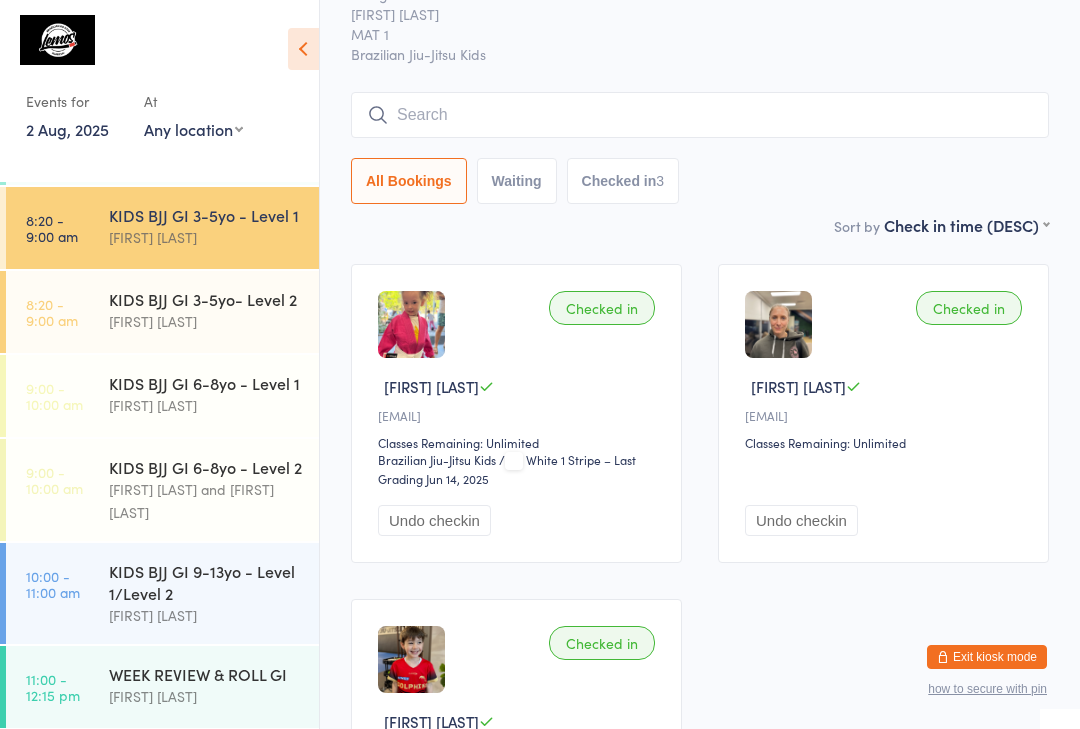 click on "KIDS BJJ GI 3-5yo- Level 2" at bounding box center [205, 299] 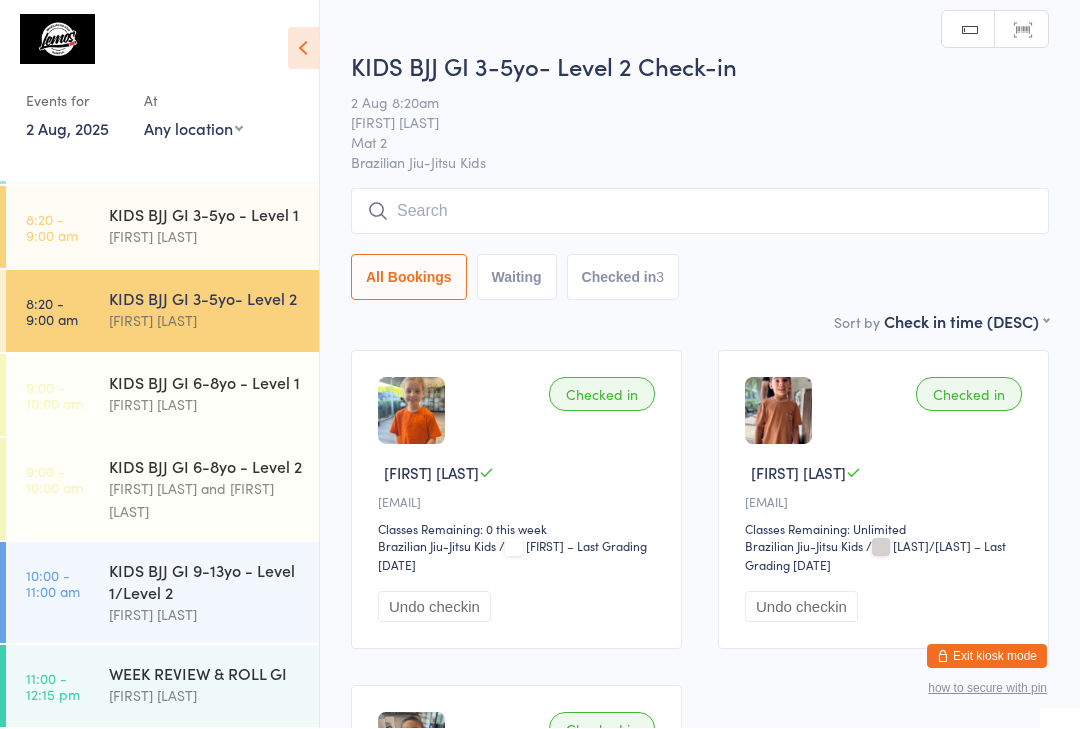 scroll, scrollTop: 1, scrollLeft: 0, axis: vertical 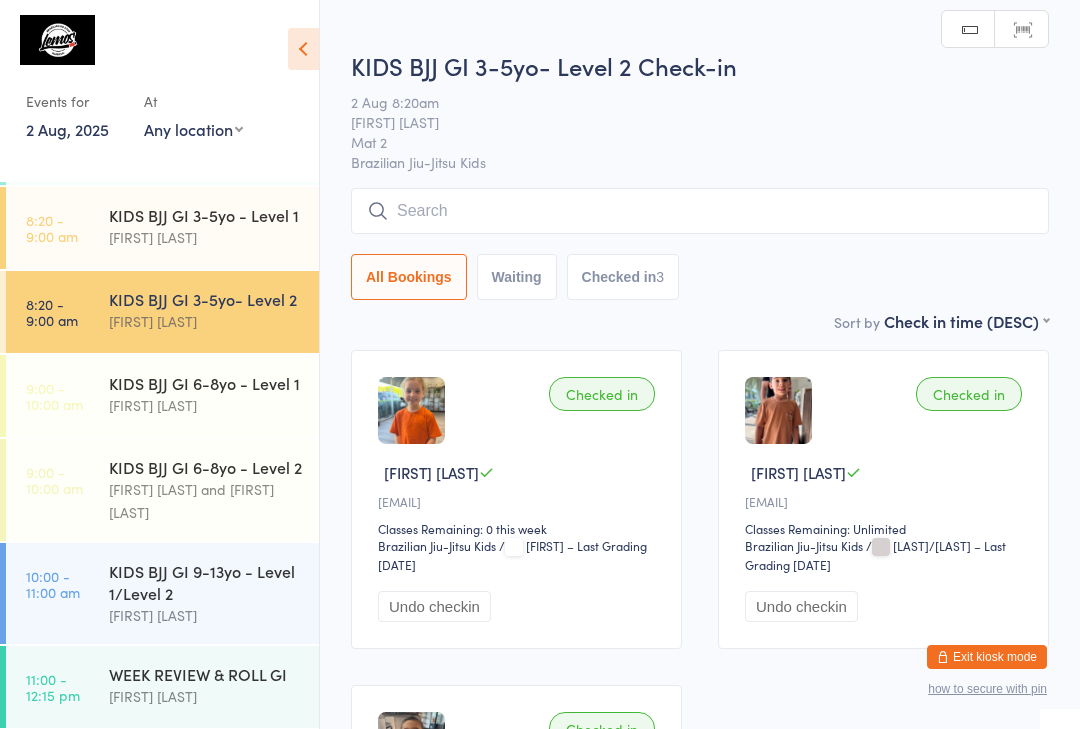 click at bounding box center [700, 211] 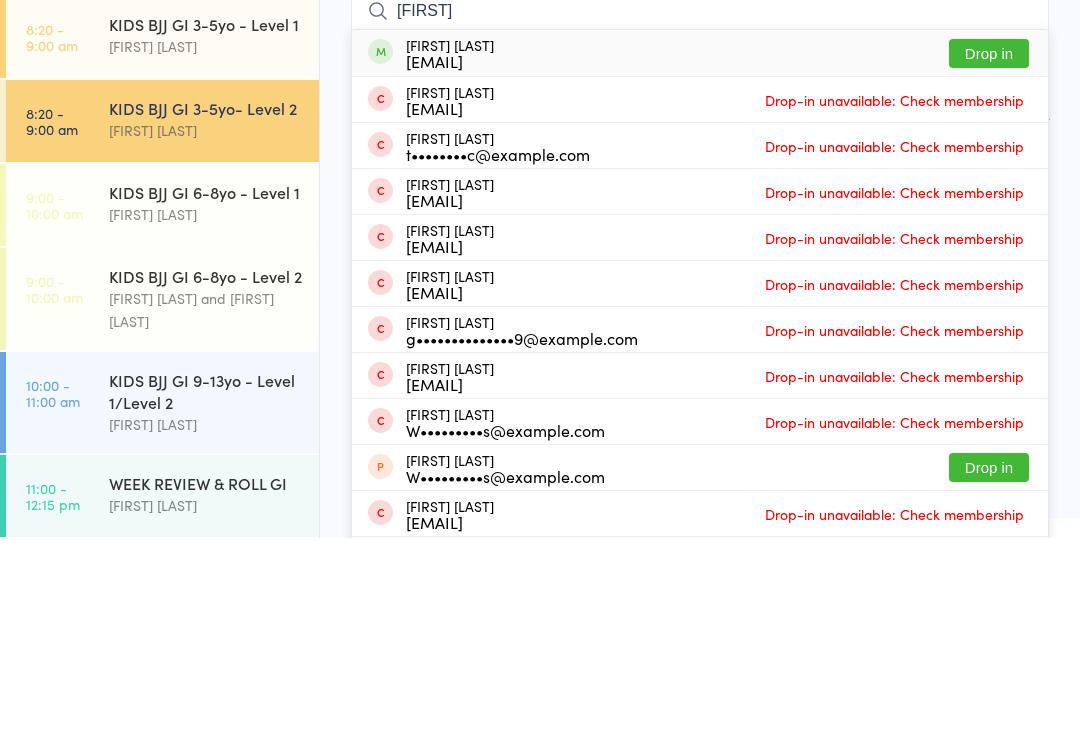 type on "[FIRST]" 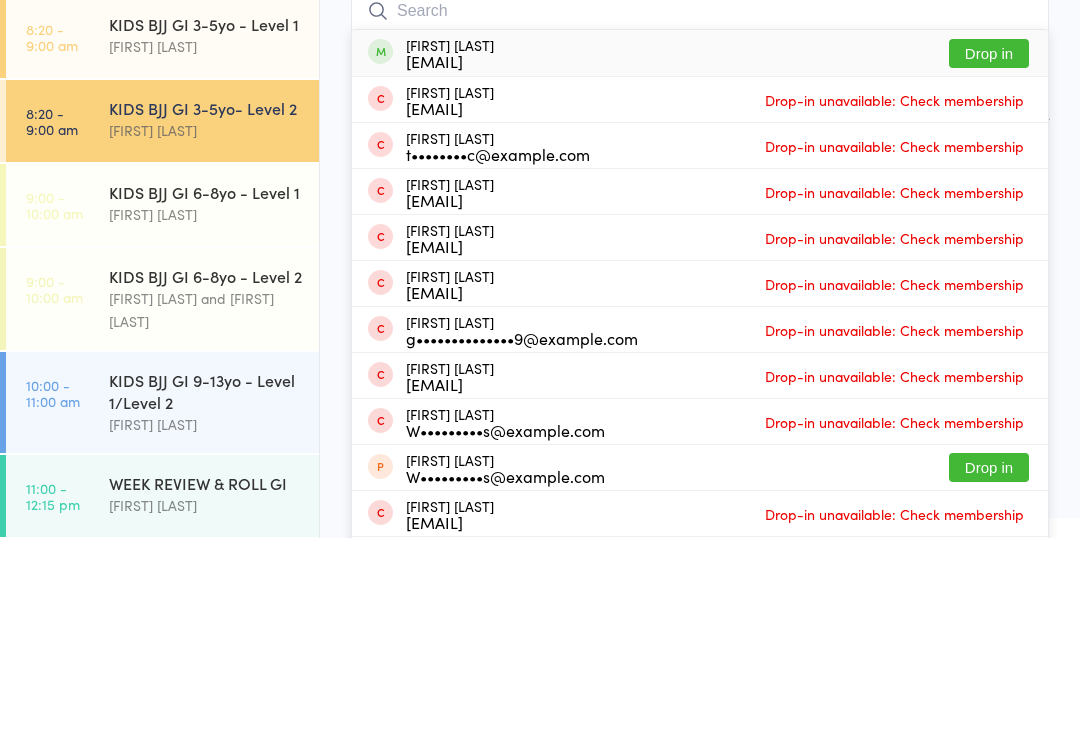 scroll, scrollTop: 191, scrollLeft: 0, axis: vertical 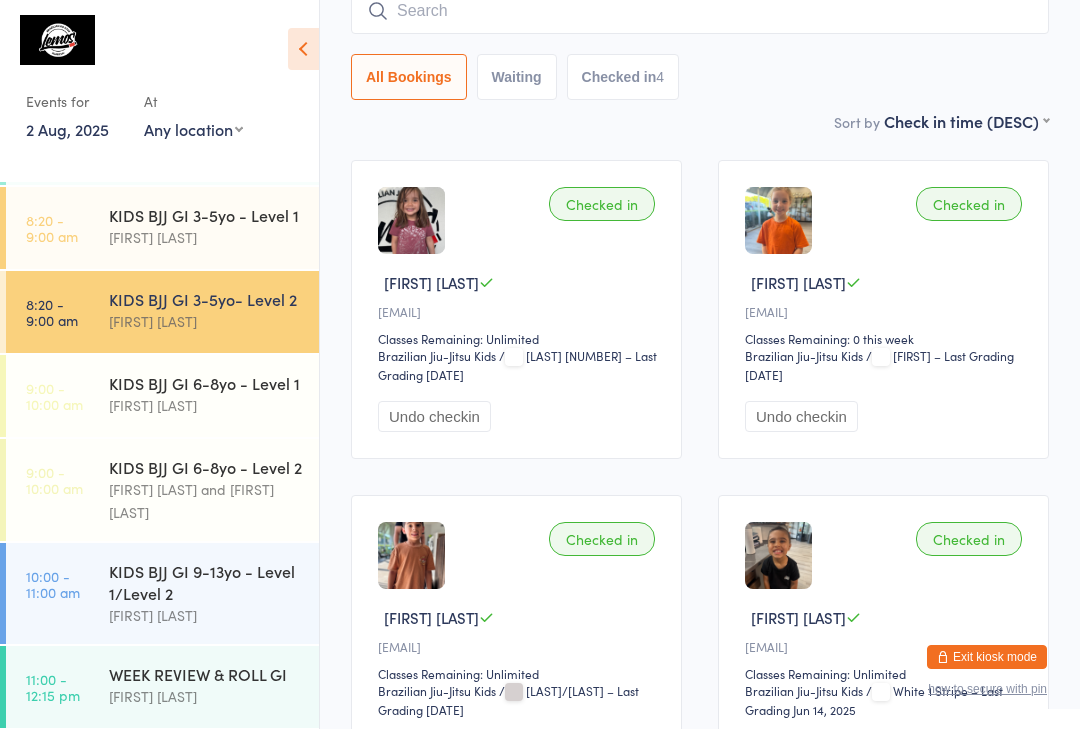 click on "KIDS BJJ GI 3-5yo - Level 1" at bounding box center [205, 215] 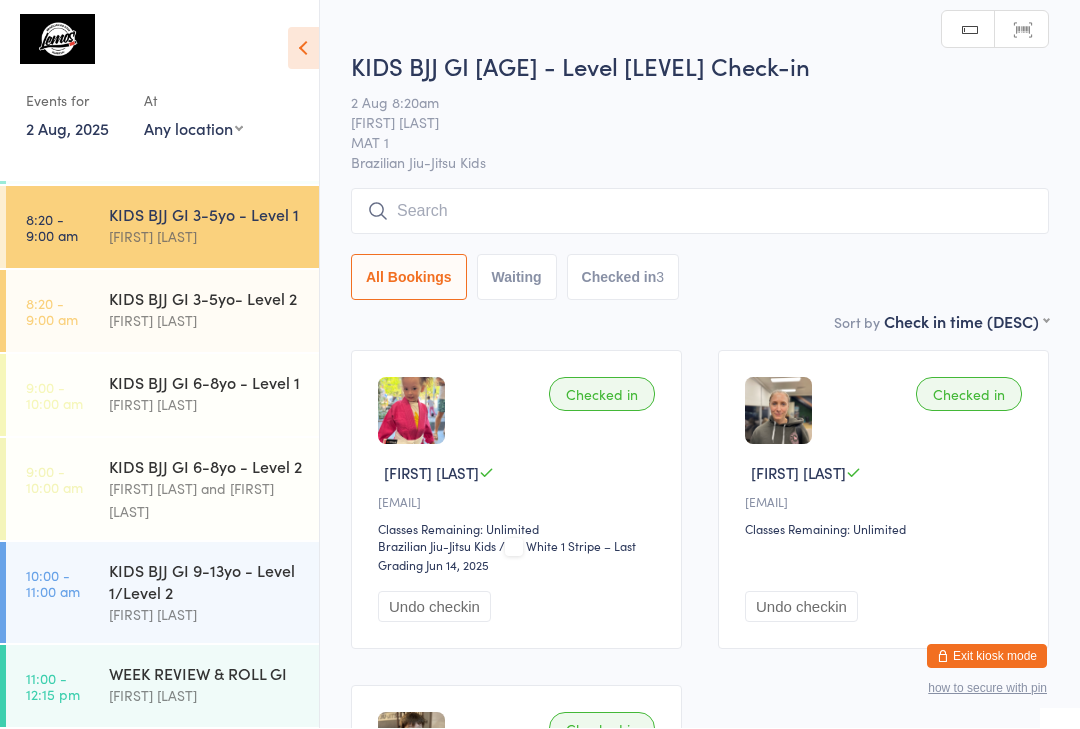 scroll, scrollTop: 1, scrollLeft: 0, axis: vertical 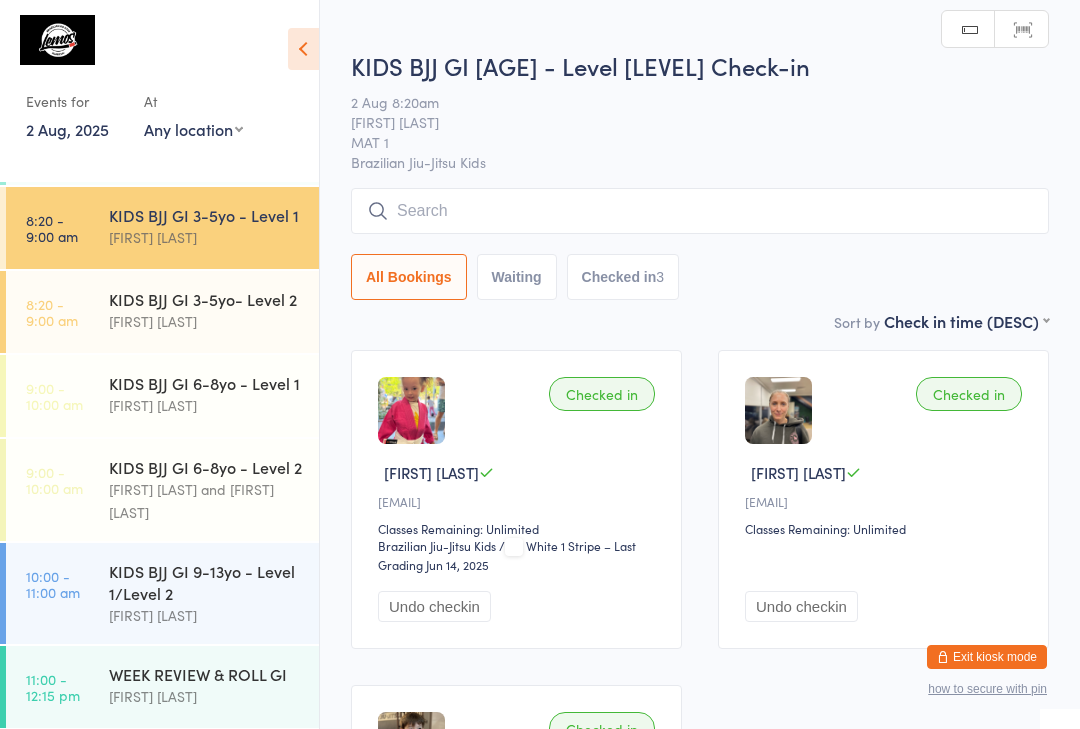 click at bounding box center [700, 211] 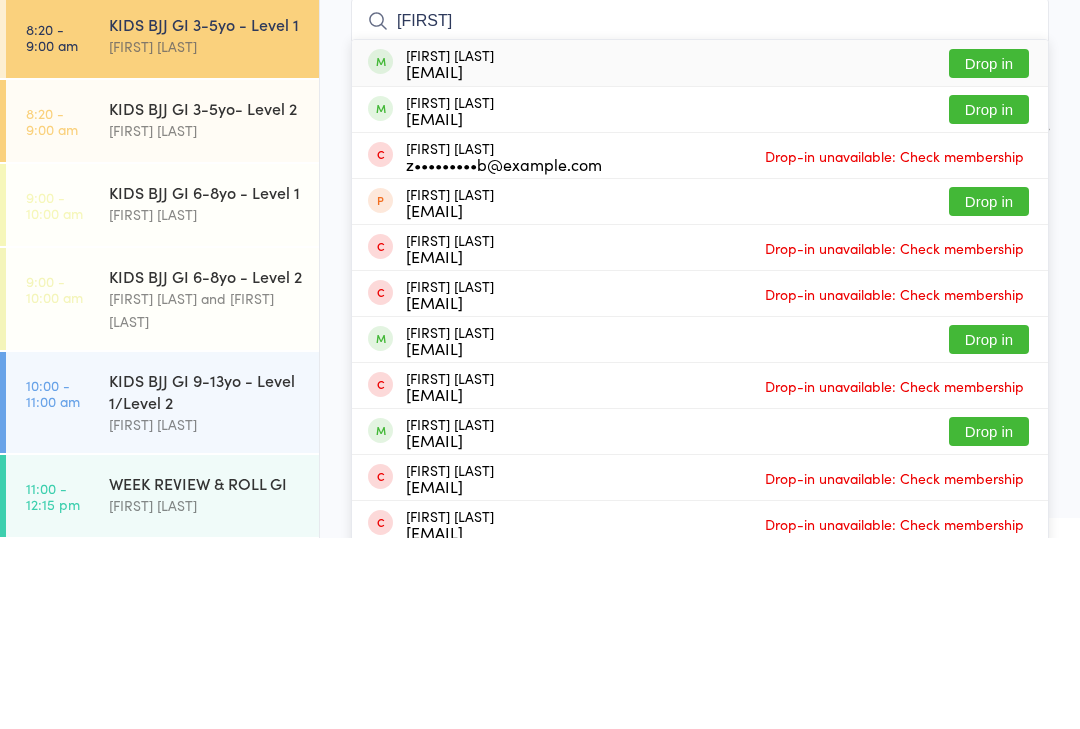 type on "[FIRST]" 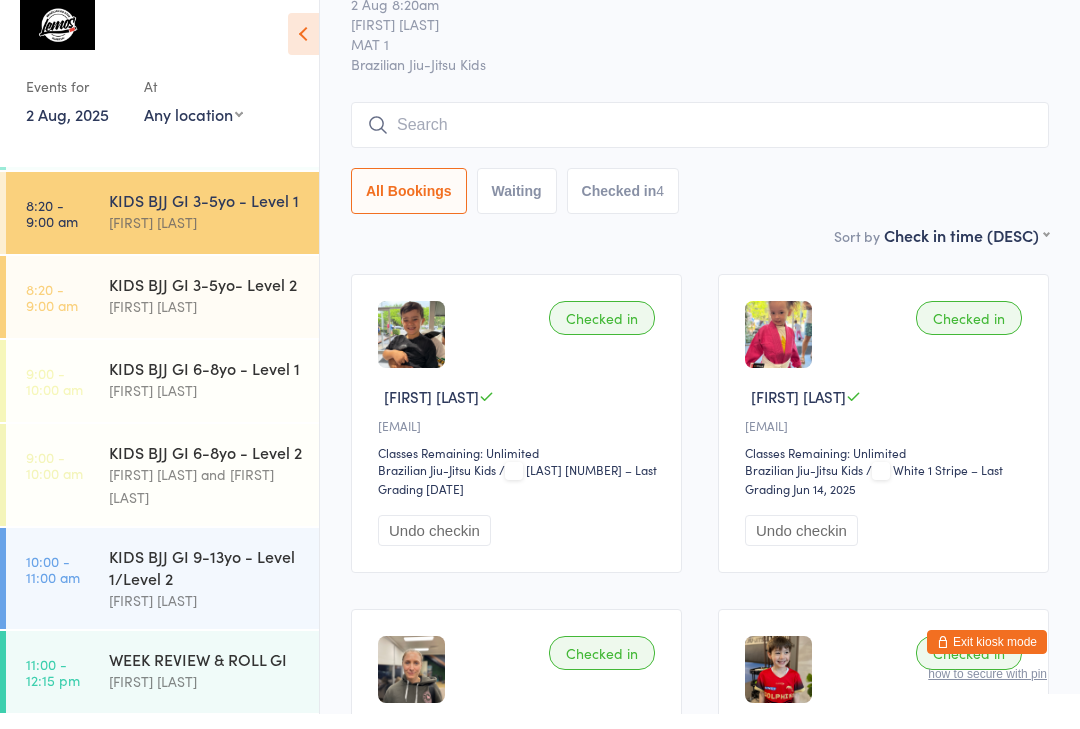 scroll, scrollTop: 77, scrollLeft: 0, axis: vertical 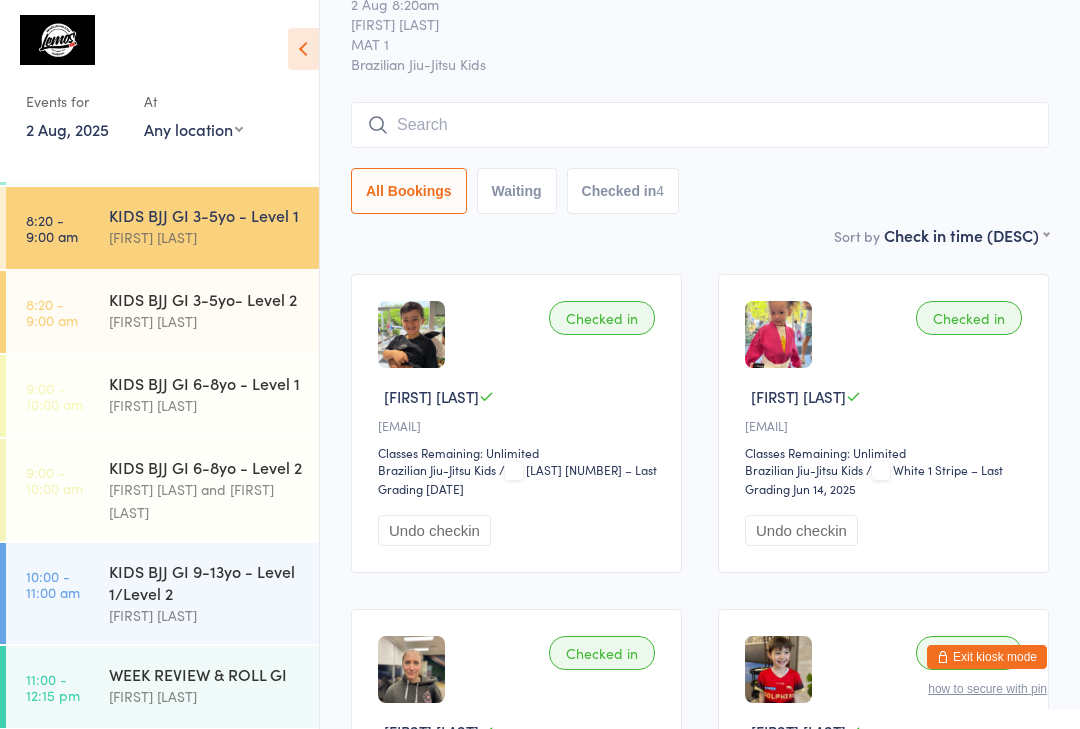 click at bounding box center [700, 125] 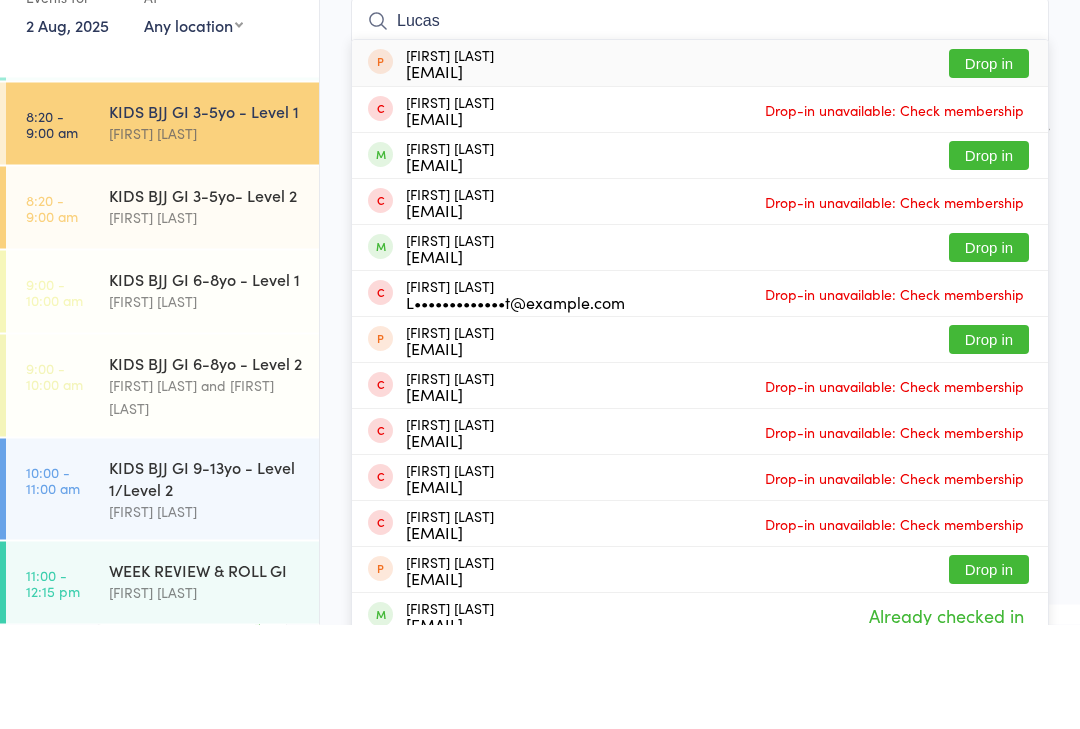type on "Lucas" 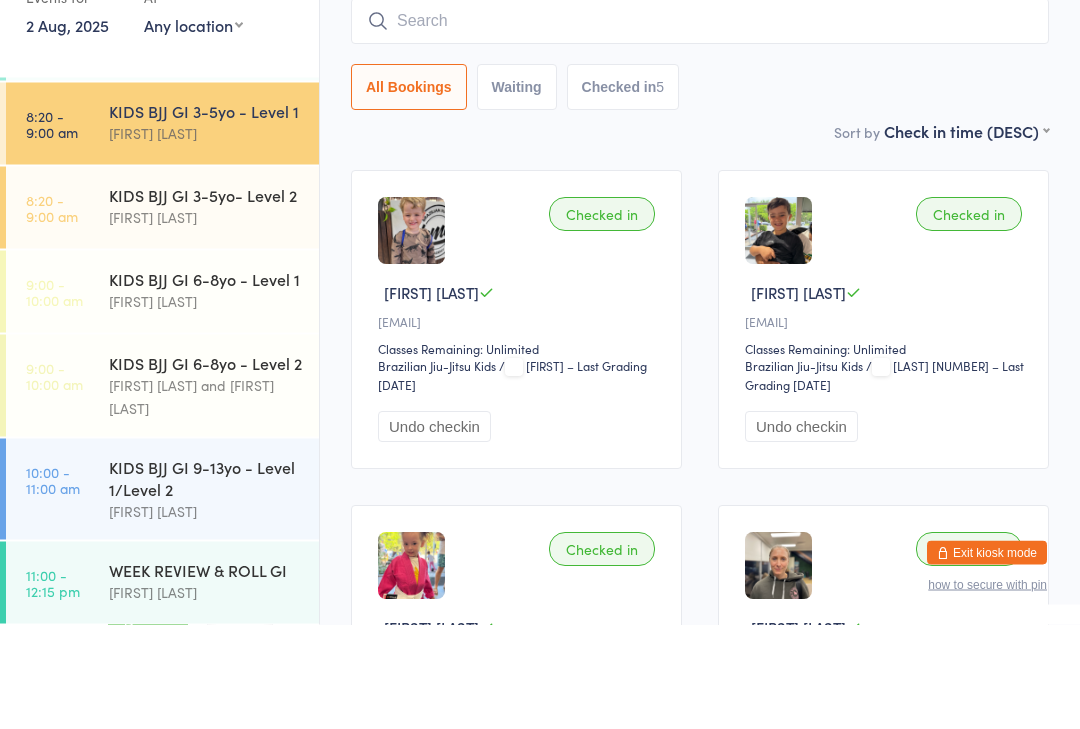 click on "Sort by   Check in time (DESC) First name (ASC) First name (DESC) Last name (ASC) Last name (DESC) Check in time (ASC) Check in time (DESC) Rank (ASC) Rank (DESC)" at bounding box center (700, 236) 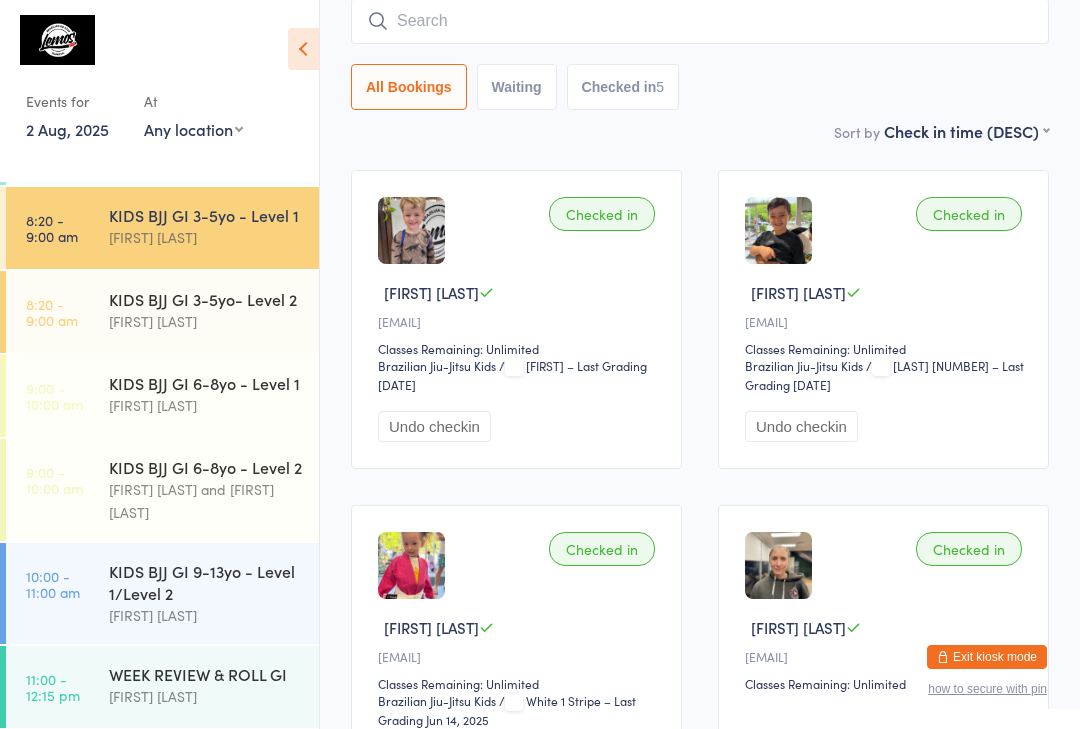 click on "[FIRST] [LAST]" at bounding box center (205, 237) 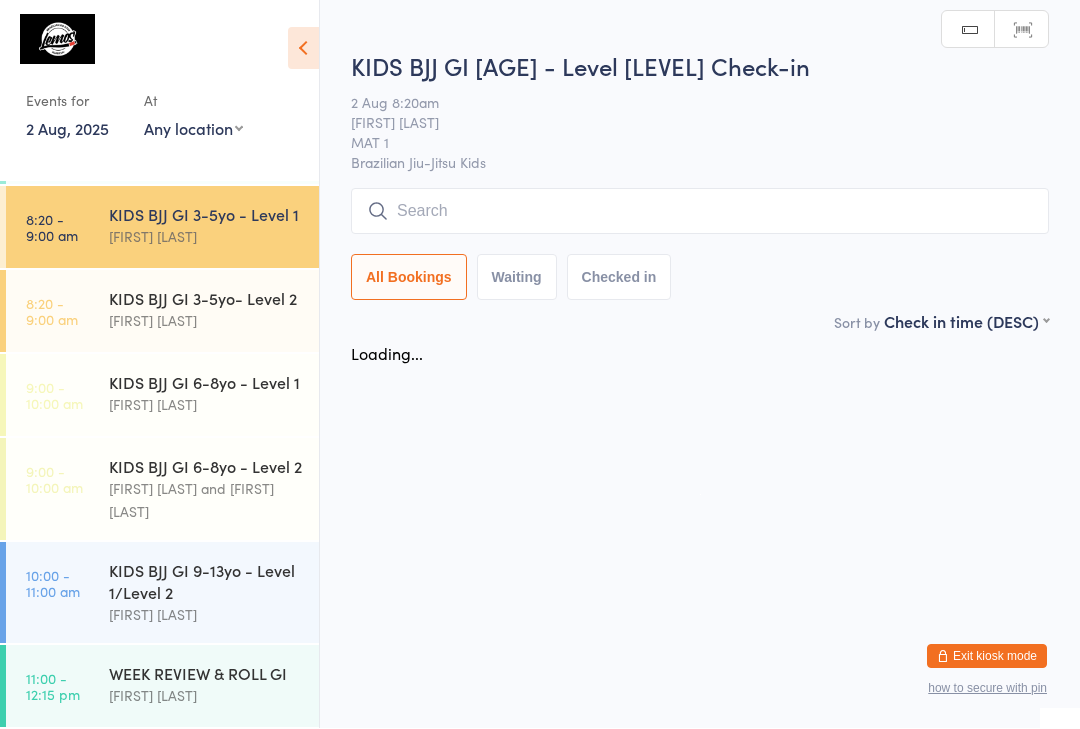 scroll, scrollTop: 1, scrollLeft: 0, axis: vertical 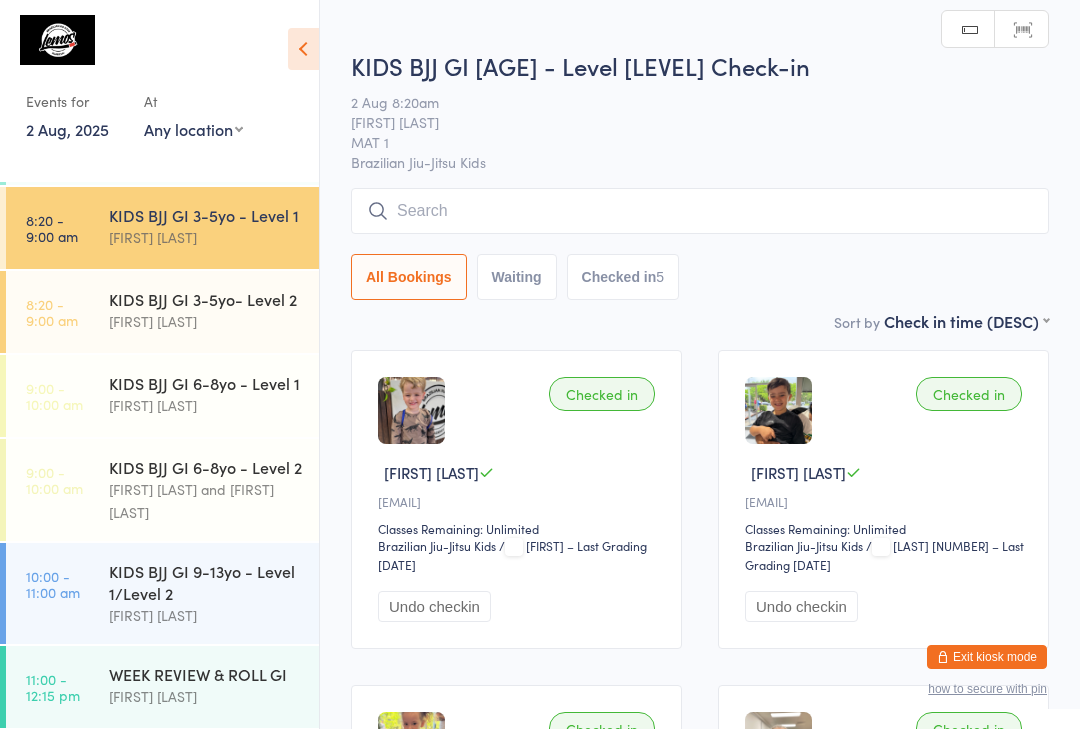click at bounding box center [700, 211] 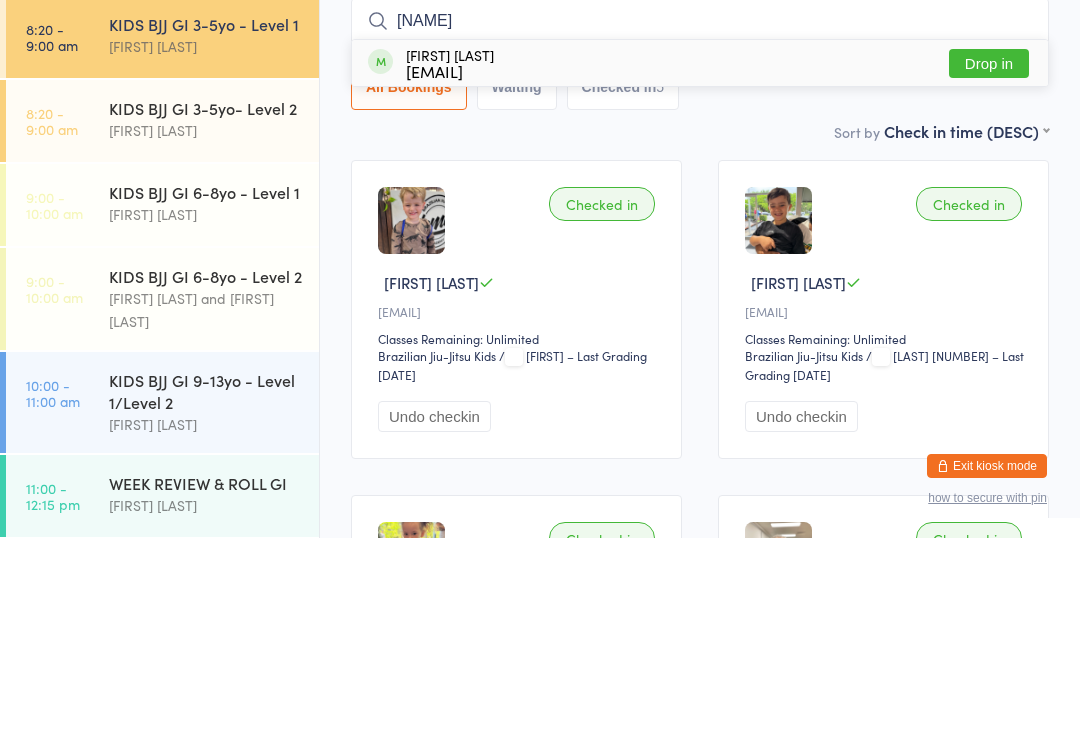 type on "I" 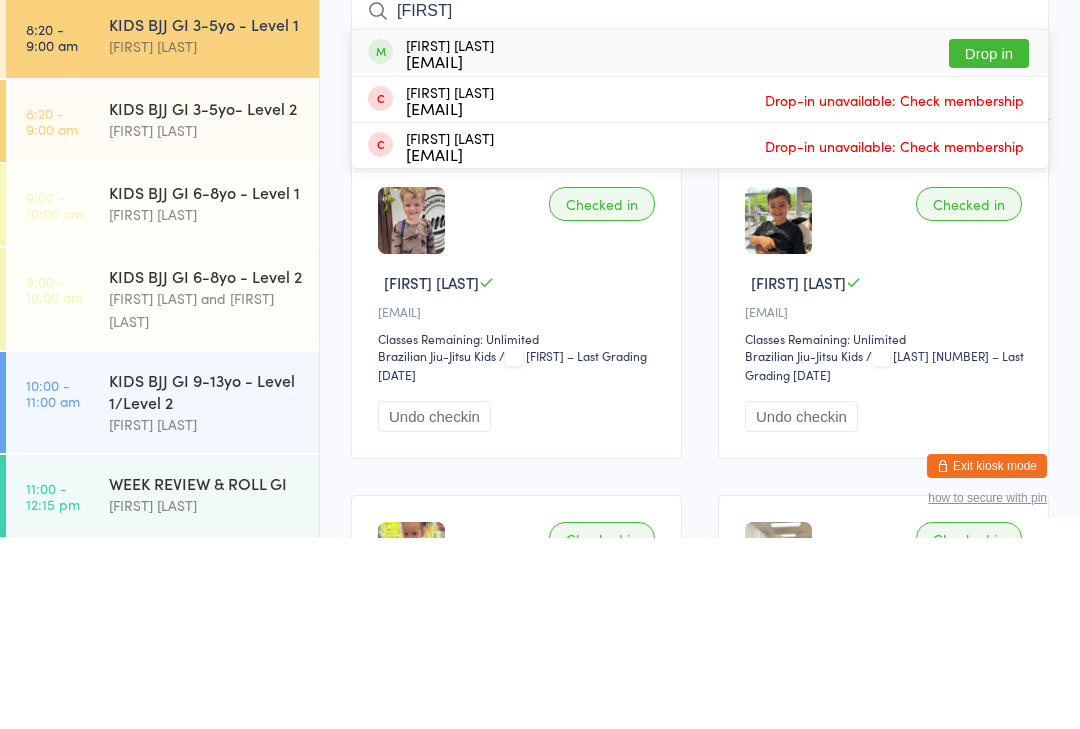 type on "[FIRST]" 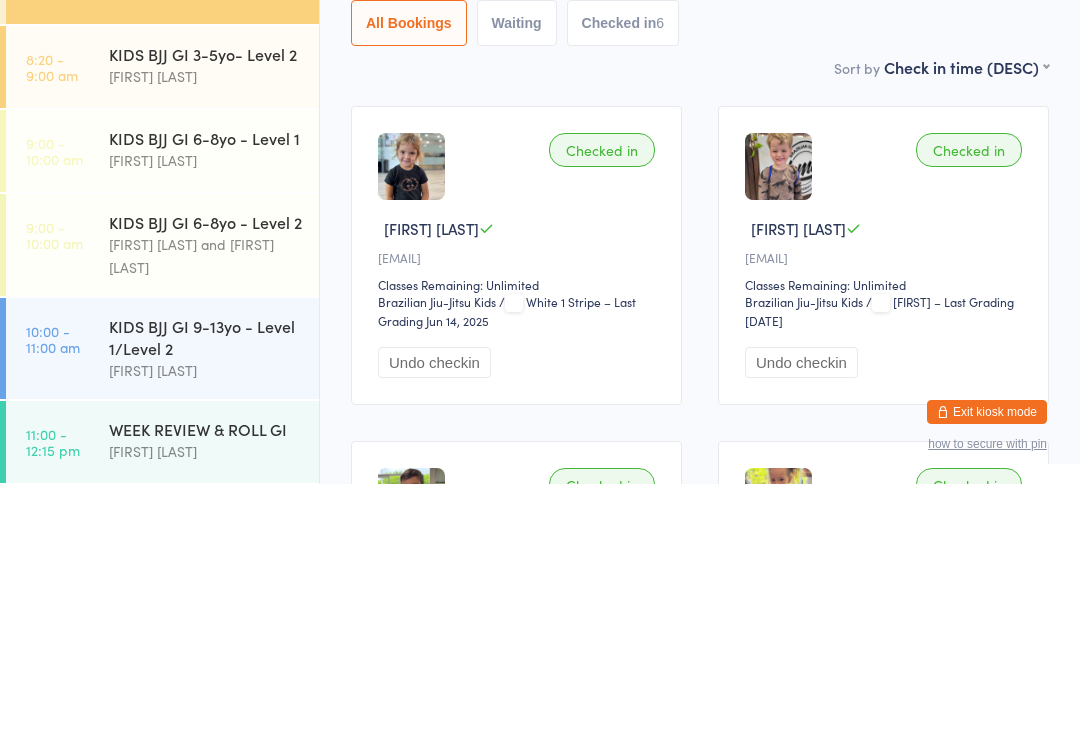 click on "[FIRST] [LAST]" at bounding box center [519, 473] 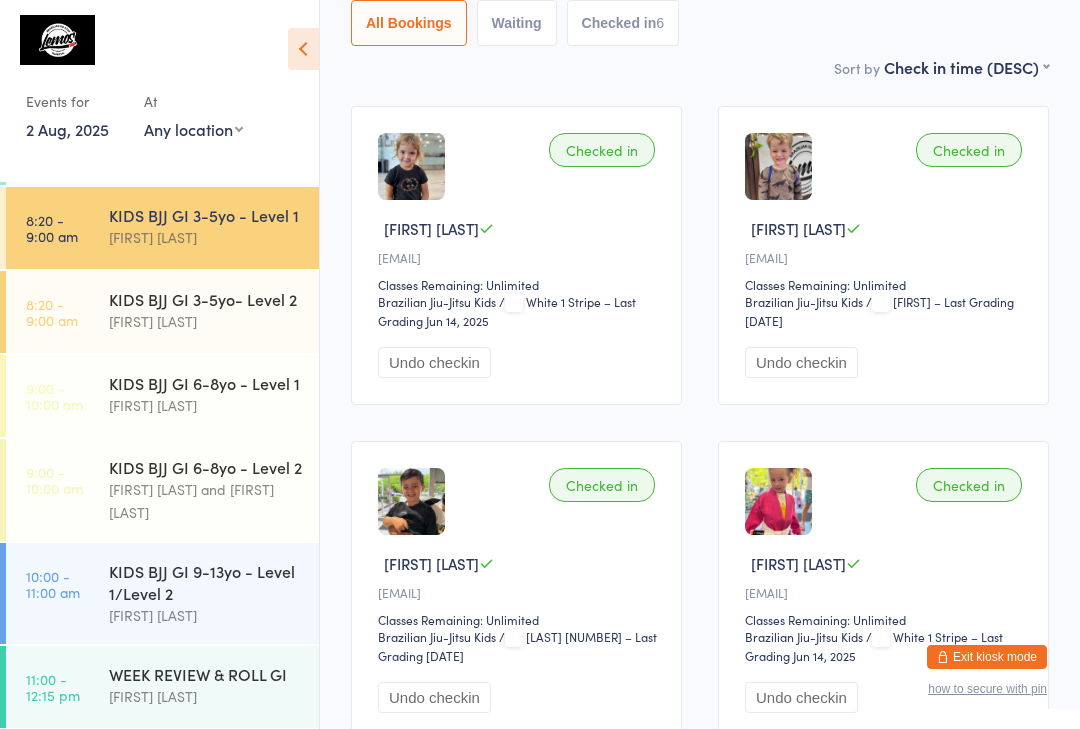 click on "[TIME] - [TIME] [CLASS] [AGE] - Level [NUMBER] [INSTRUCTOR] and [INSTRUCTOR]" at bounding box center (162, 490) 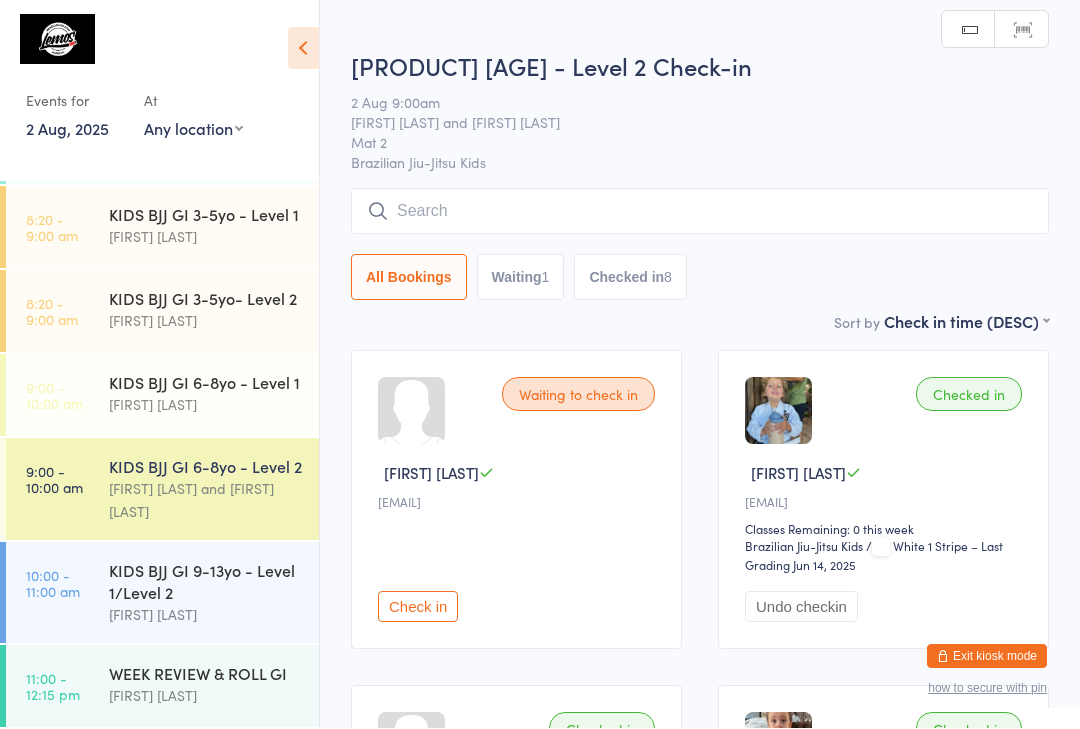 scroll, scrollTop: 1, scrollLeft: 0, axis: vertical 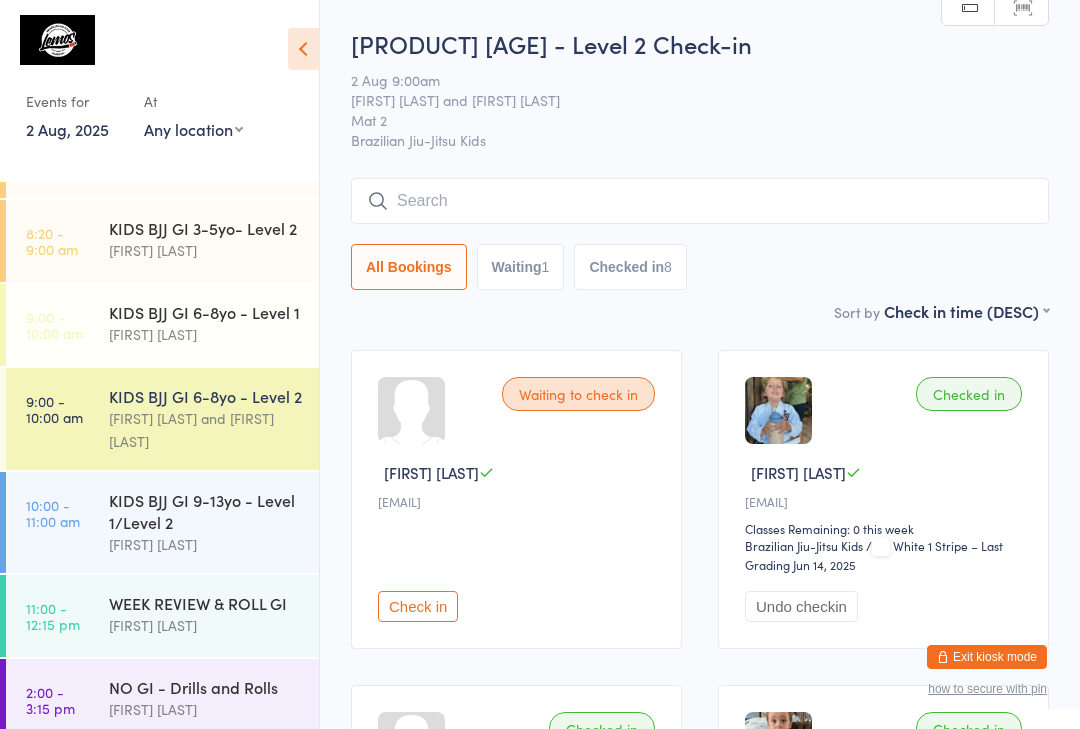 click on "KIDS BJJ GI 9-13yo - Level 1/Level 2" at bounding box center (205, 511) 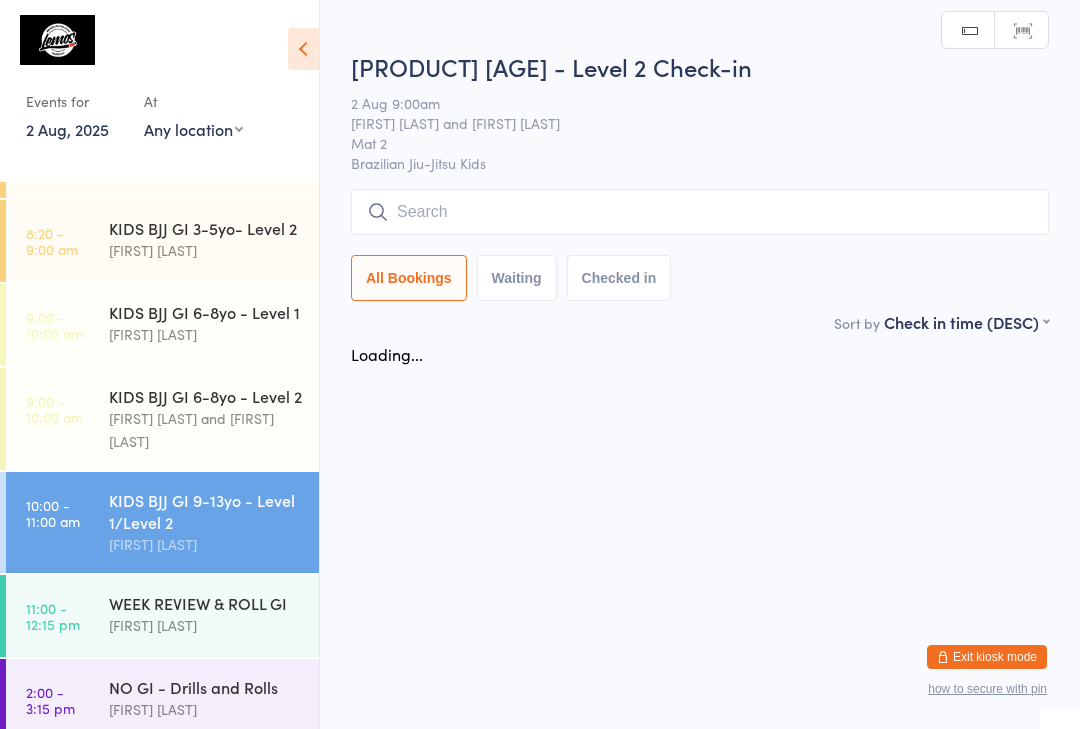 scroll, scrollTop: 0, scrollLeft: 0, axis: both 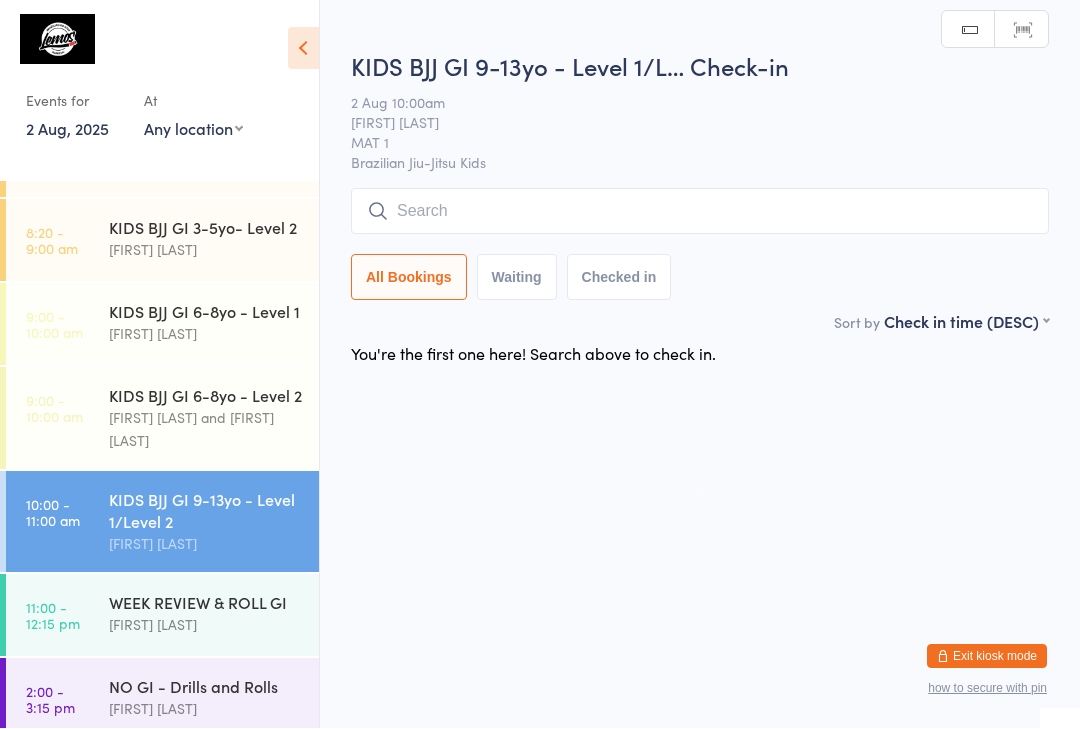 click on "10:00 - 11:00 am" at bounding box center (53, 513) 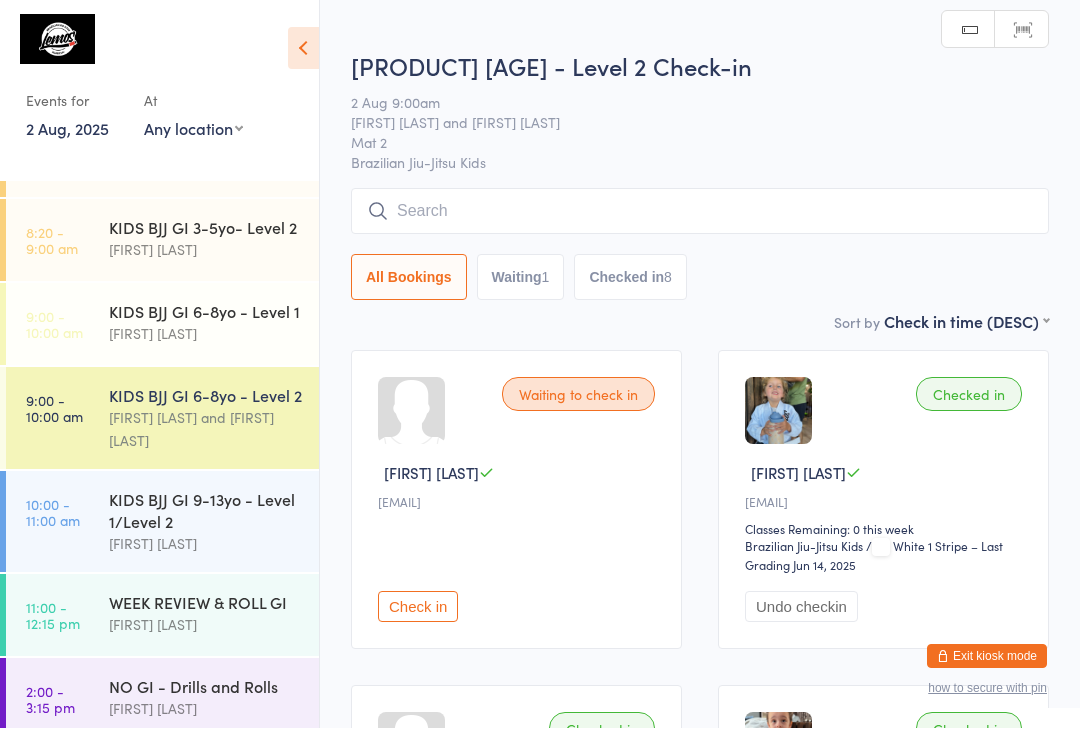 scroll, scrollTop: 1, scrollLeft: 0, axis: vertical 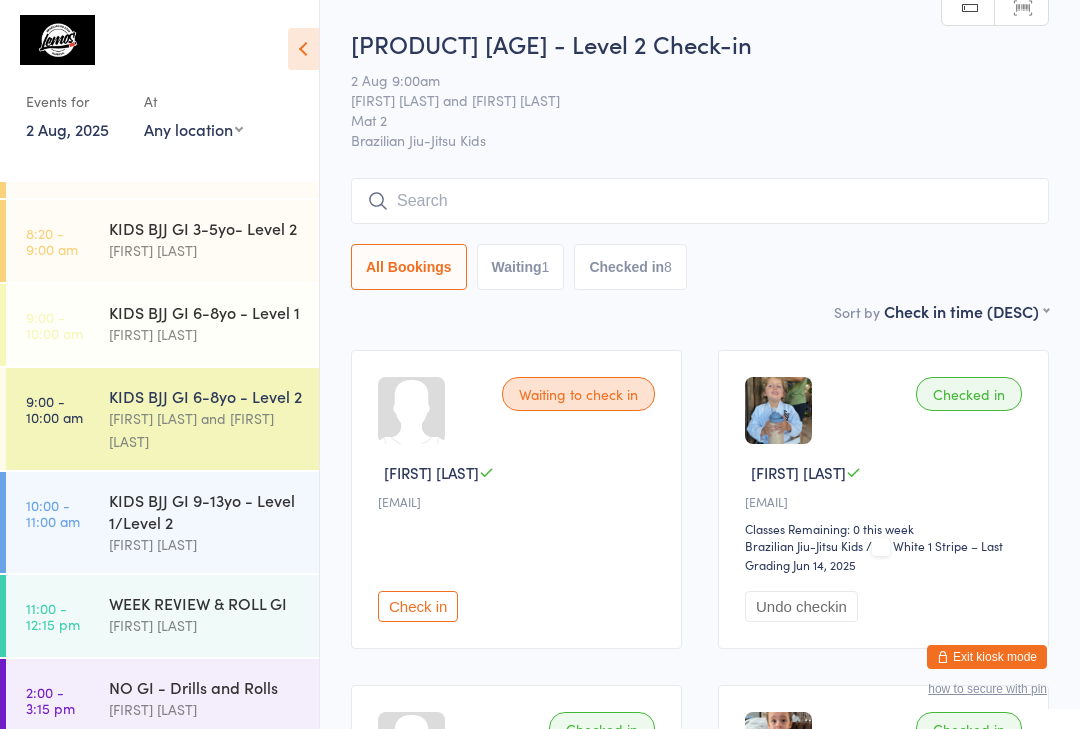 click at bounding box center [700, 201] 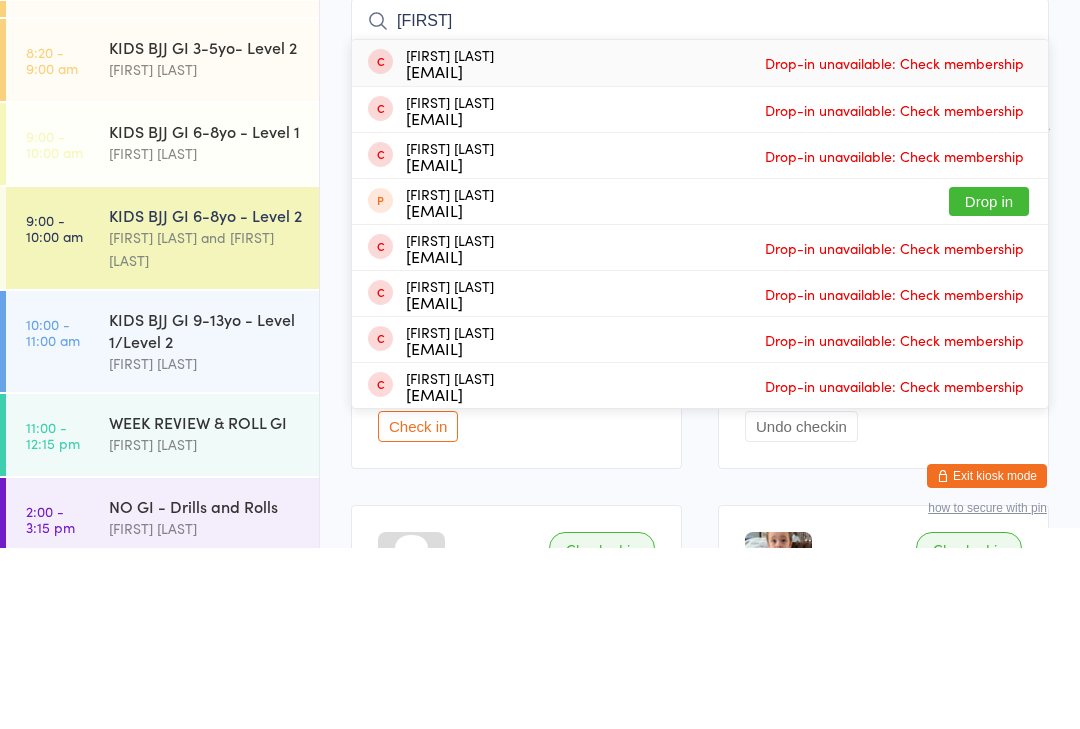 type on "[FIRST]" 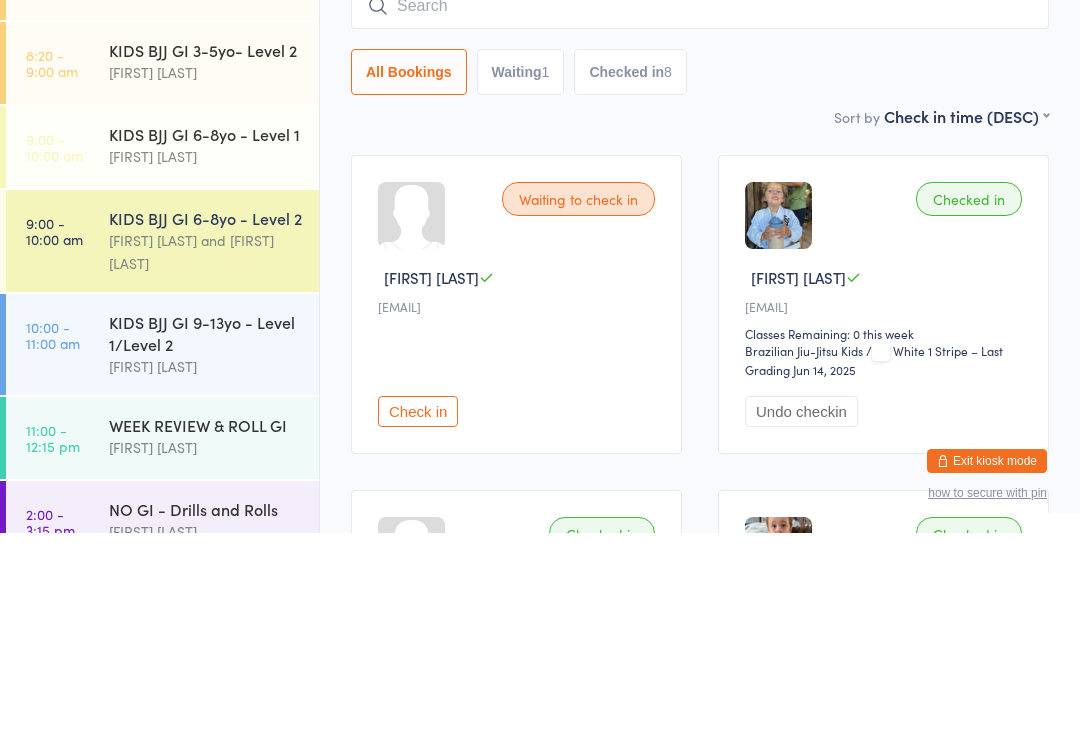 scroll, scrollTop: 134, scrollLeft: 0, axis: vertical 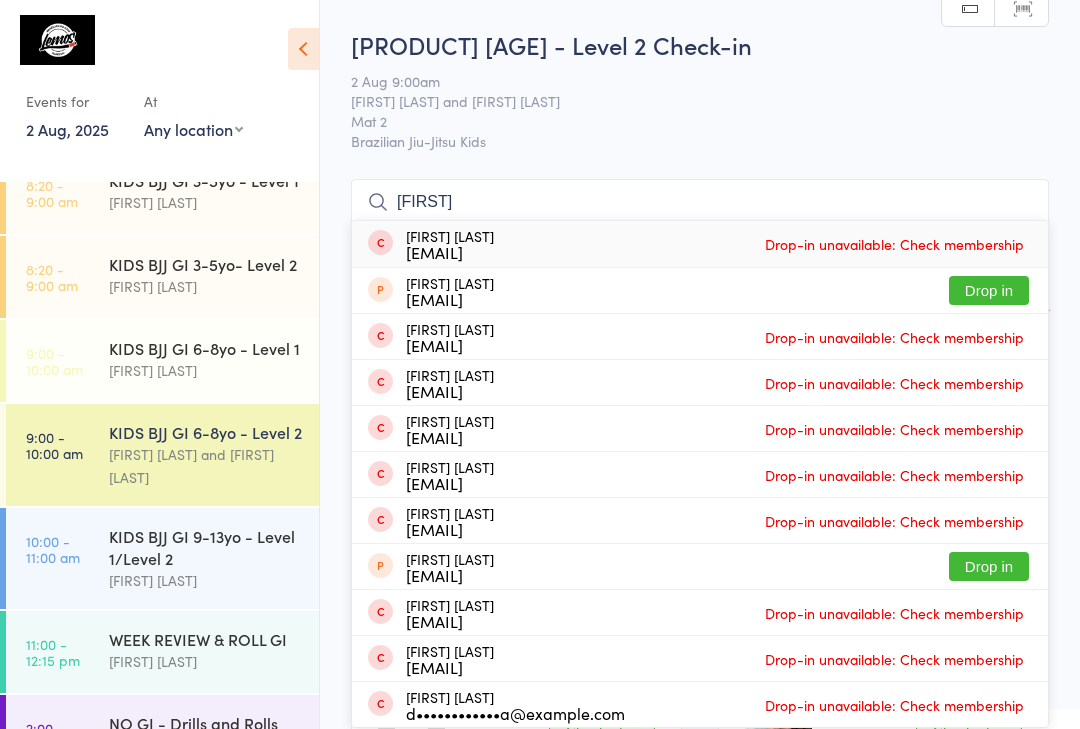 type on "[FIRST]" 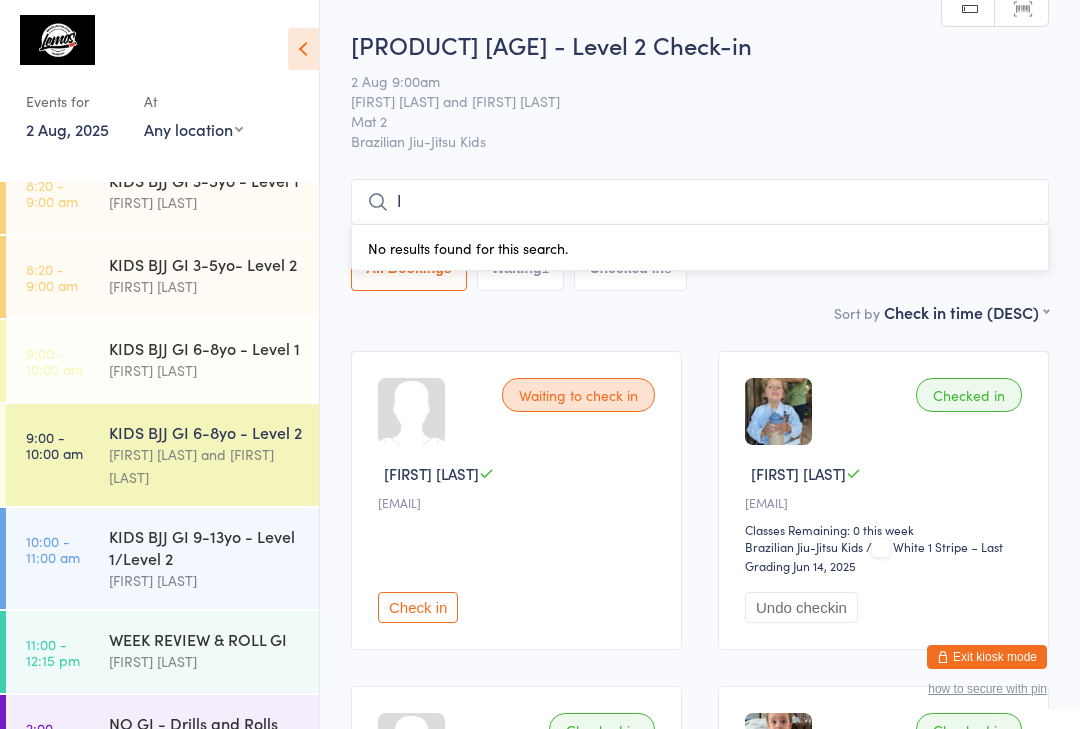 click on "Events for 2 Aug, 2025 2 Aug, 2025
August 2025
Sun Mon Tue Wed Thu Fri Sat
31
27
28
29
30
31
01
02
32
03
04
05
06
07
08
09
33
10
11
12
13
14
15
16
34
17
18
19
20
21
22
23
35
24
25
26
27
28
29
30" at bounding box center [159, 82] 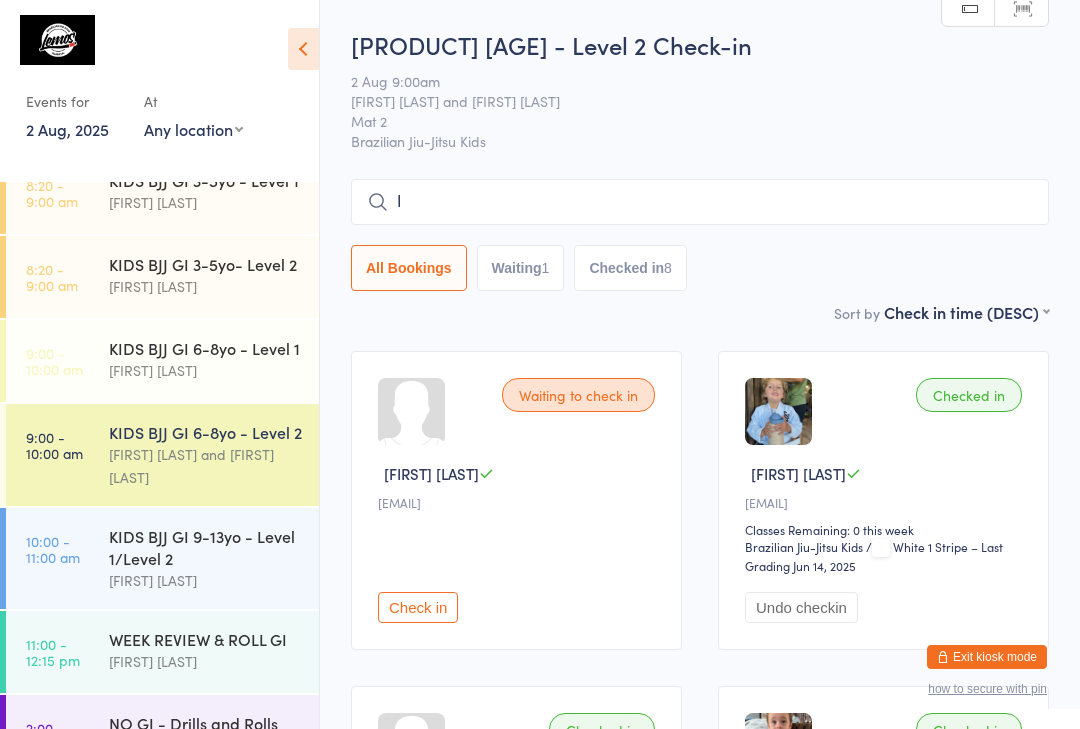 click on "I" at bounding box center [700, 202] 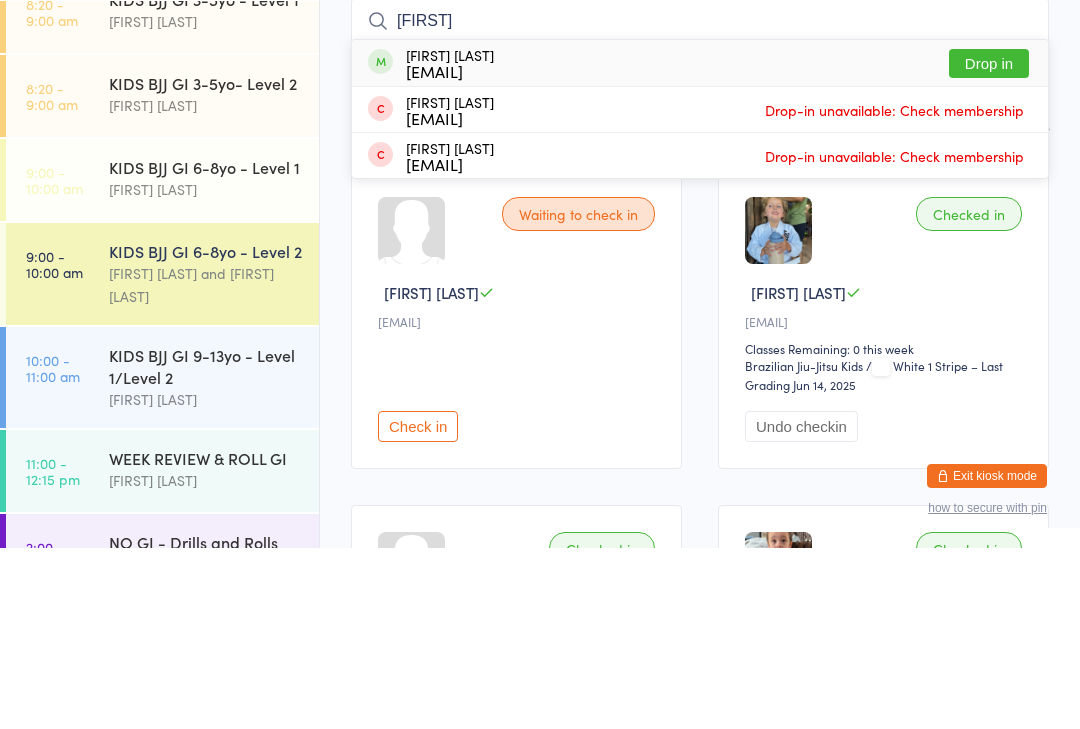type on "[FIRST]" 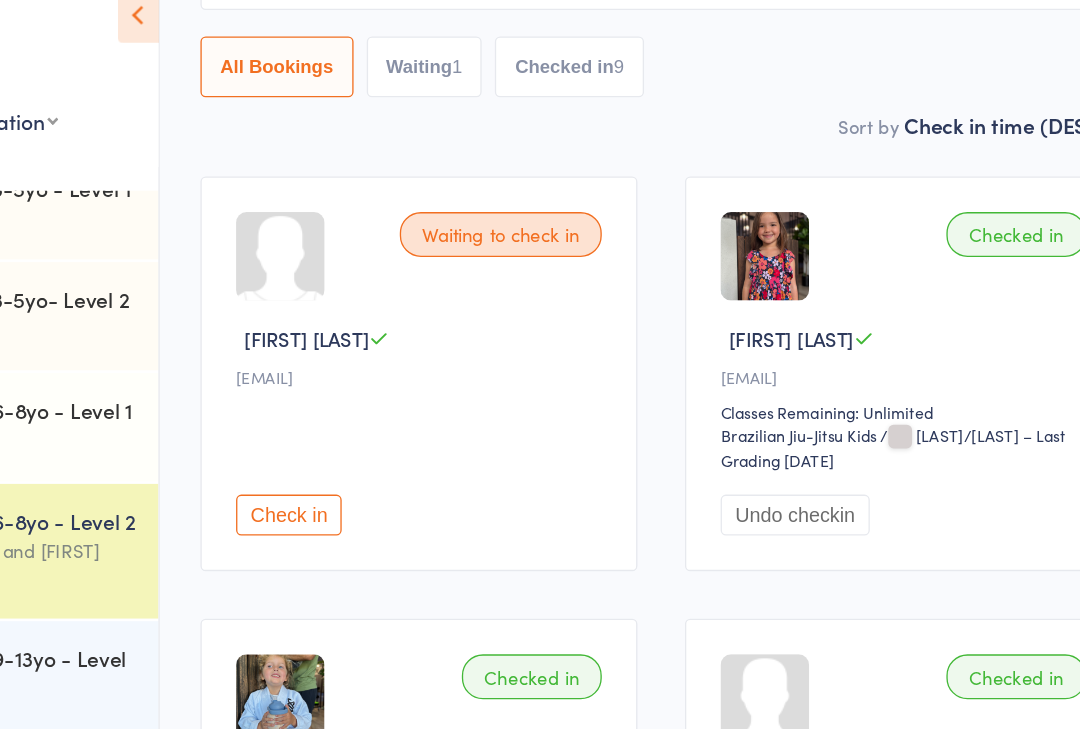 scroll, scrollTop: 78, scrollLeft: 0, axis: vertical 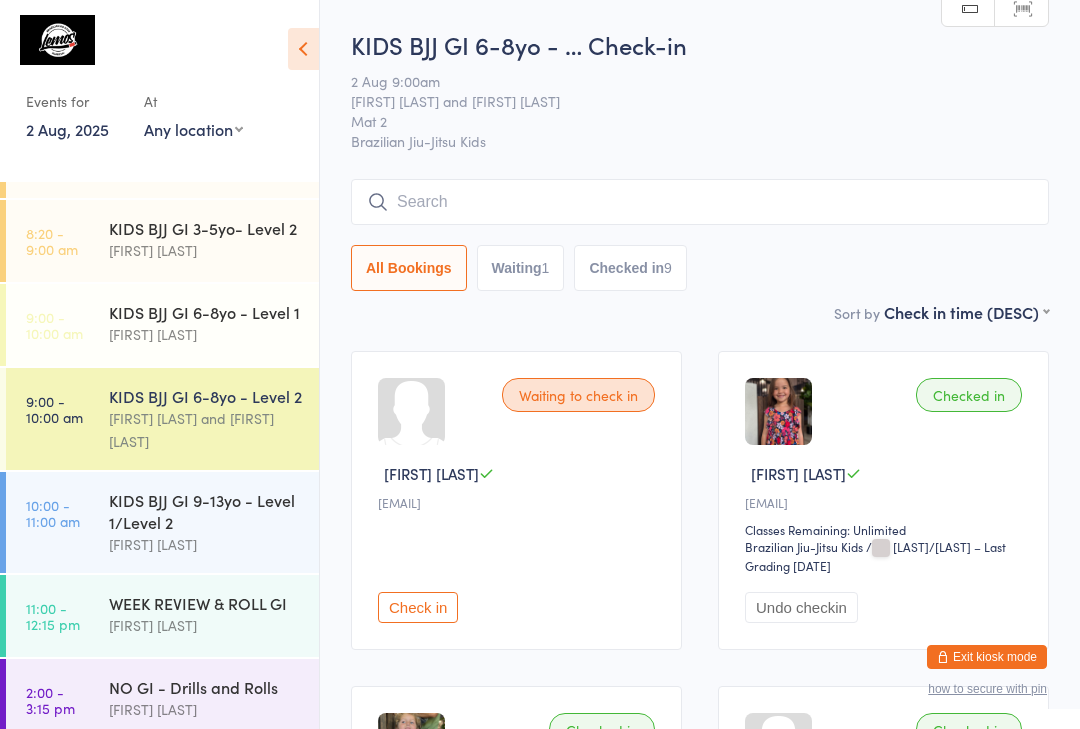 click on "[FIRST] [LAST]" at bounding box center [205, 544] 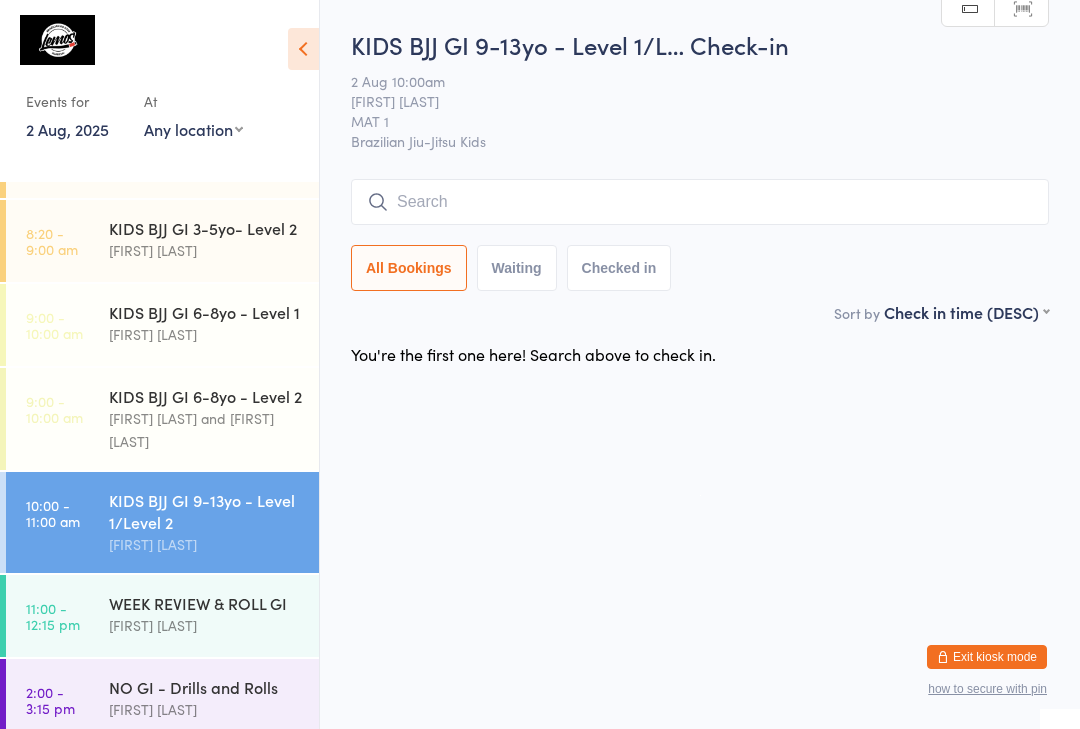 click at bounding box center (700, 202) 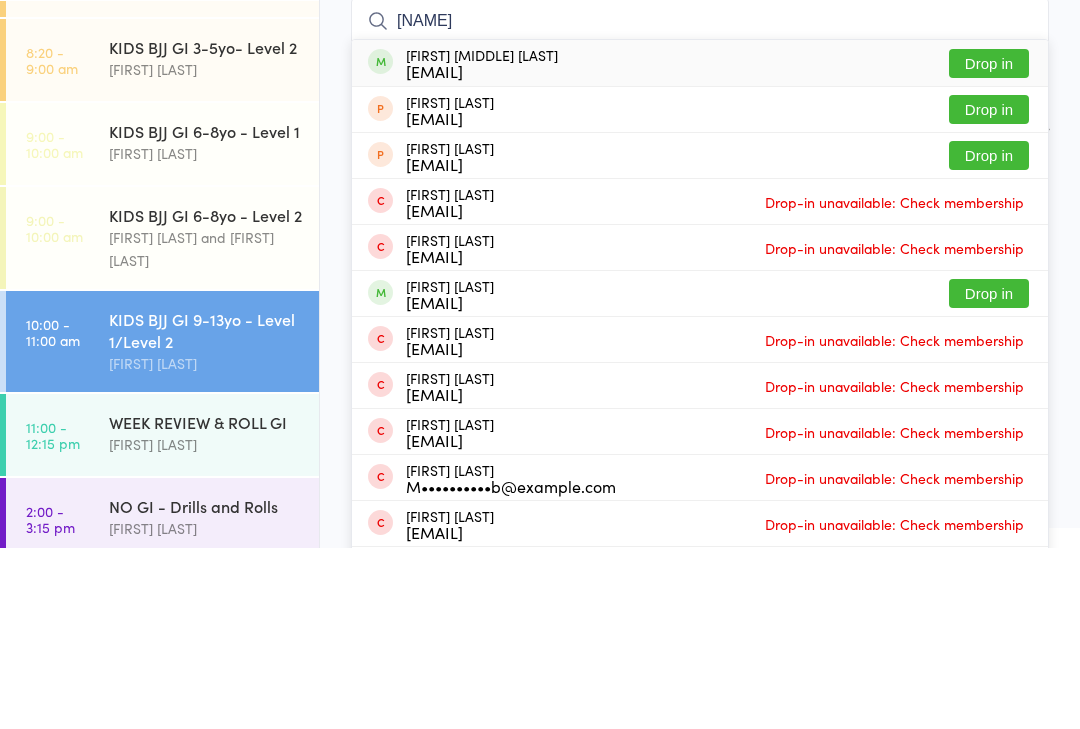 type on "[NAME]" 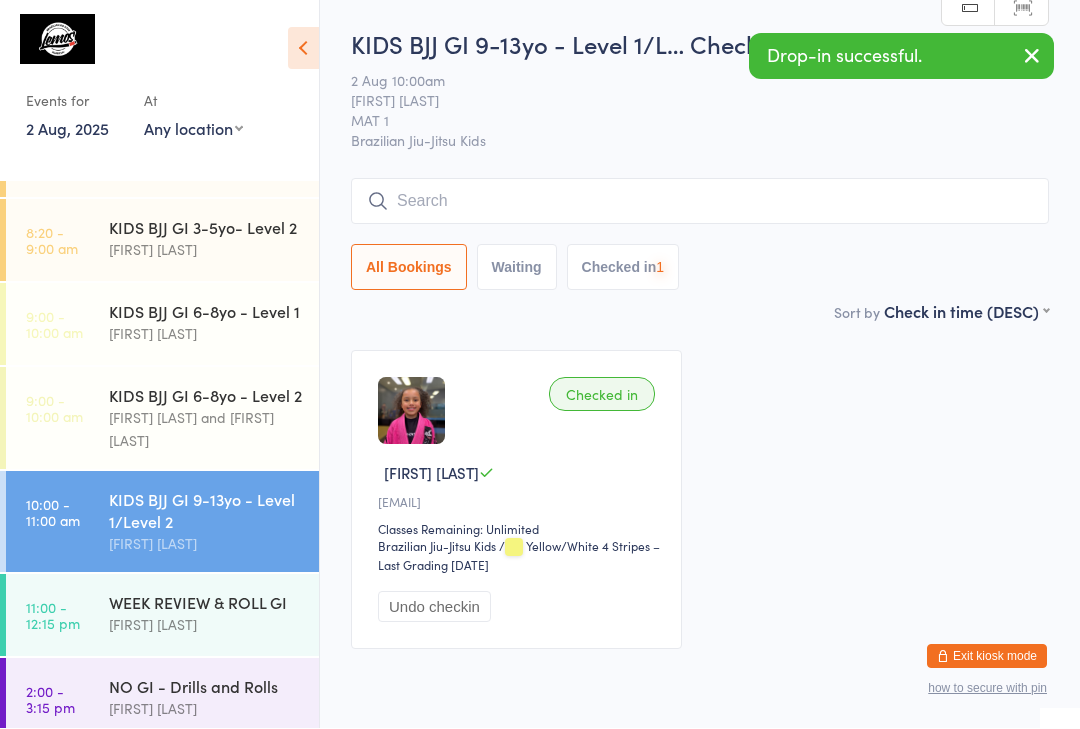 scroll, scrollTop: 1, scrollLeft: 0, axis: vertical 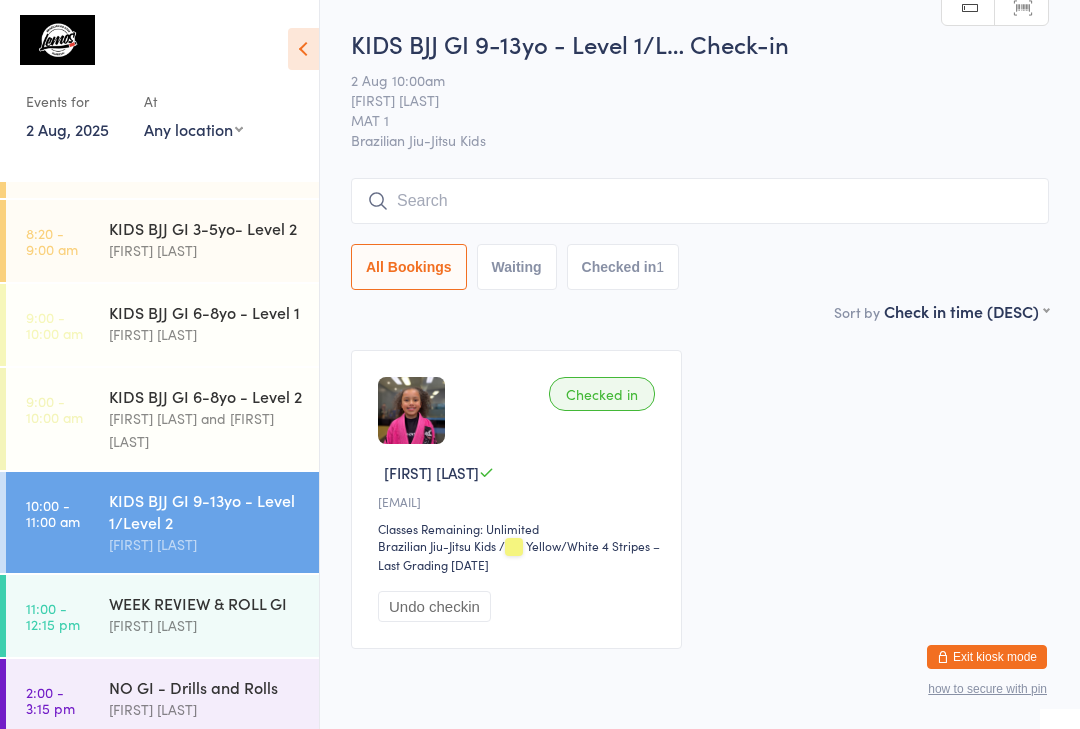 click on "[FIRST] [LAST]" at bounding box center (205, 334) 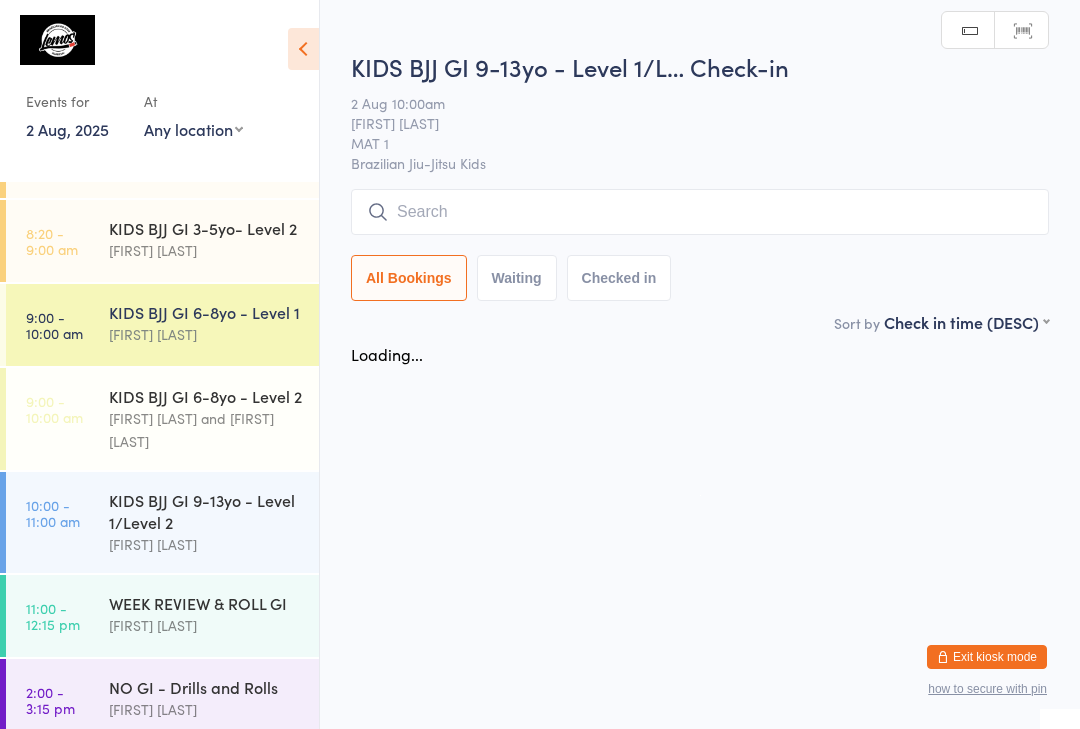 scroll, scrollTop: 0, scrollLeft: 0, axis: both 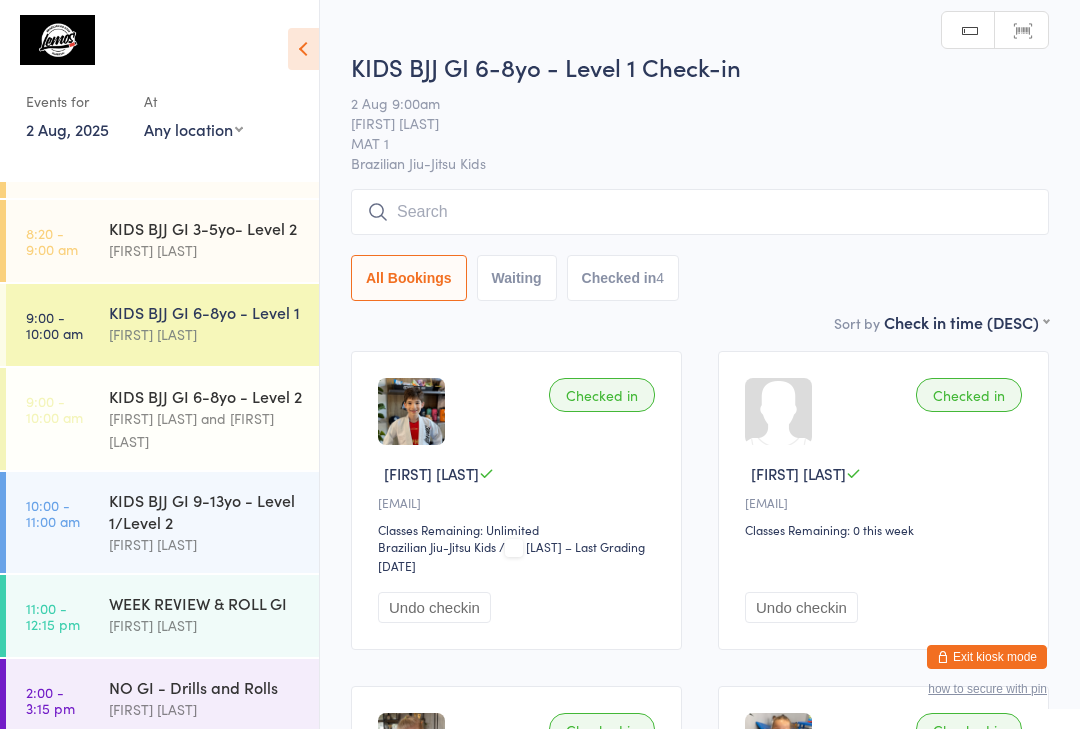 click at bounding box center (700, 212) 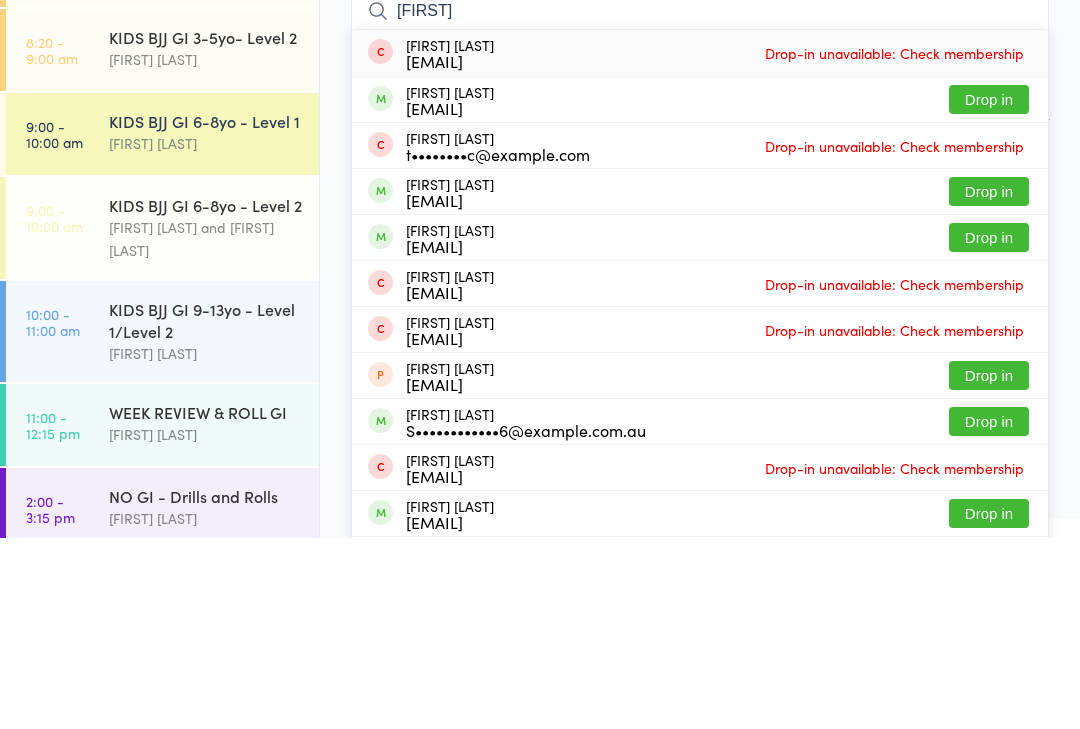 type on "[FIRST]" 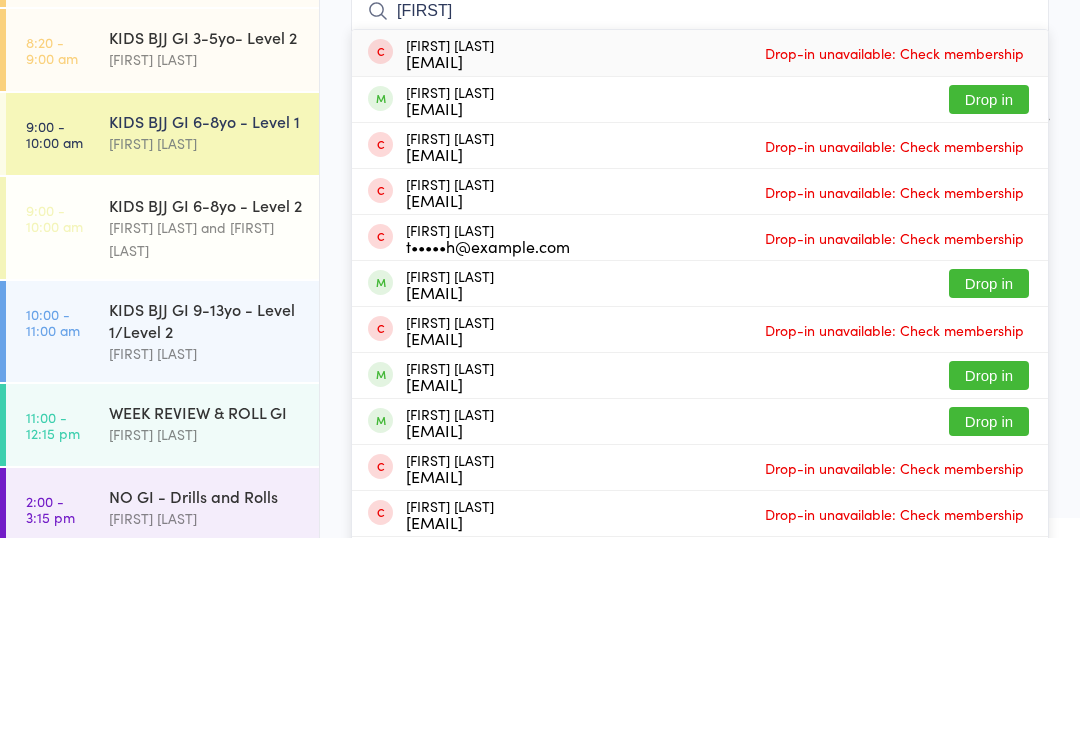 type on "[FIRST]" 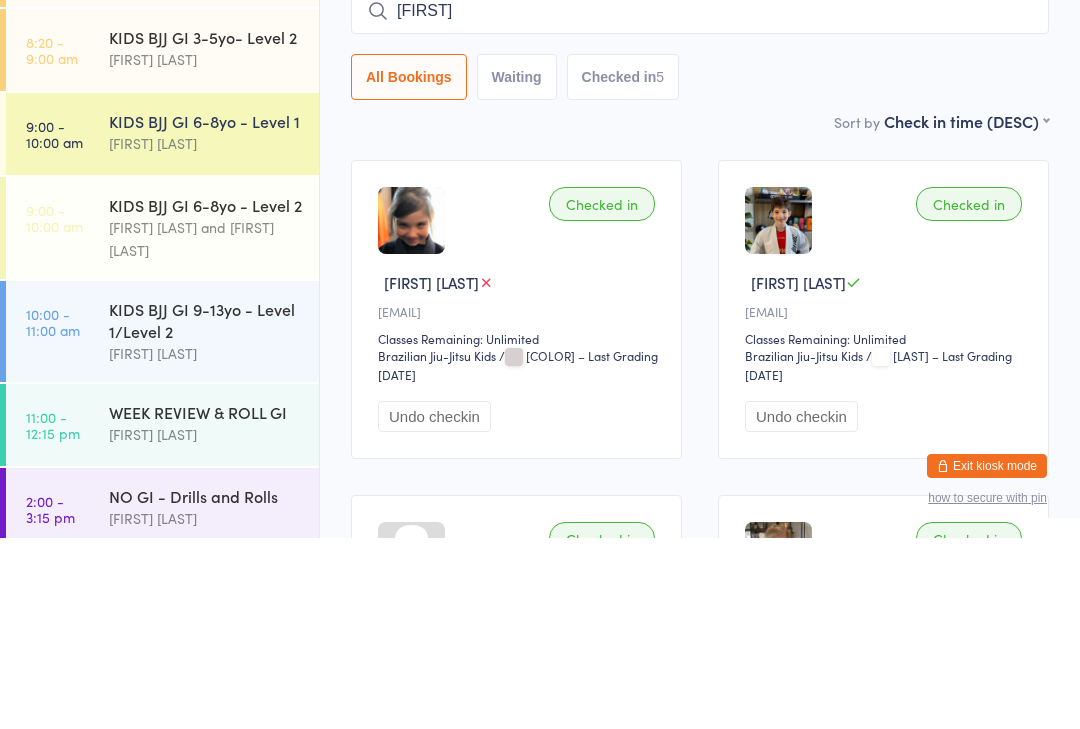 type 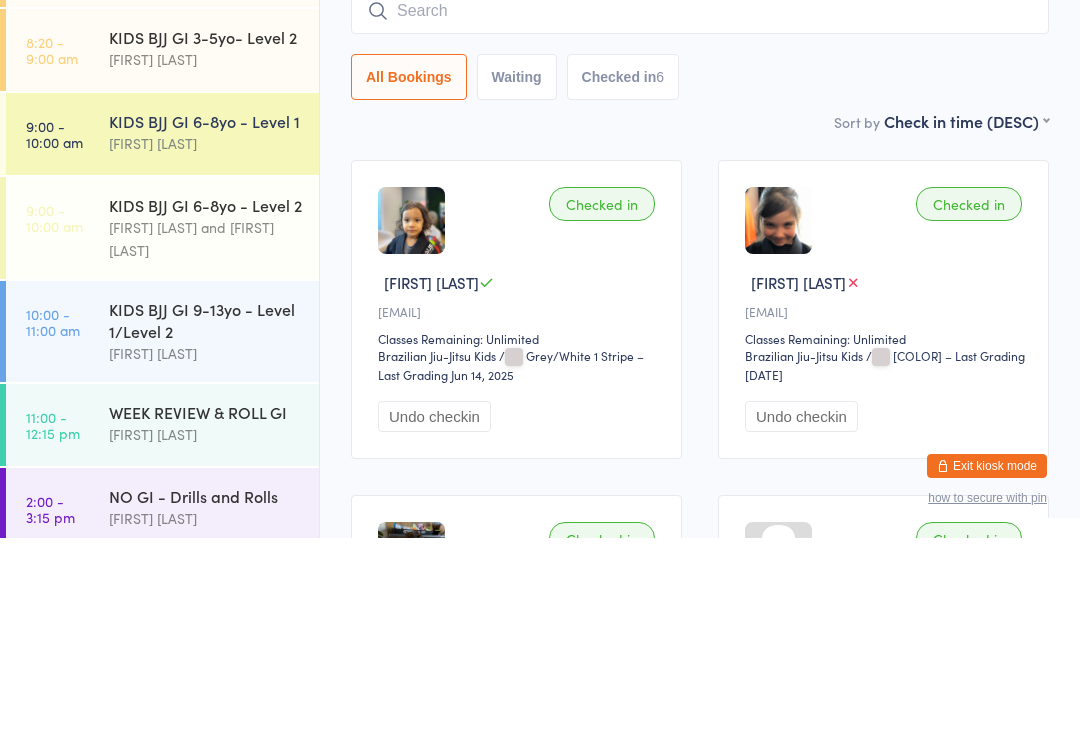 click on "KIDS BJJ GI 6-8yo - Level 1" at bounding box center [205, 312] 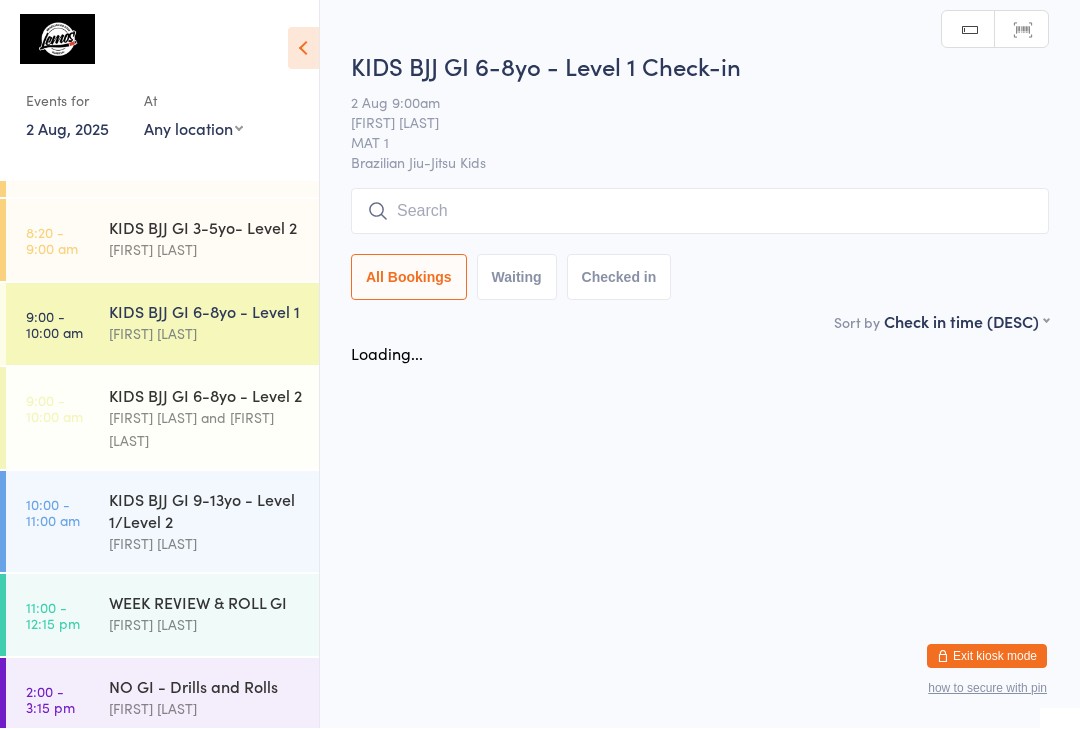 scroll, scrollTop: 1, scrollLeft: 0, axis: vertical 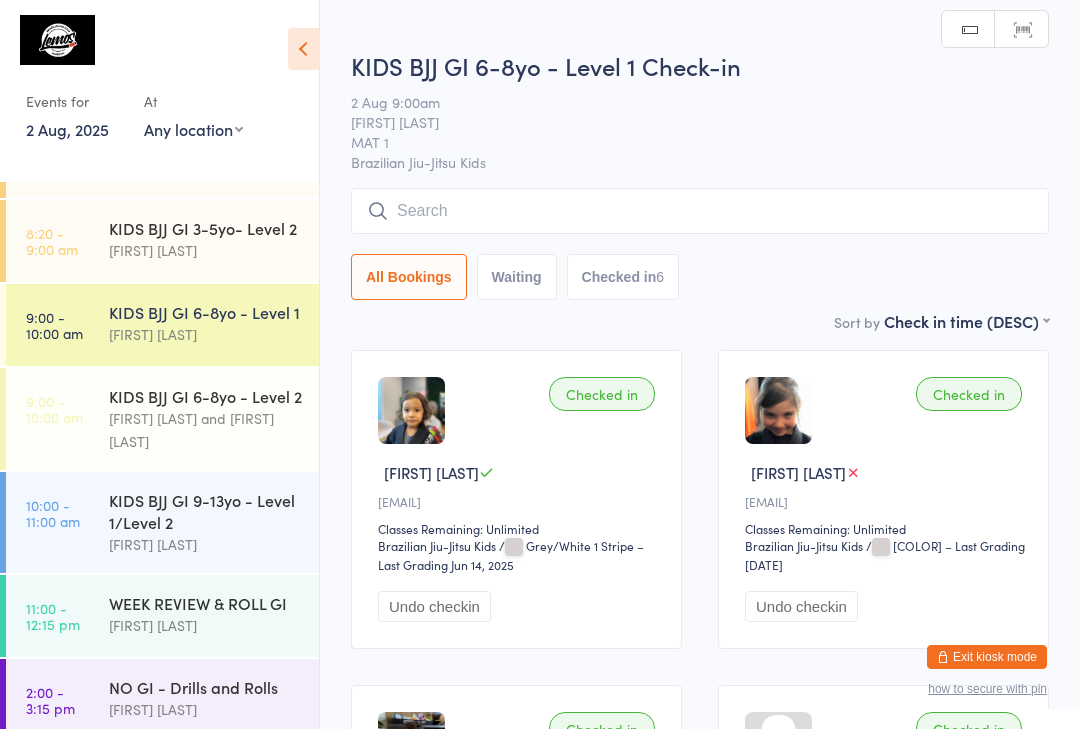 click at bounding box center [700, 211] 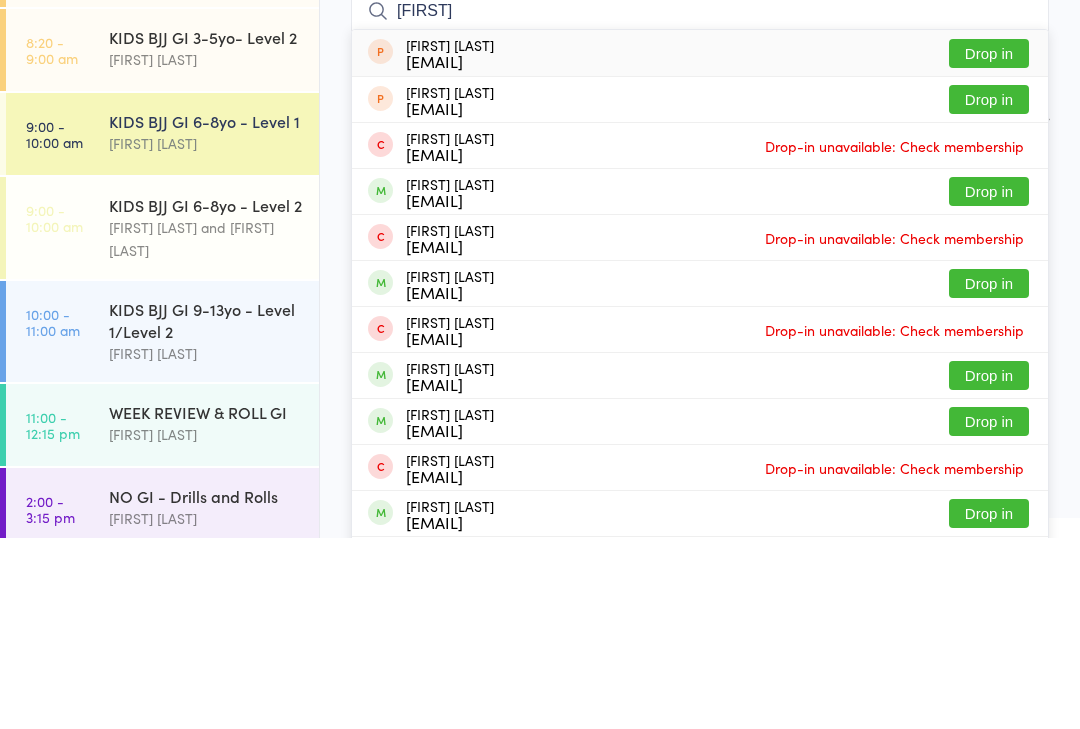 type on "[FIRST]" 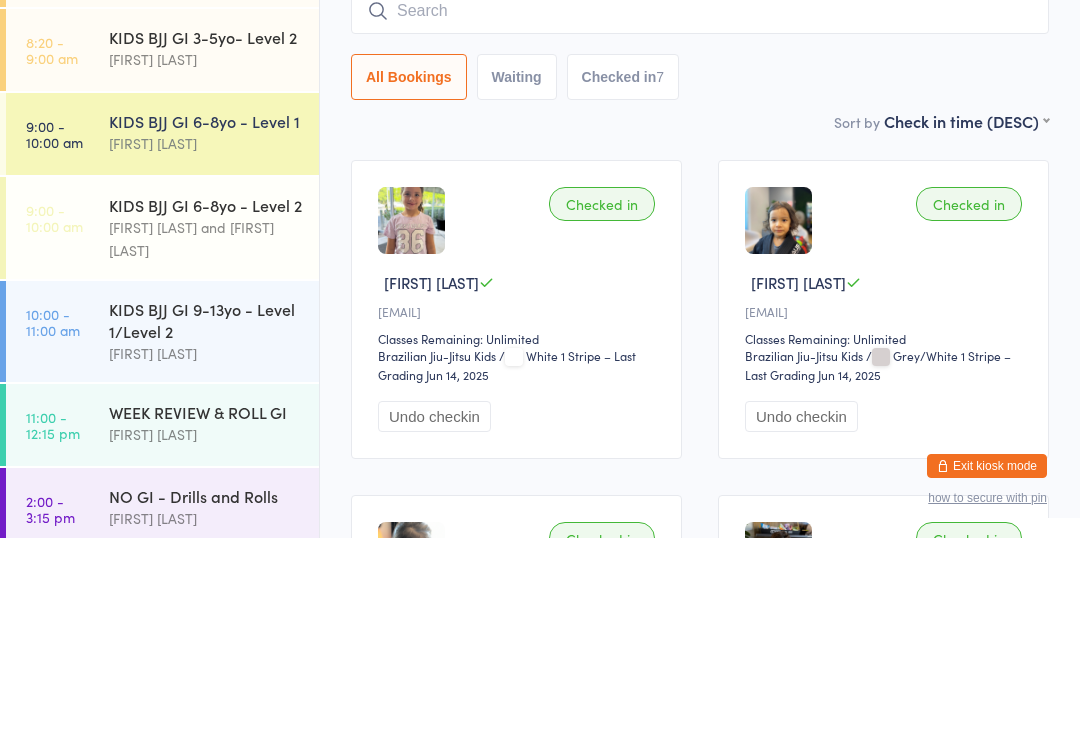 scroll, scrollTop: 134, scrollLeft: 0, axis: vertical 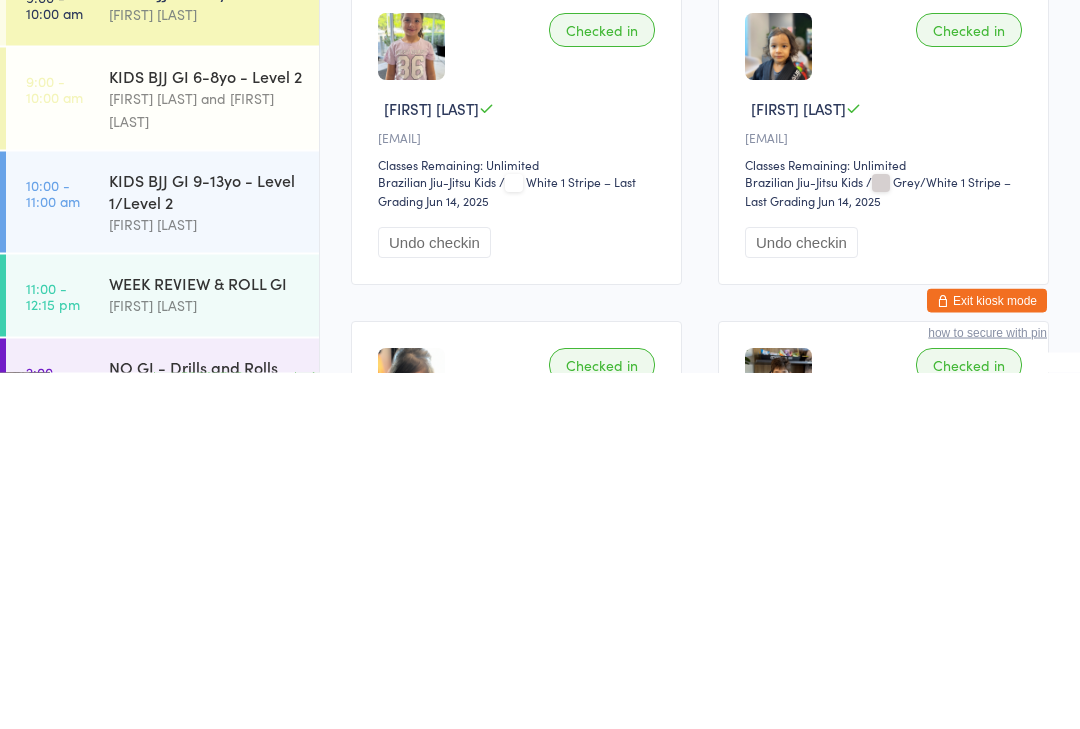 click on "KIDS BJJ GI 9-13yo - Level 1/Level 2" at bounding box center [205, 547] 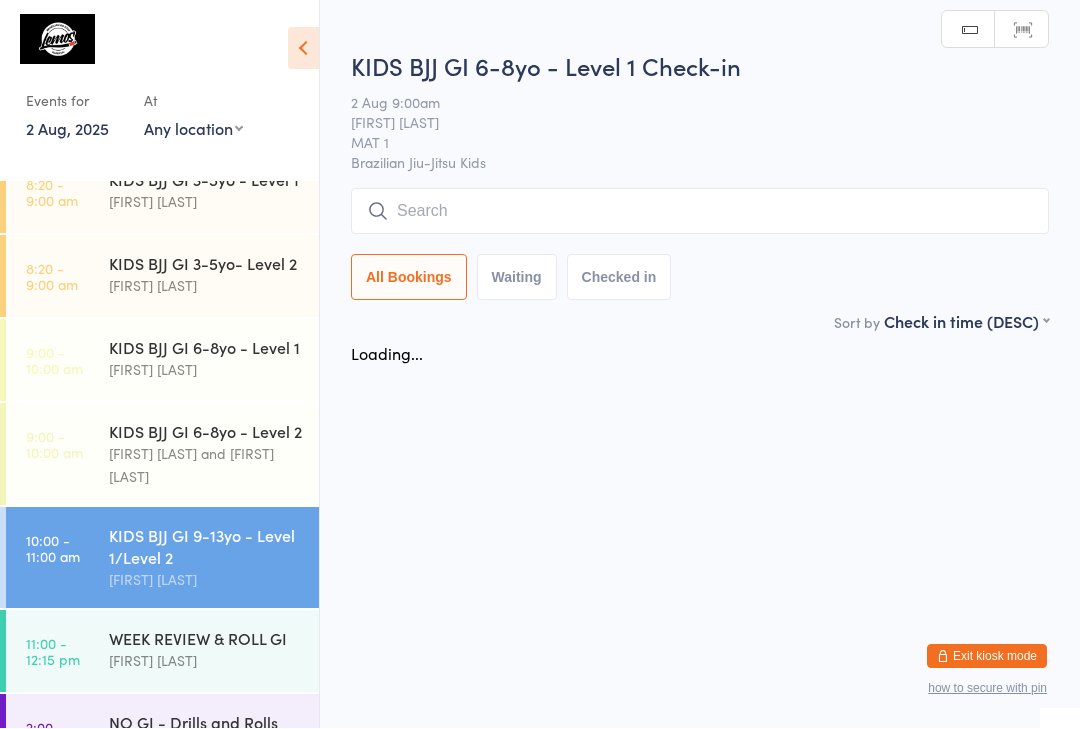 scroll, scrollTop: 1, scrollLeft: 0, axis: vertical 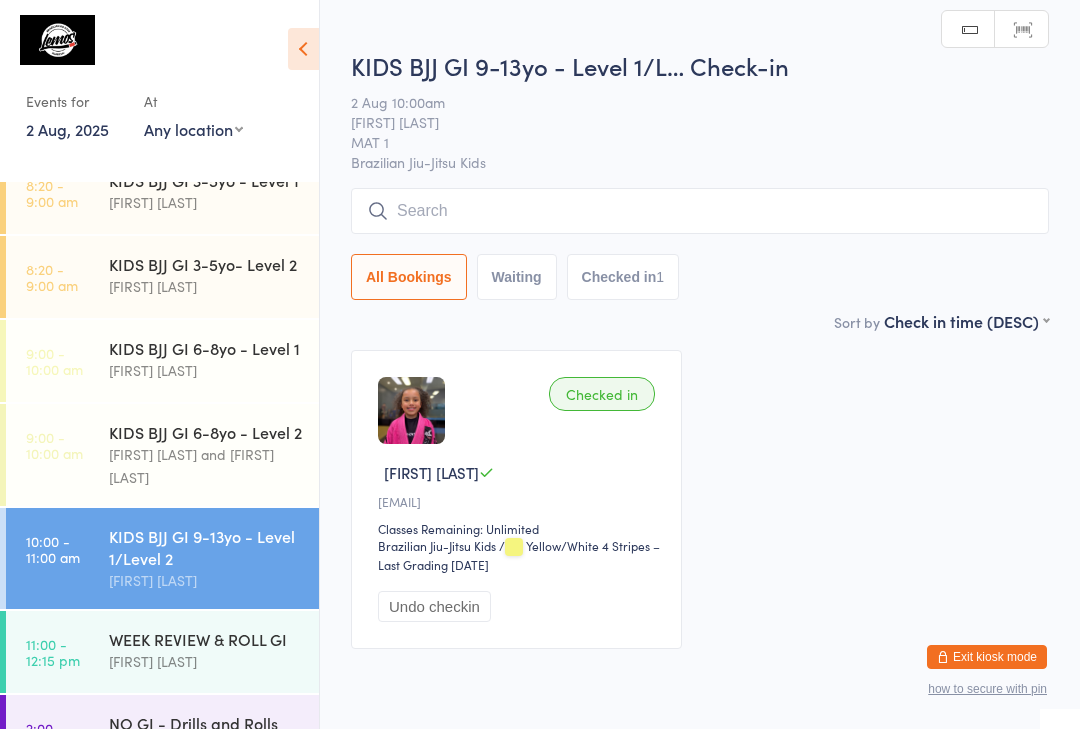 click at bounding box center [700, 211] 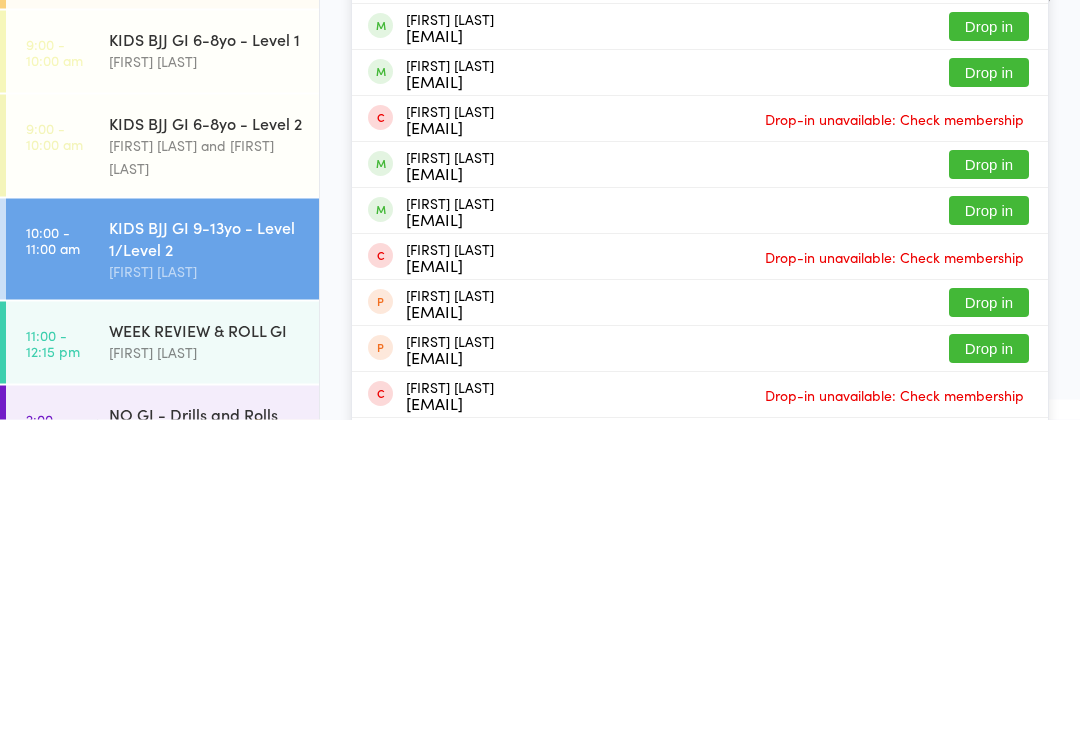 type on "[LAST]" 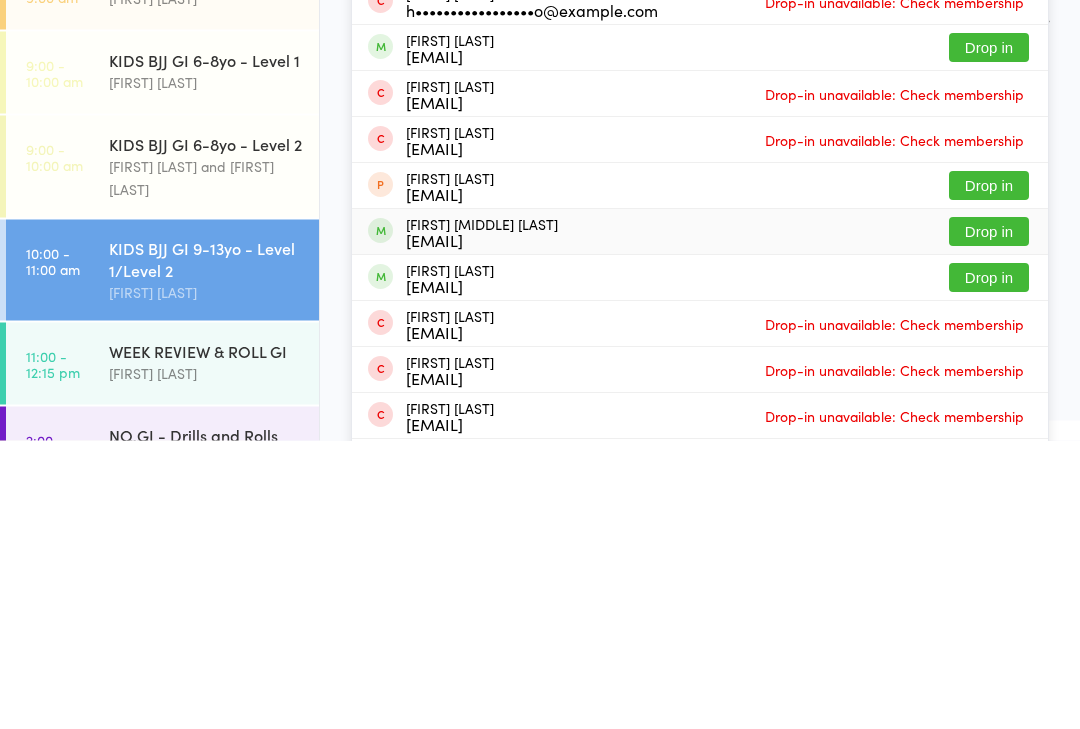 type on "[FIRST]" 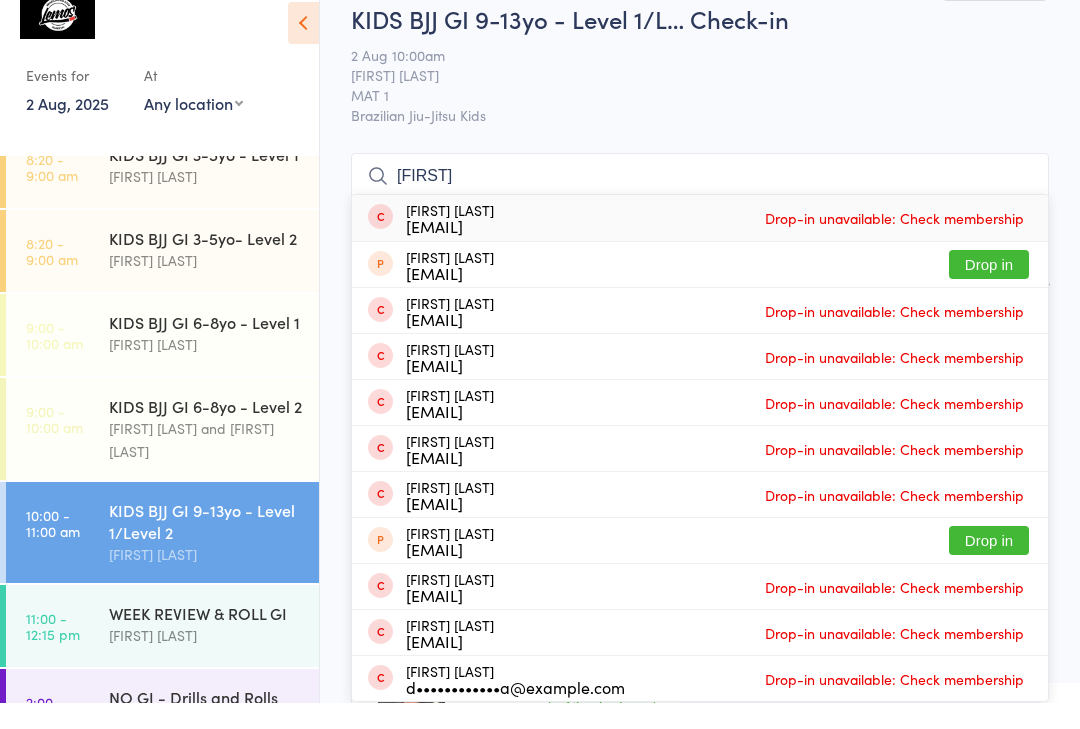 type on "[FIRST]" 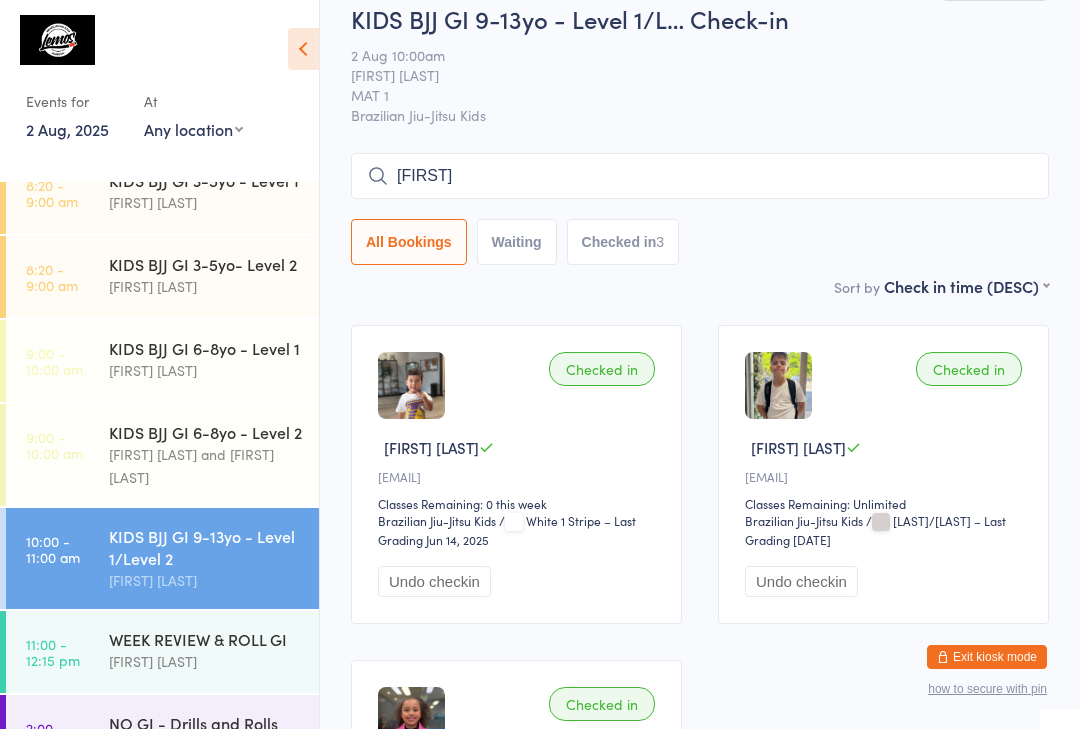 click on "9:00 - 10:00 am" at bounding box center [54, 445] 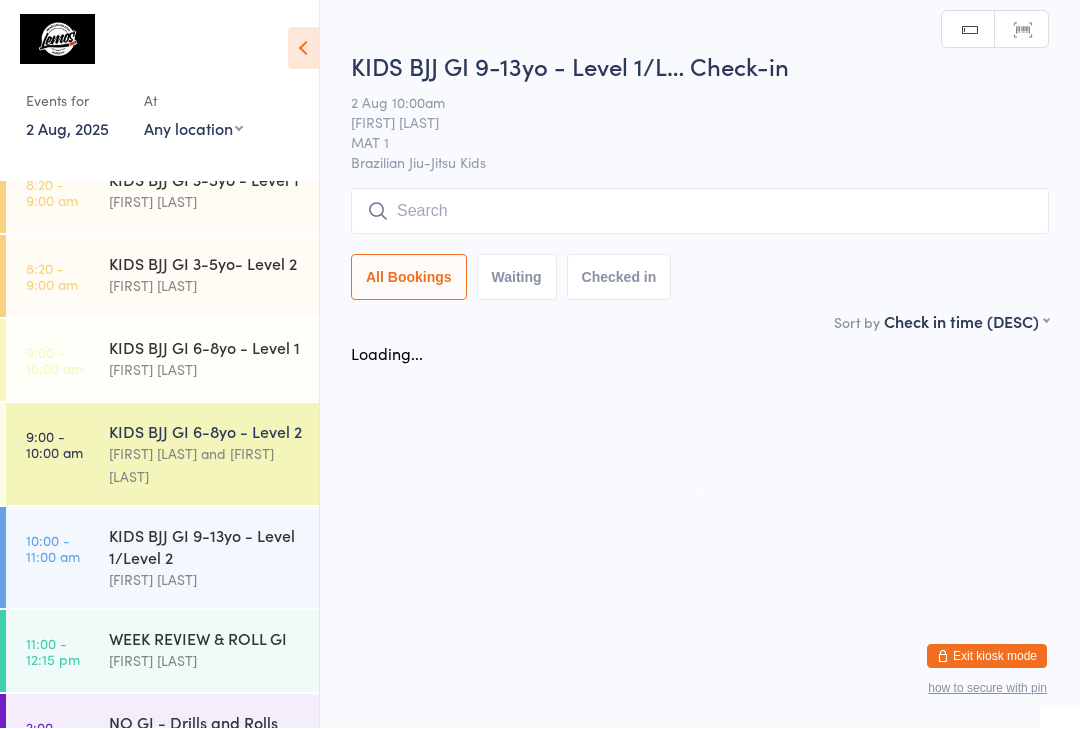 scroll, scrollTop: 1, scrollLeft: 0, axis: vertical 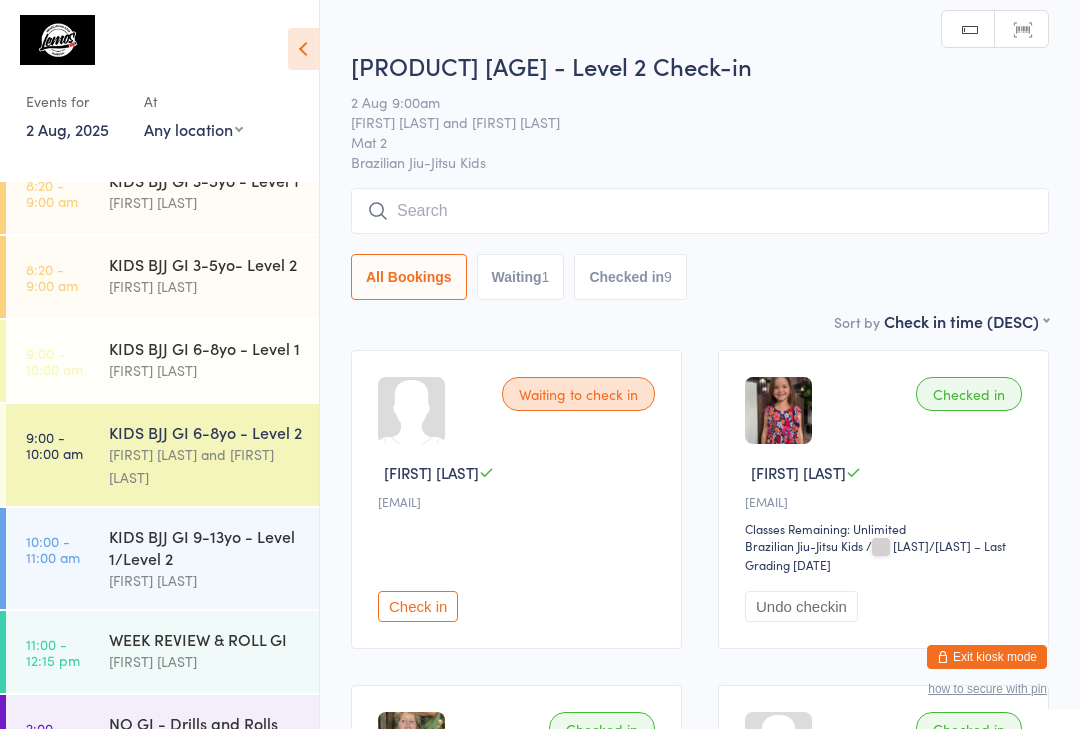 click on "[TIME] - [TIME] am KIDS BJJ GI [AGE] - Level [LEVEL] [FIRST] [LAST]" at bounding box center [162, 361] 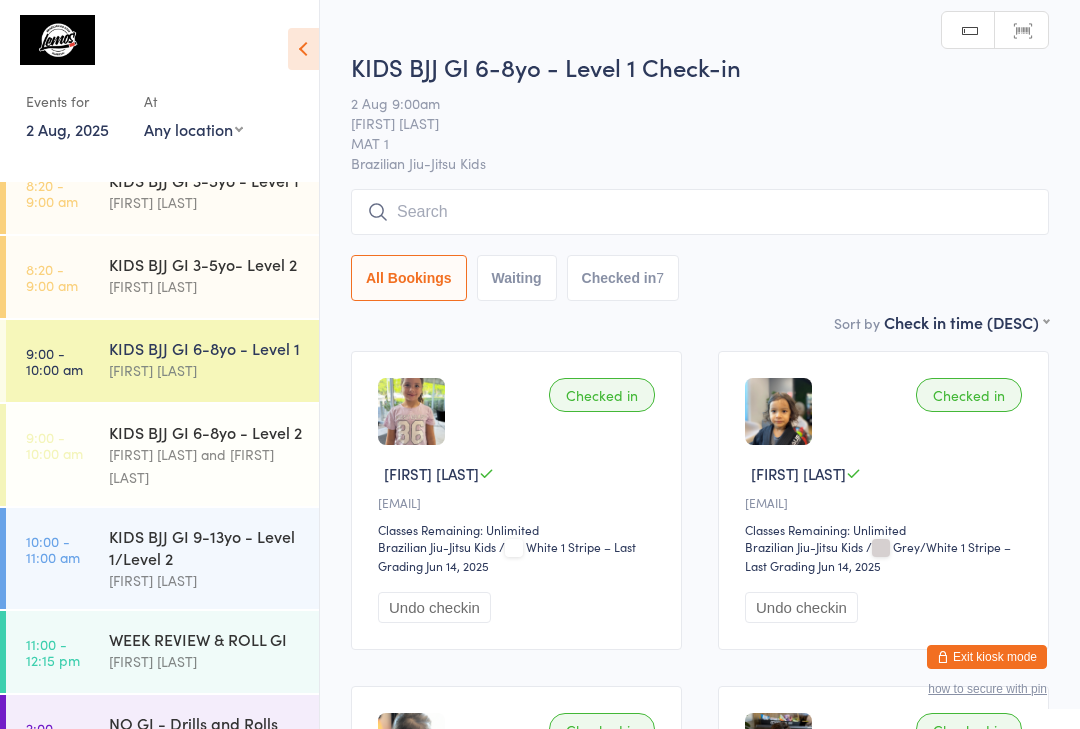click at bounding box center (700, 212) 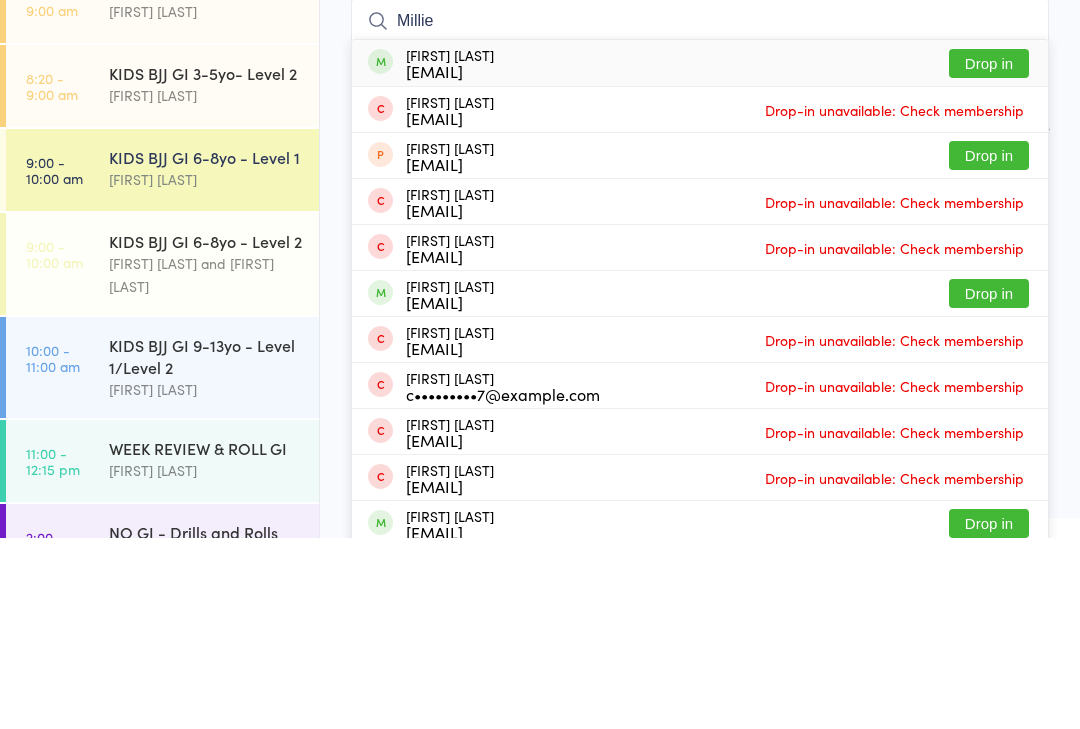 type on "Millie" 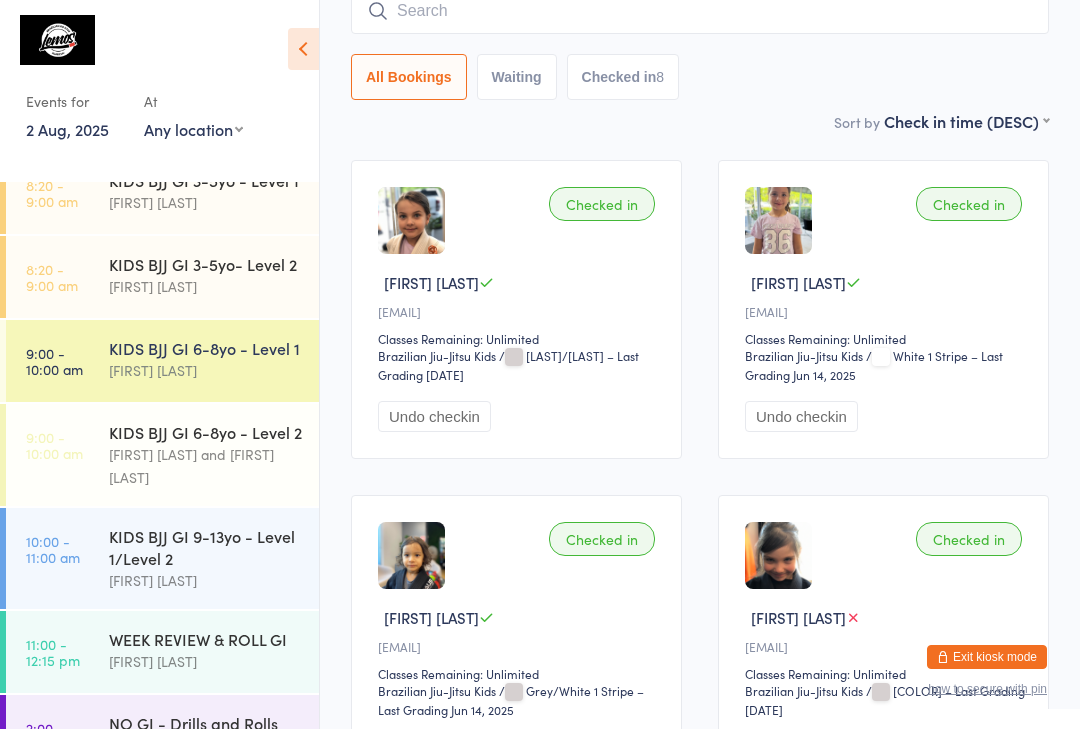scroll, scrollTop: 190, scrollLeft: 0, axis: vertical 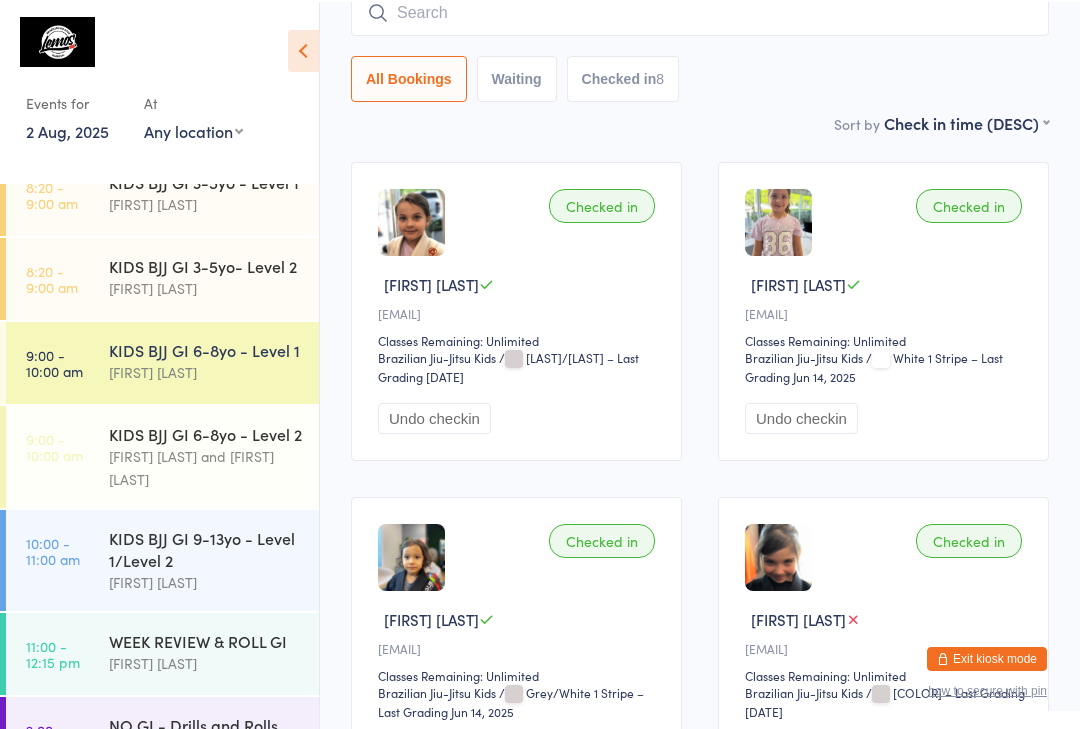 click at bounding box center [700, 11] 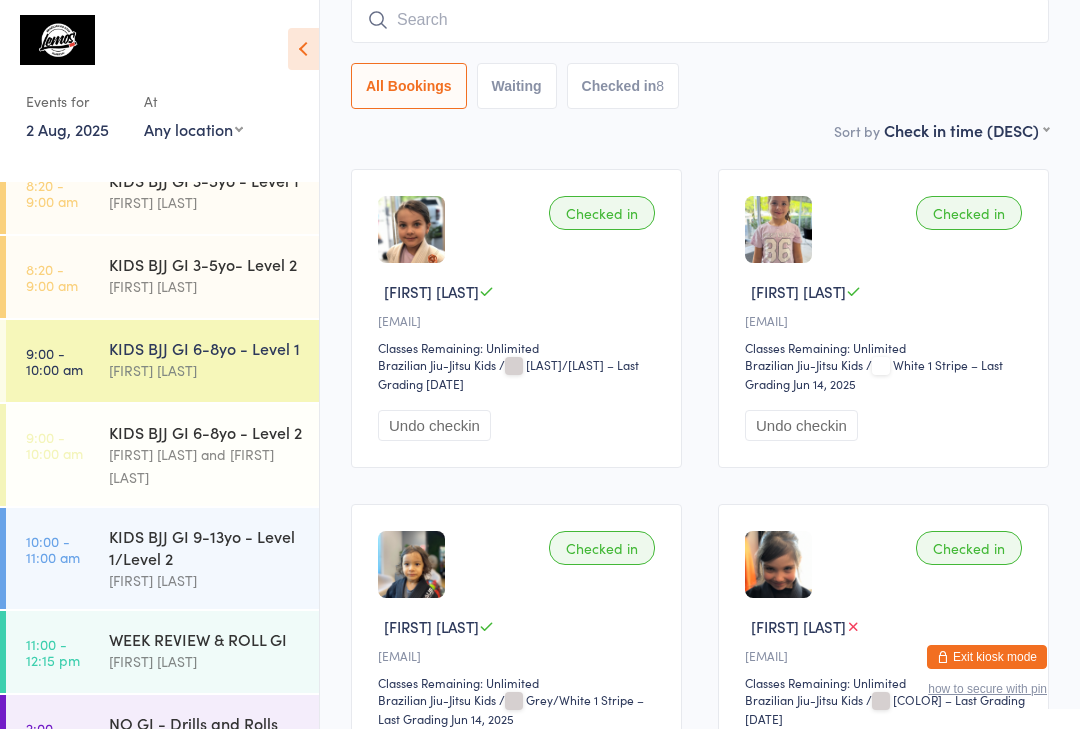 scroll, scrollTop: 181, scrollLeft: 0, axis: vertical 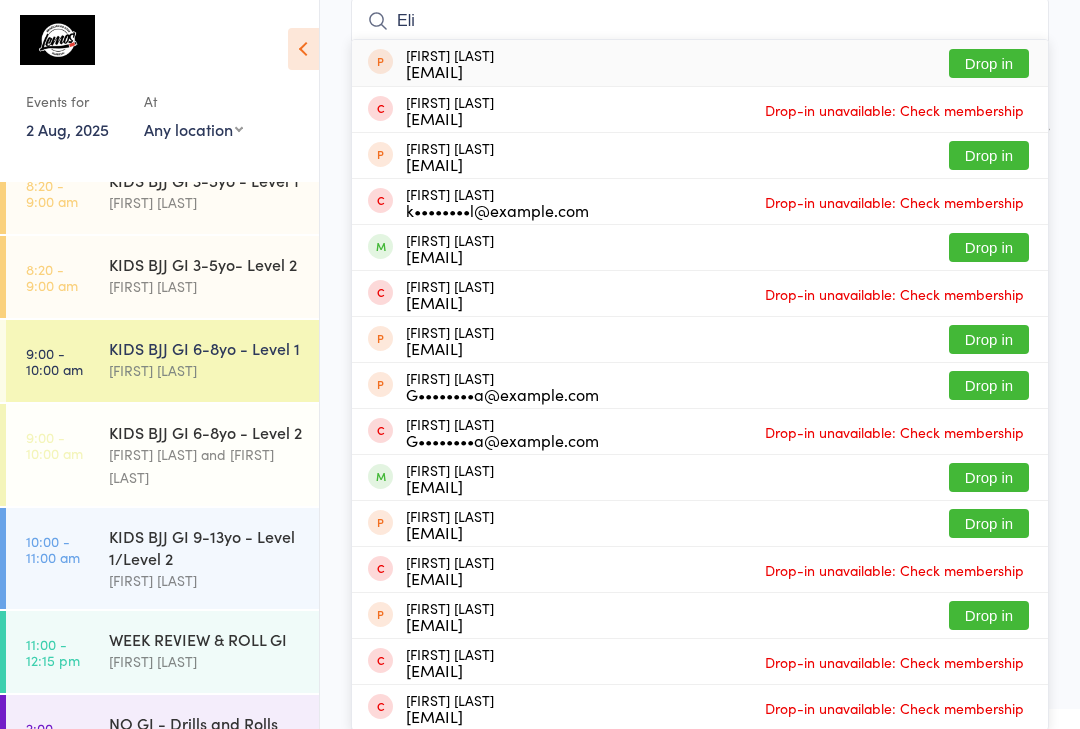type on "Eli" 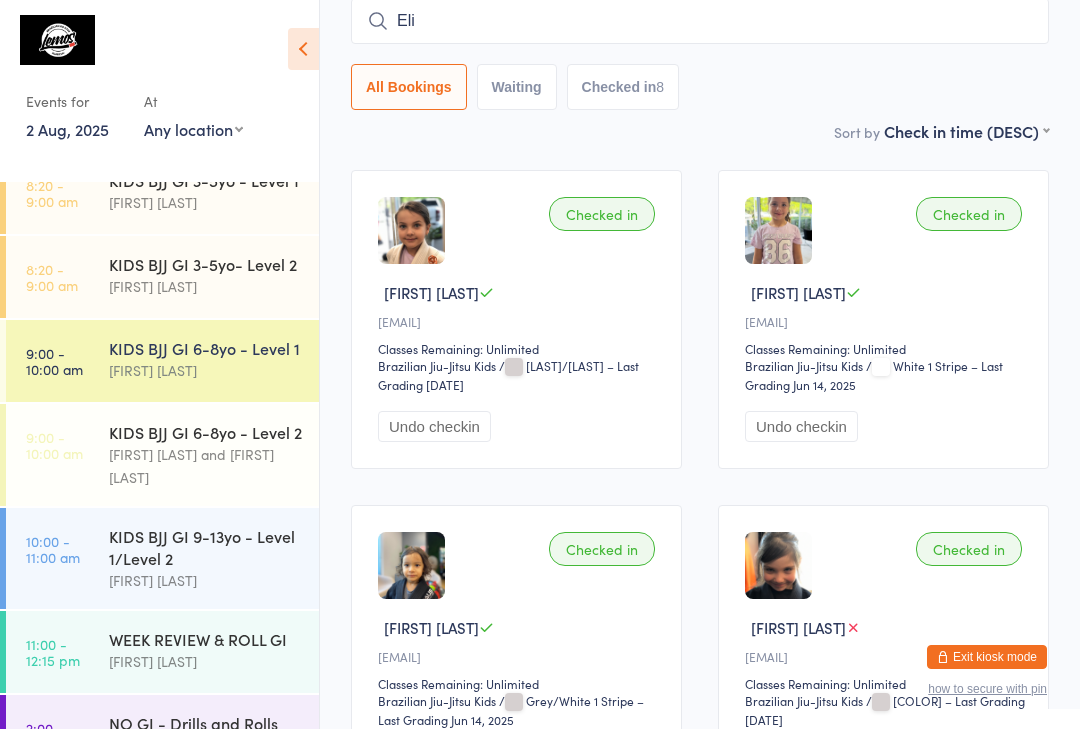 type 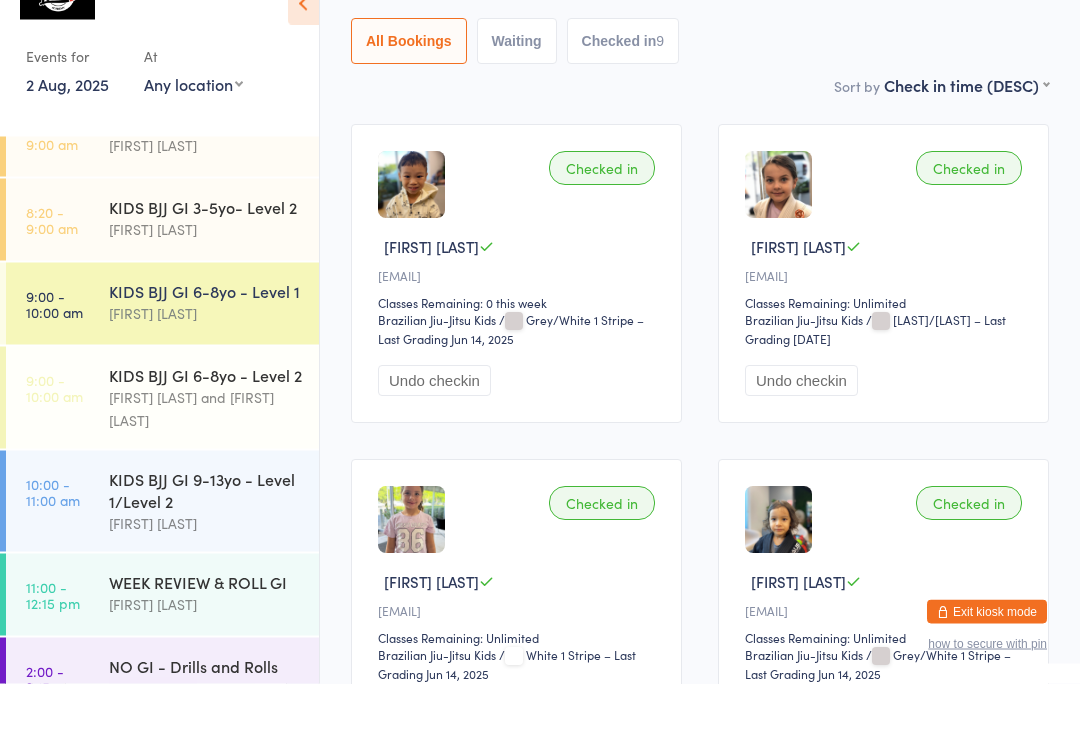 scroll, scrollTop: 134, scrollLeft: 0, axis: vertical 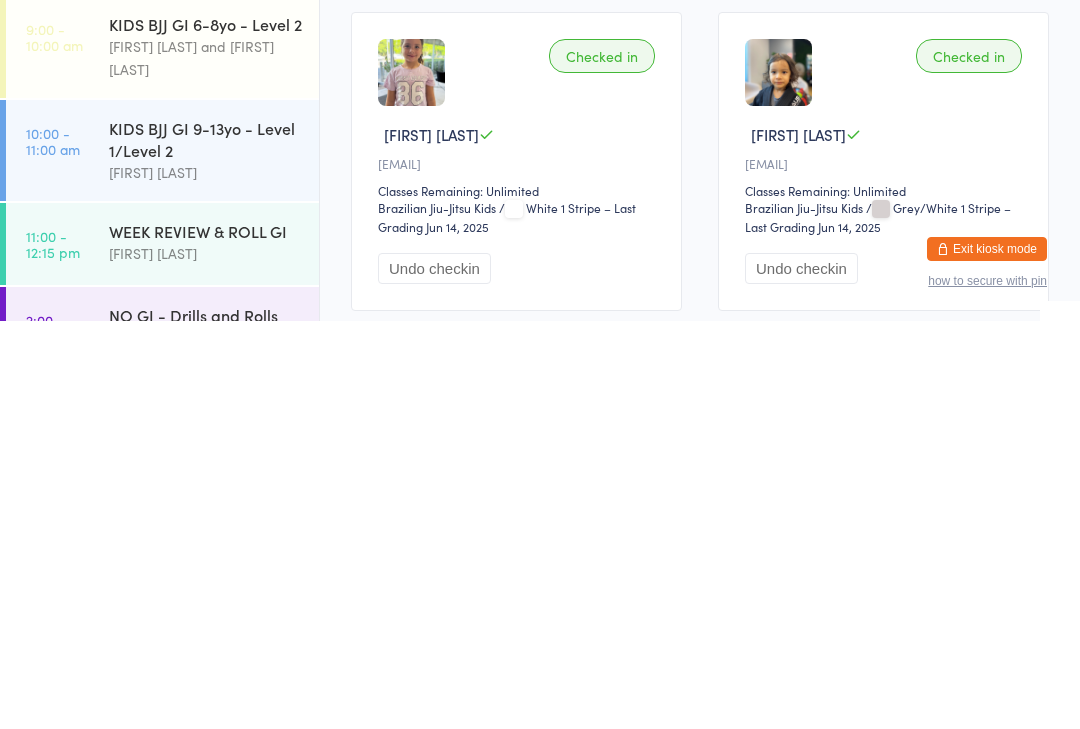 click on "KIDS BJJ GI 9-13yo - Level 1/Level 2" at bounding box center (205, 547) 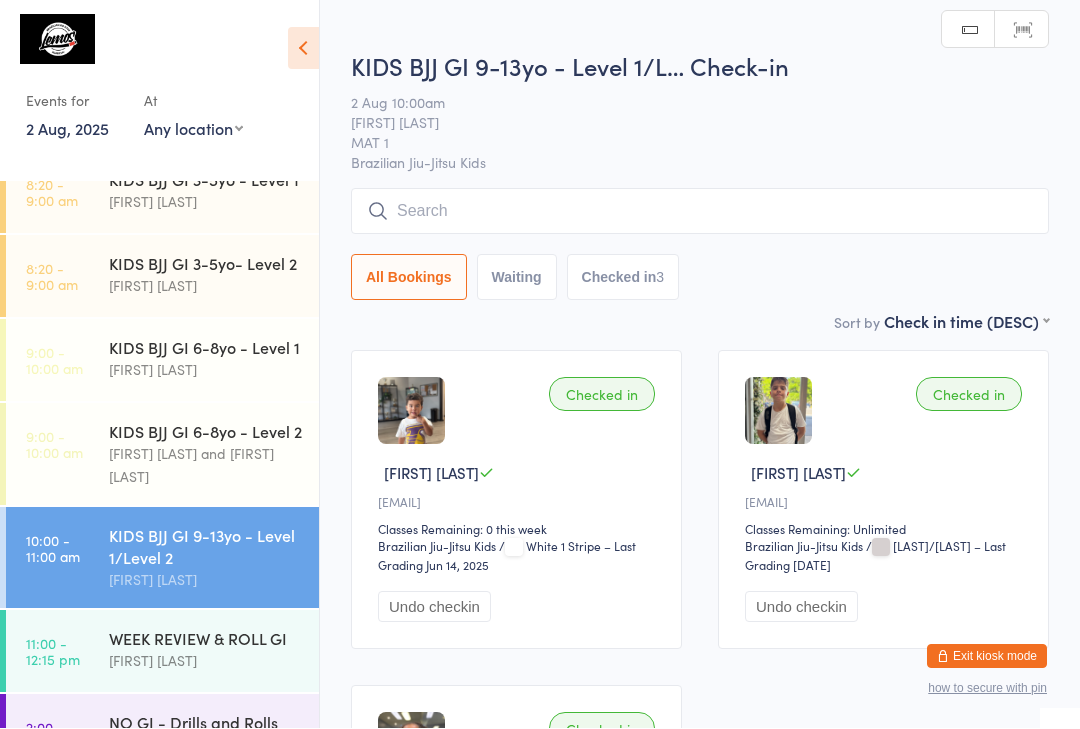 scroll, scrollTop: 1, scrollLeft: 0, axis: vertical 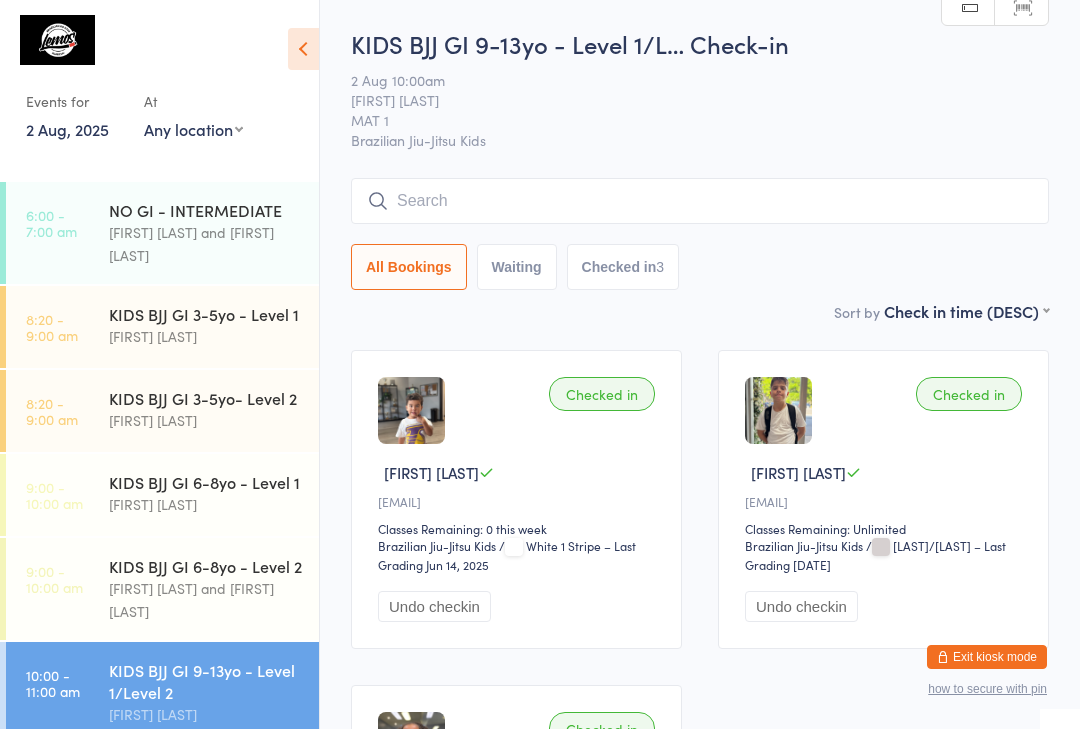 click on "[FIRST] [LAST] and [FIRST] [LAST]" at bounding box center (205, 600) 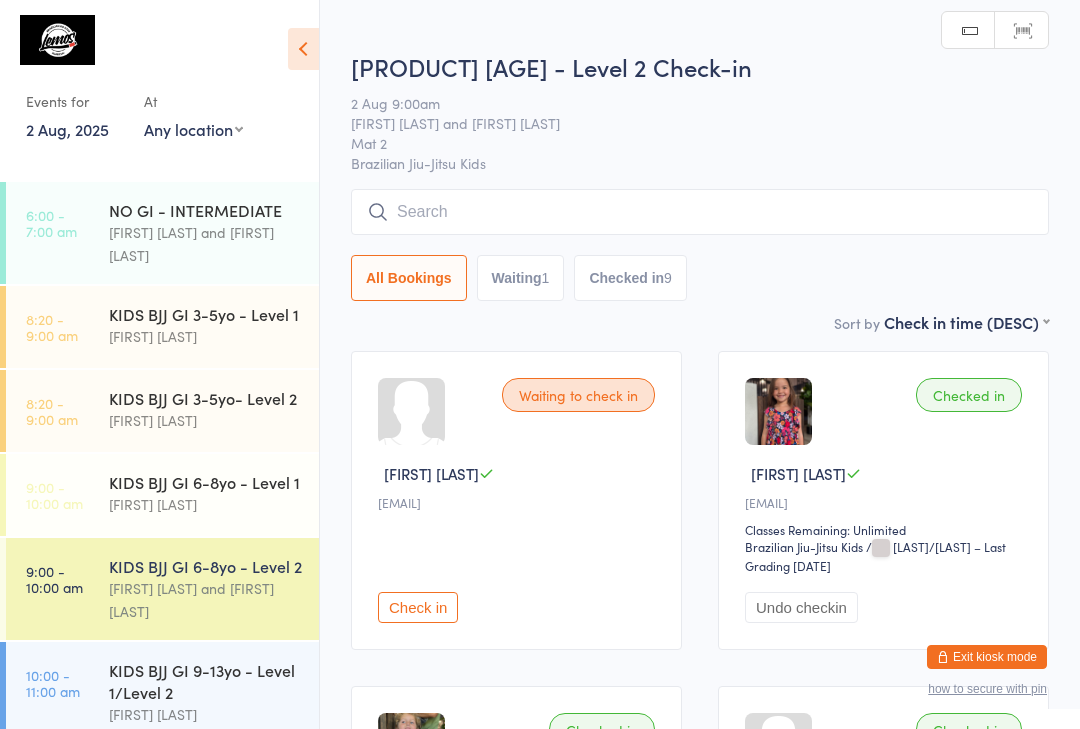 click at bounding box center [700, 212] 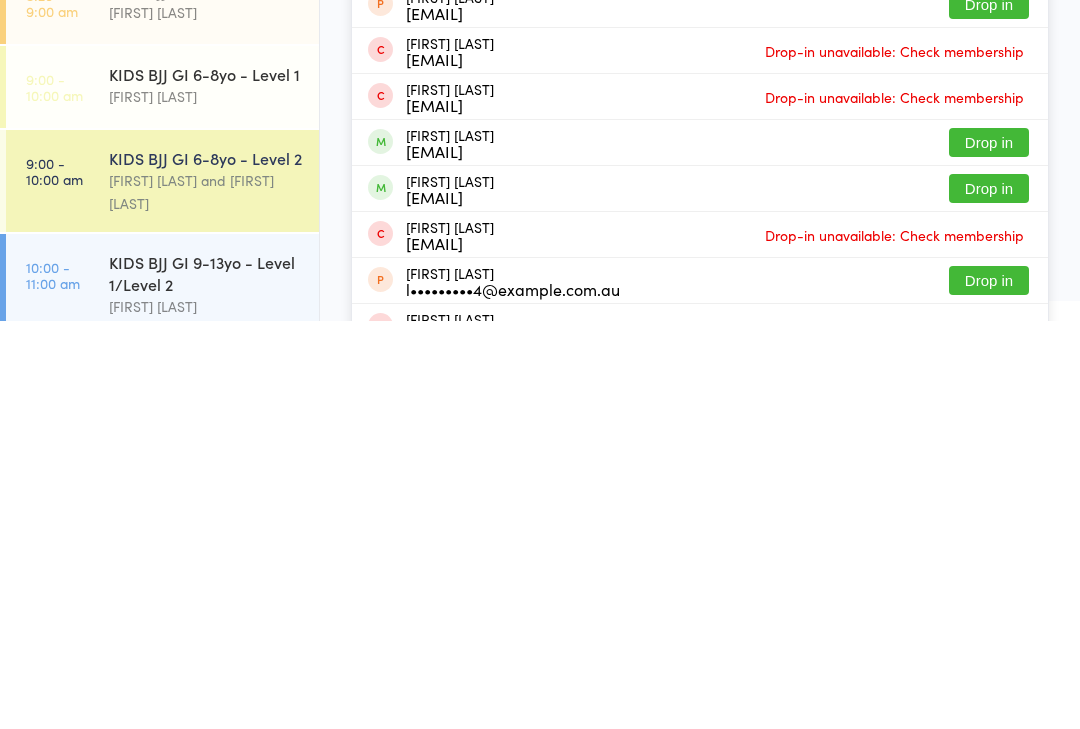 scroll, scrollTop: 168, scrollLeft: 0, axis: vertical 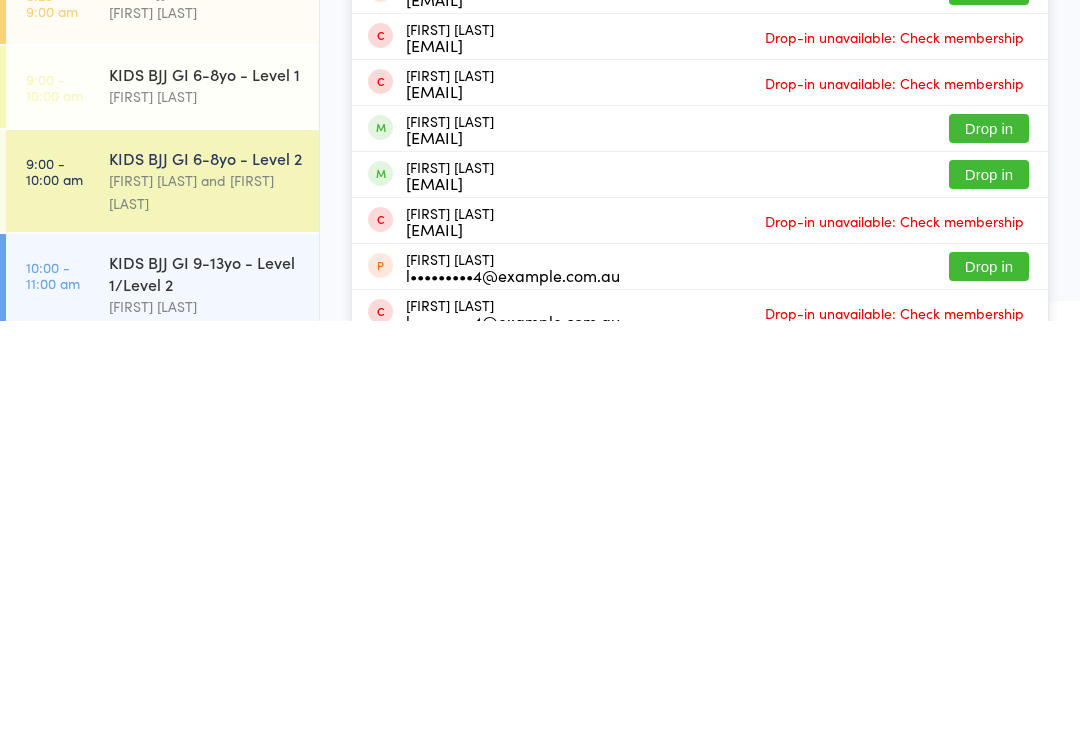 type on "[FIRST]" 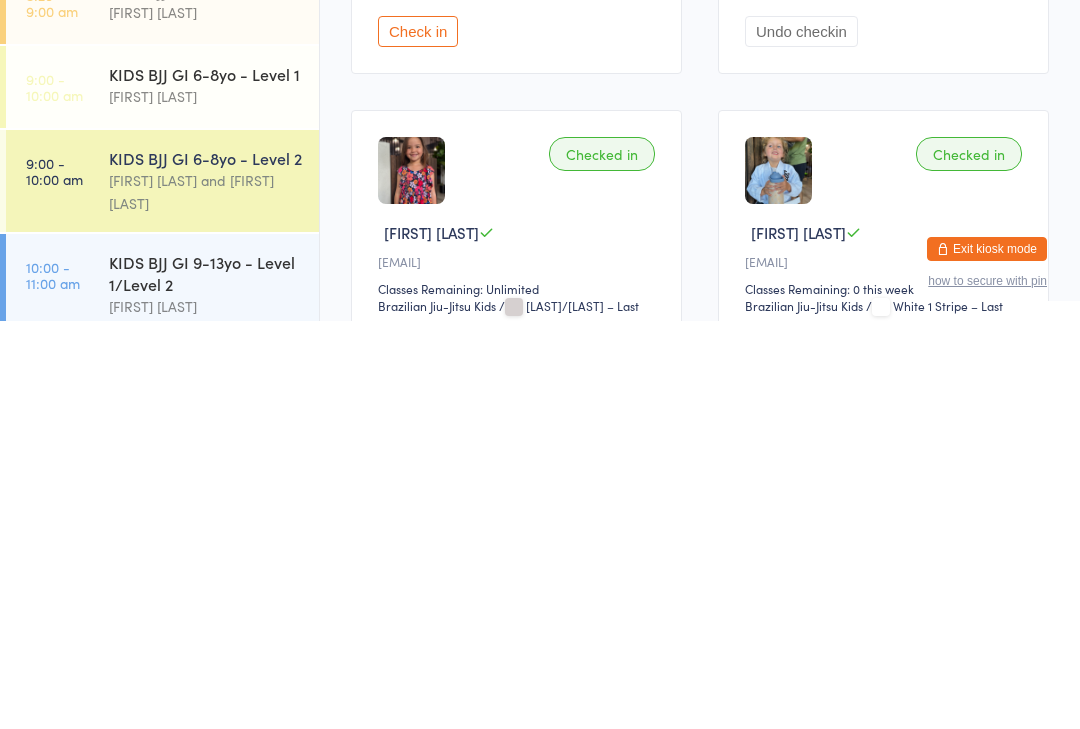 click on "Waiting to check in [FIRST] [LAST] [EMAIL]   Check in Checked in [FIRST] [LAST] [EMAIL] Classes Remaining: 0 this week Brazilian Jiu-Jitsu Kids  Brazilian Jiu-Jitsu Kids   /  Grey – Last Grading Nov 15, 2025   Undo checkin Checked in [FIRST] [LAST] [EMAIL] Classes Remaining: Unlimited Brazilian Jiu-Jitsu Kids  Brazilian Jiu-Jitsu Kids   /  Grey/White – Last Grading Jun 14, 2025   Undo checkin Checked in [FIRST] [LAST] [EMAIL] Classes Remaining: 0 this week Brazilian Jiu-Jitsu Kids  Brazilian Jiu-Jitsu Kids   /  White 1 Stripe – Last Grading Jun 14, 2025   Undo checkin Checked in [FIRST] [LAST]   Undo checkin Checked in [FIRST] [LAST] [EMAIL] Classes Remaining: Unlimited Brazilian Jiu-Jitsu Kids  Brazilian Jiu-Jitsu Kids   /  White – Last Grading Jul 21, 2025   Undo checkin Checked in [FIRST] [LAST] Classes Remaining: 0 this week" at bounding box center [700, 1170] 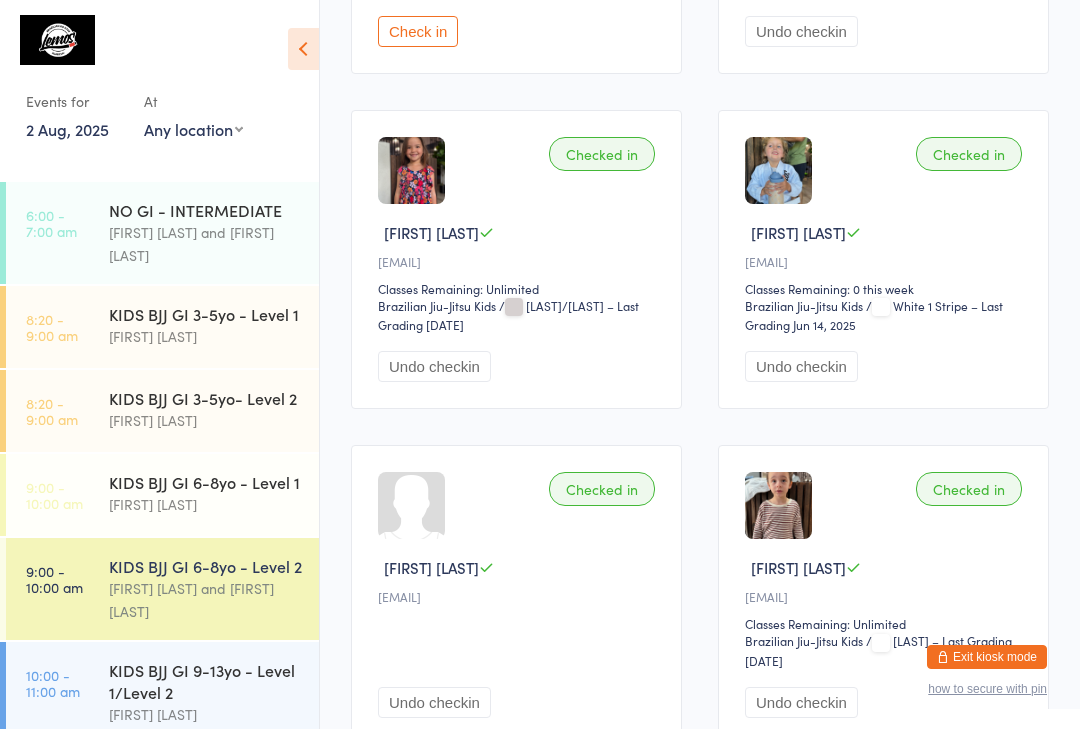click on "KIDS BJJ GI 6-8yo - Level 2" at bounding box center (205, 566) 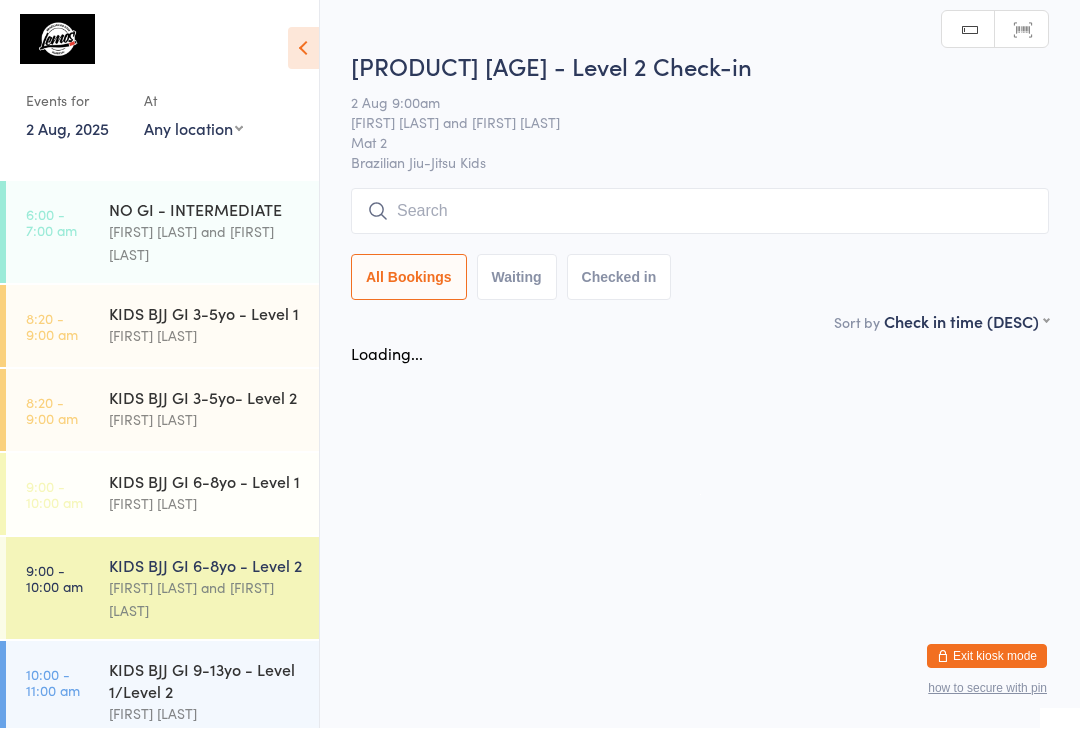 scroll, scrollTop: 1, scrollLeft: 0, axis: vertical 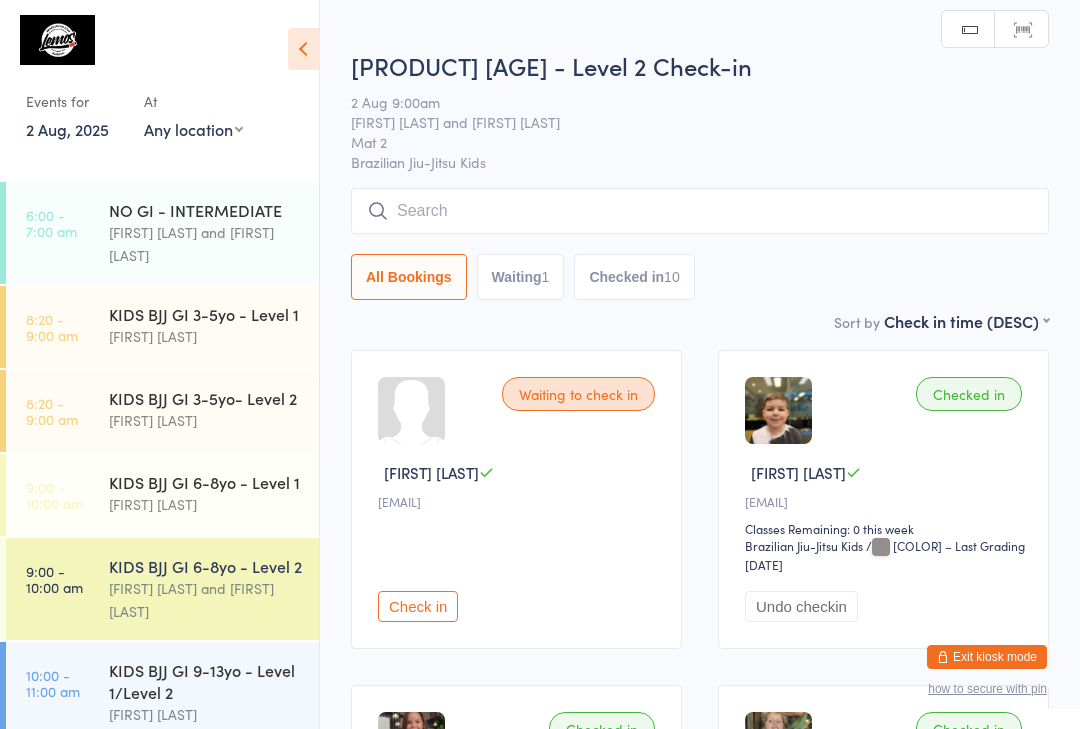 click at bounding box center (700, 211) 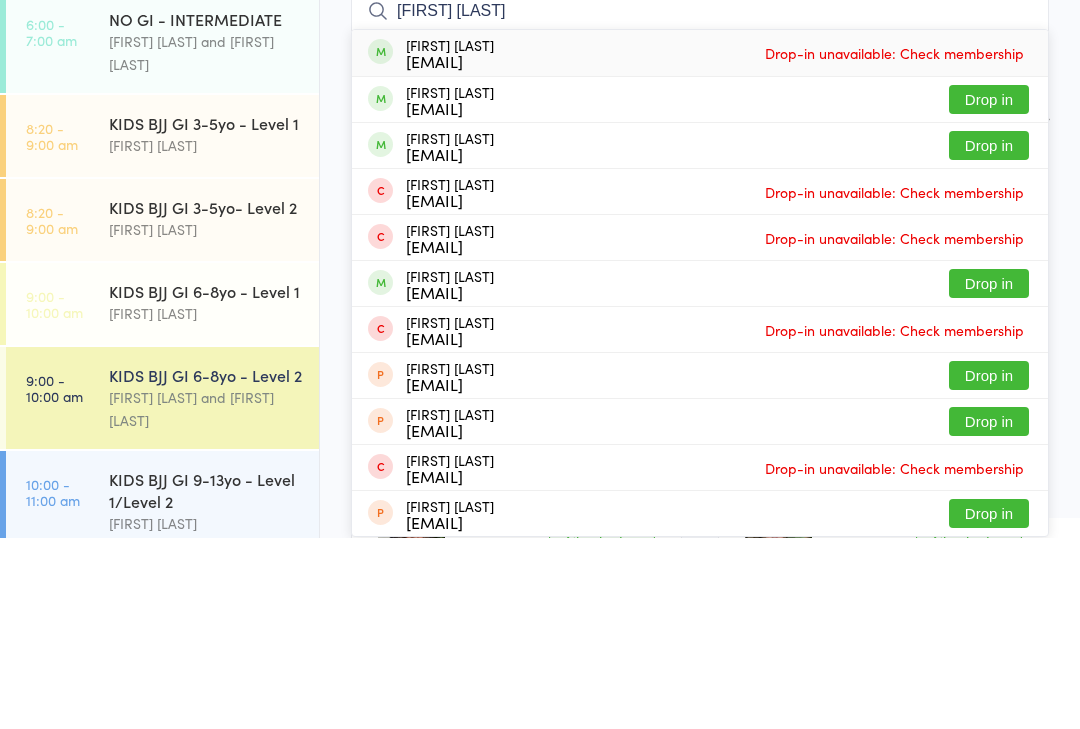 type on "[FIRST] [LAST]" 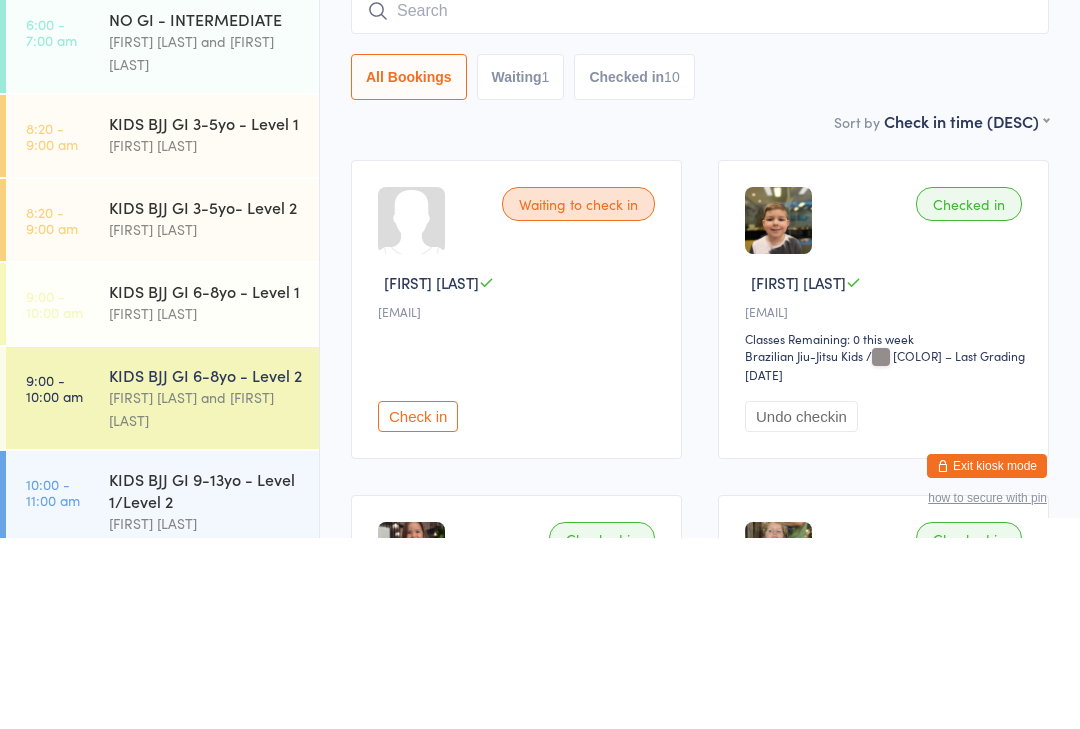 scroll, scrollTop: 191, scrollLeft: 0, axis: vertical 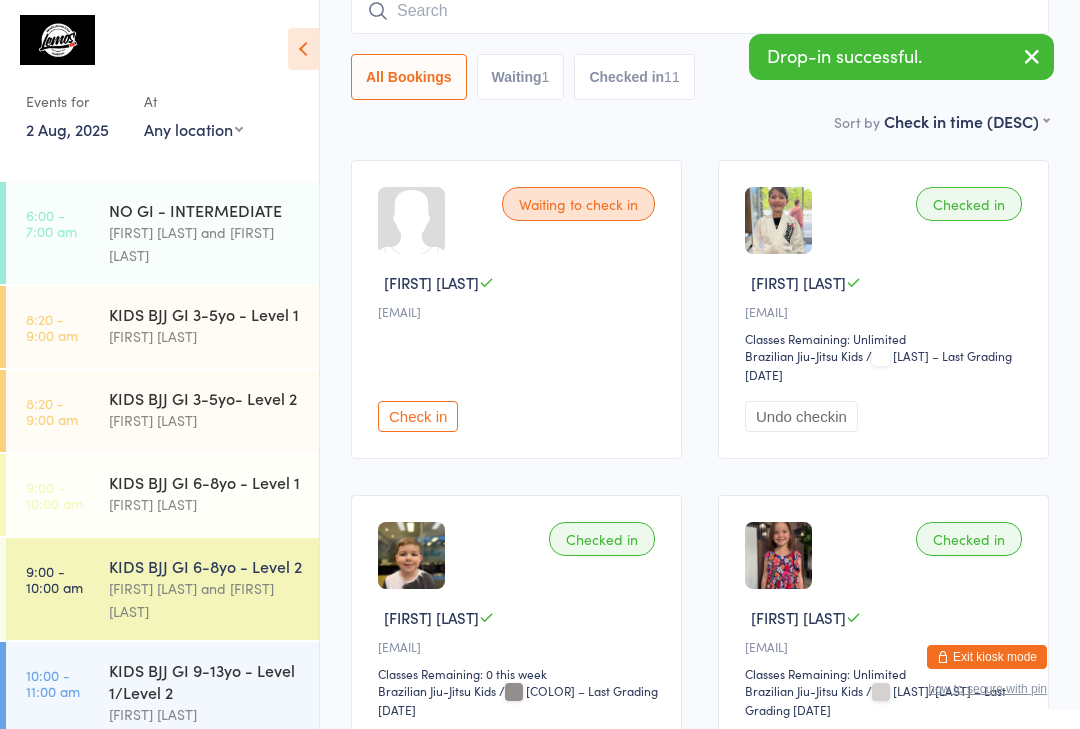 click at bounding box center (700, 11) 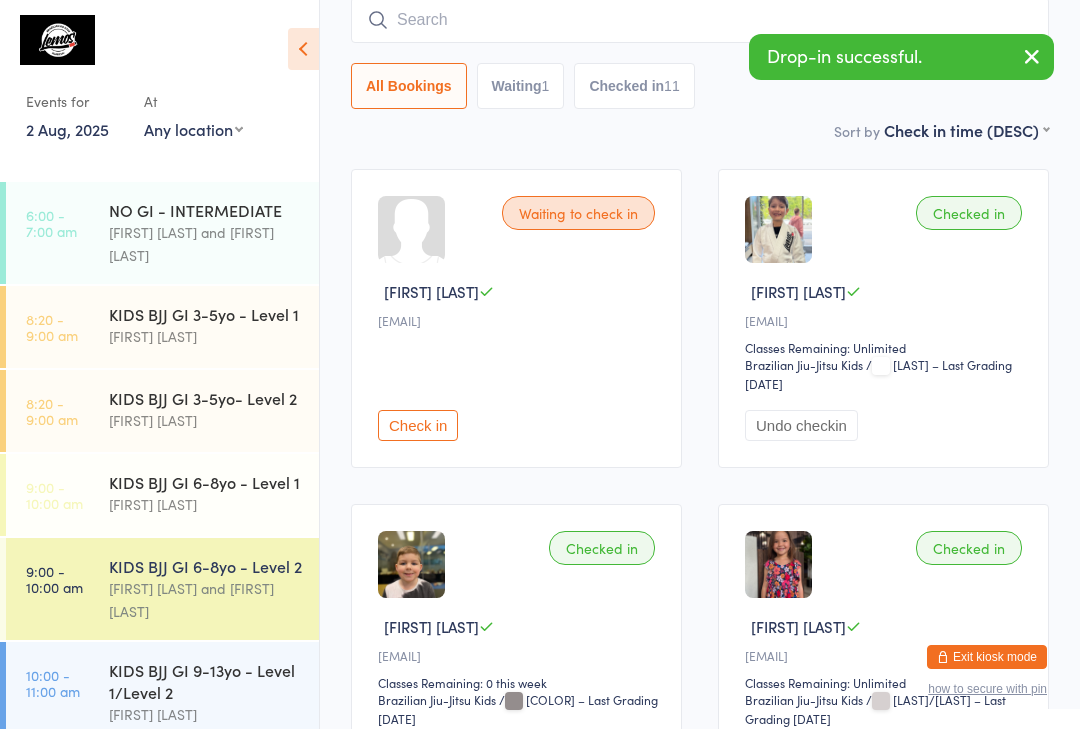 scroll, scrollTop: 181, scrollLeft: 0, axis: vertical 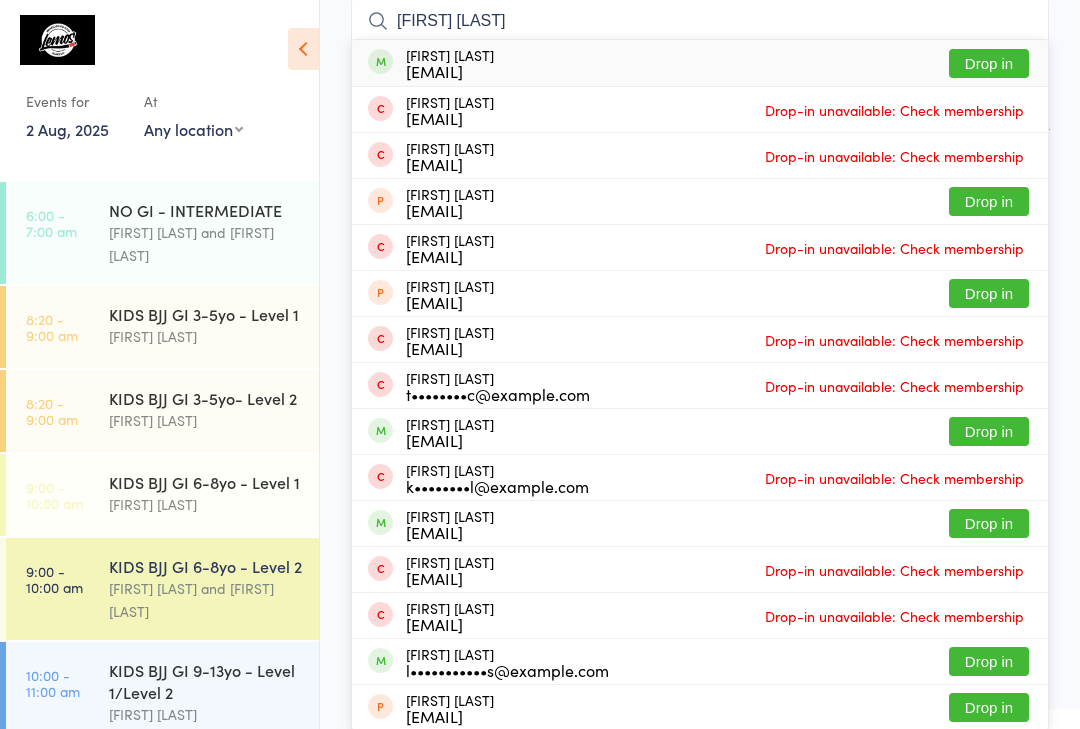 type on "[FIRST] [LAST]" 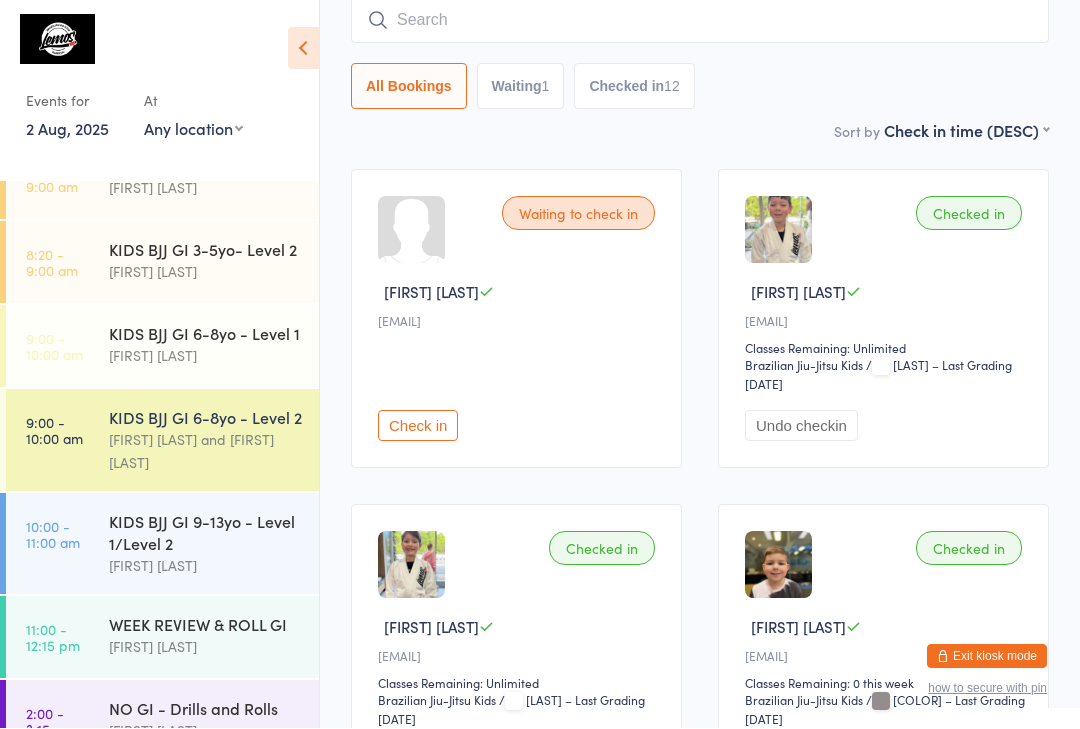 scroll, scrollTop: 134, scrollLeft: 0, axis: vertical 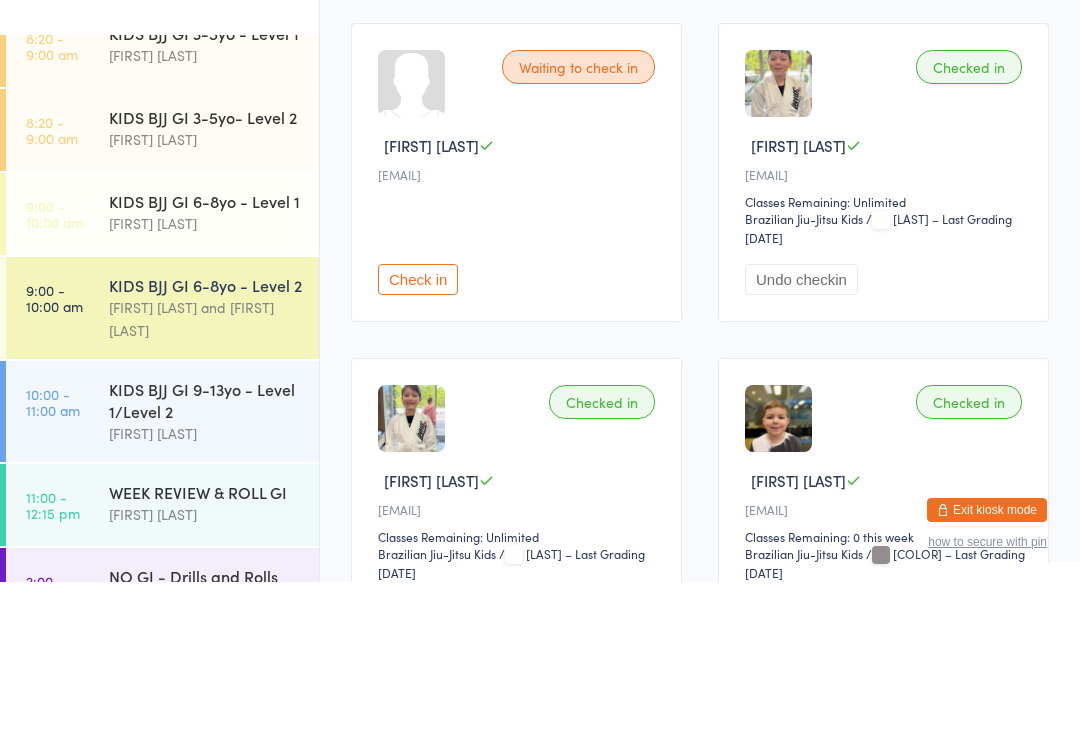 click on "KIDS BJJ GI 6-8yo - Level 2" at bounding box center (205, 432) 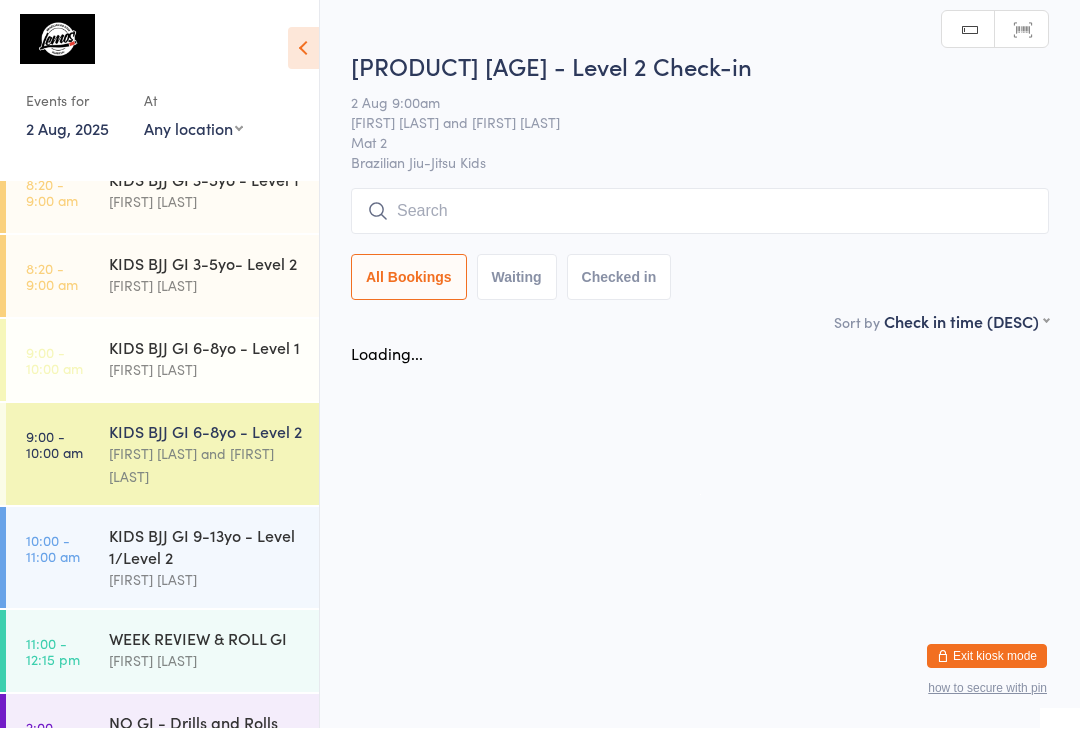 scroll, scrollTop: 1, scrollLeft: 0, axis: vertical 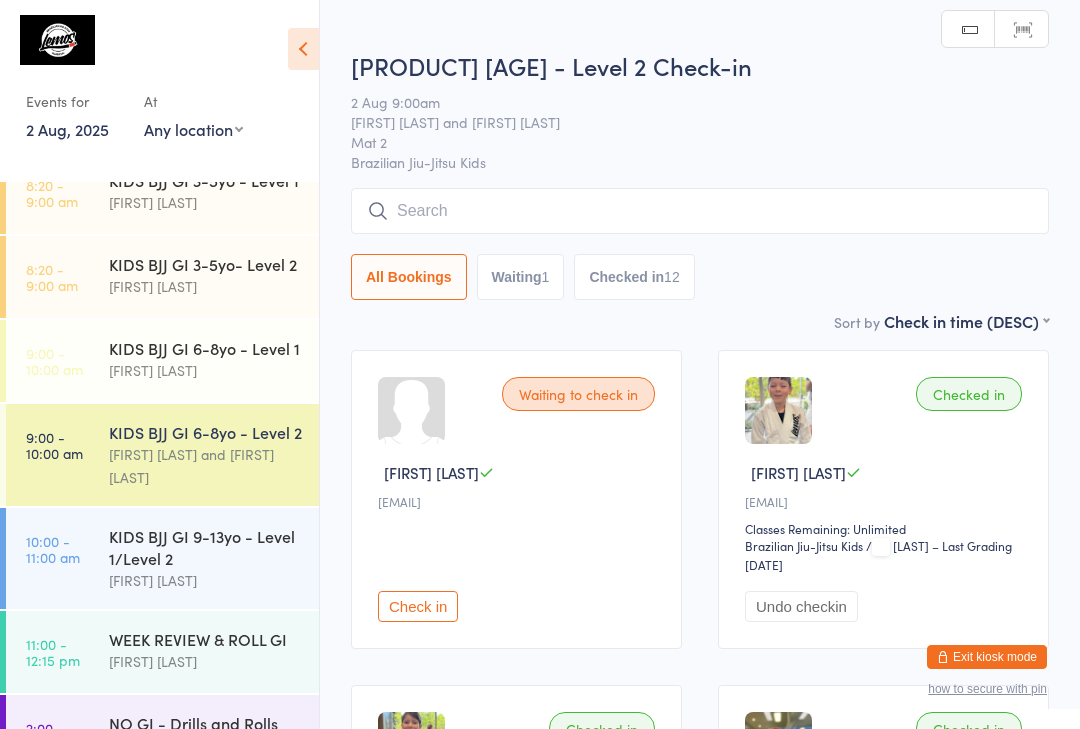 click at bounding box center [700, 211] 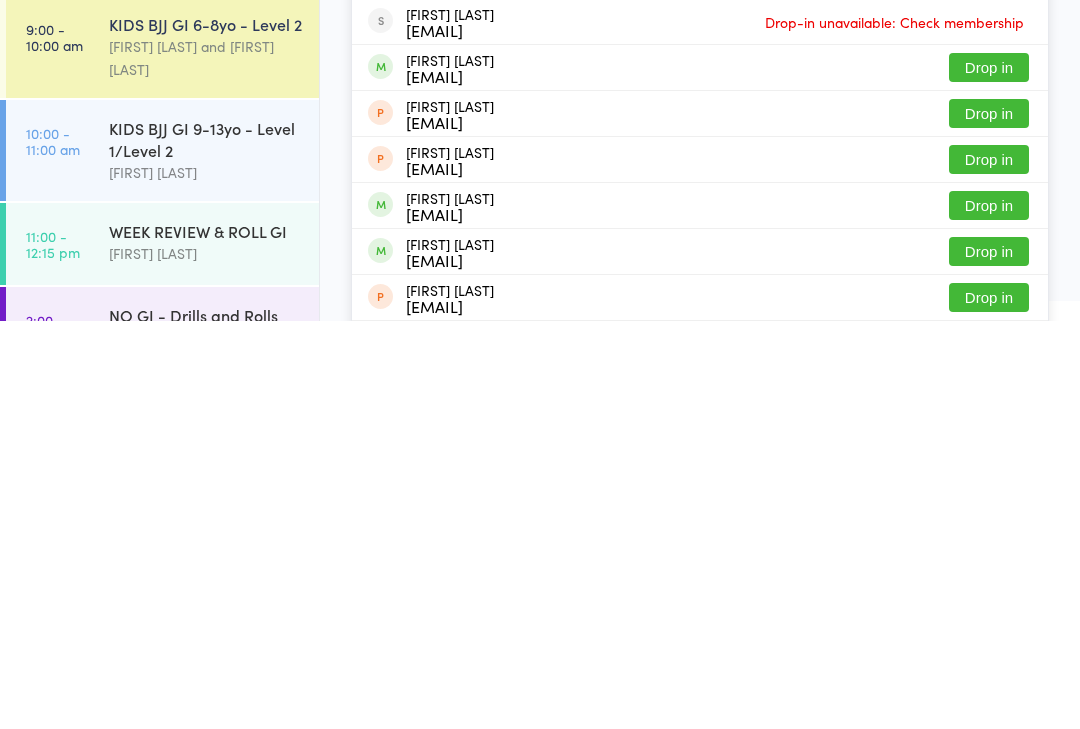scroll, scrollTop: 57, scrollLeft: 0, axis: vertical 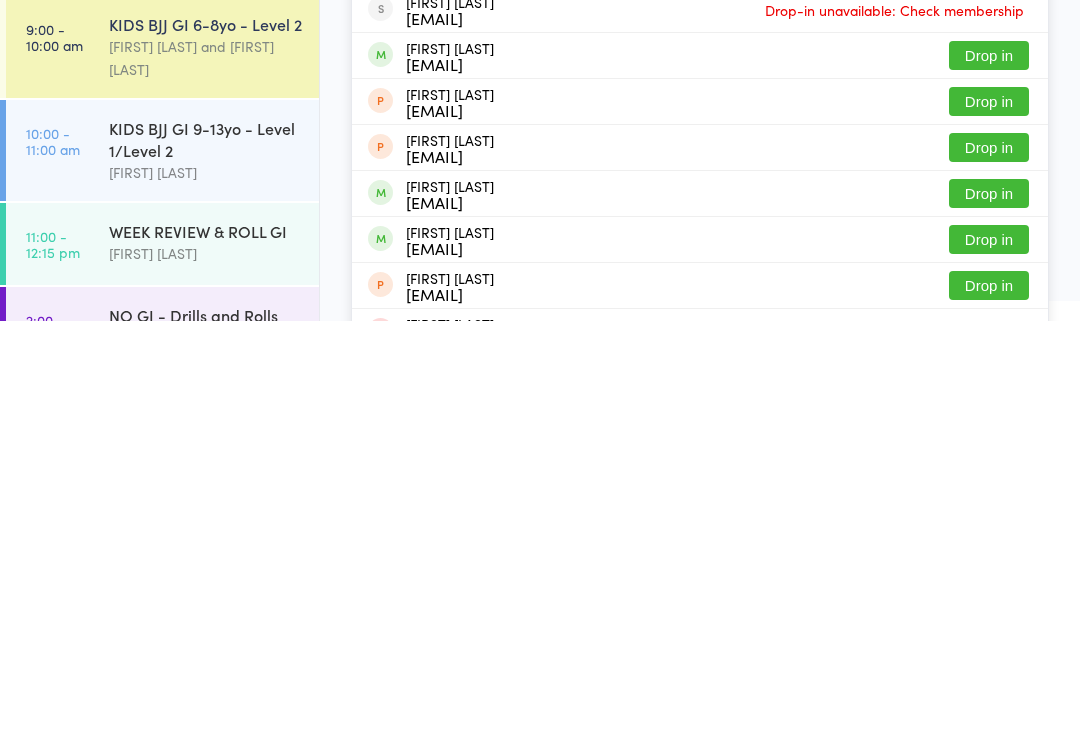 type on "Cooper" 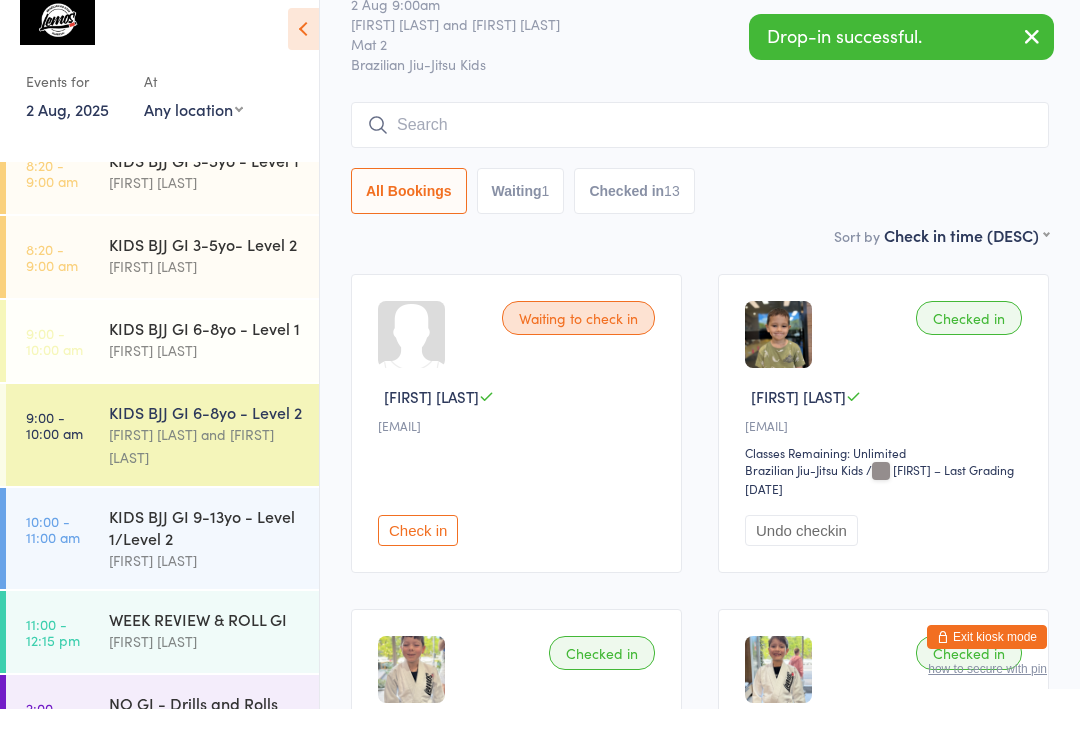 scroll, scrollTop: 0, scrollLeft: 0, axis: both 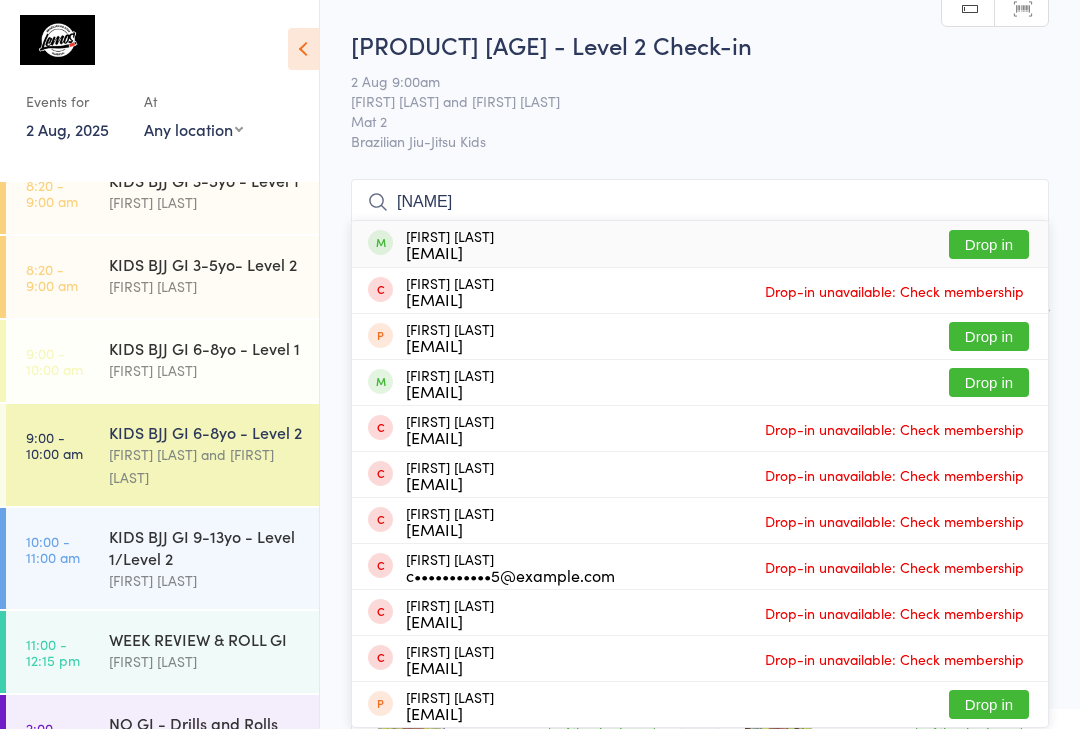 type on "[NAME]" 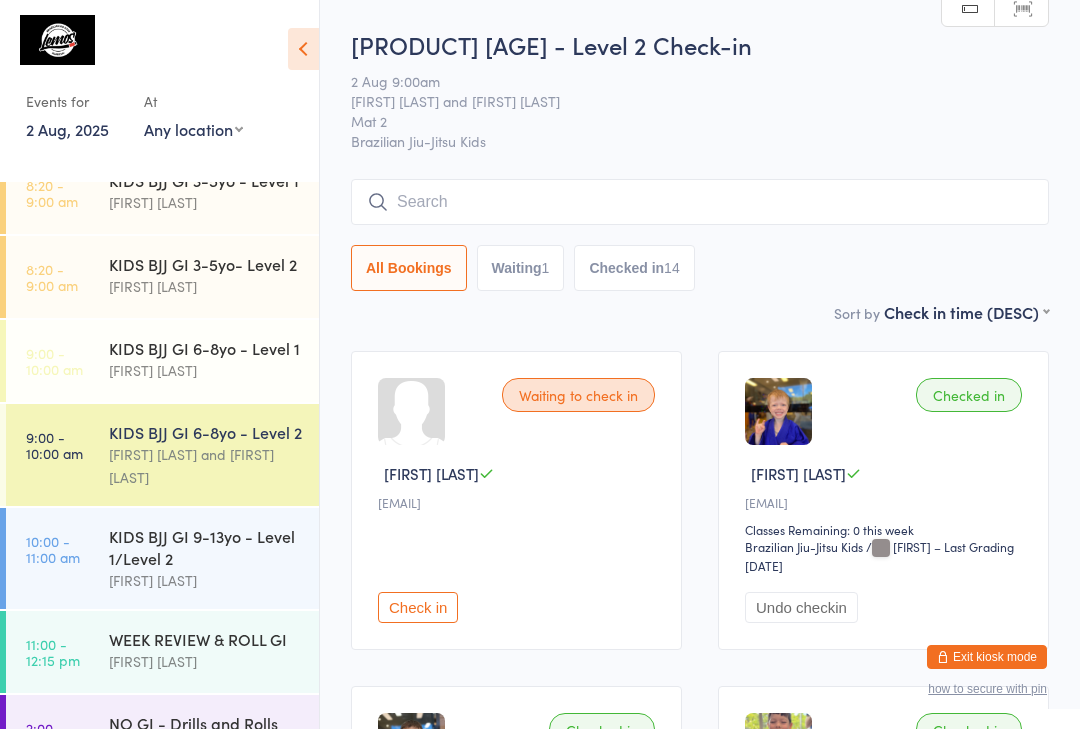 click at bounding box center [700, 202] 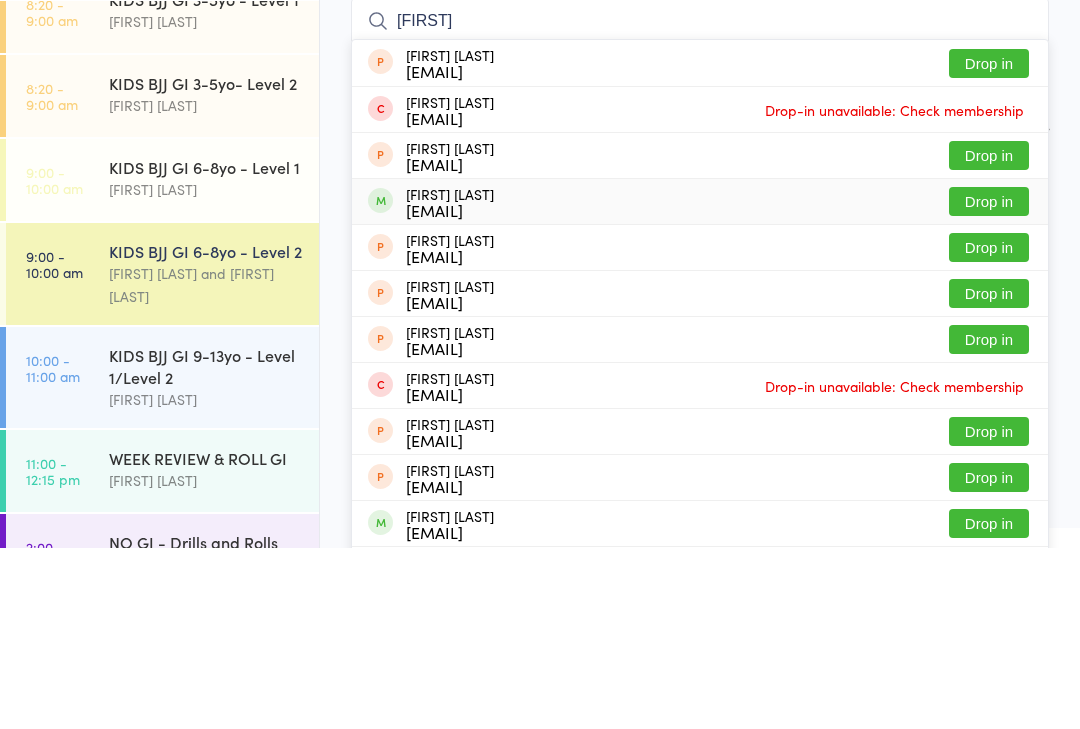 type on "[FIRST]" 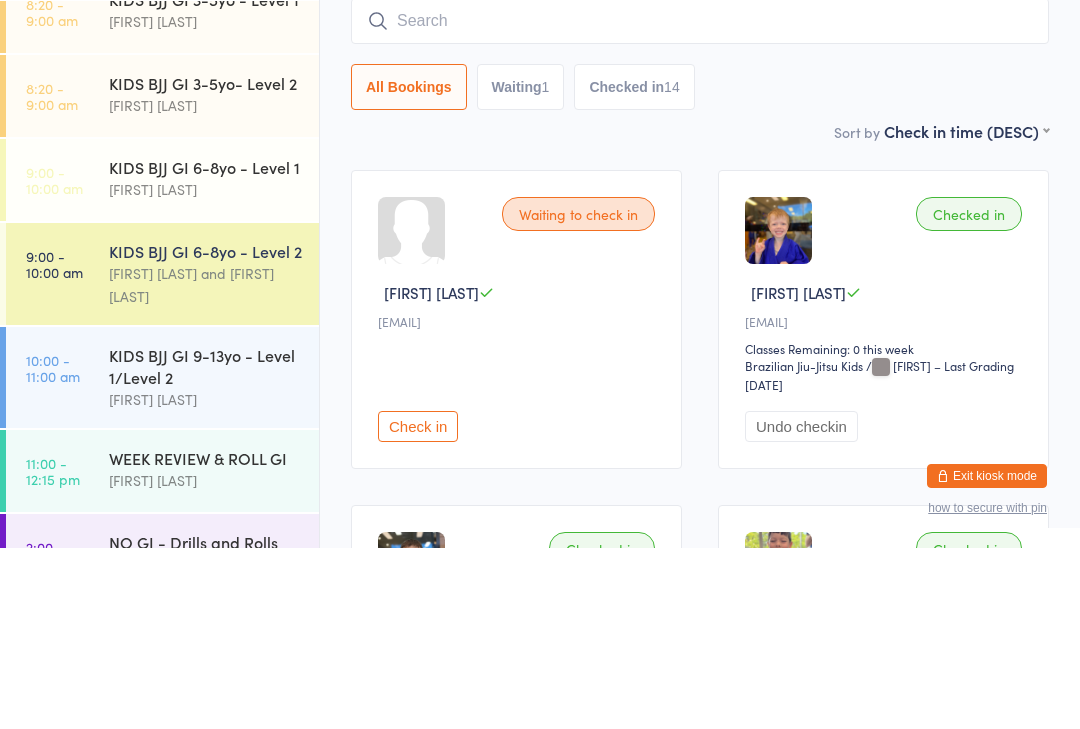 scroll, scrollTop: 181, scrollLeft: 0, axis: vertical 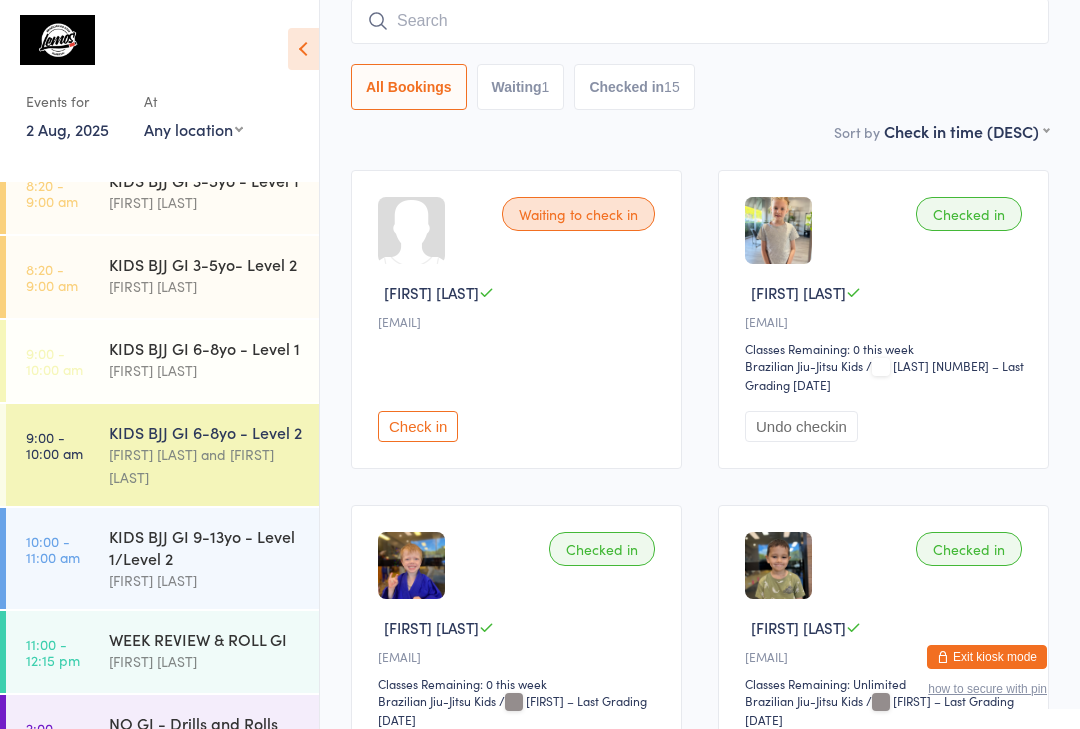 click at bounding box center (700, 21) 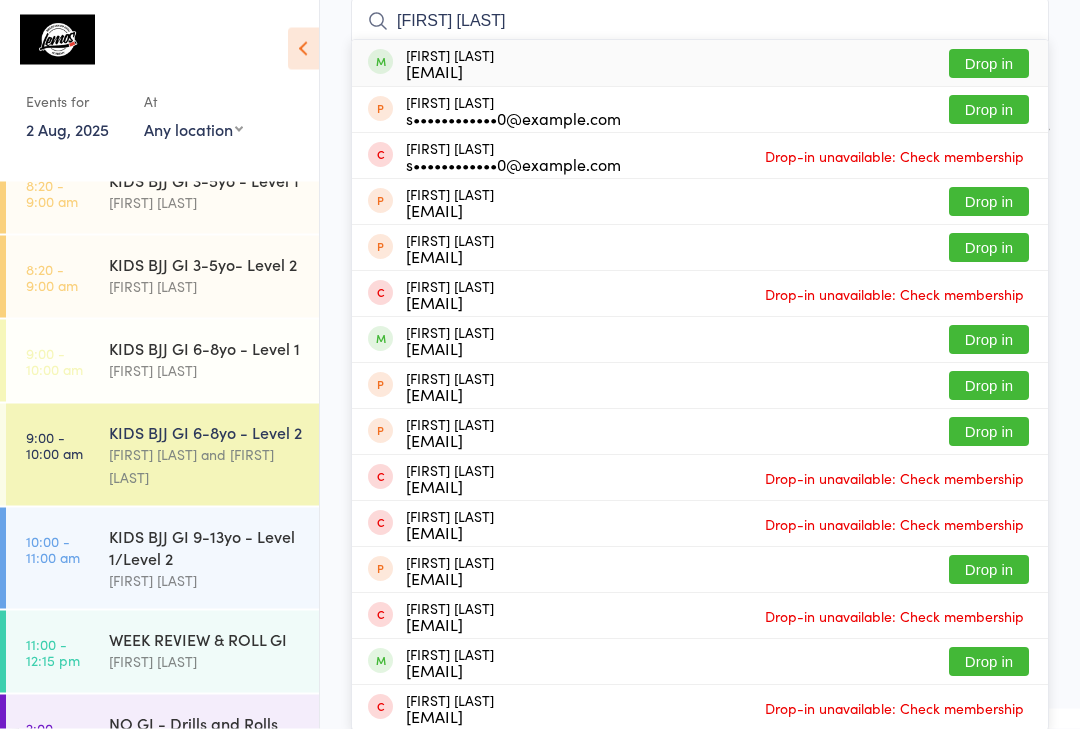 type on "[FIRST] [LAST]" 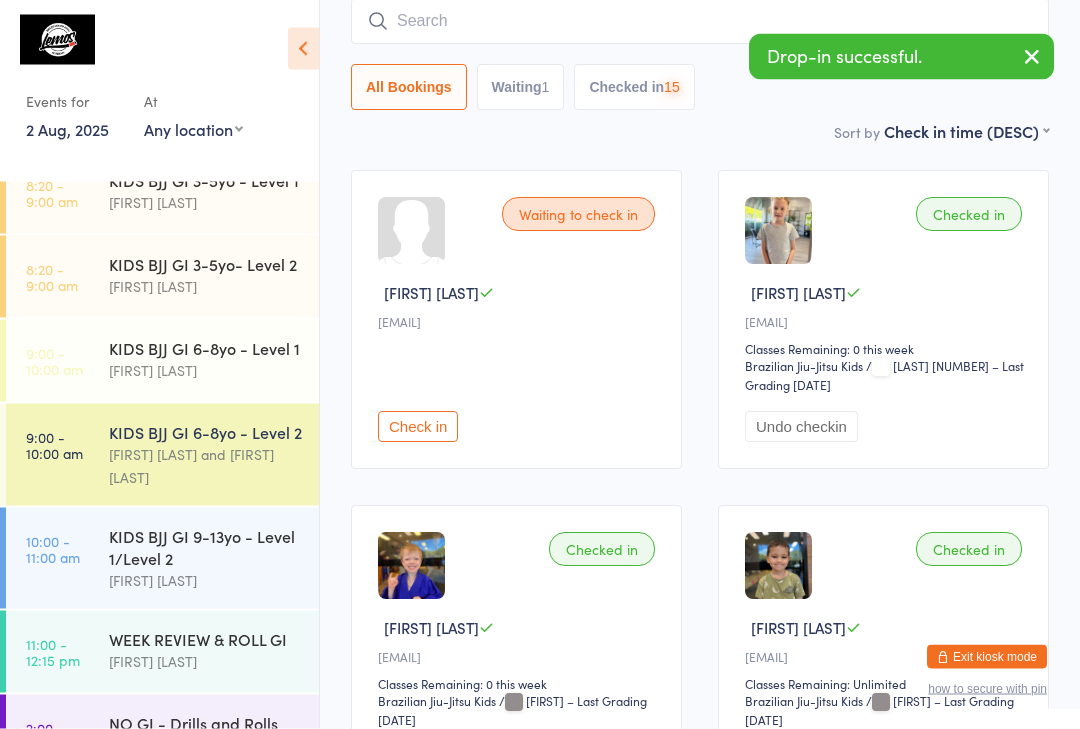 scroll, scrollTop: 181, scrollLeft: 0, axis: vertical 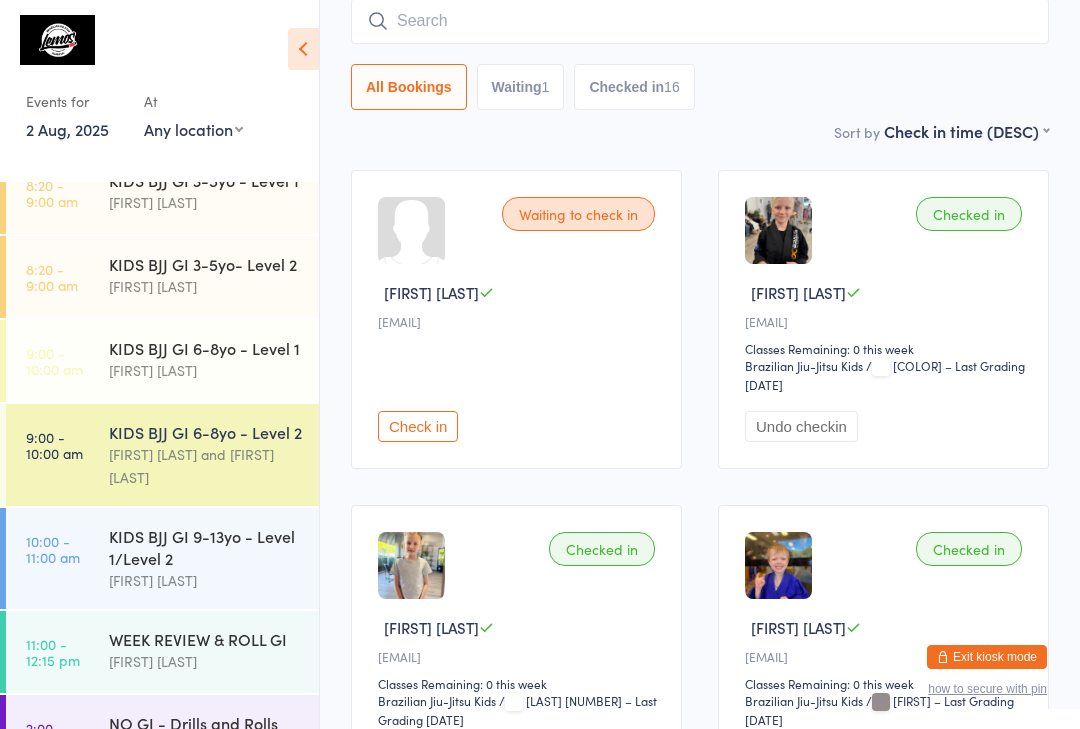 click at bounding box center (700, 21) 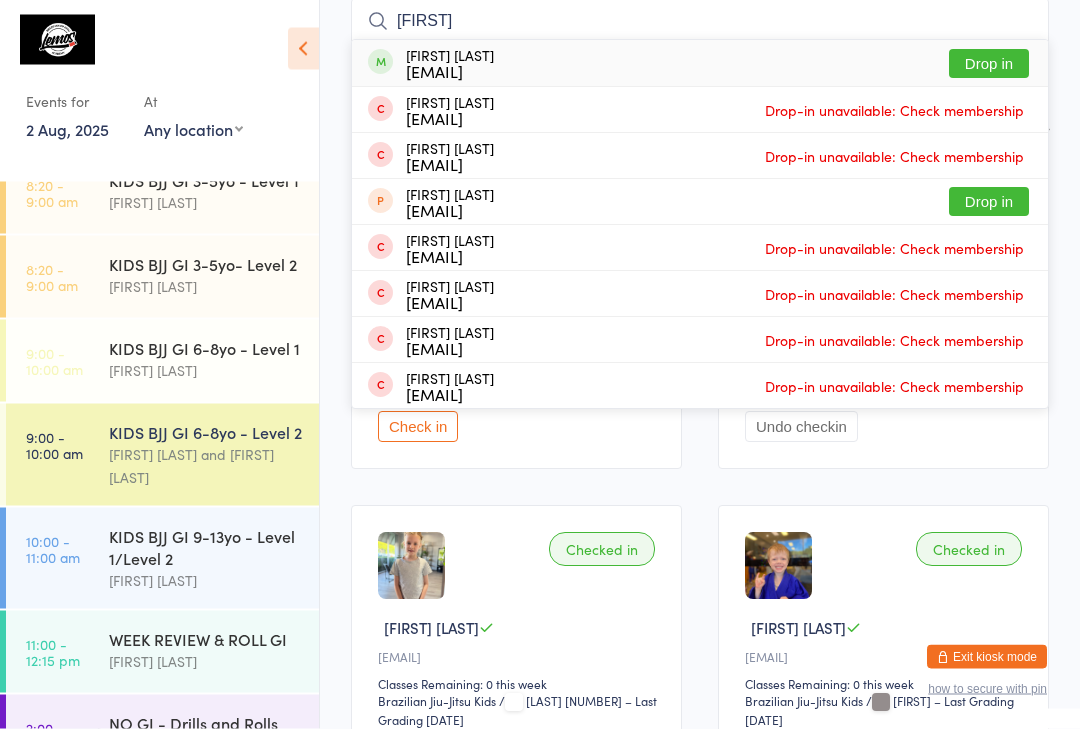type on "[FIRST]" 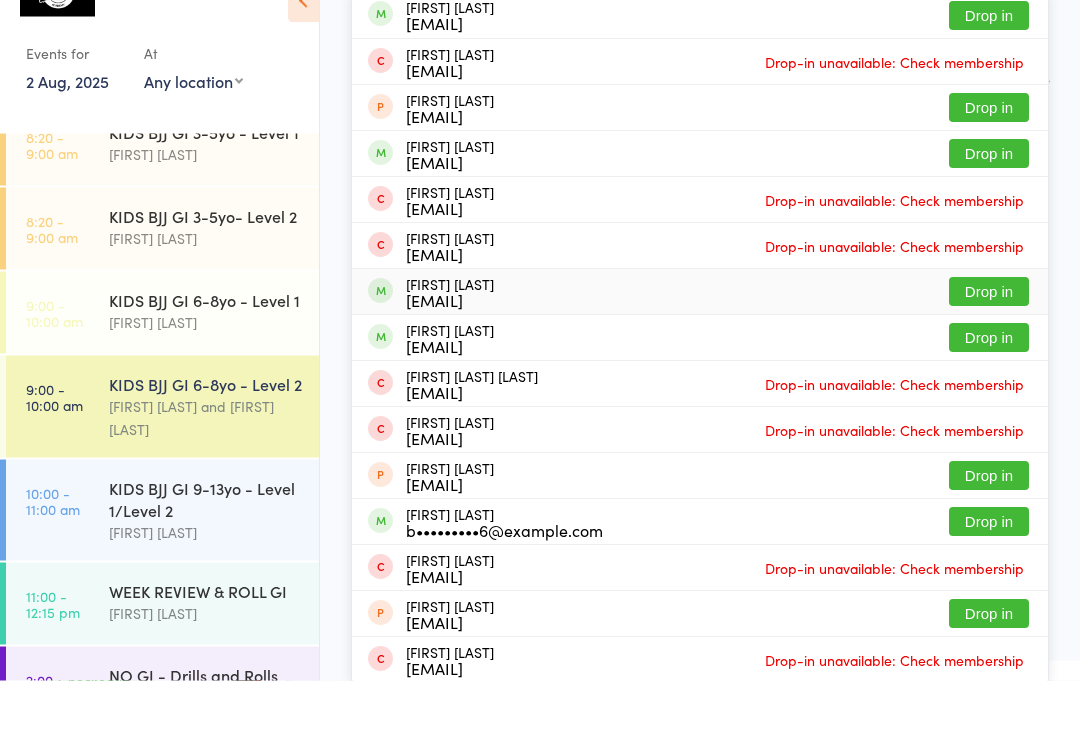 type on "[FIRST]" 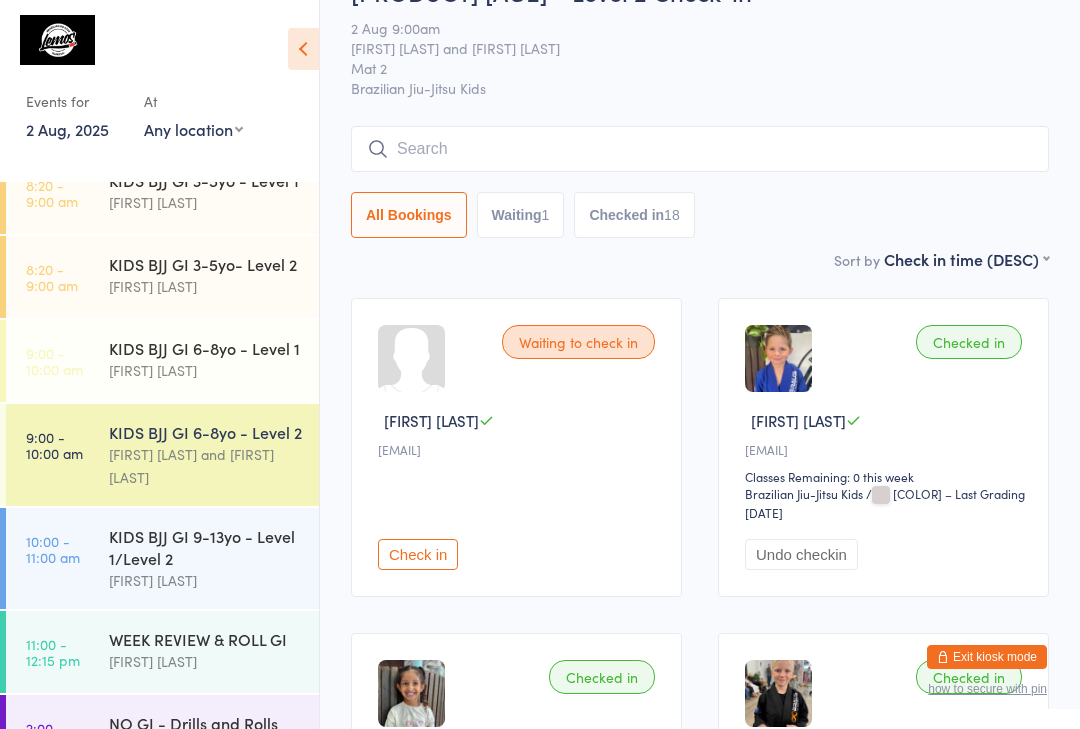 scroll, scrollTop: 0, scrollLeft: 0, axis: both 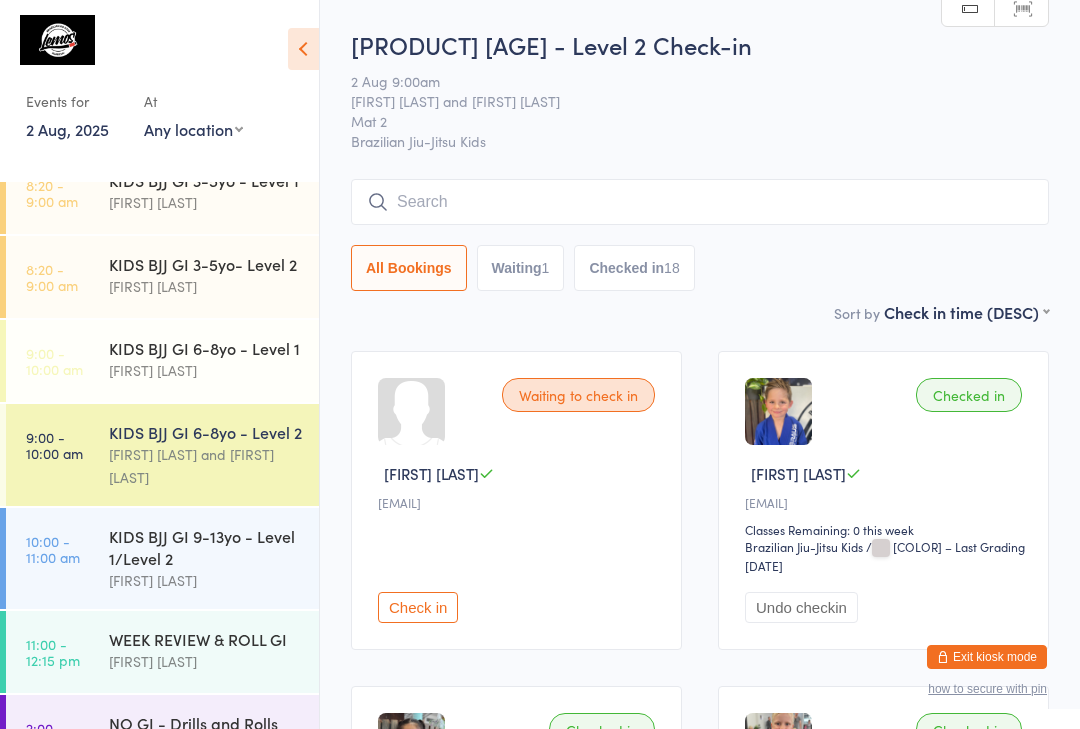click at bounding box center [700, 202] 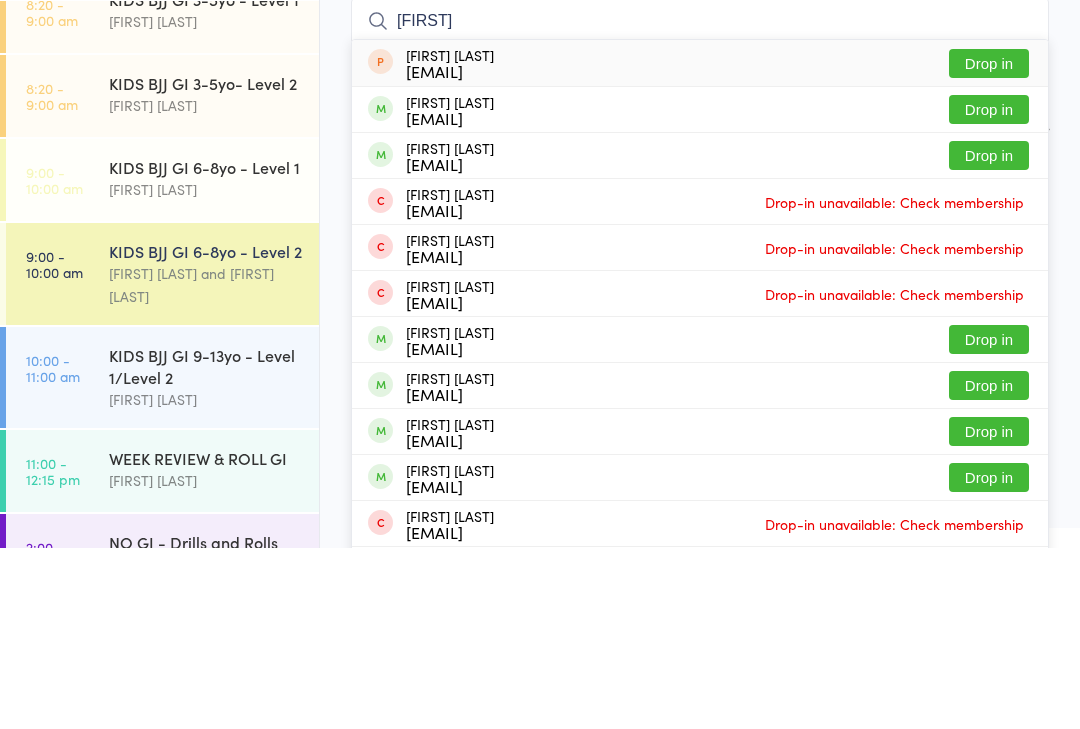 type on "[FIRST]" 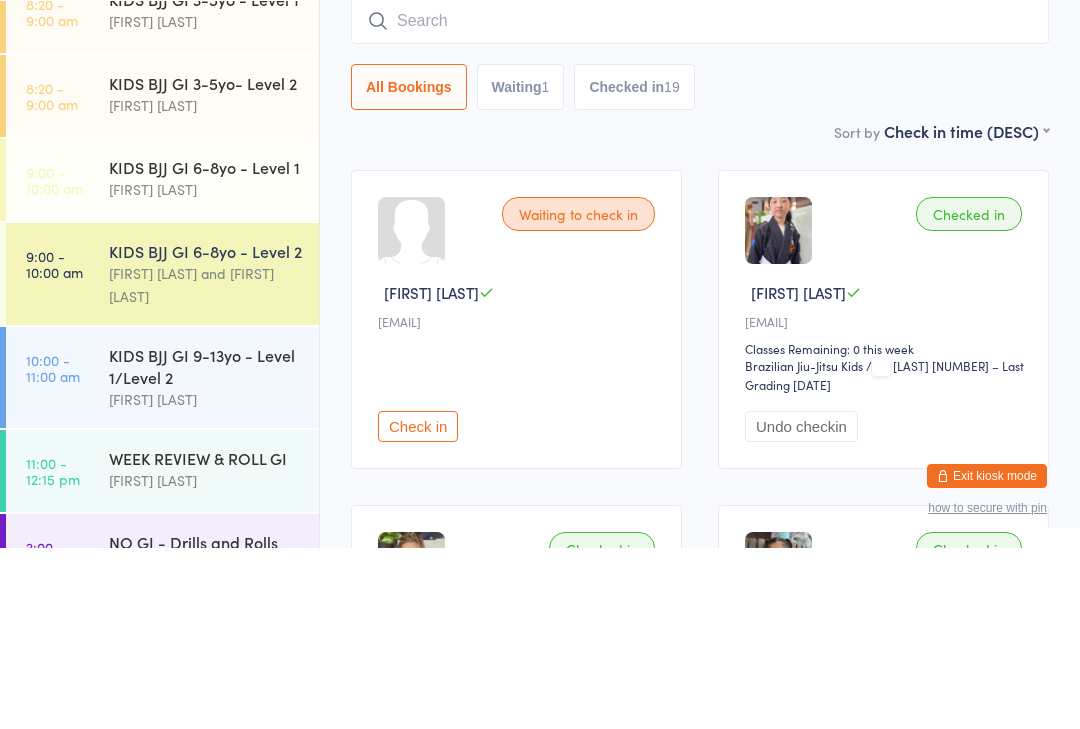 scroll, scrollTop: 181, scrollLeft: 0, axis: vertical 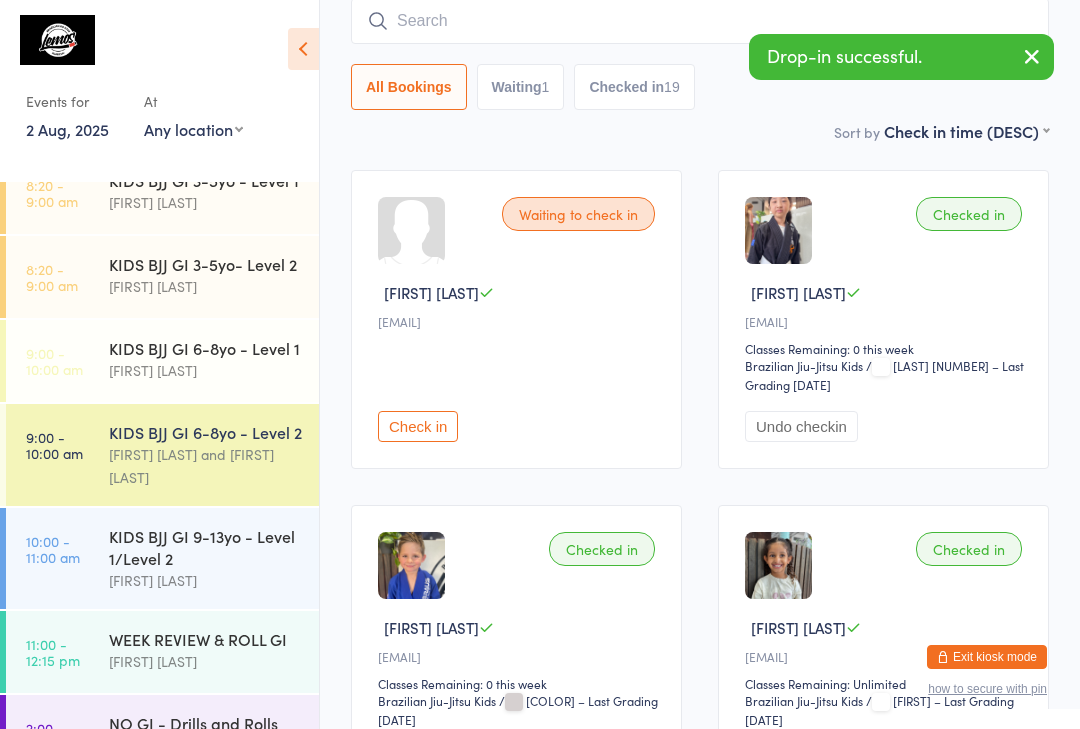 click on "[FIRST] [LAST]" at bounding box center [205, 580] 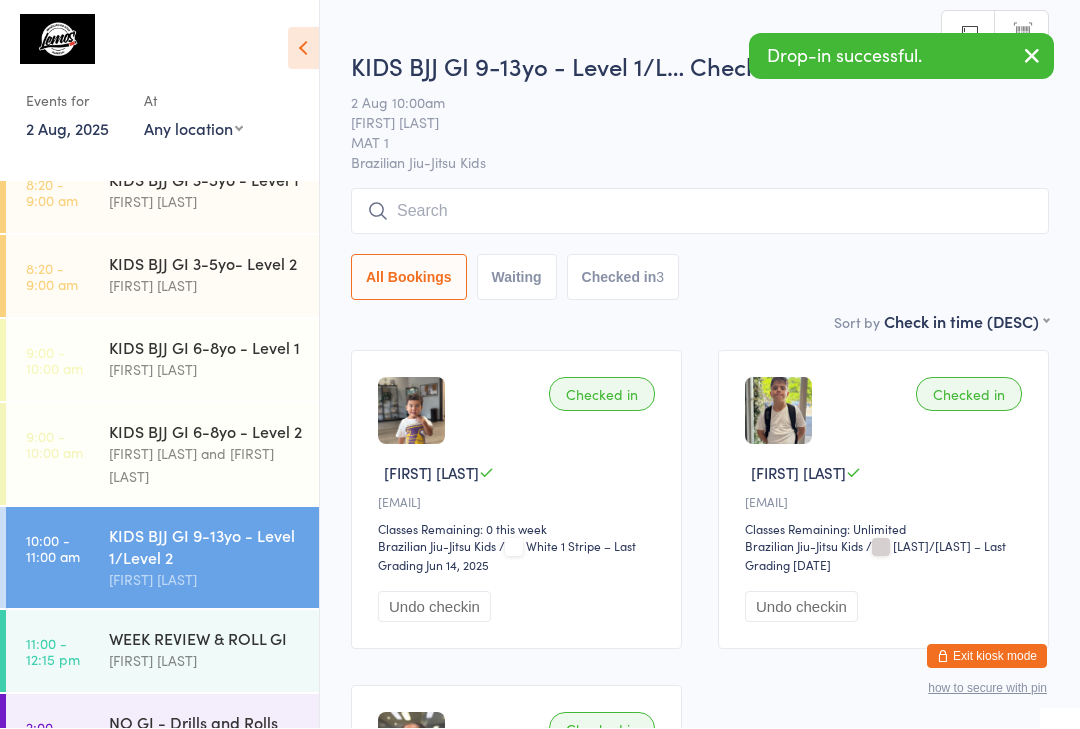 scroll, scrollTop: 1, scrollLeft: 0, axis: vertical 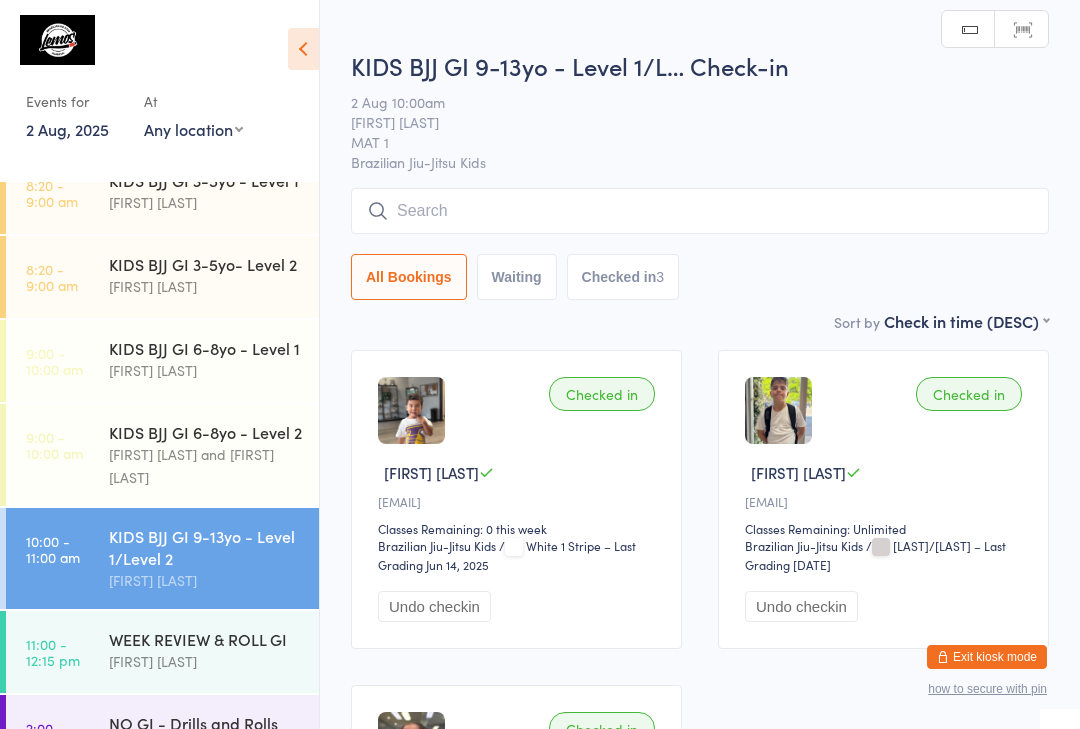 click at bounding box center [700, 211] 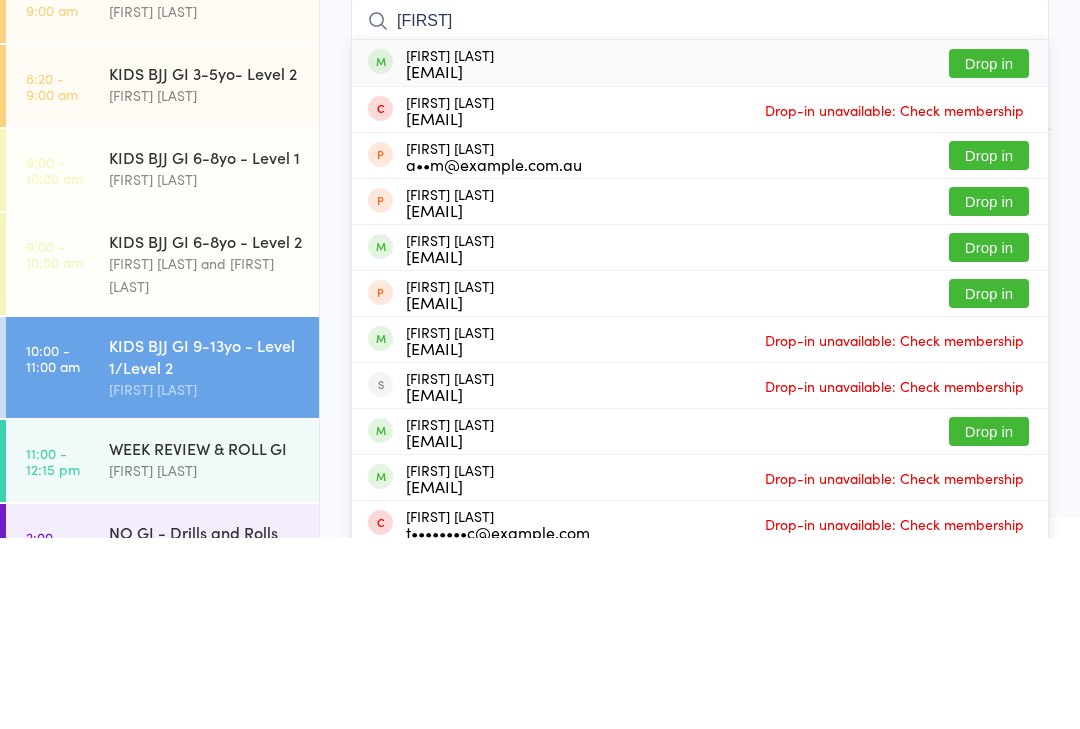 type on "[FIRST]" 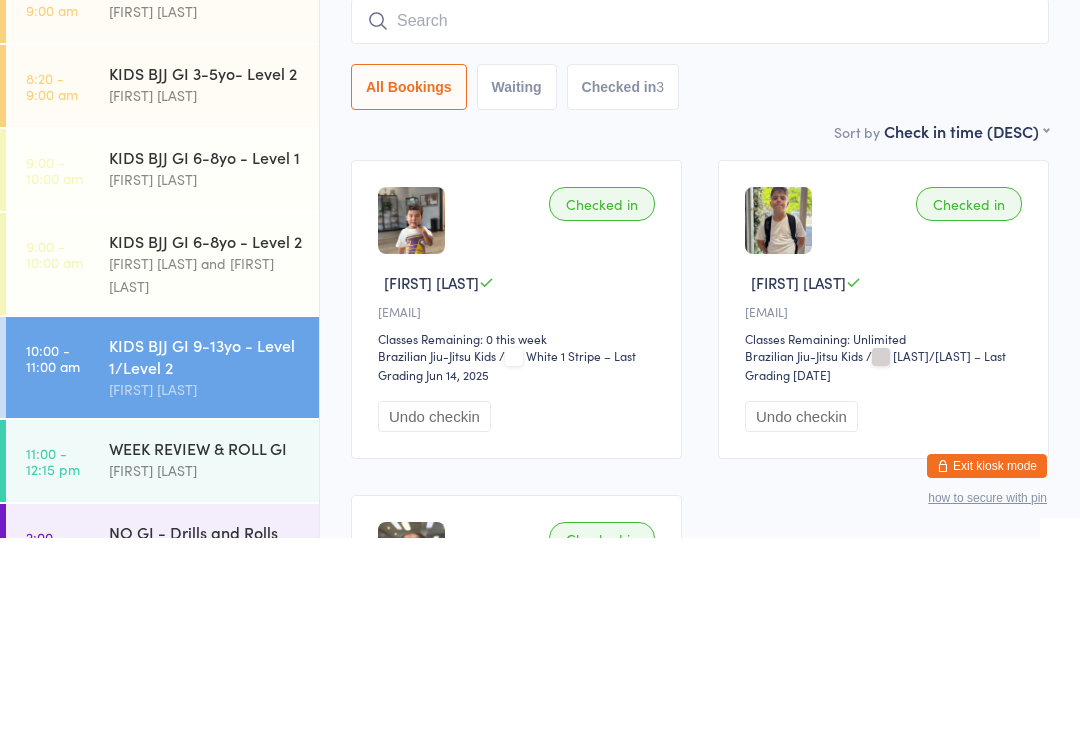 scroll, scrollTop: 191, scrollLeft: 0, axis: vertical 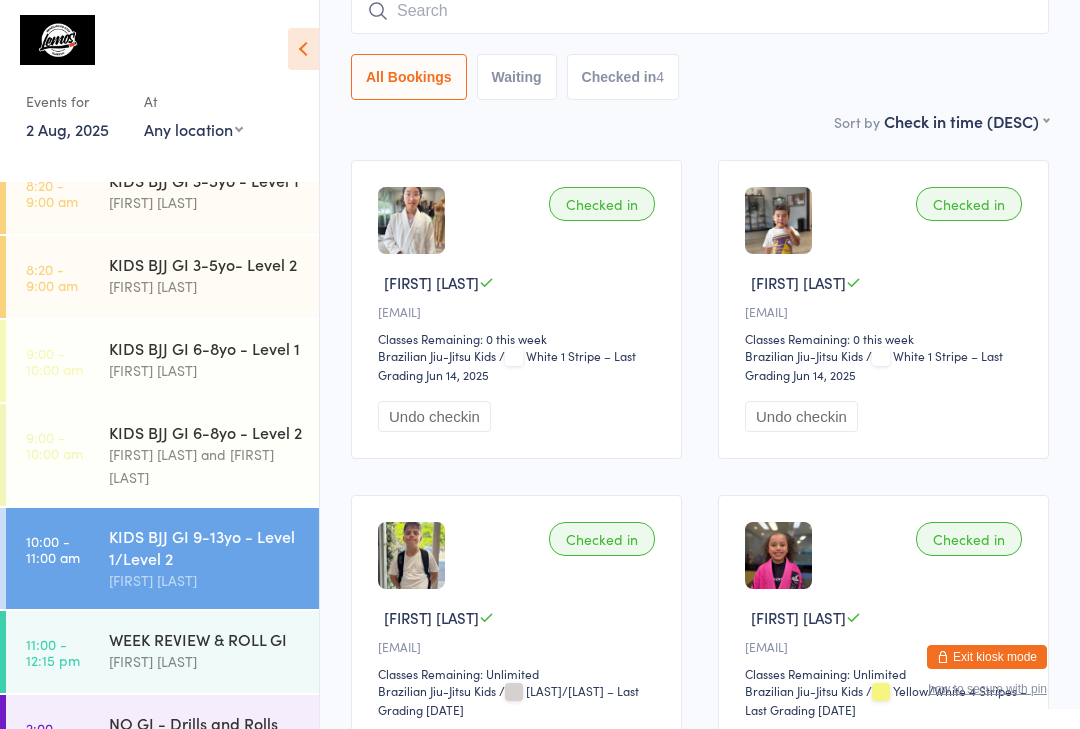 click at bounding box center (700, 11) 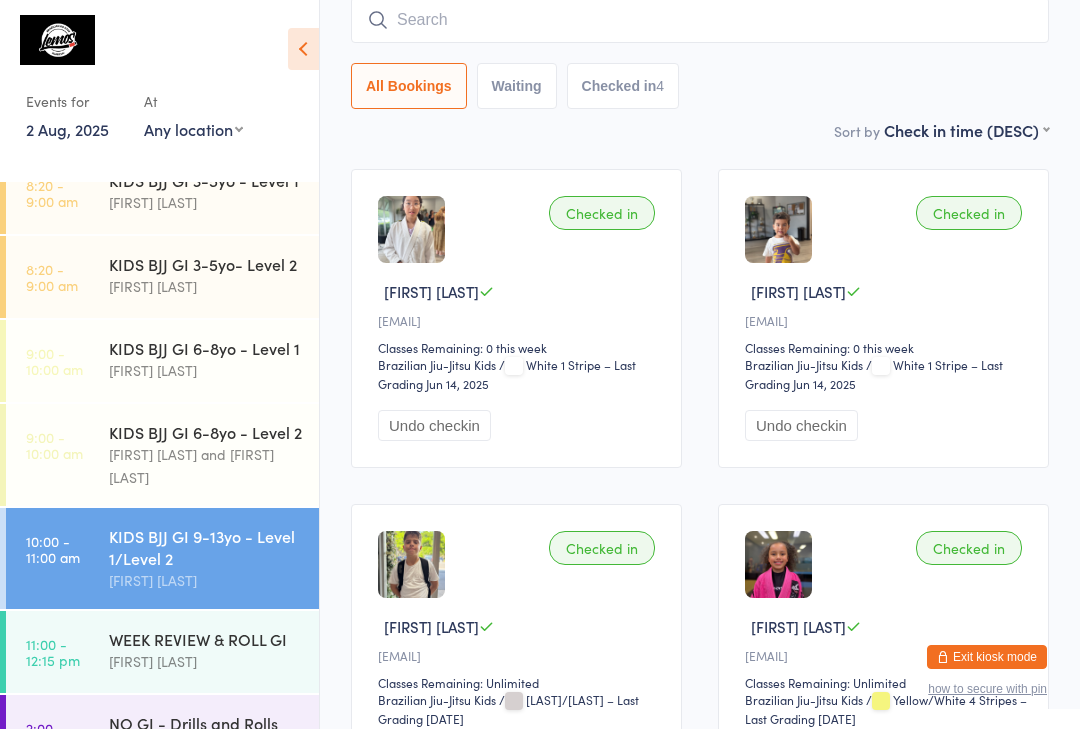 scroll, scrollTop: 181, scrollLeft: 0, axis: vertical 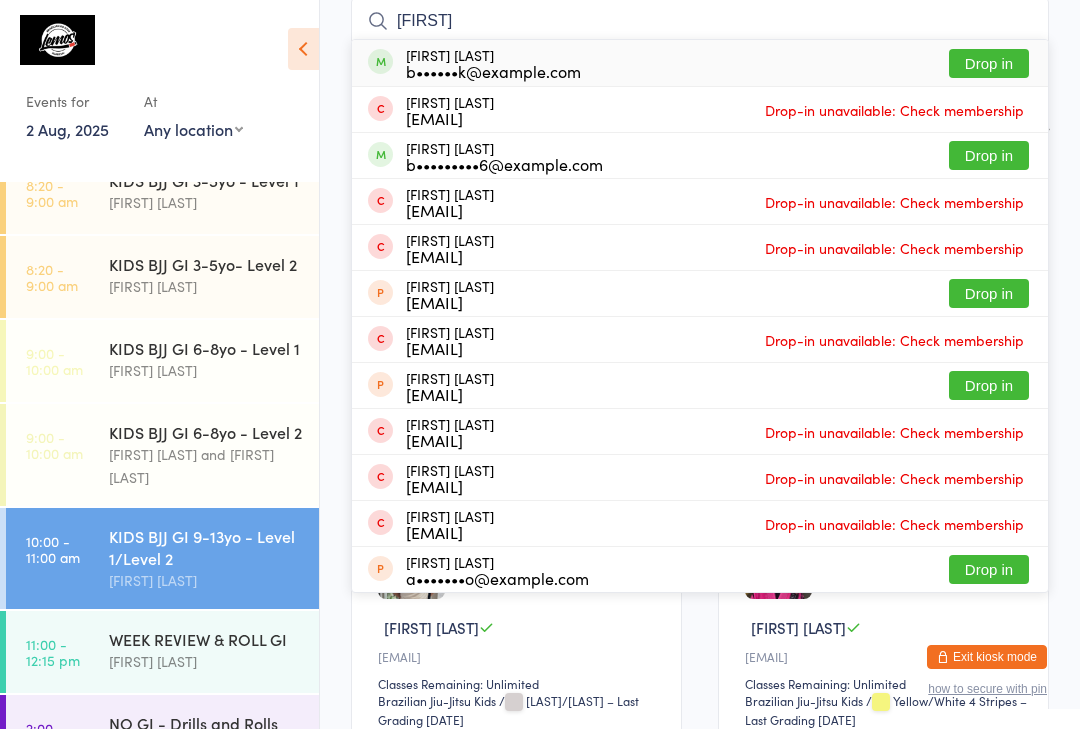 type on "[FIRST]" 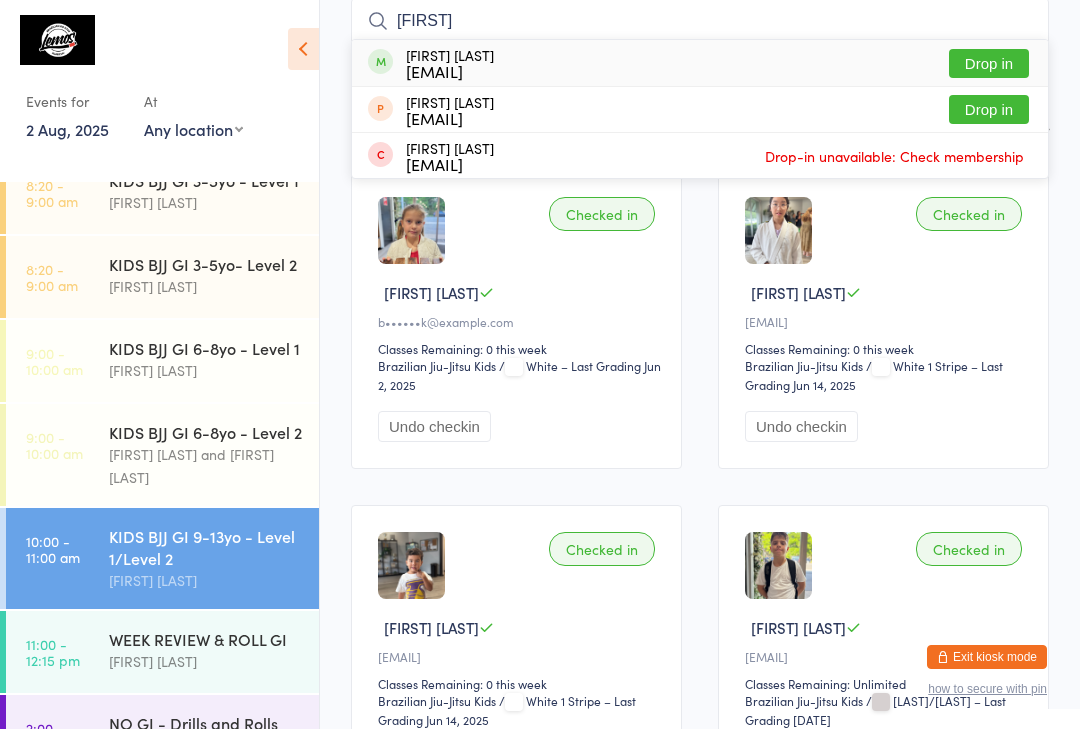 type on "[FIRST]" 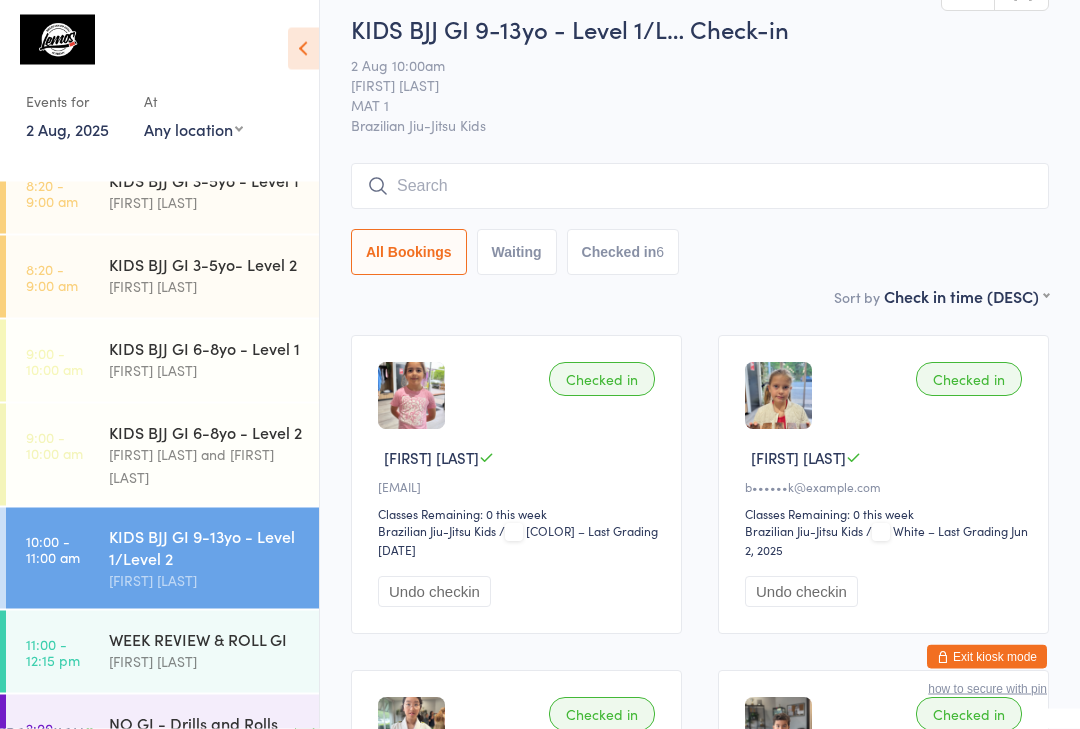 scroll, scrollTop: 0, scrollLeft: 0, axis: both 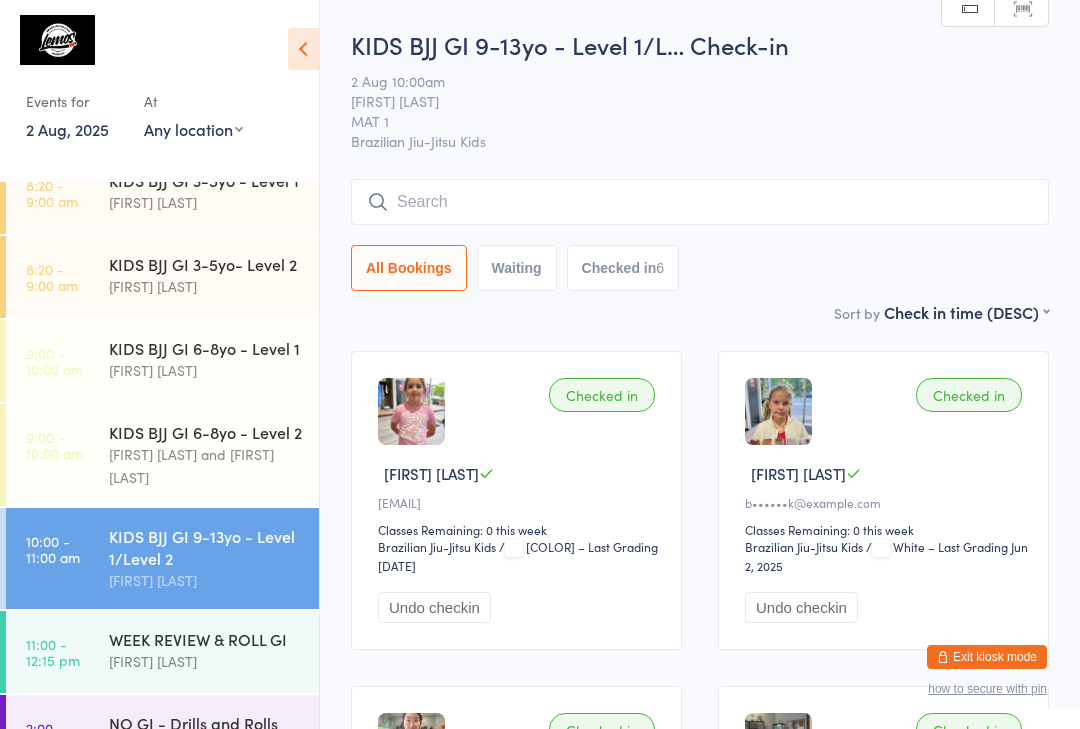 click at bounding box center [700, 202] 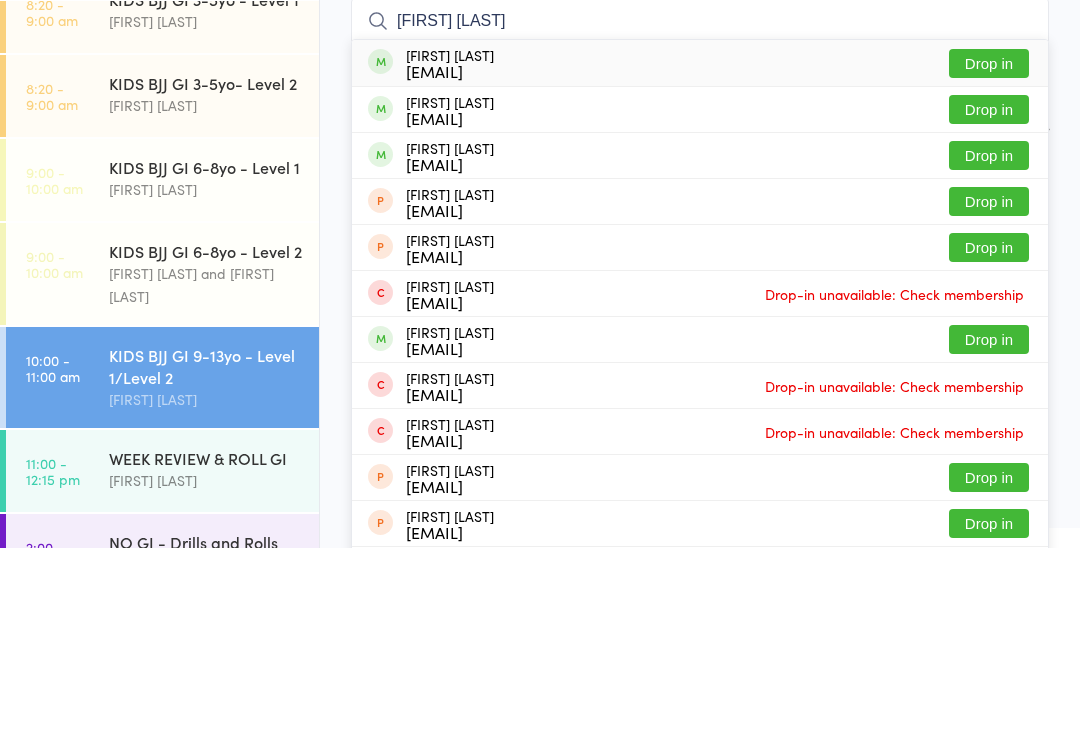 type on "[FIRST] [LAST]" 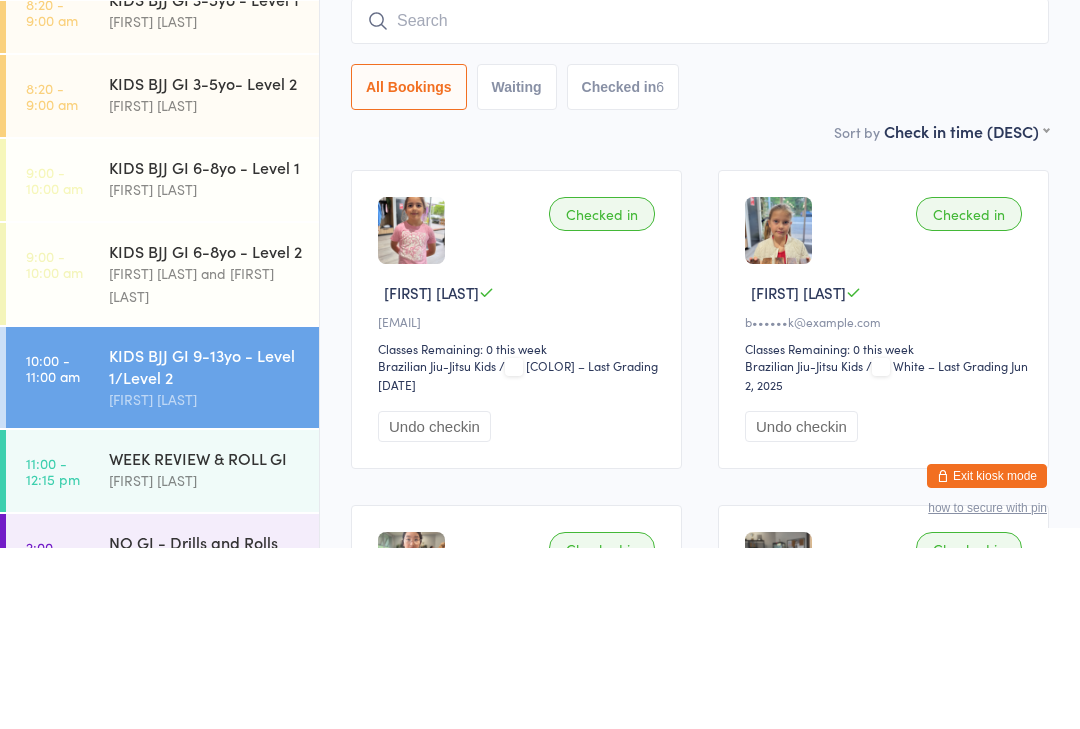 scroll, scrollTop: 181, scrollLeft: 0, axis: vertical 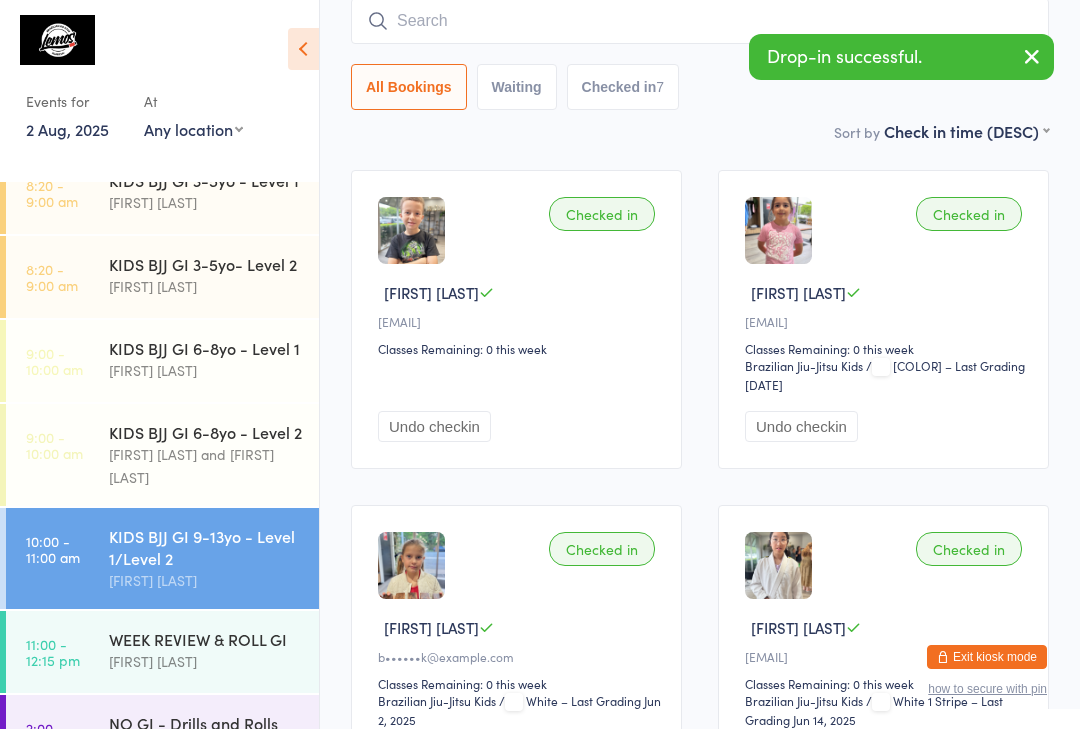 click on "Checked in" at bounding box center [602, 214] 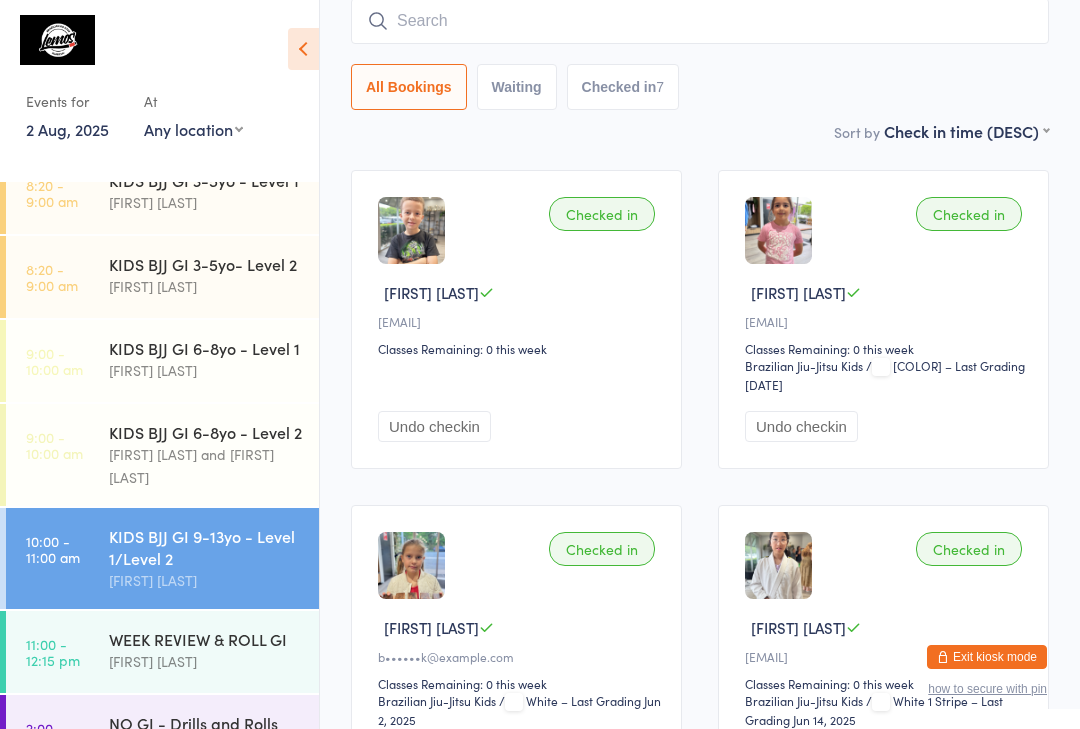 click at bounding box center (700, 21) 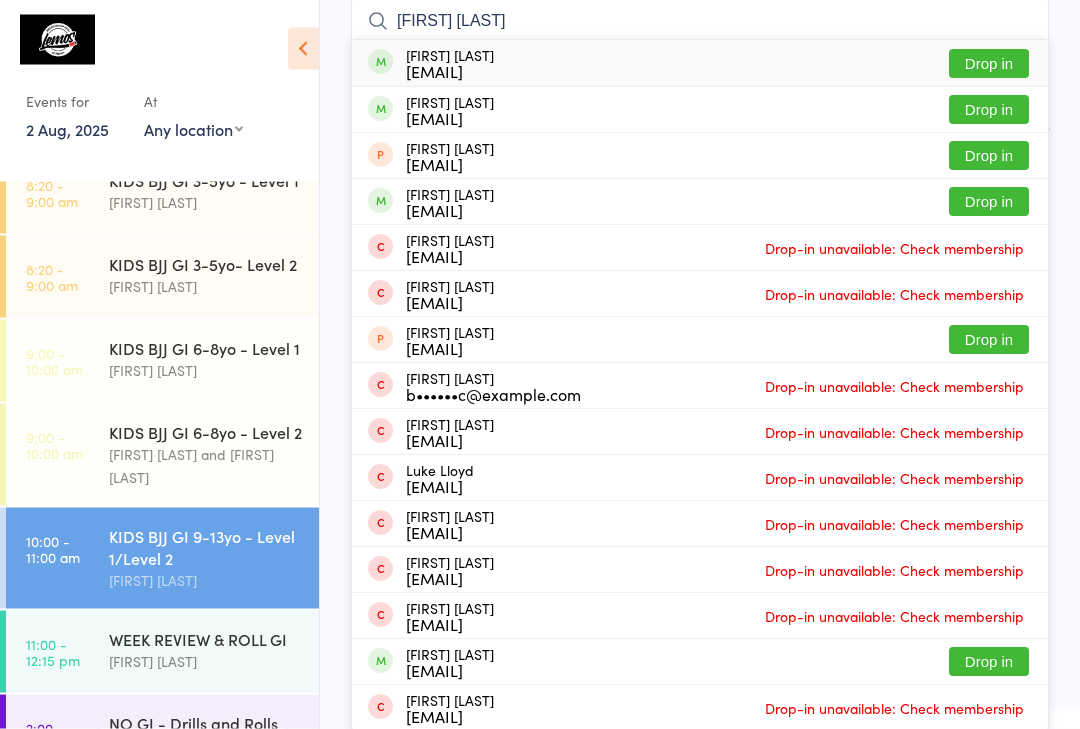 type on "[FIRST] [LAST]" 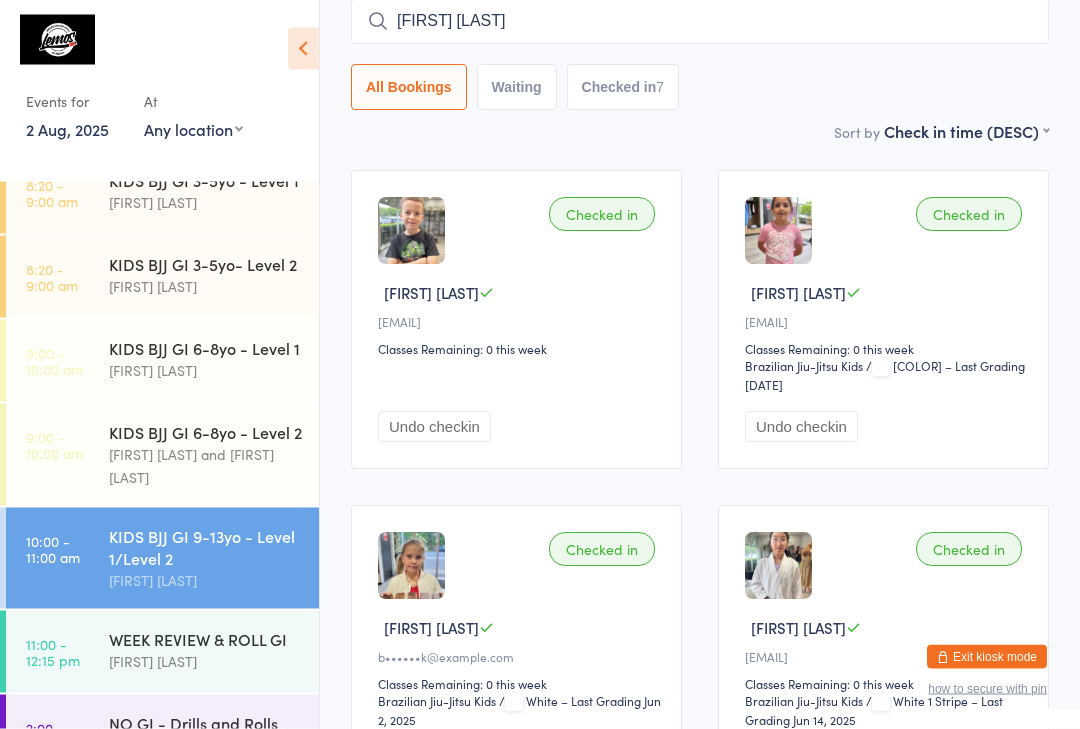 type 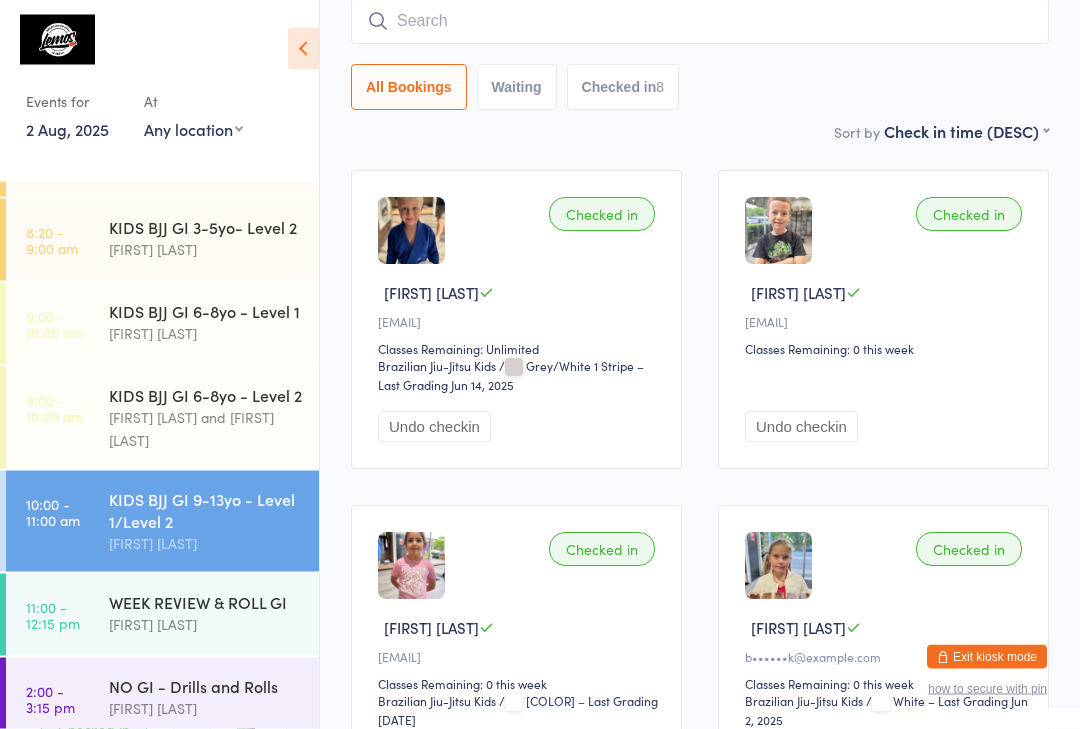 scroll, scrollTop: 170, scrollLeft: 0, axis: vertical 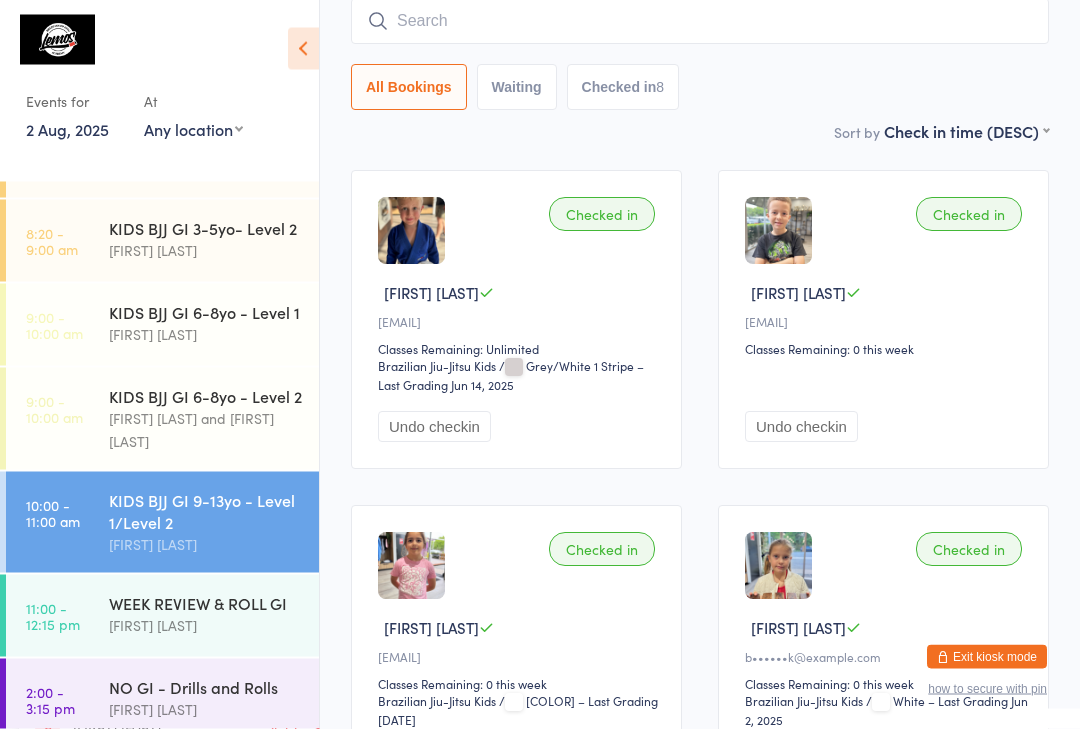 click on "KIDS BJJ GI 6-8yo - Level 1" at bounding box center [205, 312] 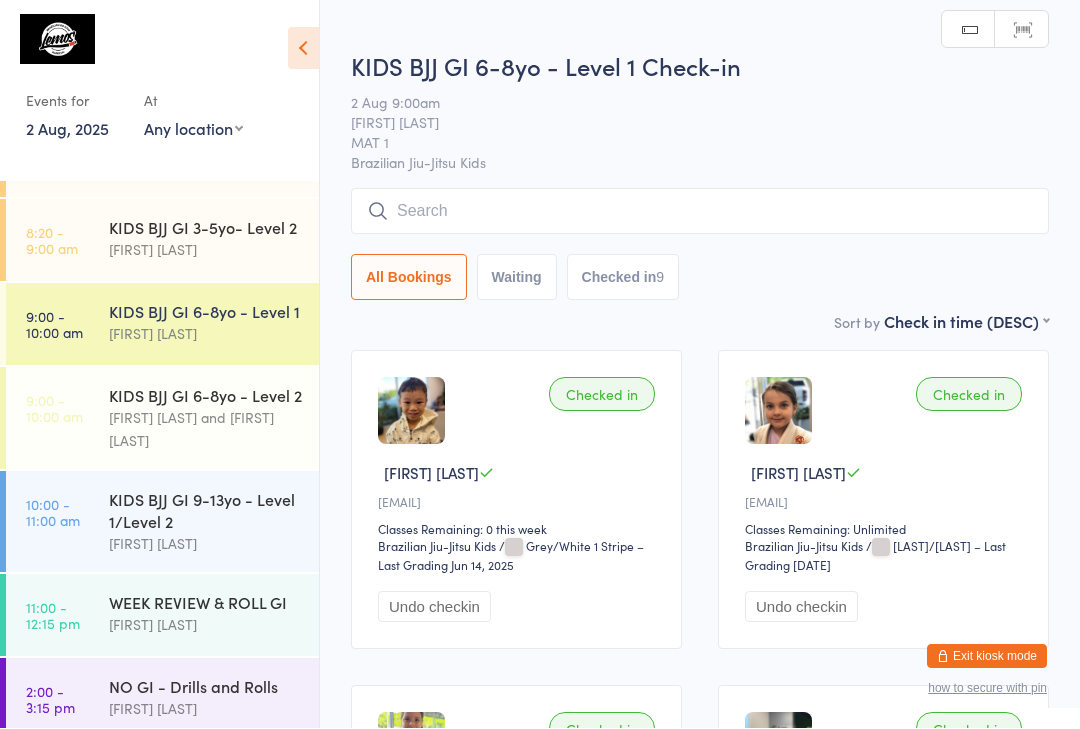 scroll, scrollTop: 1, scrollLeft: 0, axis: vertical 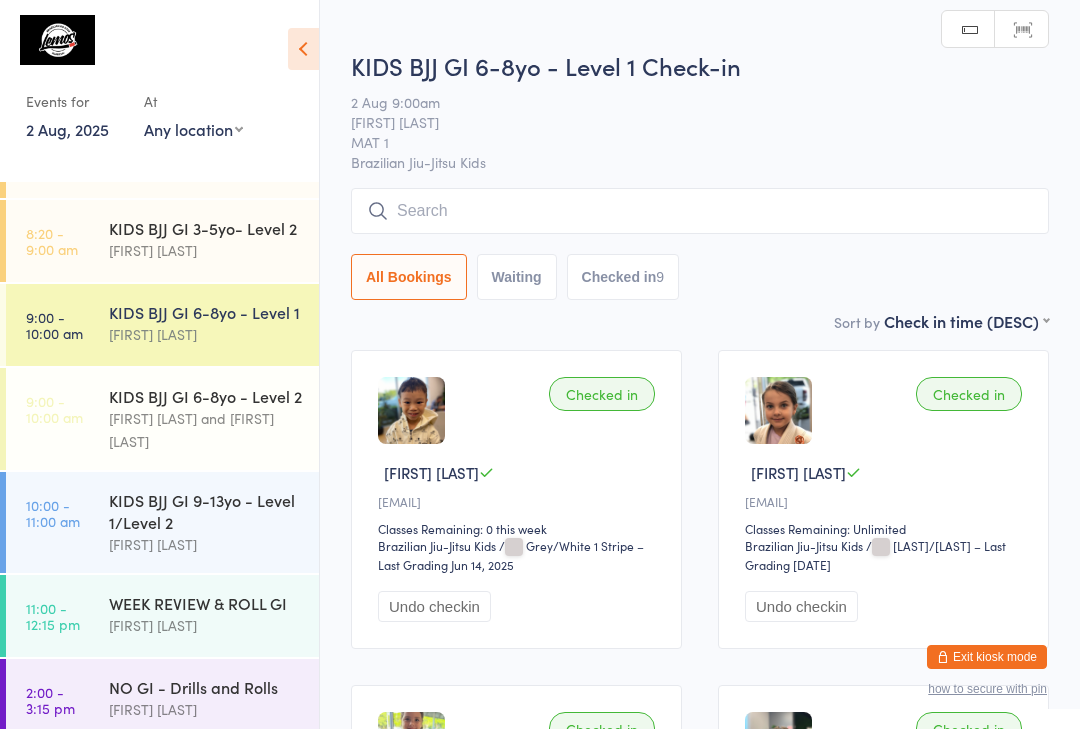 click at bounding box center [700, 211] 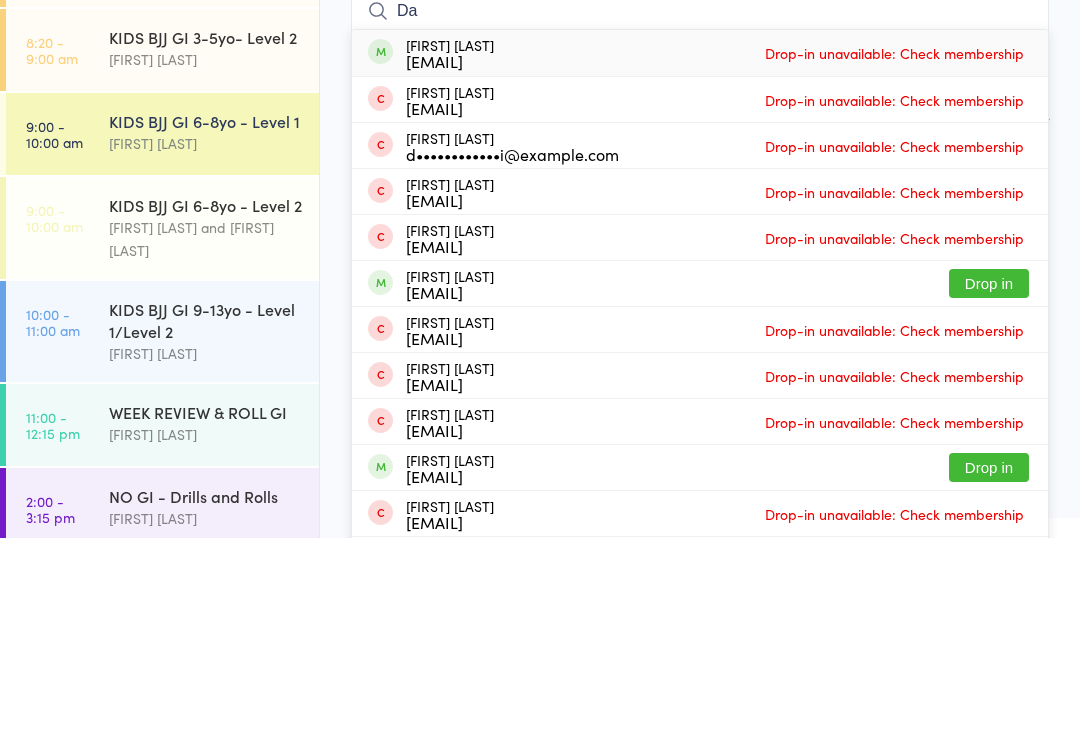 type on "D" 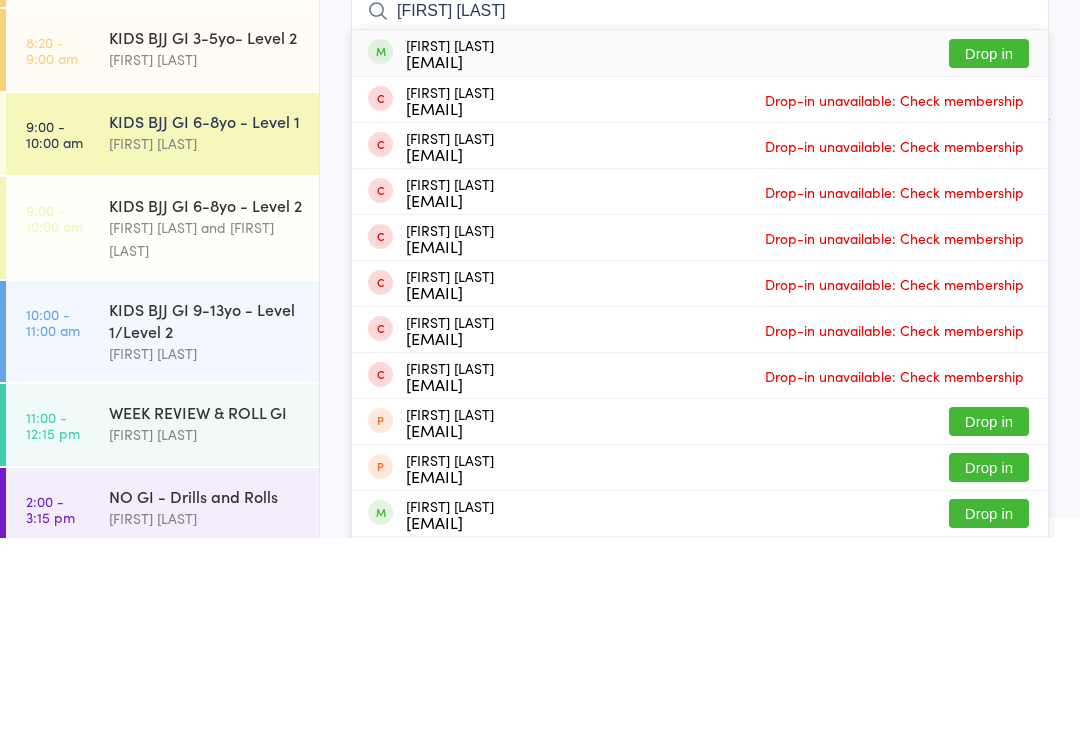 type on "[FIRST] [LAST]" 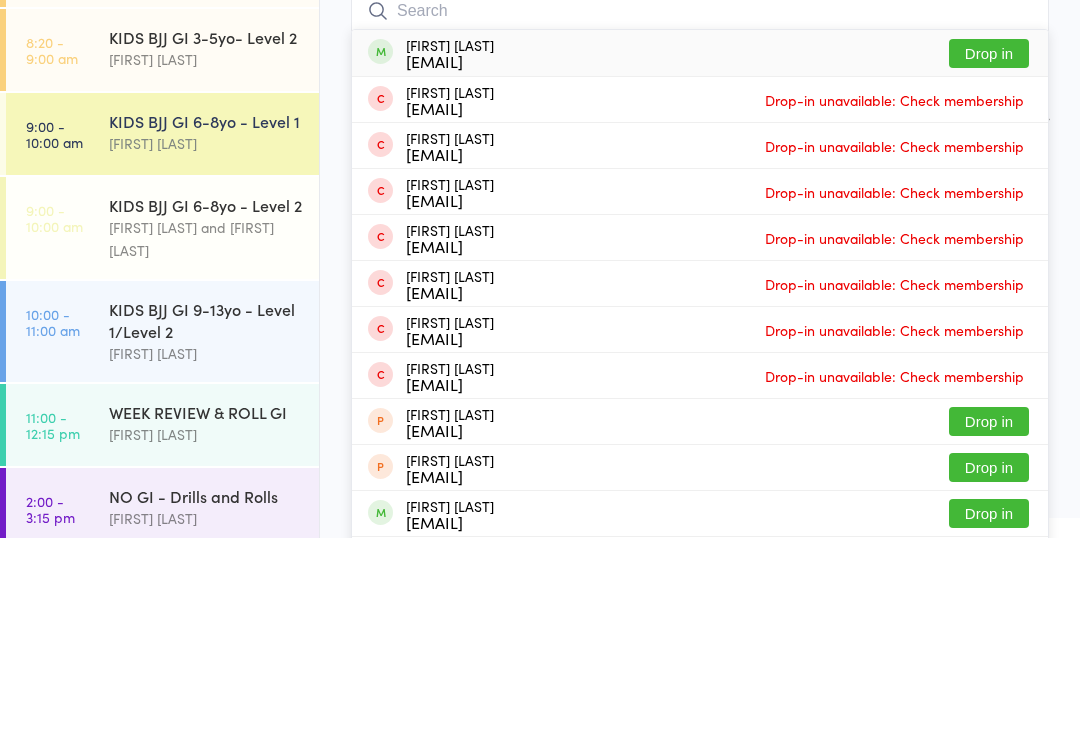 scroll, scrollTop: 191, scrollLeft: 0, axis: vertical 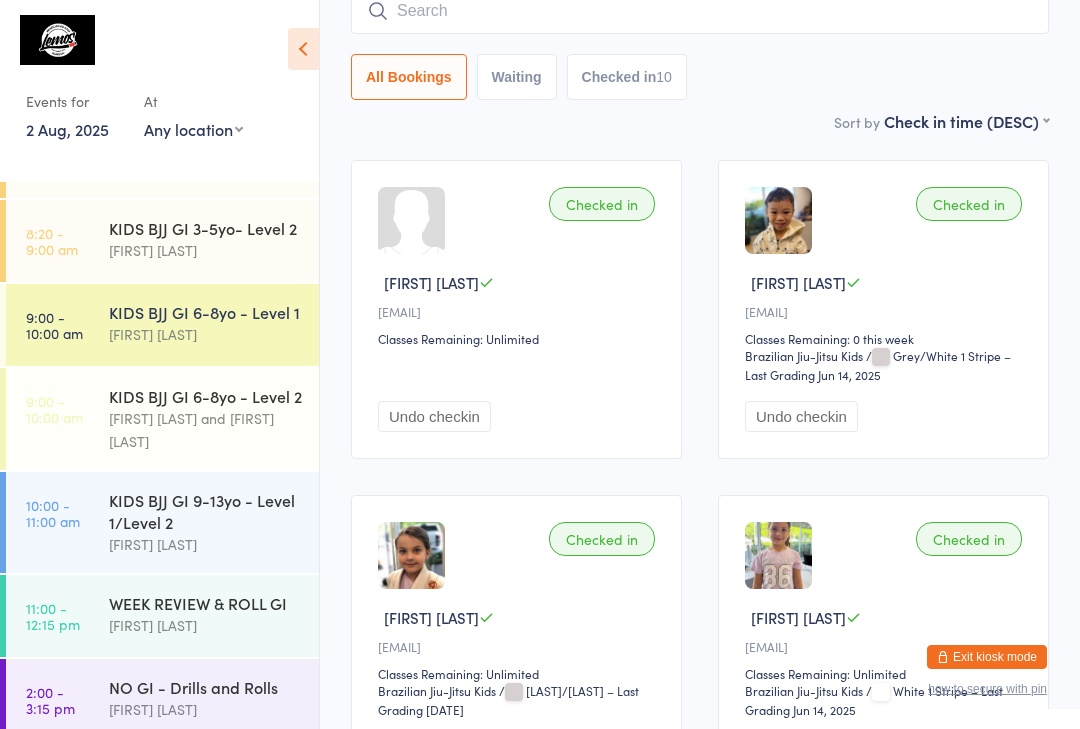 click at bounding box center (700, 11) 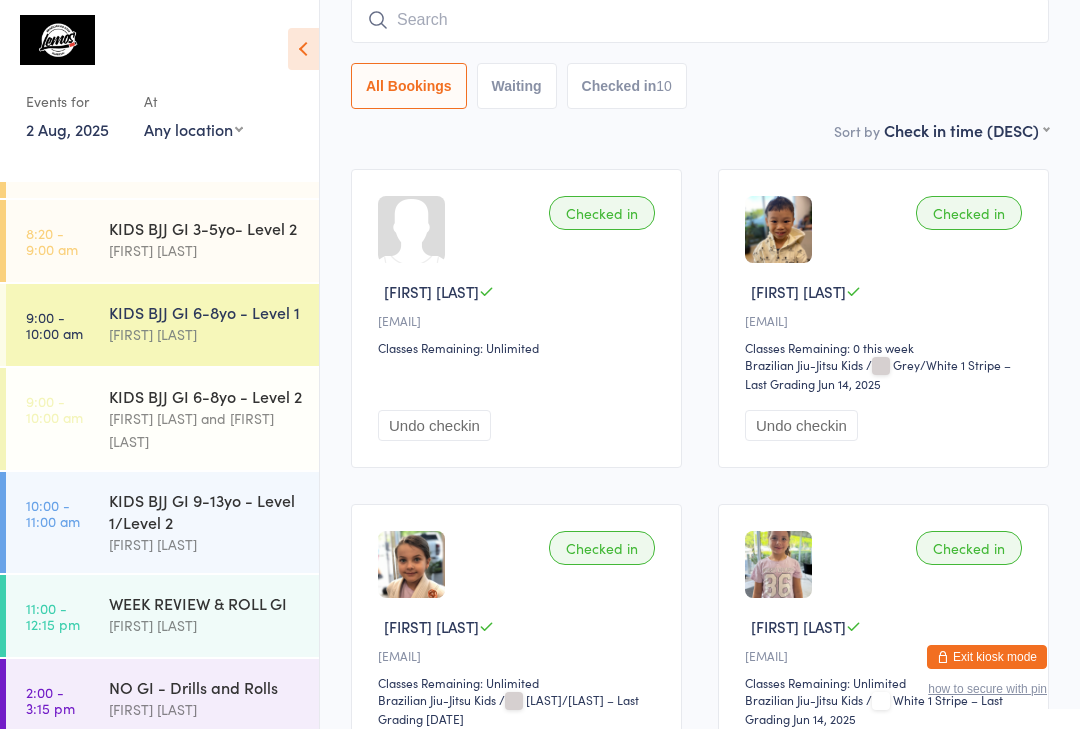 scroll, scrollTop: 181, scrollLeft: 0, axis: vertical 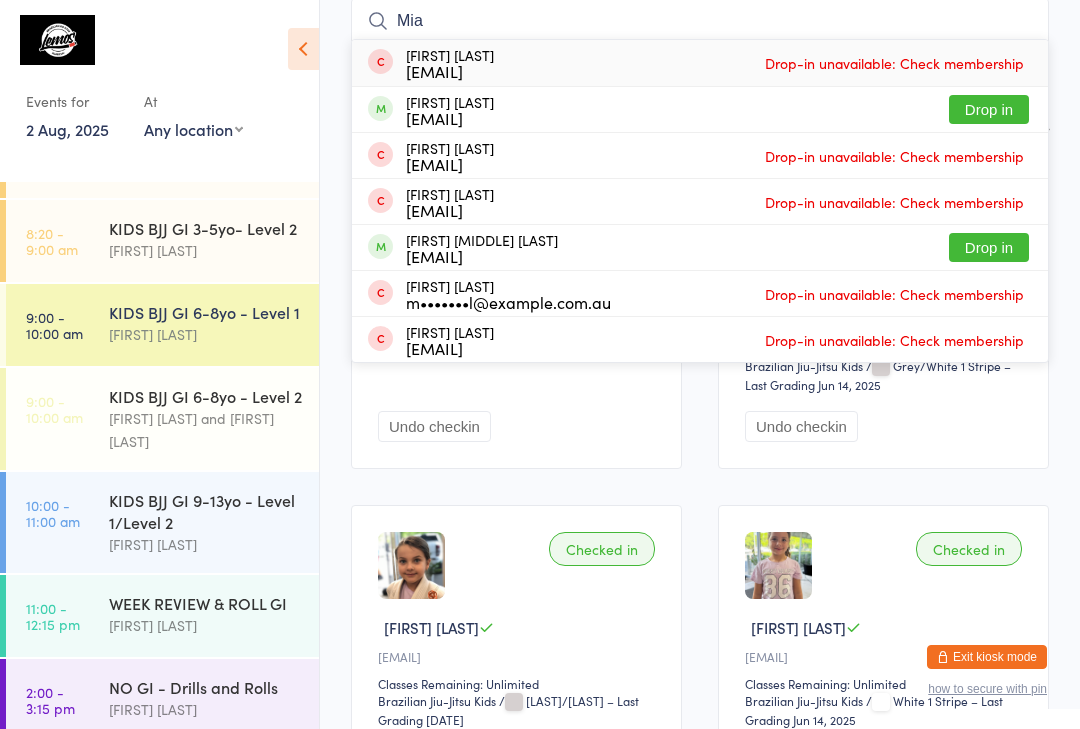 type on "Mia" 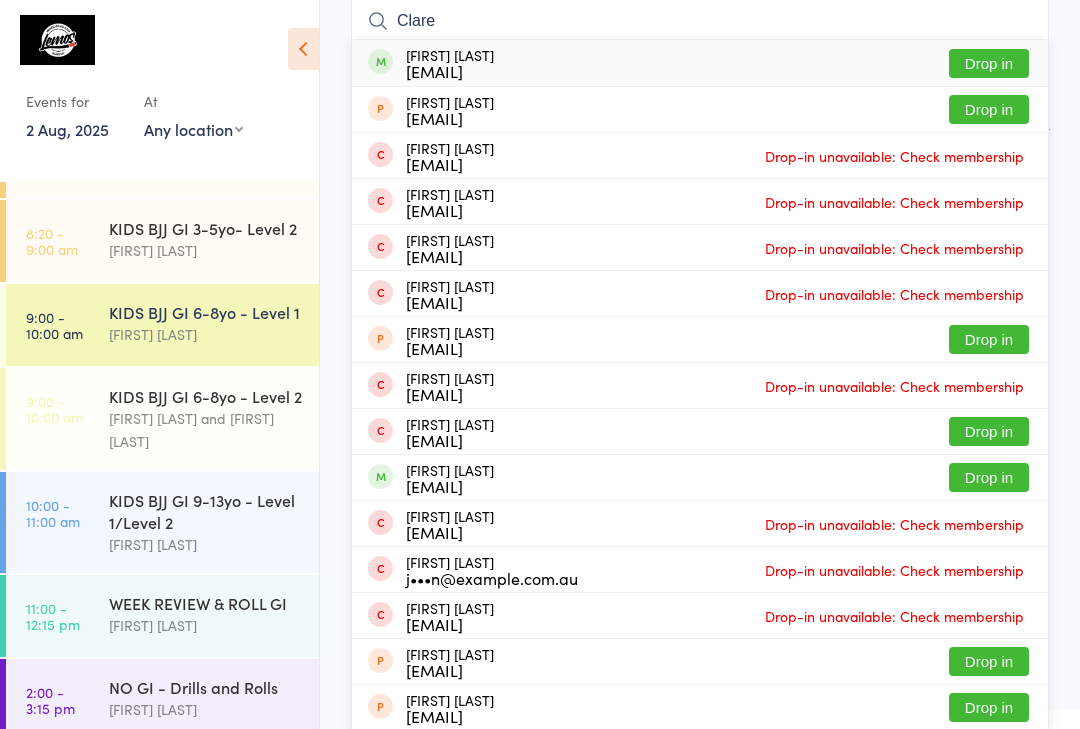 type on "Clare" 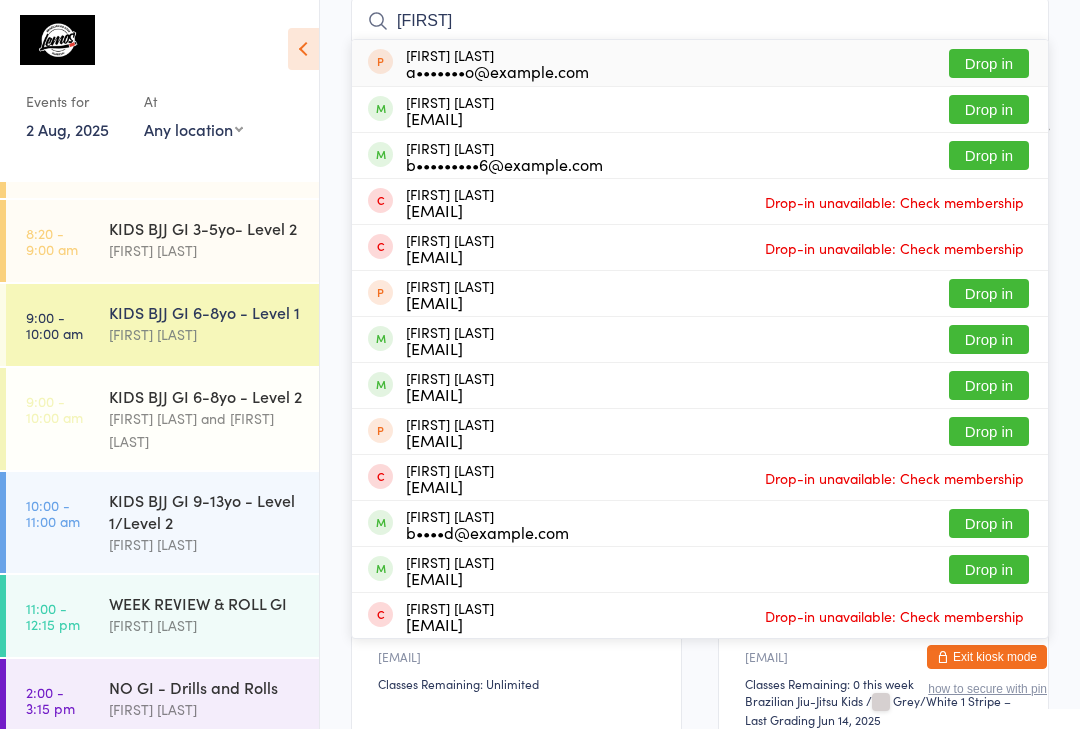 type on "[FIRST]" 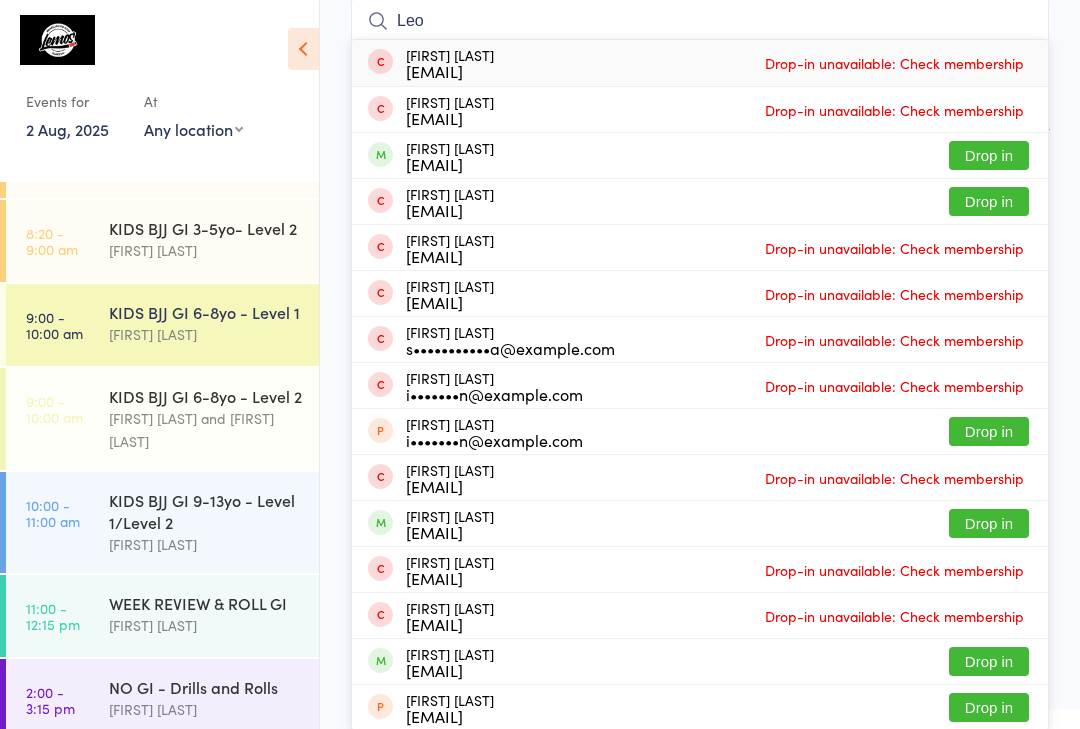 type on "Leo" 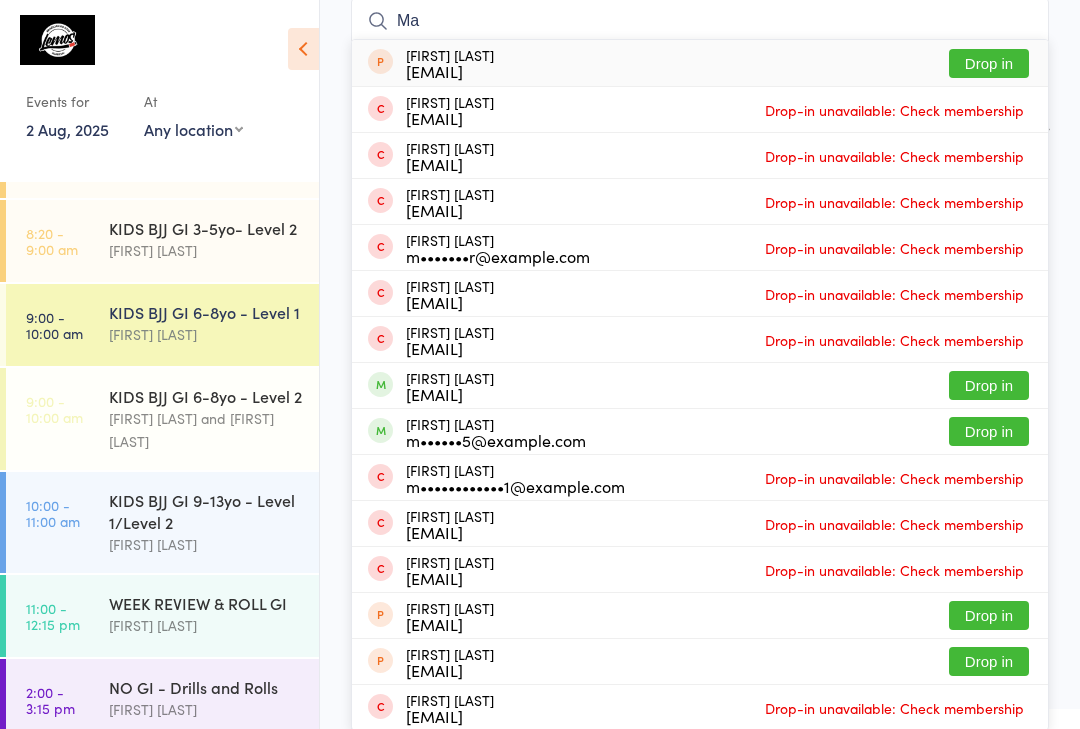 type on "M" 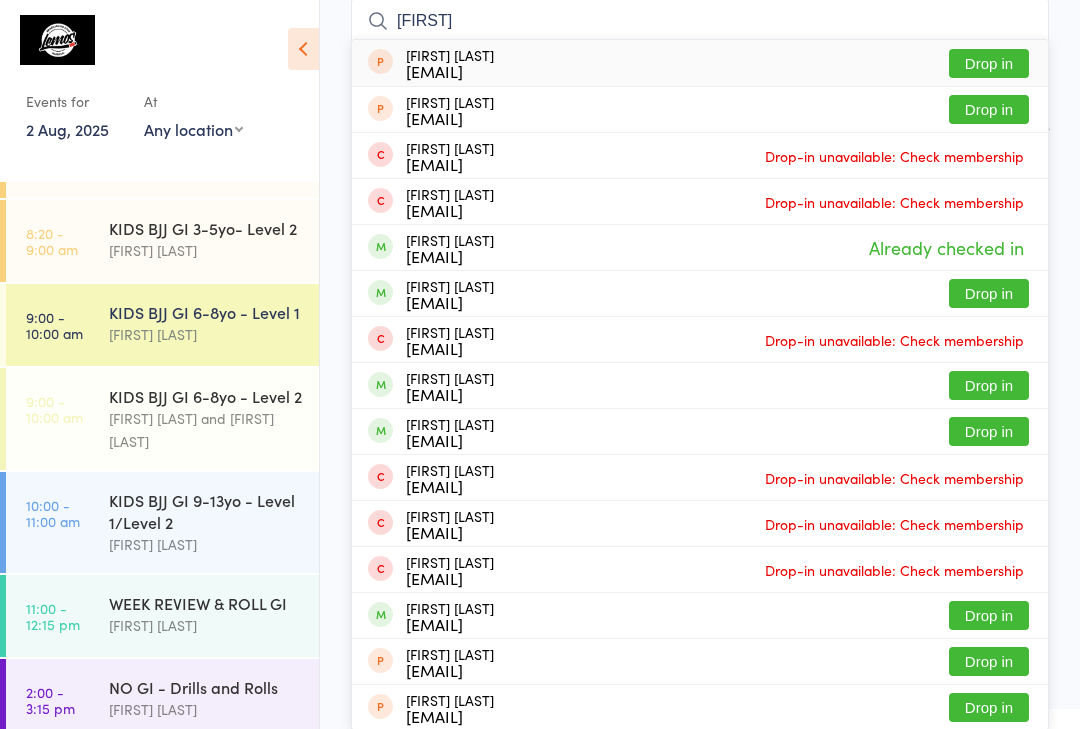 type on "[FIRST]" 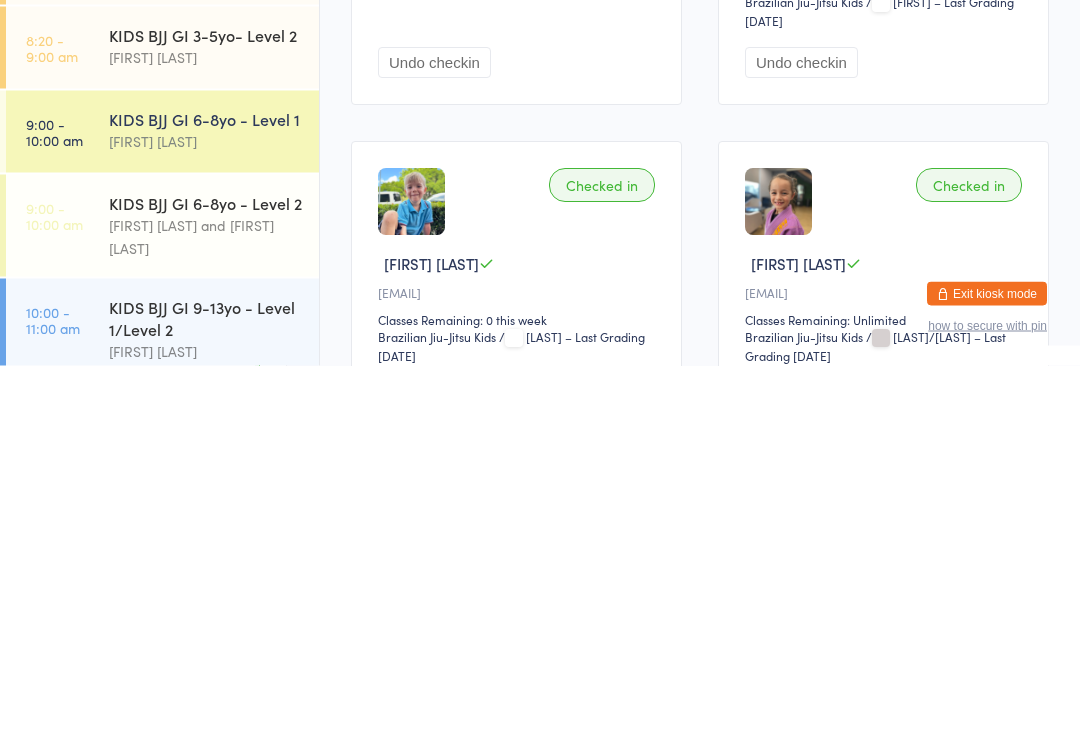 scroll, scrollTop: 0, scrollLeft: 0, axis: both 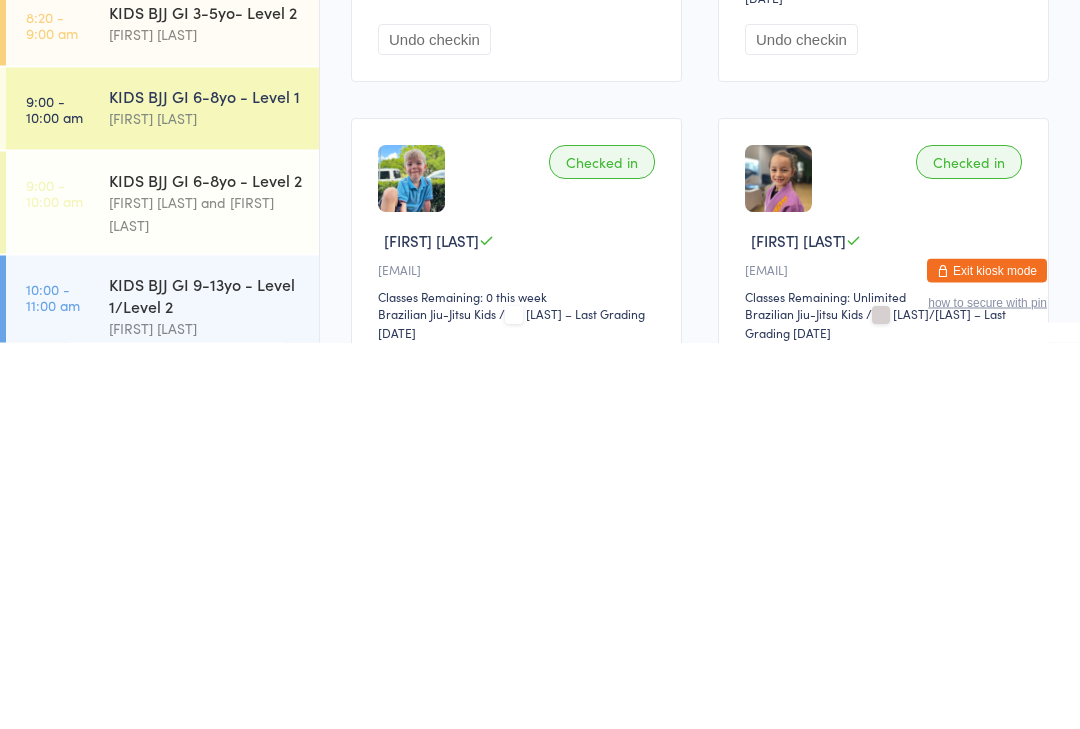 click on "[FIRST] [LAST] and [FIRST] [LAST]" at bounding box center [205, 600] 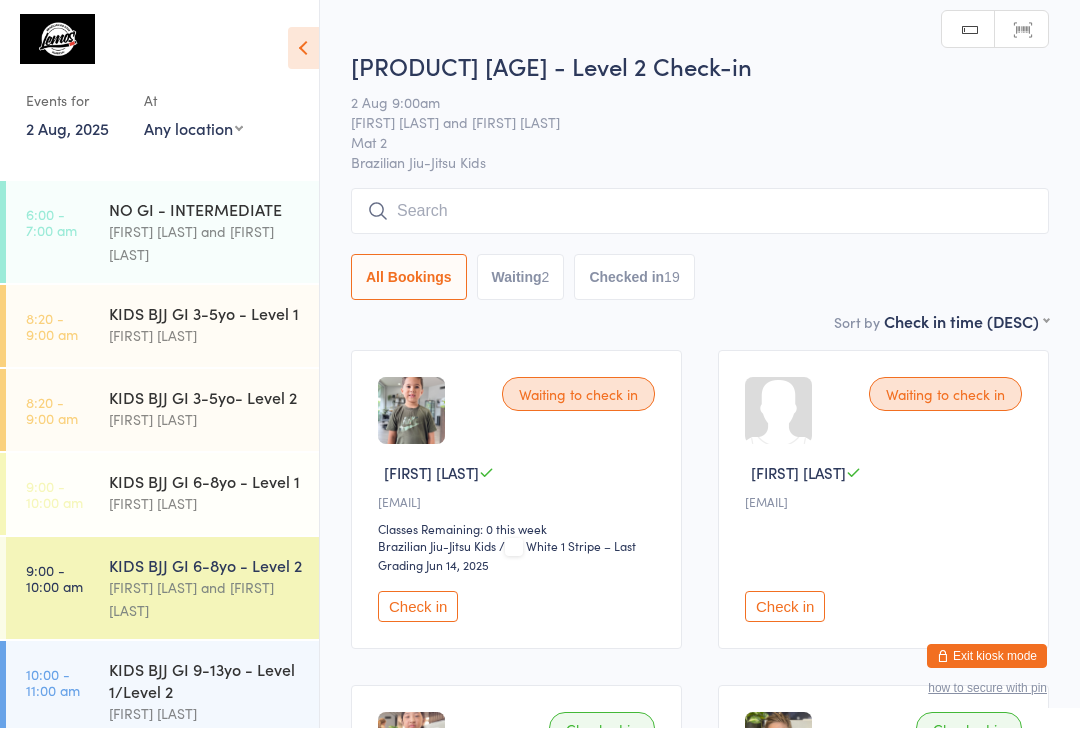 scroll, scrollTop: 1, scrollLeft: 0, axis: vertical 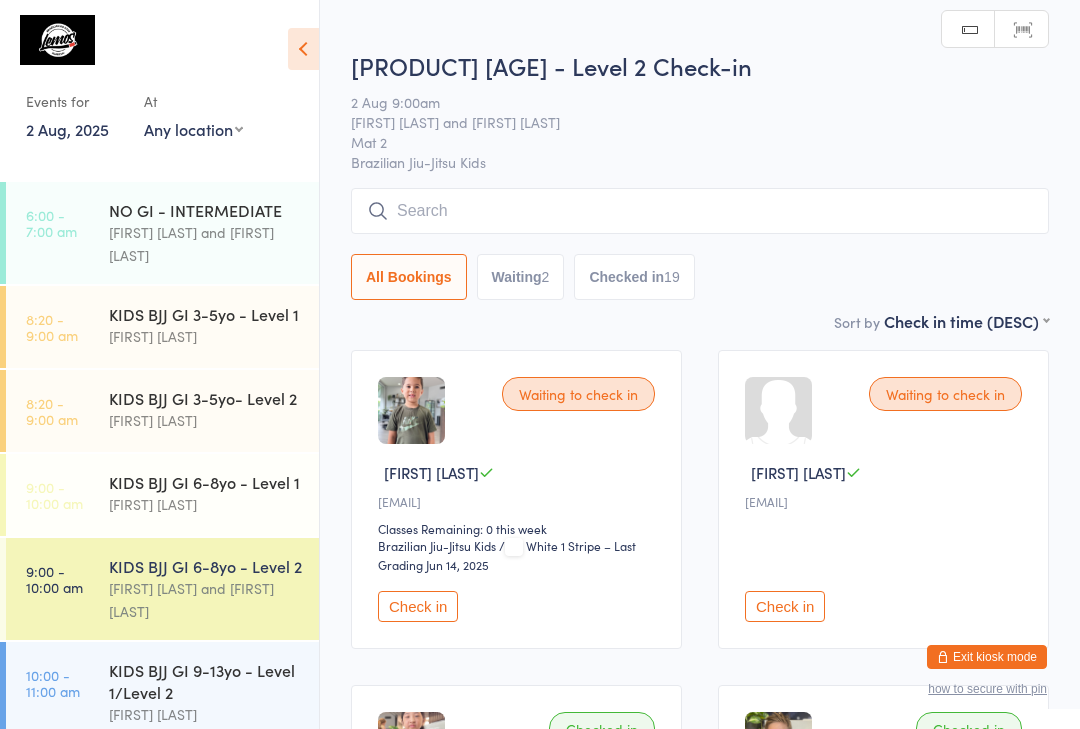 click at bounding box center [700, 211] 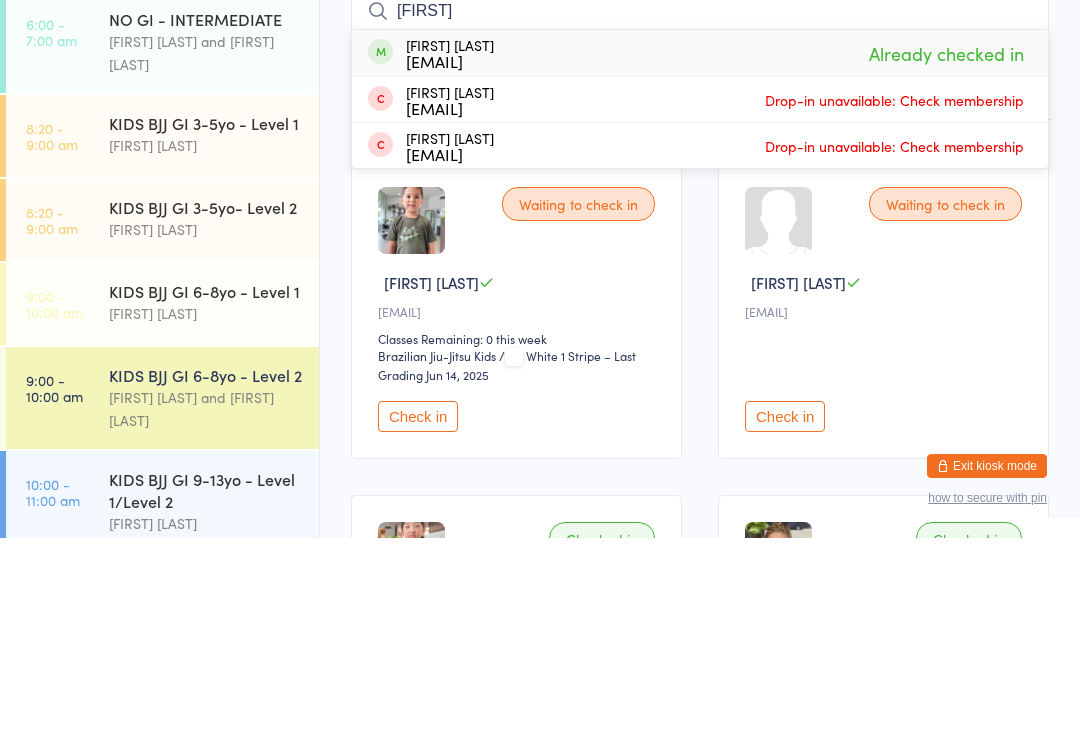 type on "[FIRST]" 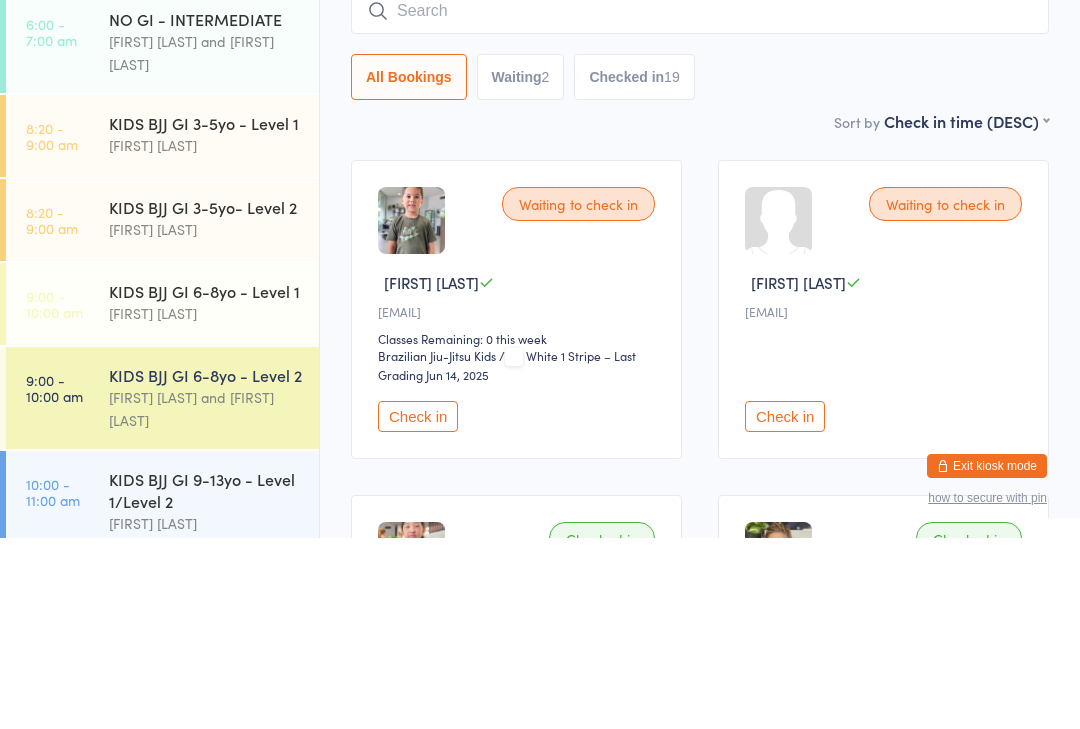 scroll, scrollTop: 191, scrollLeft: 0, axis: vertical 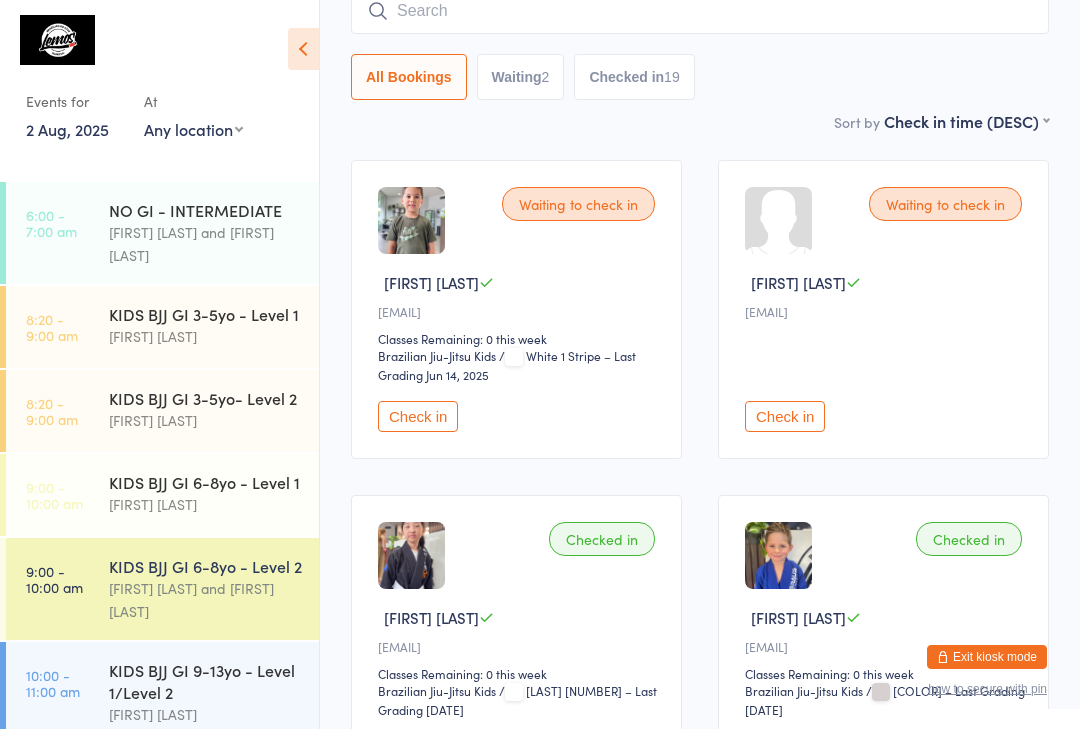 click at bounding box center [700, 11] 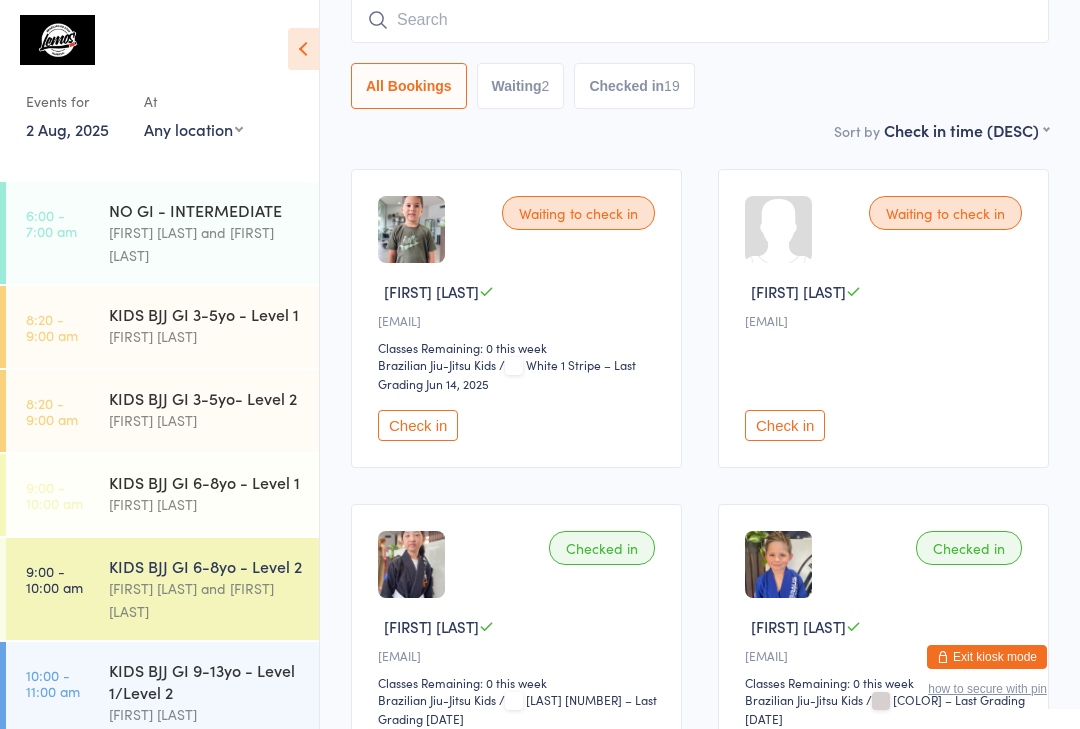 scroll, scrollTop: 181, scrollLeft: 0, axis: vertical 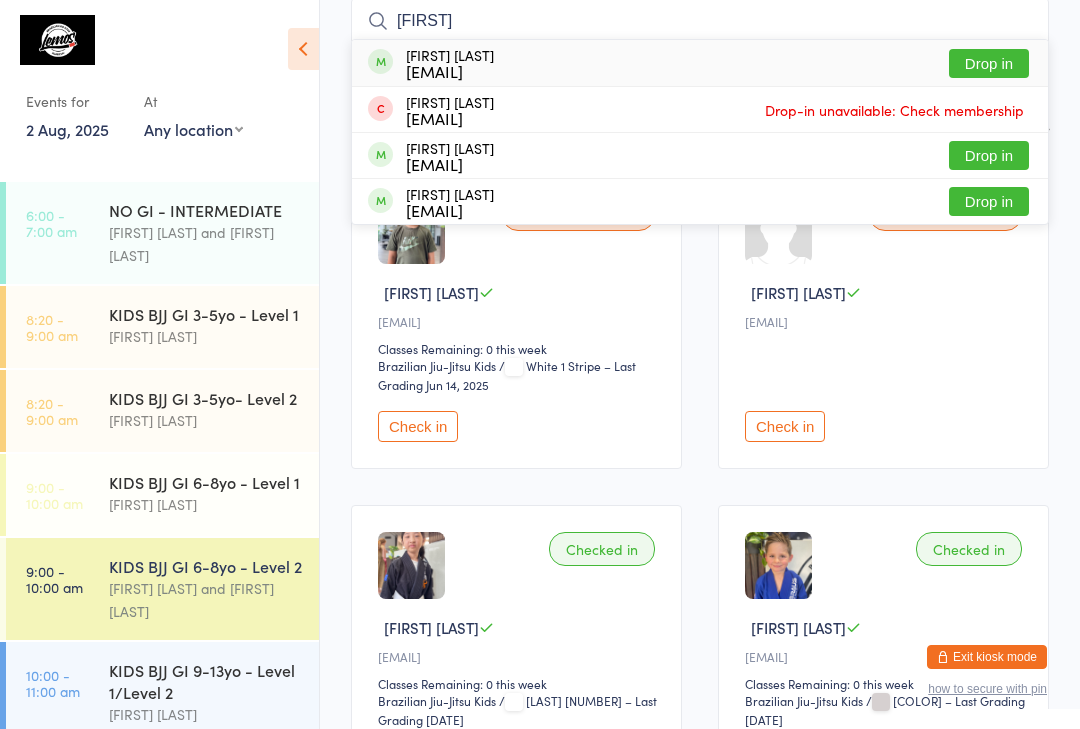 type on "[FIRST]" 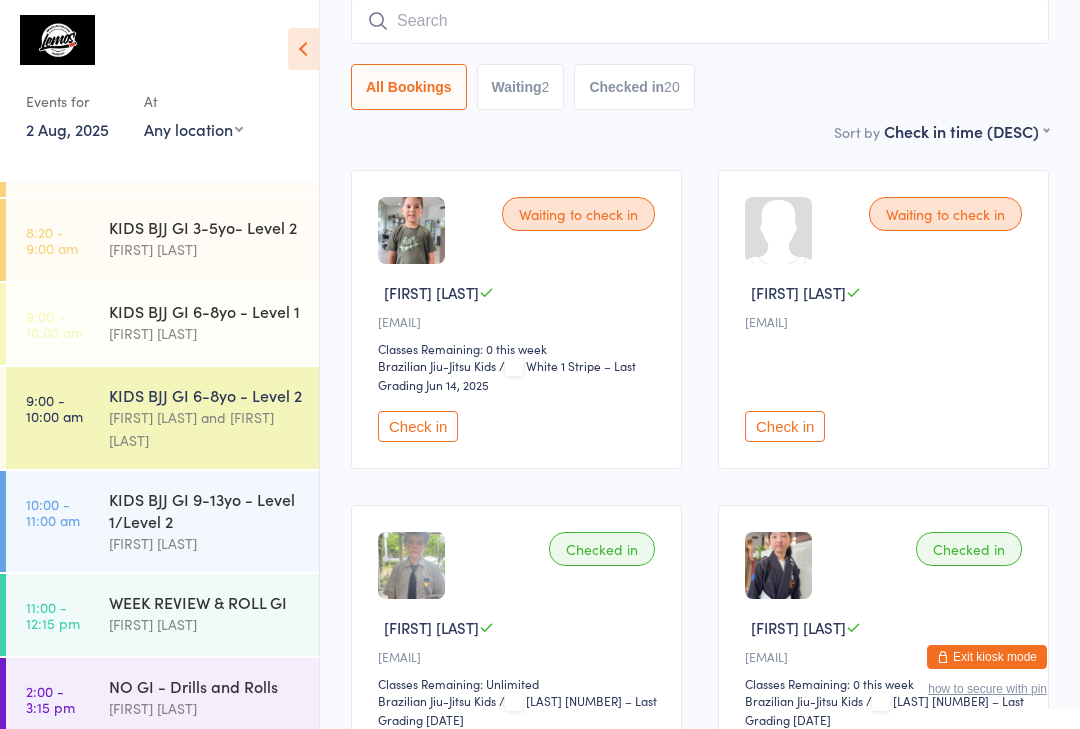 scroll, scrollTop: 170, scrollLeft: 0, axis: vertical 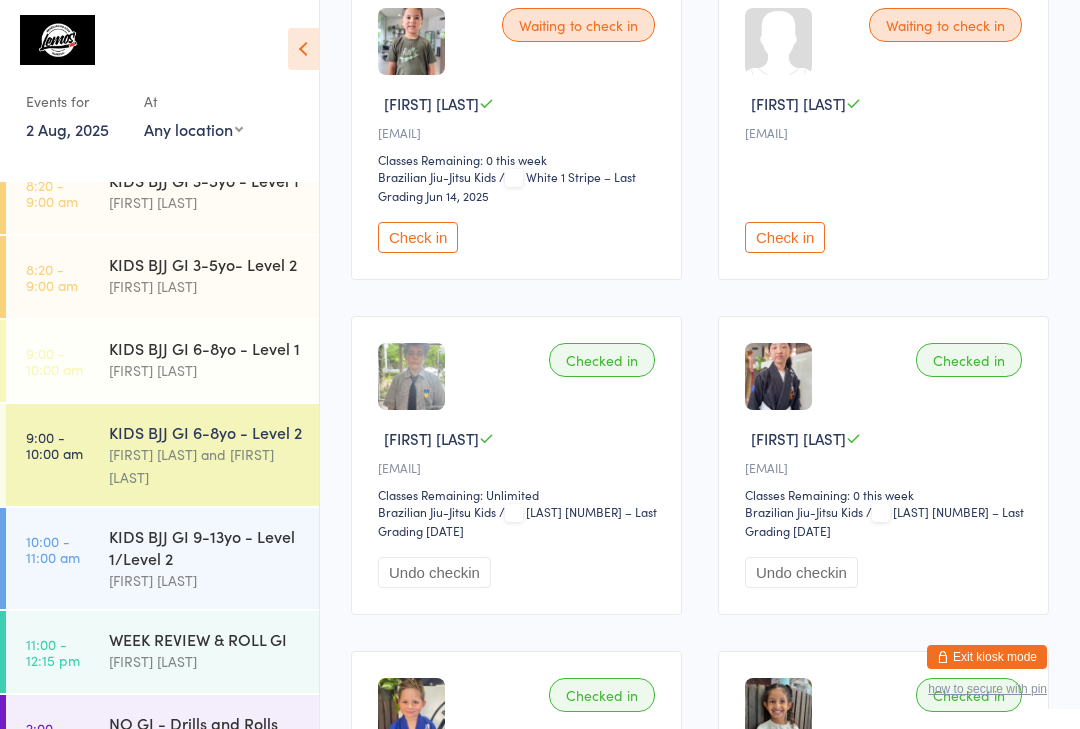 click on "KIDS BJJ GI 9-13yo - Level 1/Level 2" at bounding box center (205, 547) 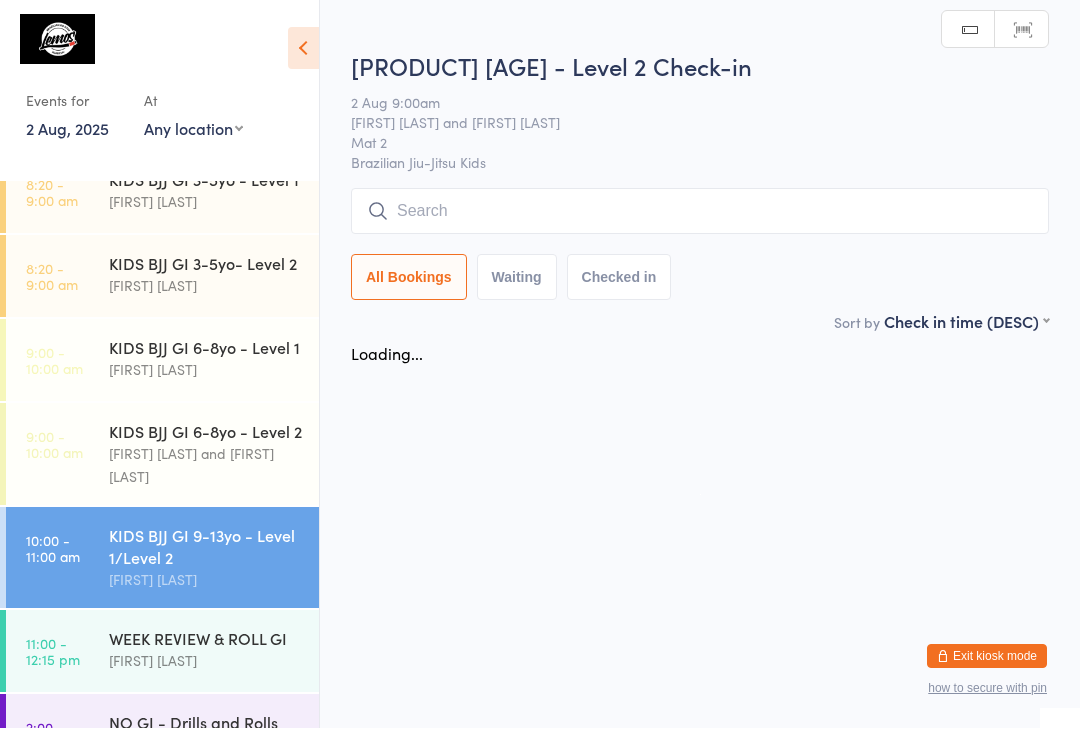 scroll, scrollTop: 1, scrollLeft: 0, axis: vertical 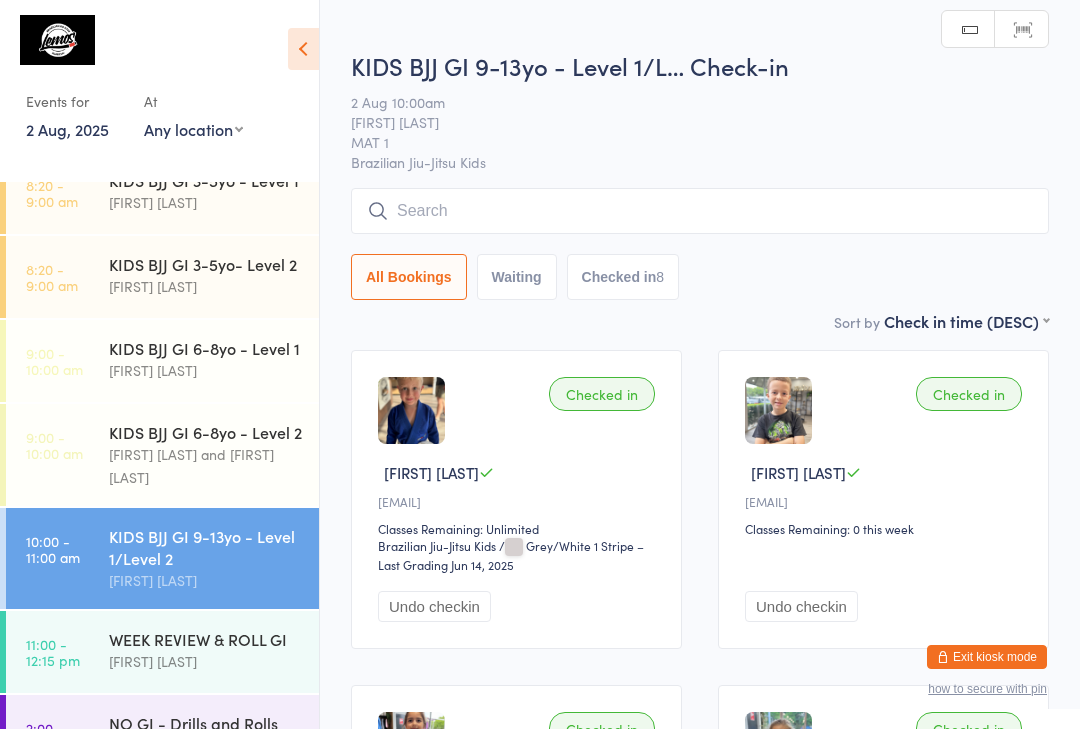 click at bounding box center (700, 211) 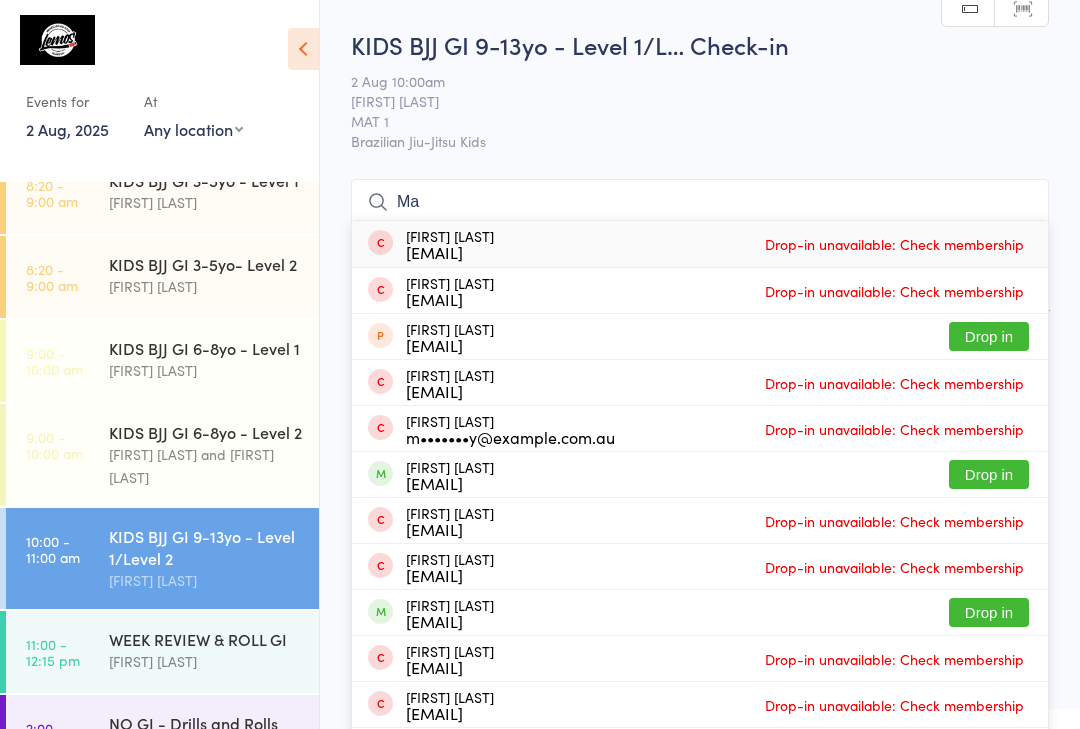 scroll, scrollTop: 0, scrollLeft: 0, axis: both 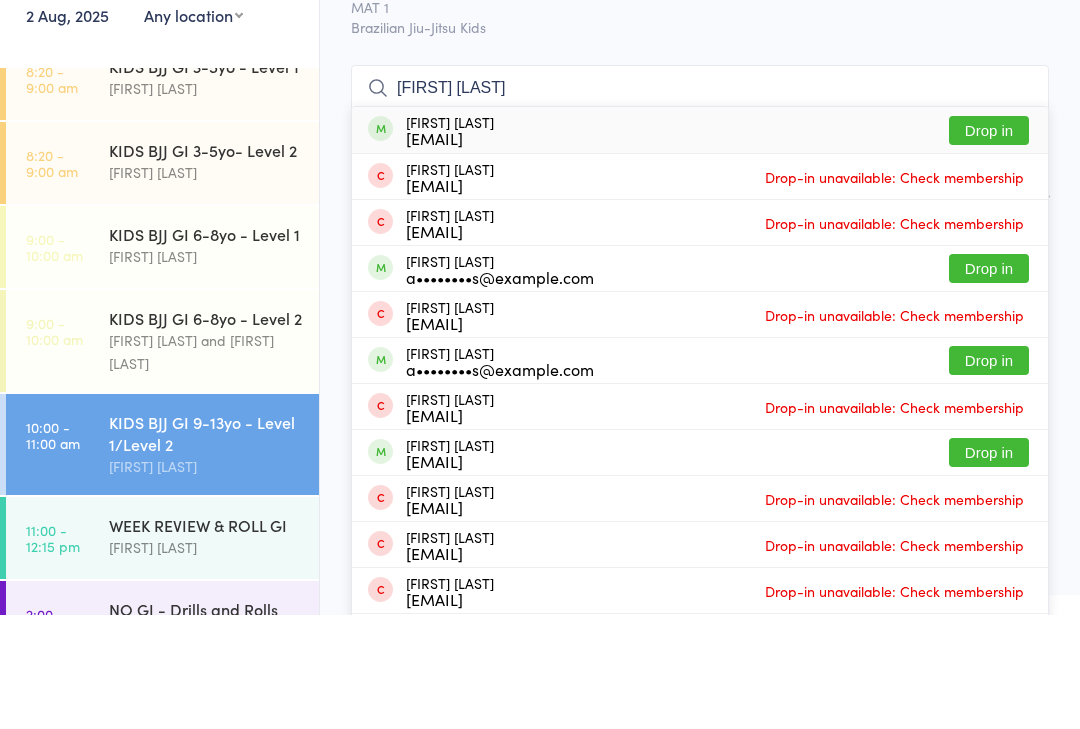 type on "[FIRST] [LAST]" 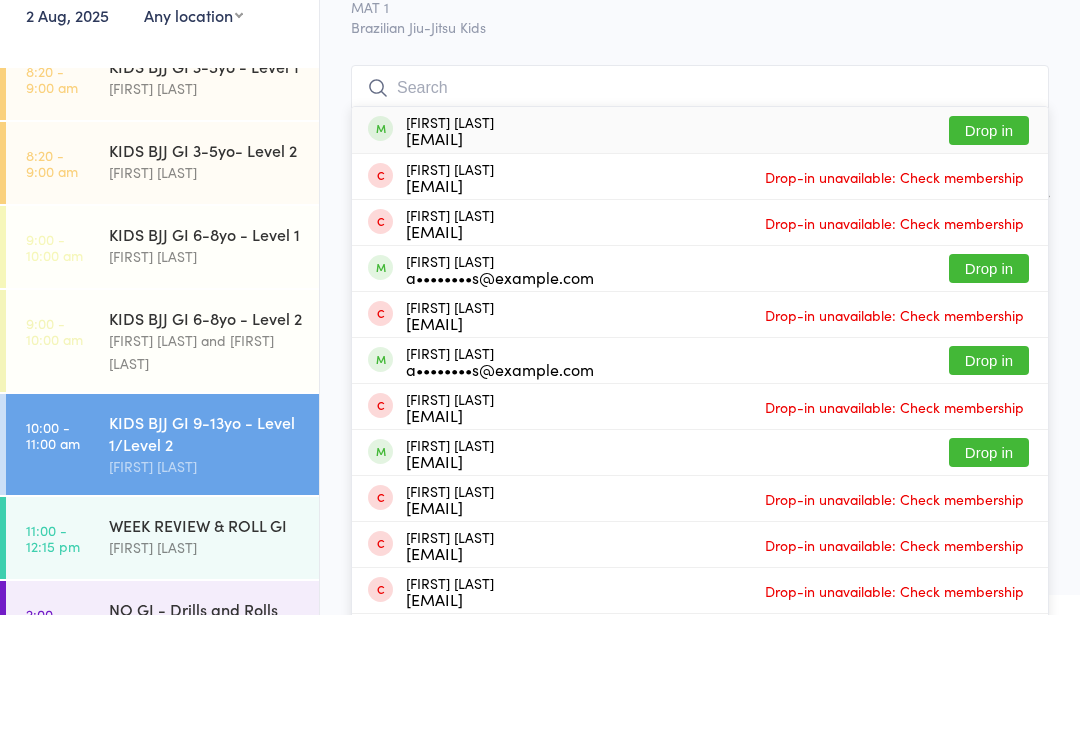 scroll, scrollTop: 114, scrollLeft: 0, axis: vertical 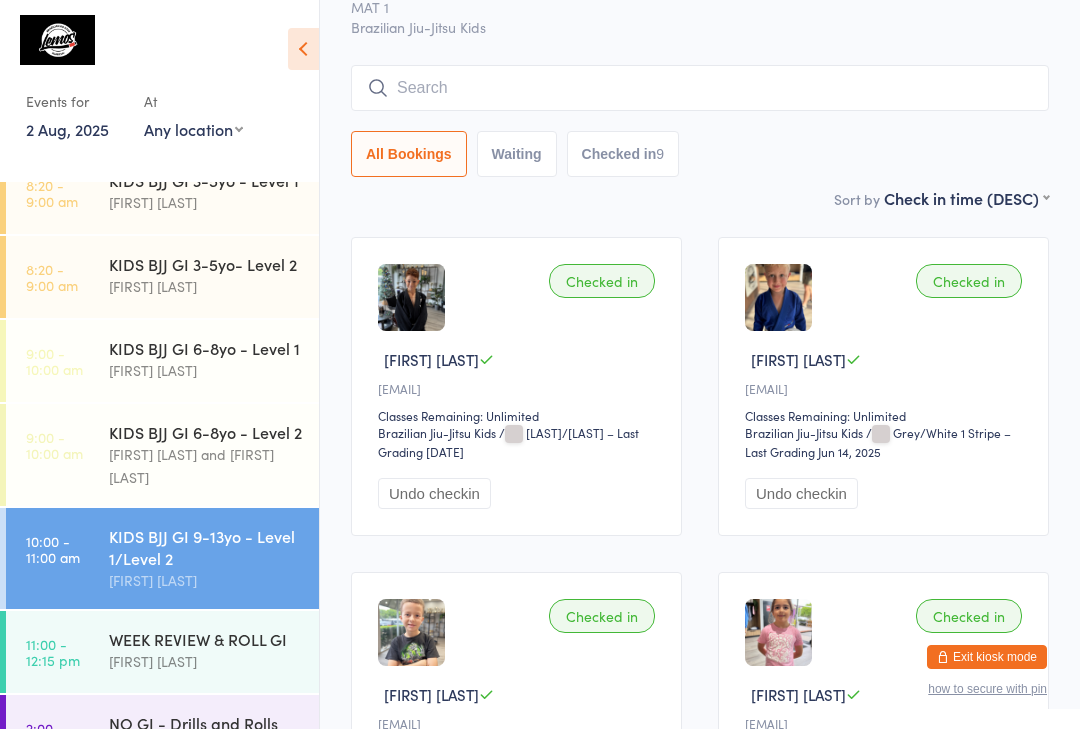click at bounding box center [700, 88] 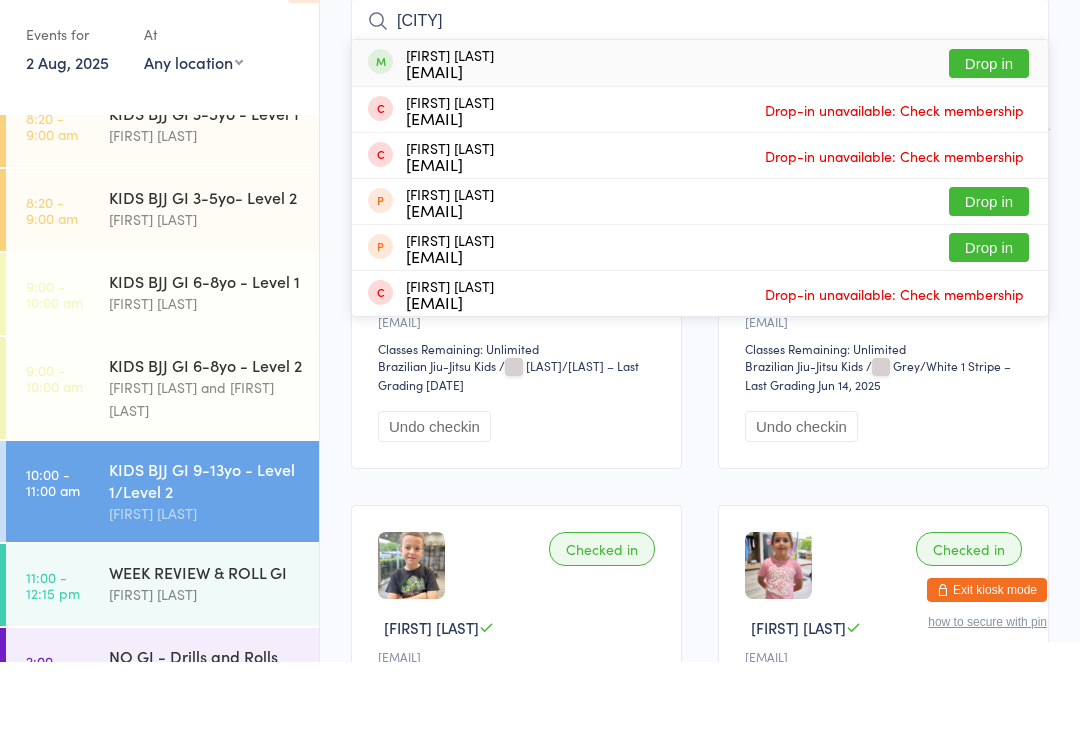 type on "[CITY]" 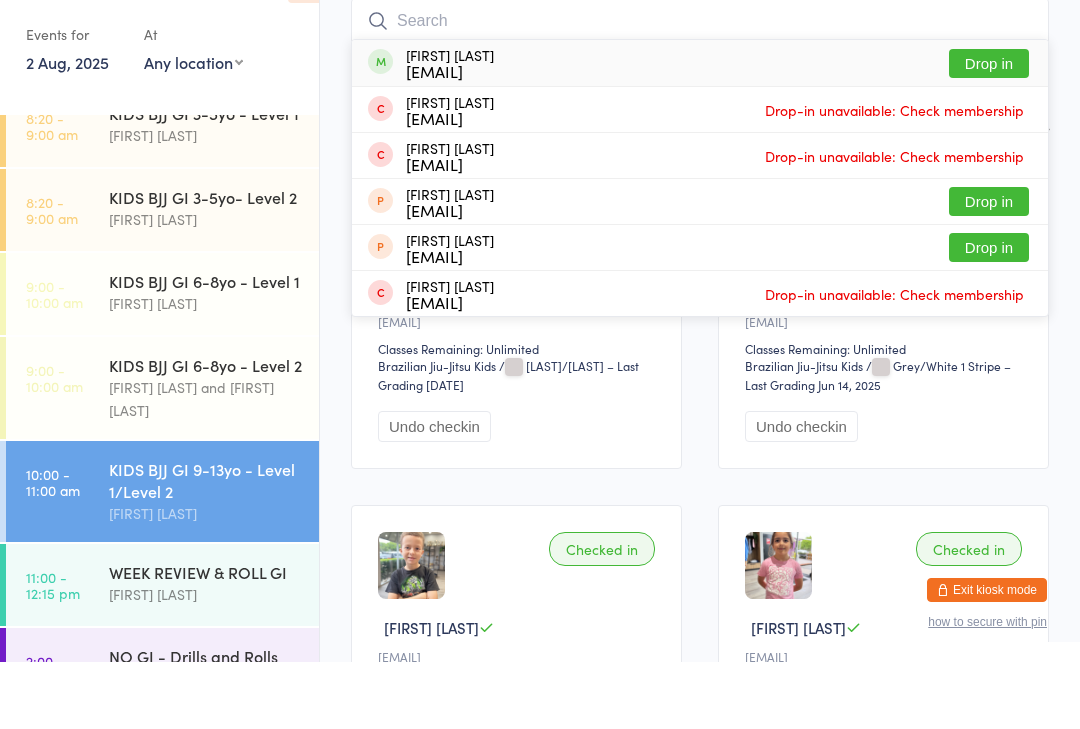 scroll, scrollTop: 181, scrollLeft: 0, axis: vertical 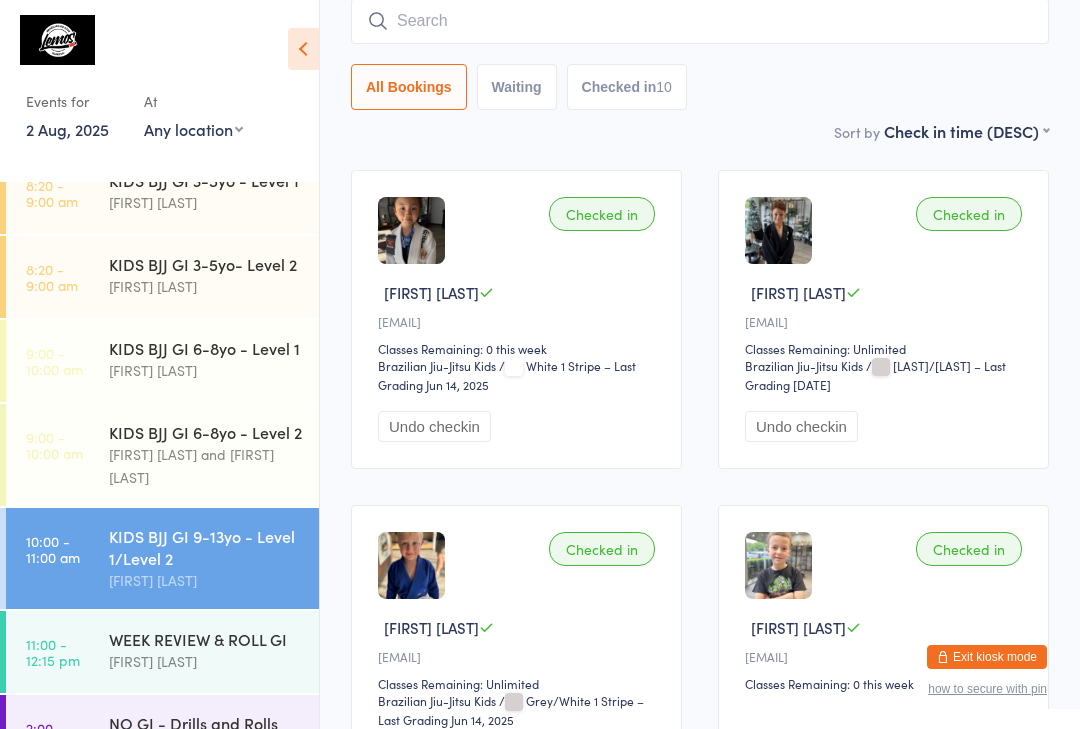 click on "[FIRST] [LAST] and [FIRST] [LAST]" at bounding box center [205, 466] 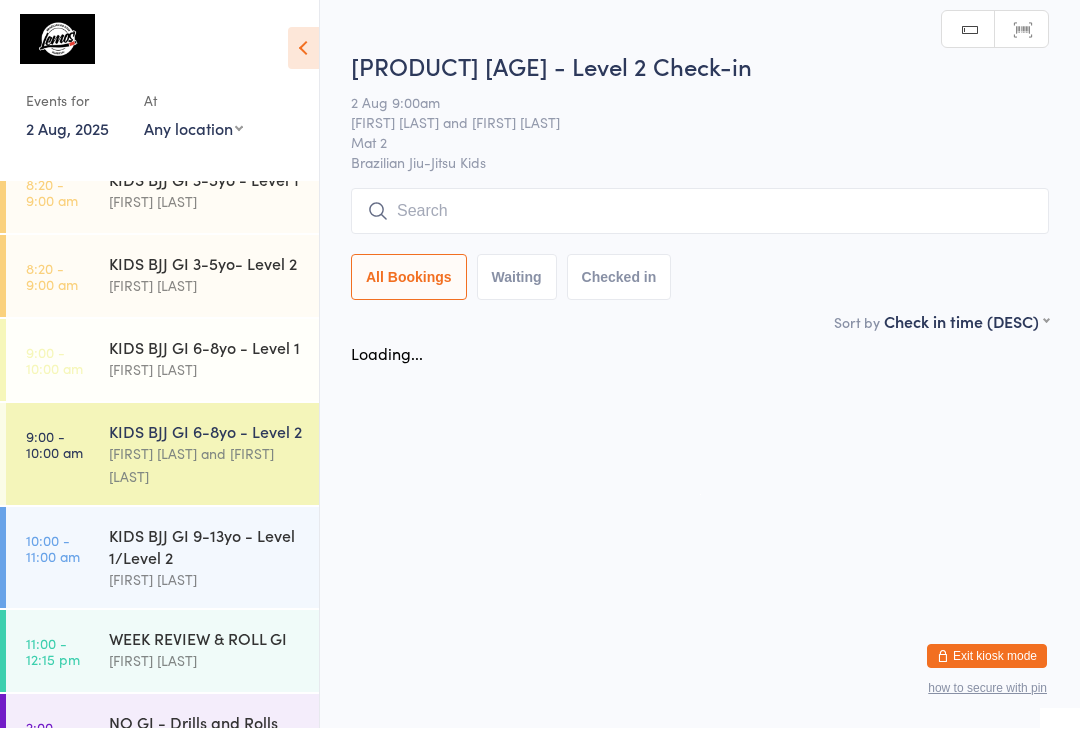 scroll, scrollTop: 1, scrollLeft: 0, axis: vertical 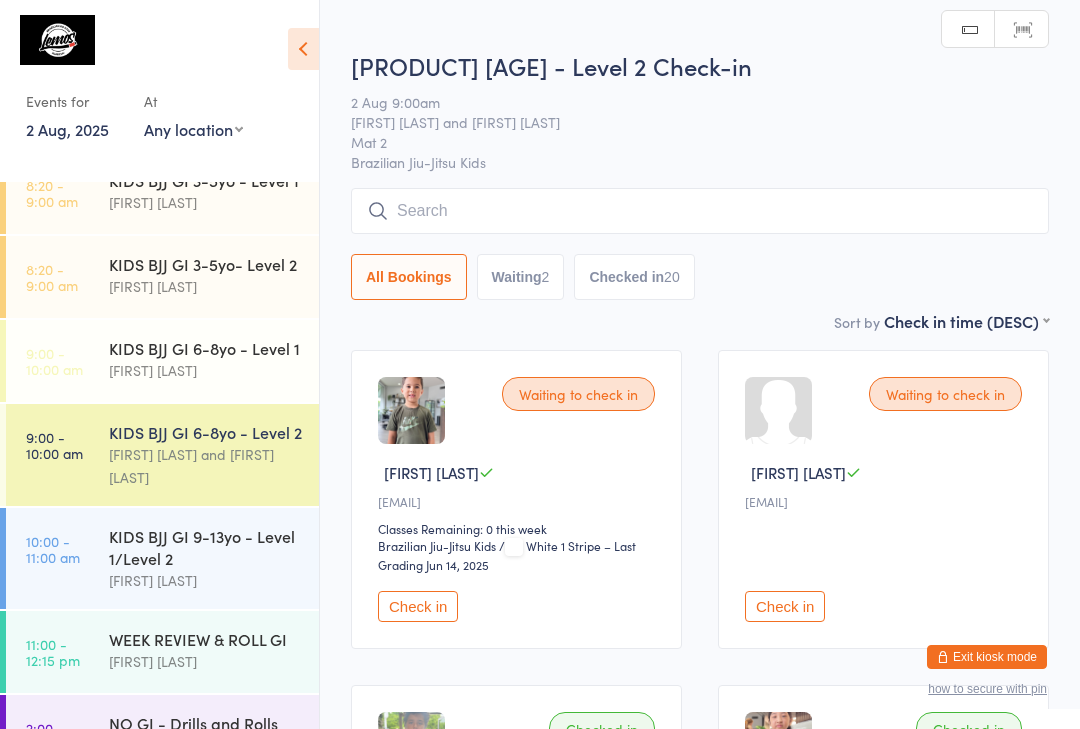 click at bounding box center [700, 211] 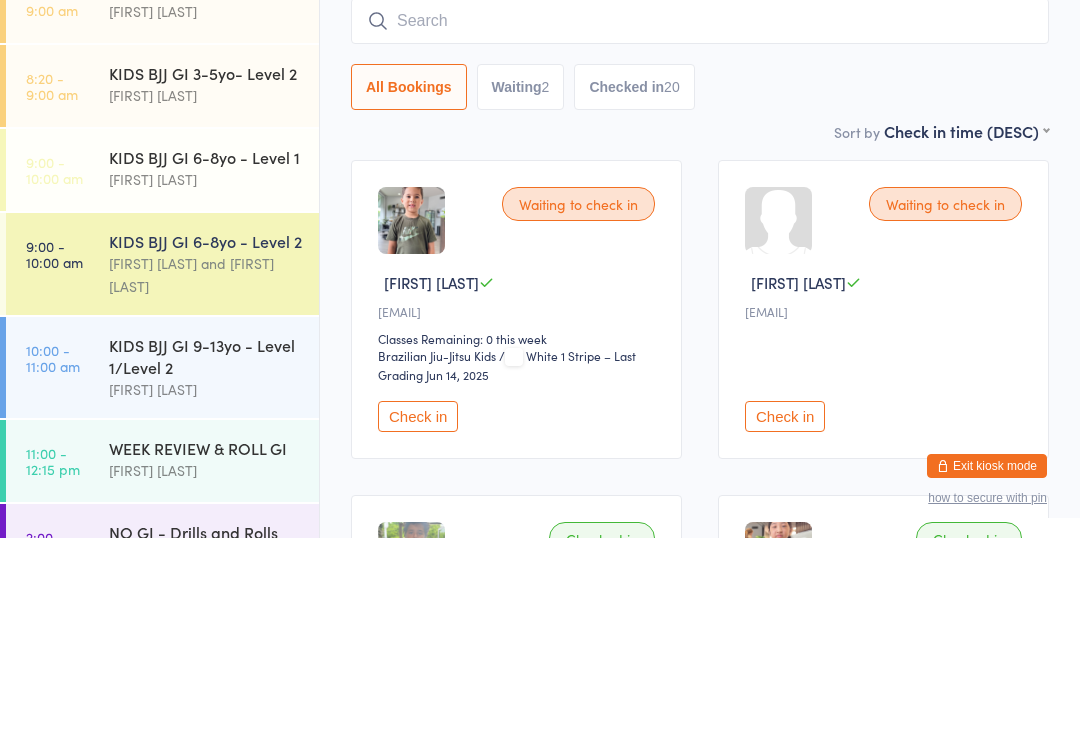 click on "[FIRST] [LAST]" at bounding box center [205, 370] 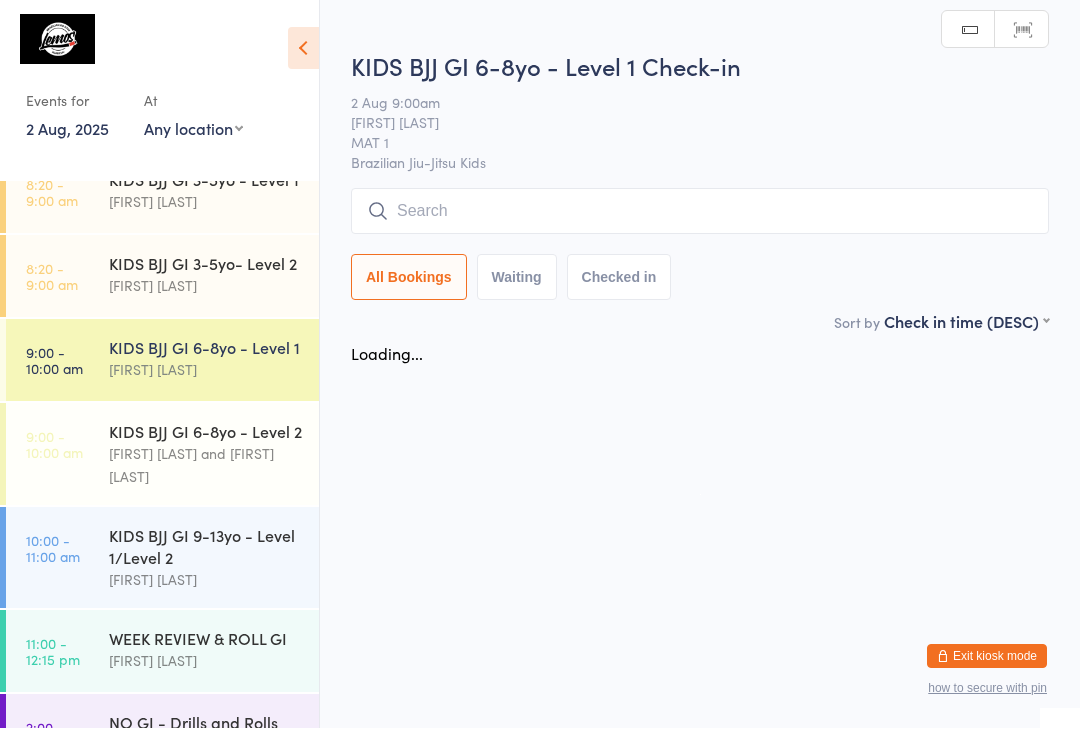 scroll, scrollTop: 1, scrollLeft: 0, axis: vertical 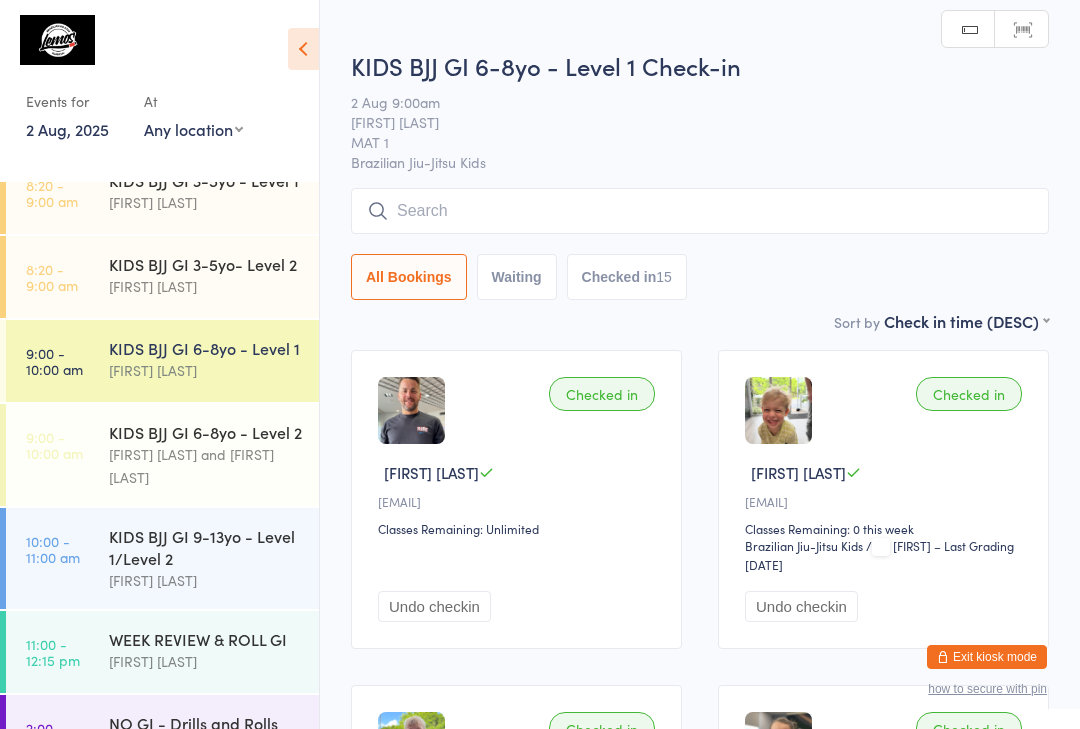click on "KIDS BJJ GI 9-13yo - Level 1/Level 2" at bounding box center [205, 547] 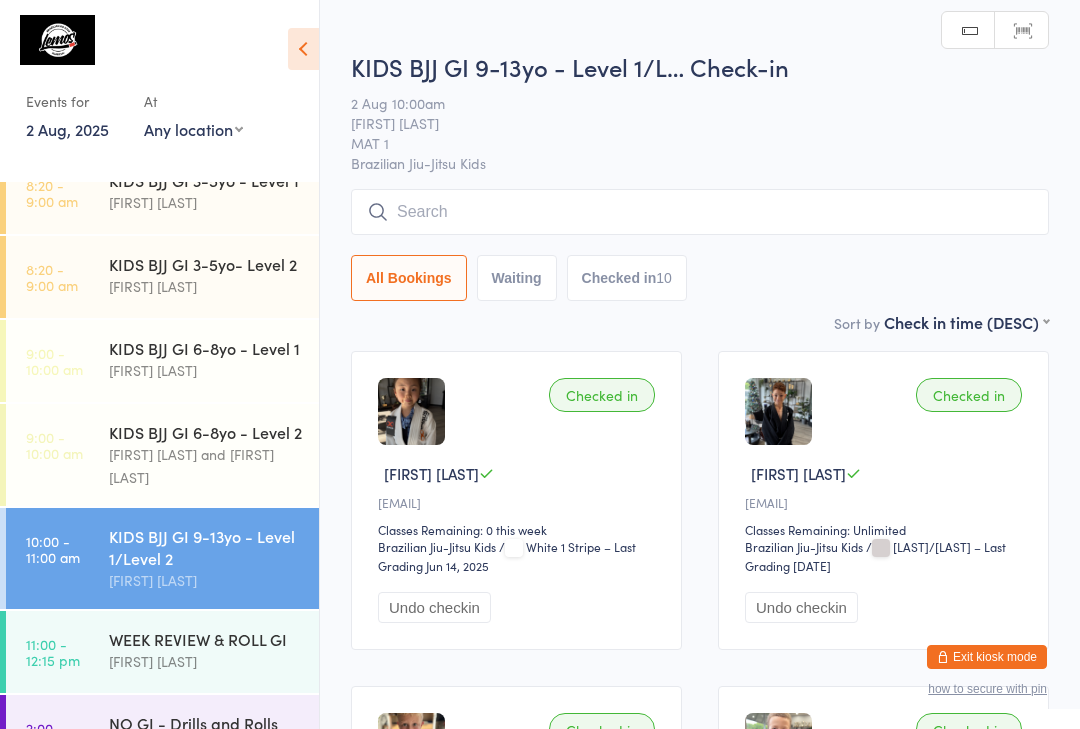 click at bounding box center [700, 212] 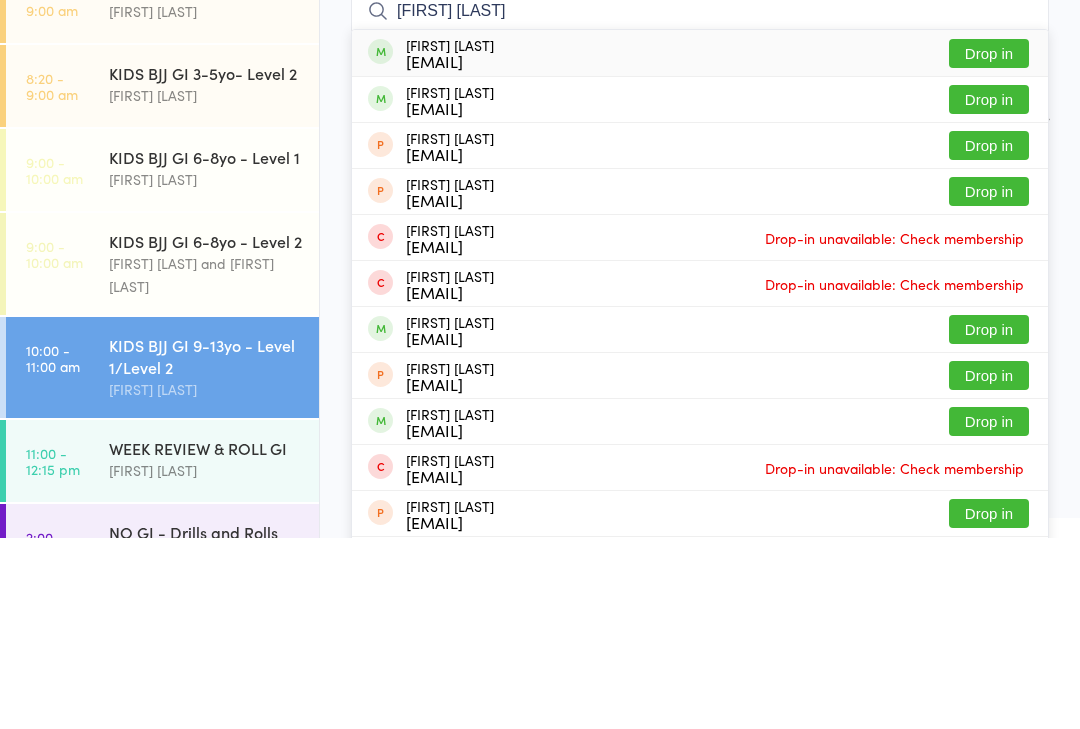 type on "[FIRST] [LAST]" 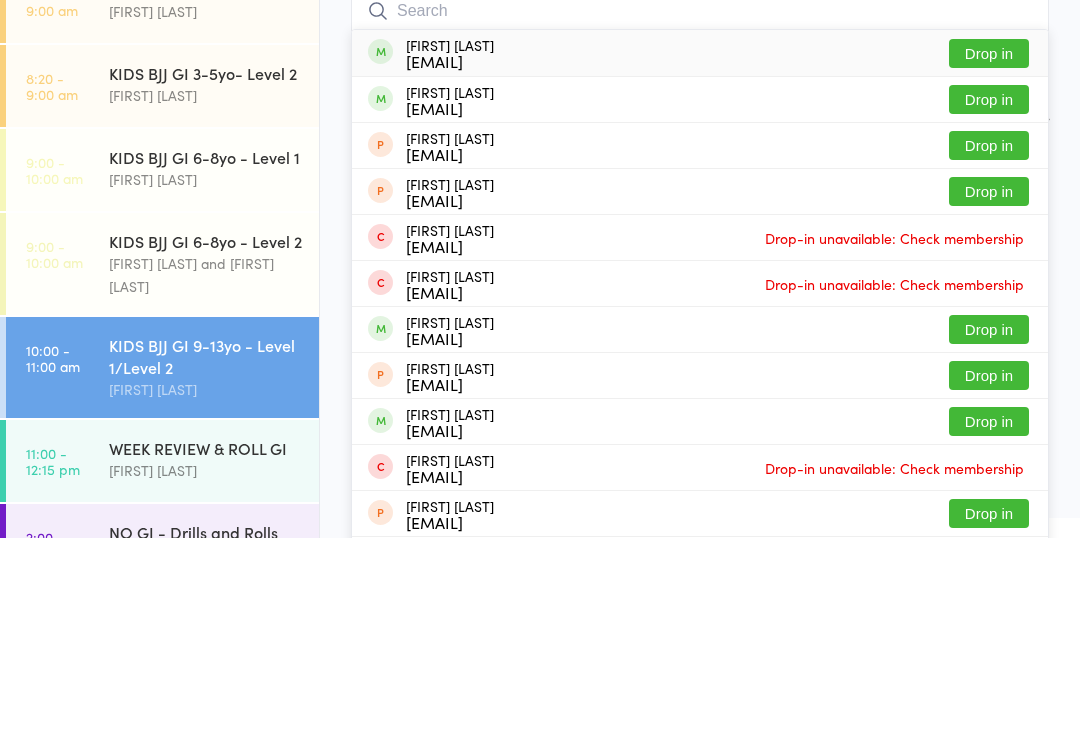 scroll, scrollTop: 191, scrollLeft: 0, axis: vertical 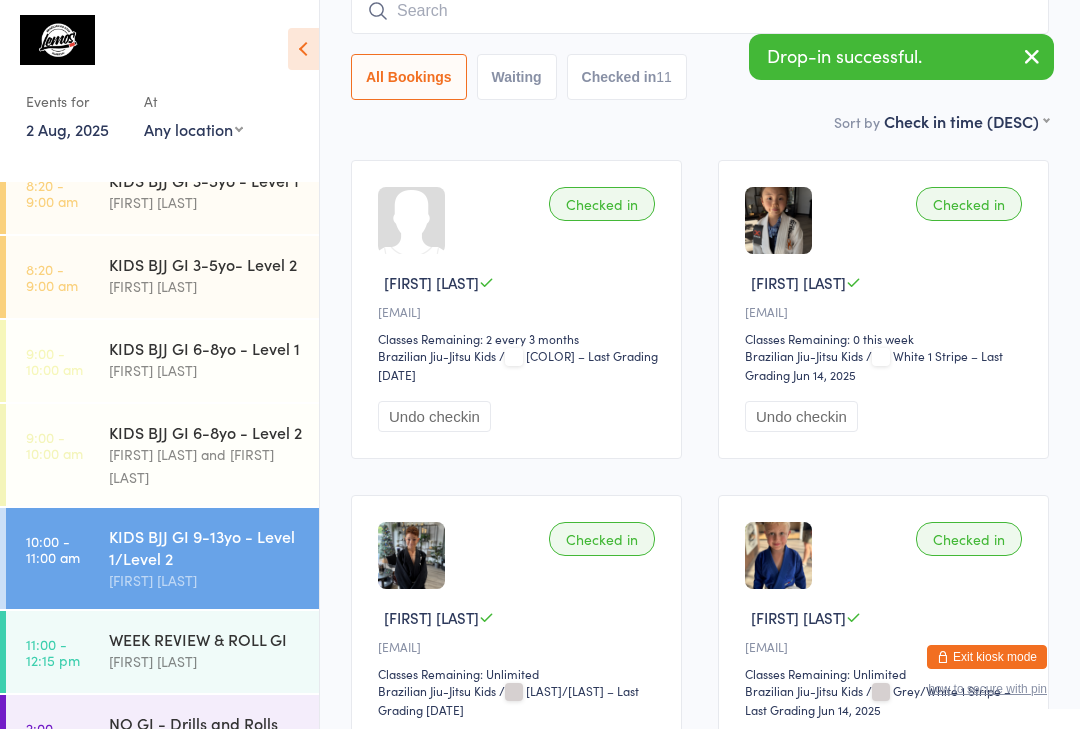 click at bounding box center (700, 11) 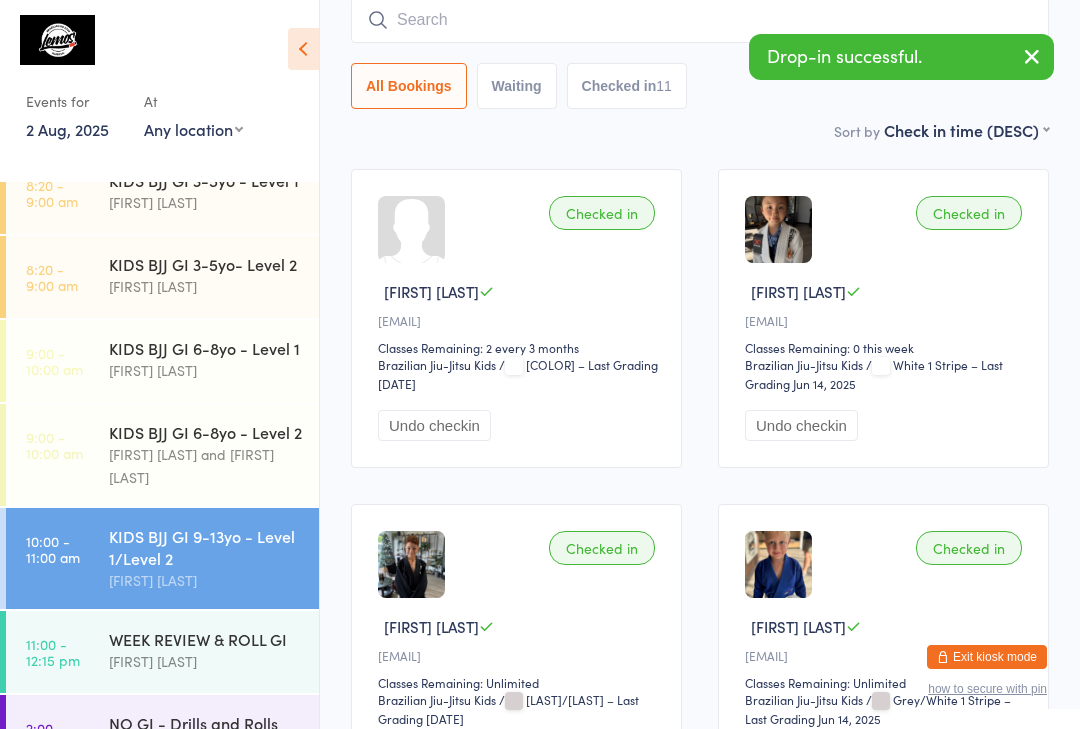 scroll, scrollTop: 181, scrollLeft: 0, axis: vertical 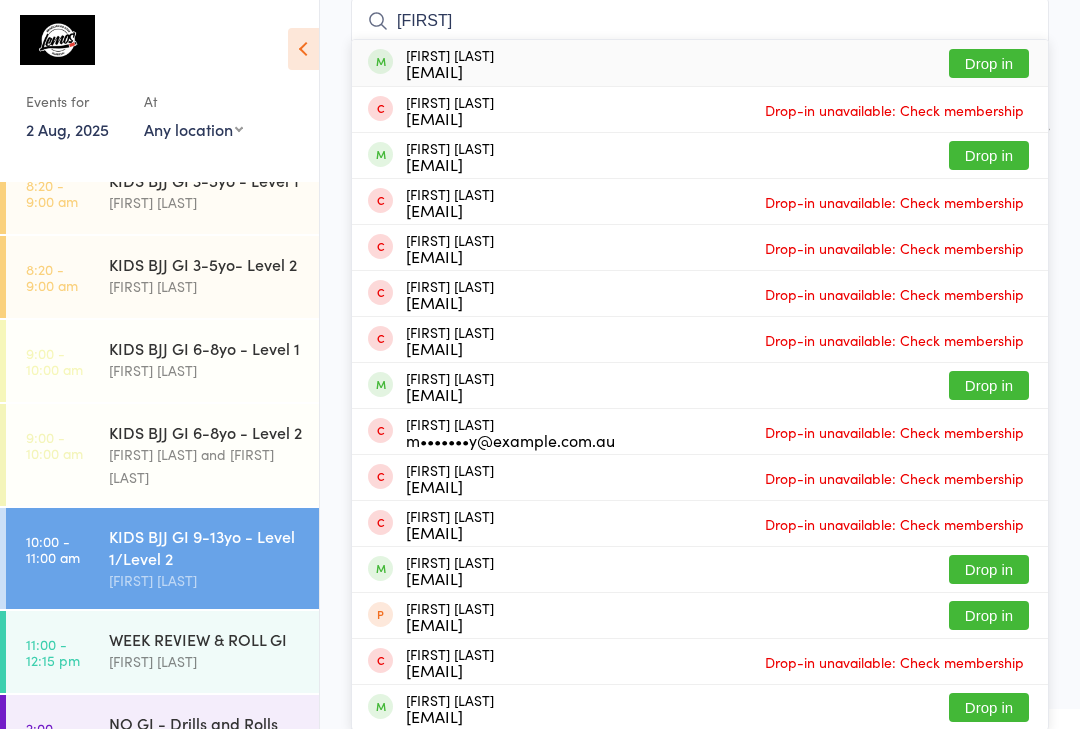 type on "[FIRST]" 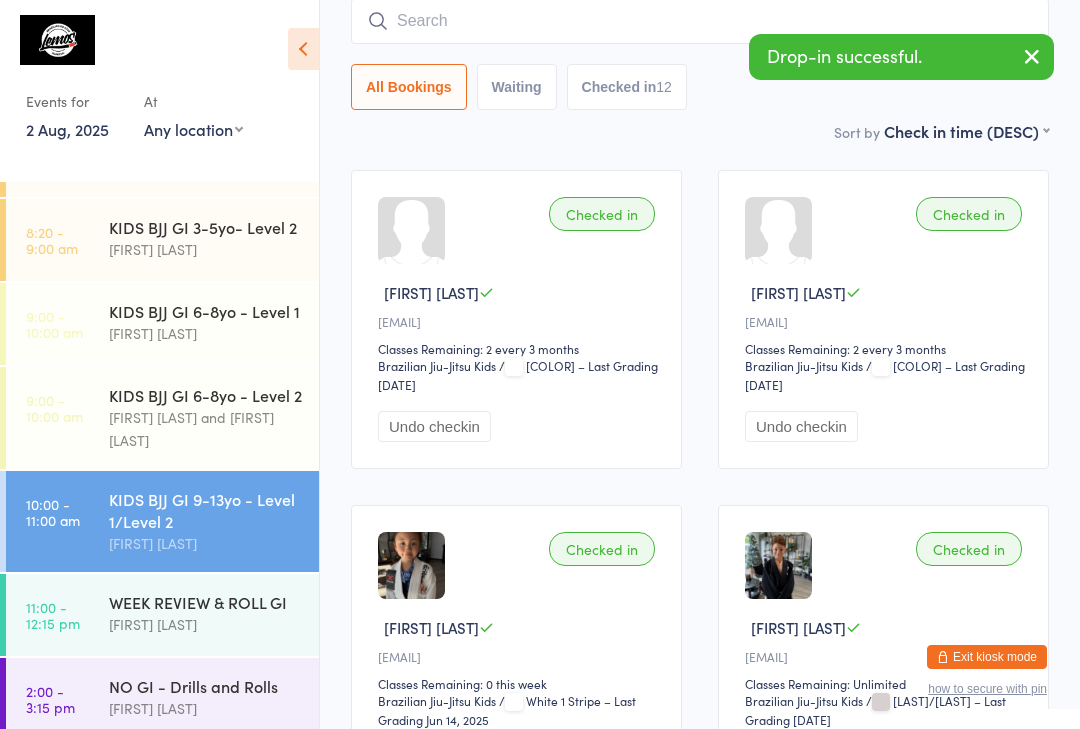 scroll, scrollTop: 170, scrollLeft: 0, axis: vertical 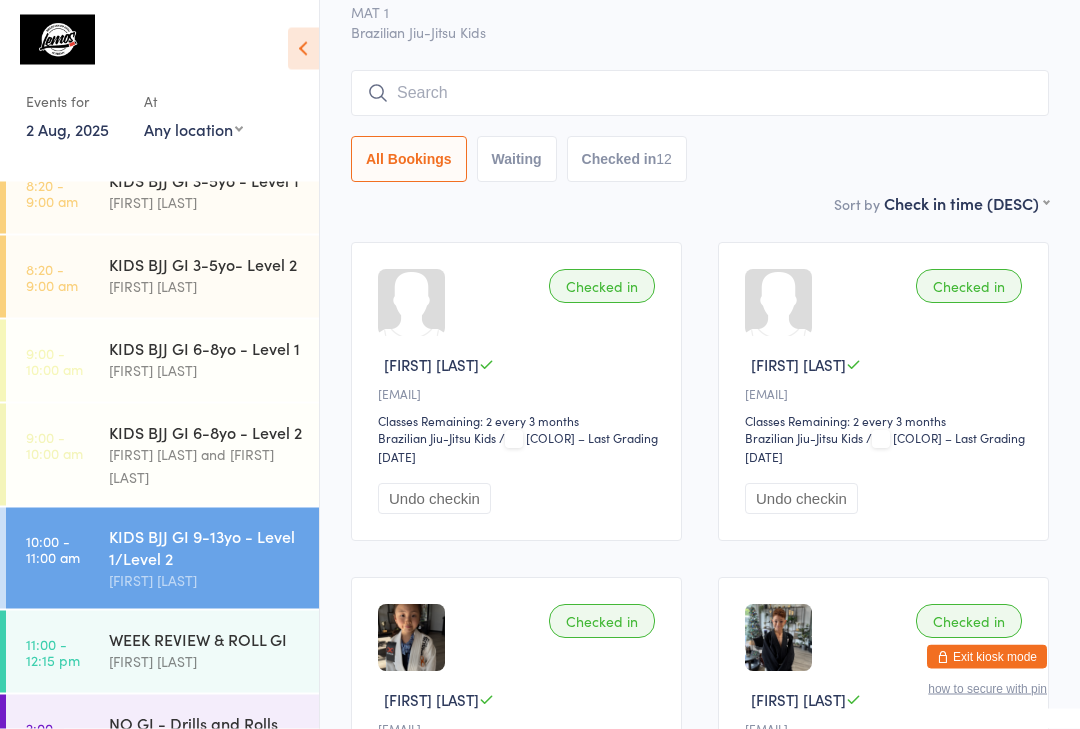 click at bounding box center (700, 94) 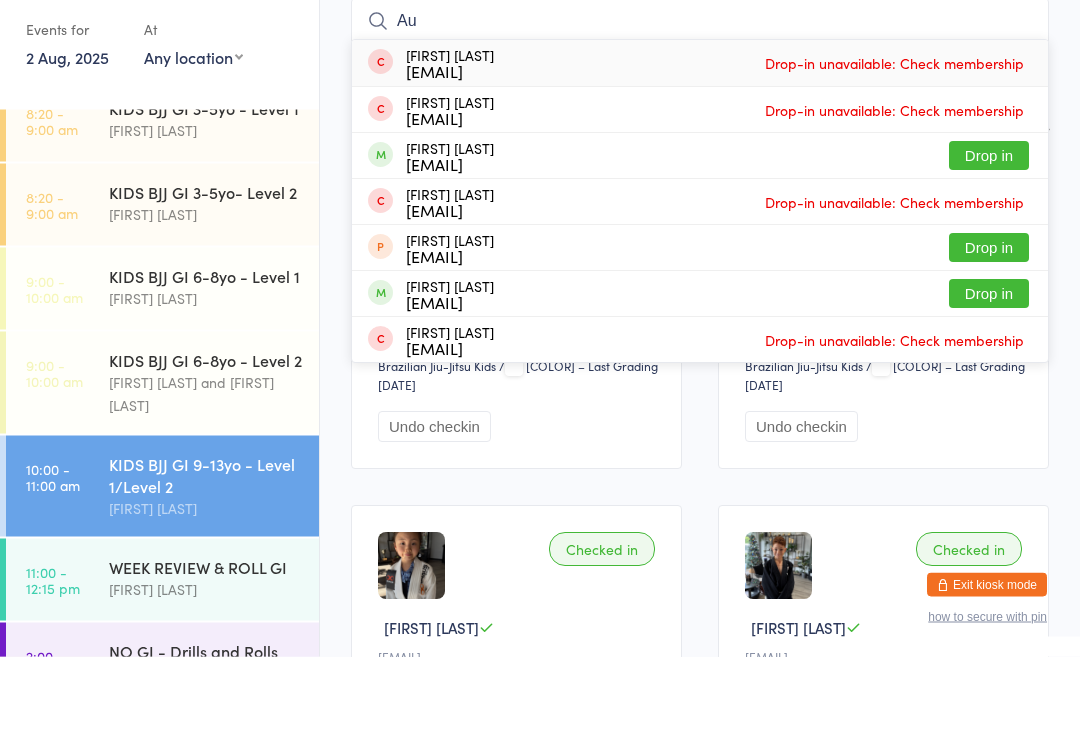 type on "A" 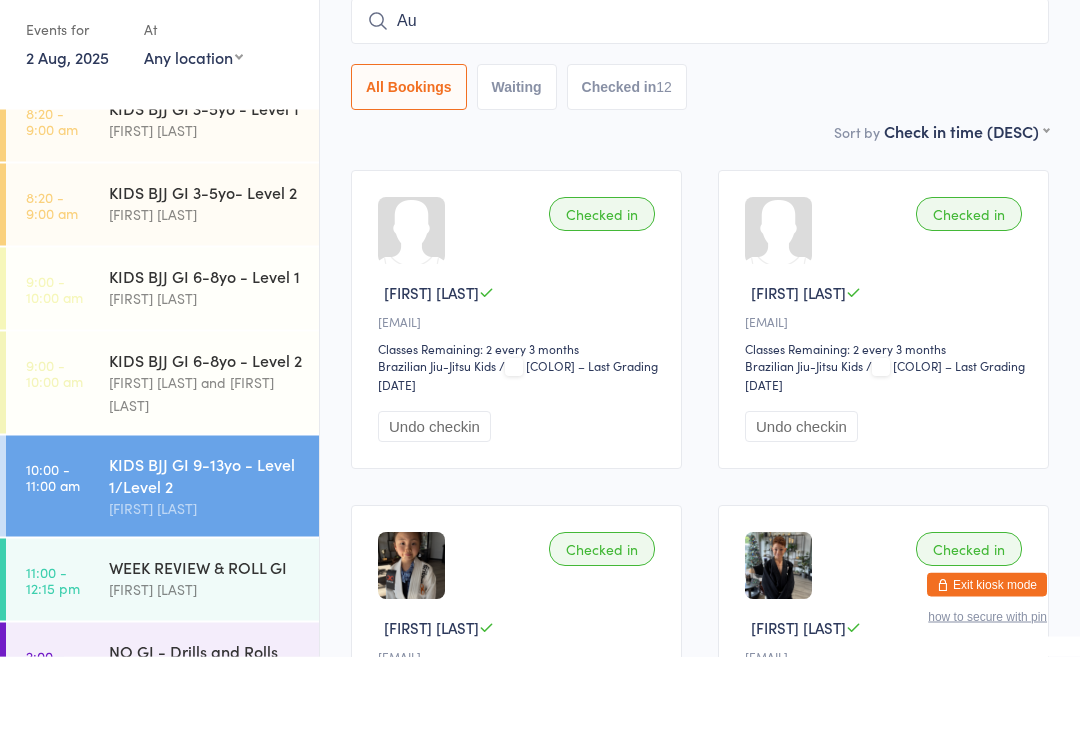 type on "A" 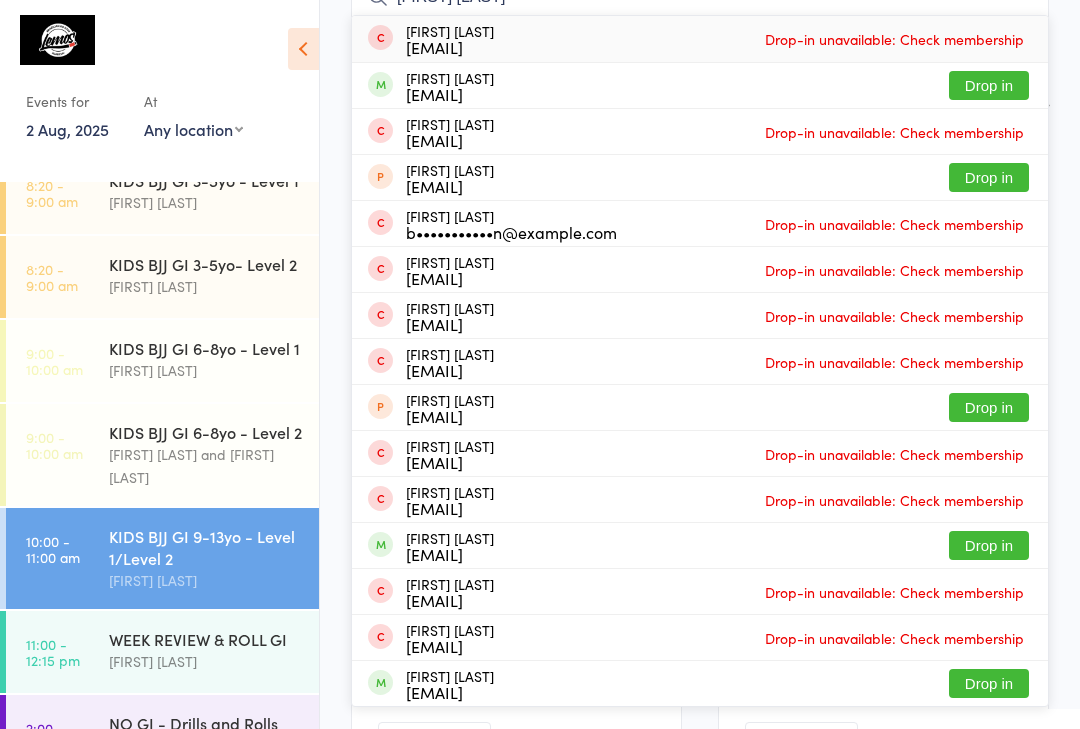 scroll, scrollTop: 0, scrollLeft: 0, axis: both 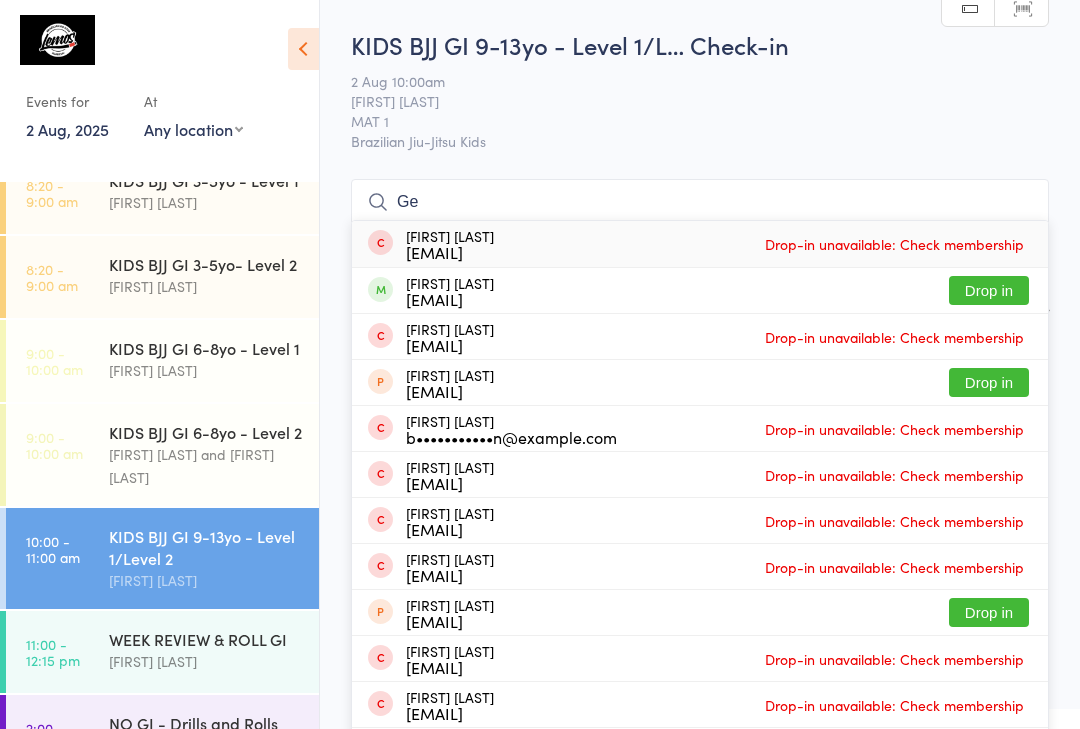 type on "G" 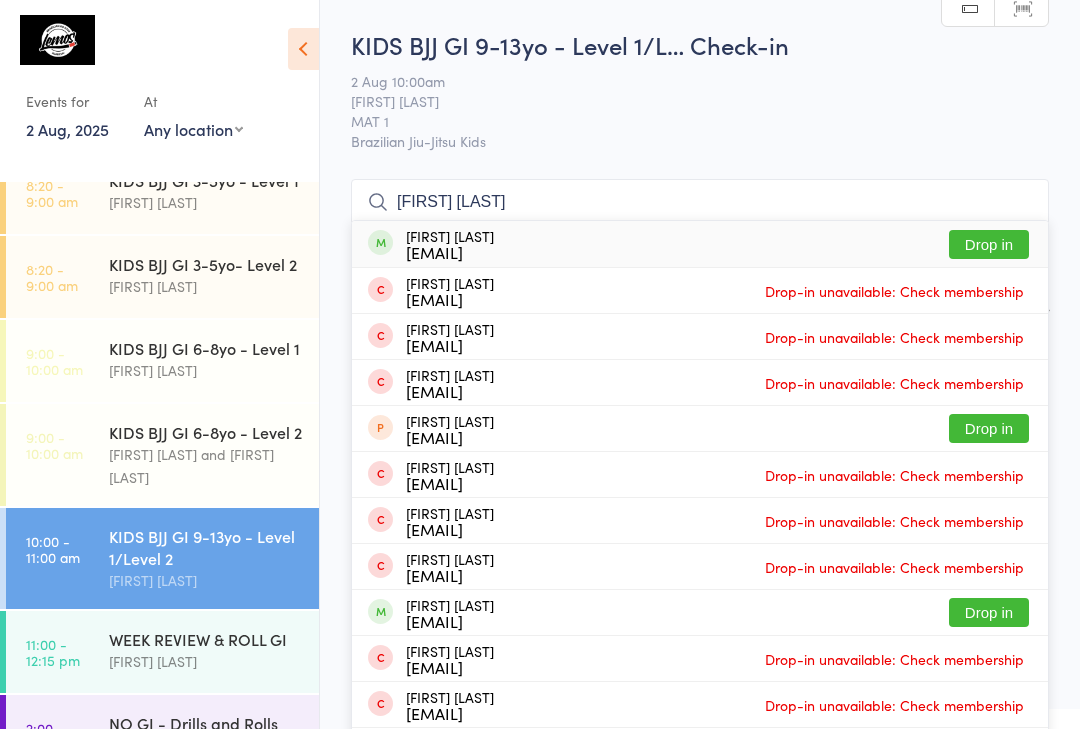 type on "[FIRST] [LAST]" 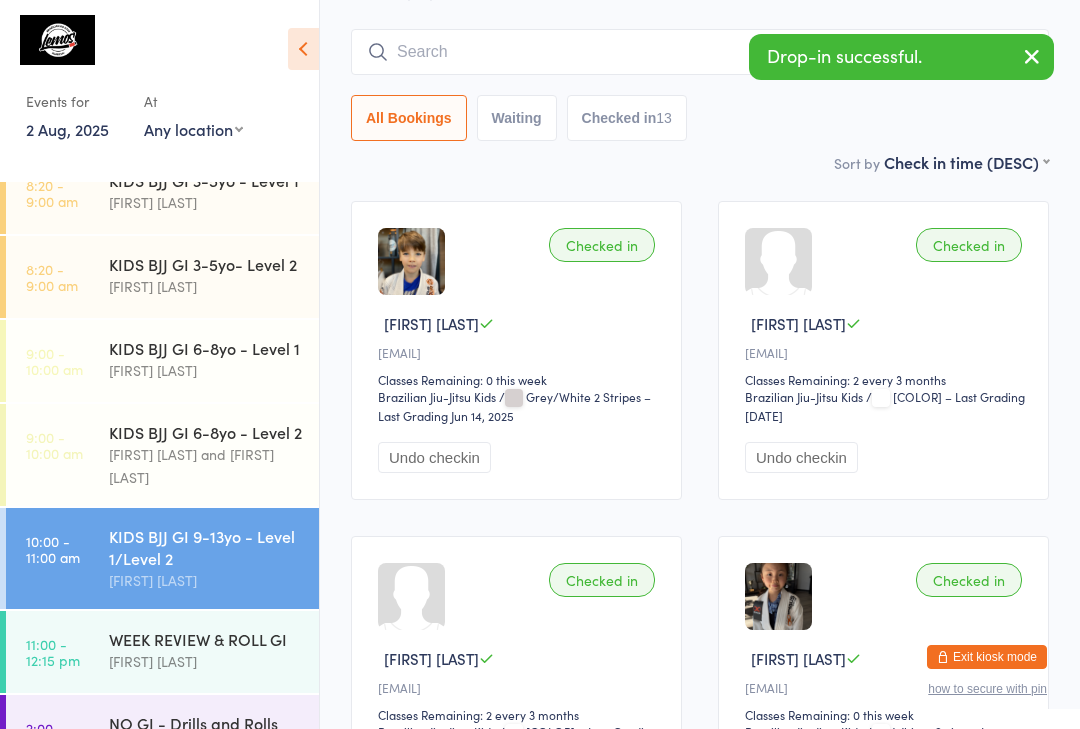 scroll, scrollTop: 0, scrollLeft: 0, axis: both 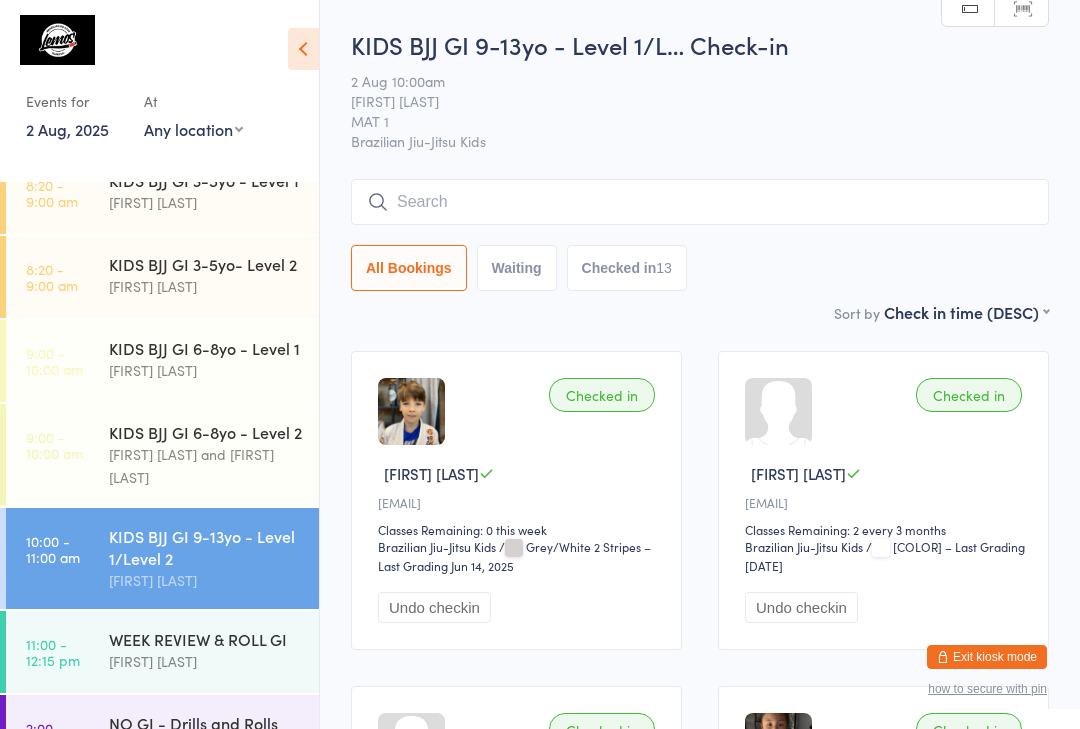 click at bounding box center (700, 202) 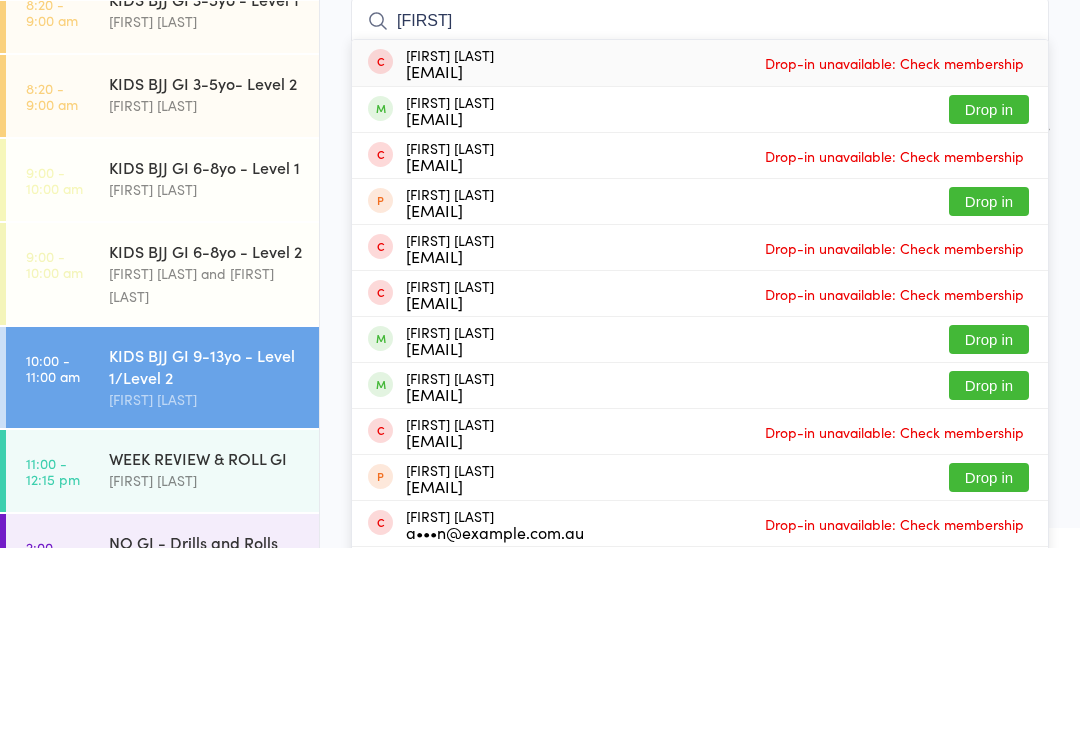 type on "[FIRST]" 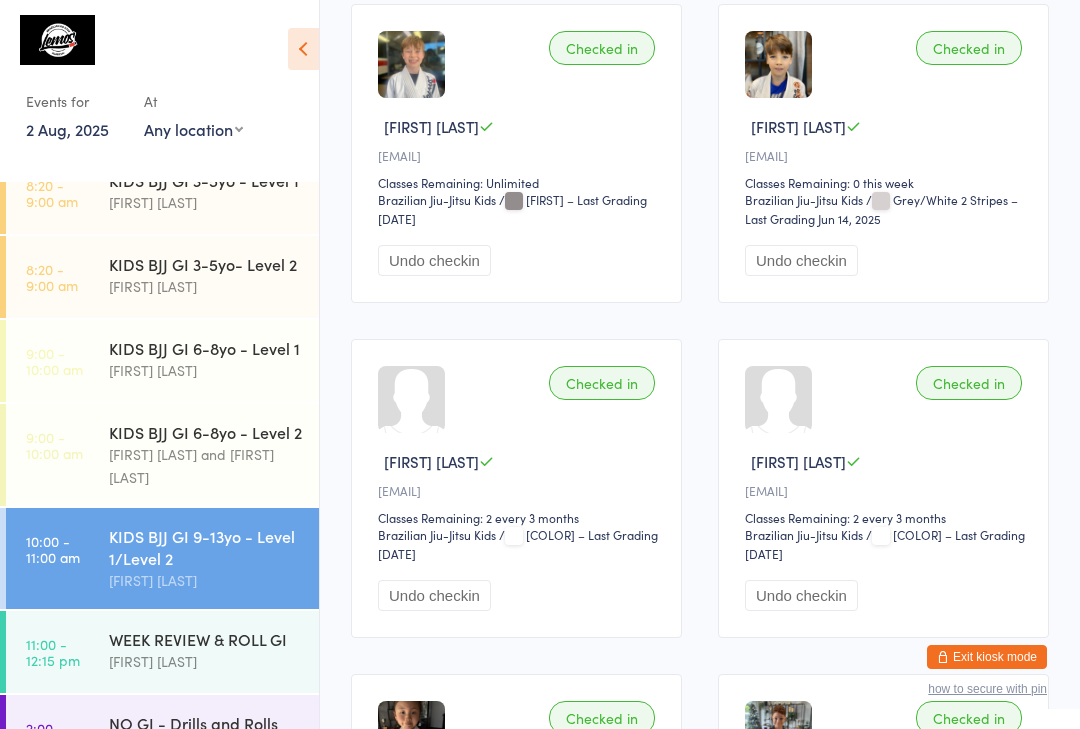 scroll, scrollTop: 0, scrollLeft: 0, axis: both 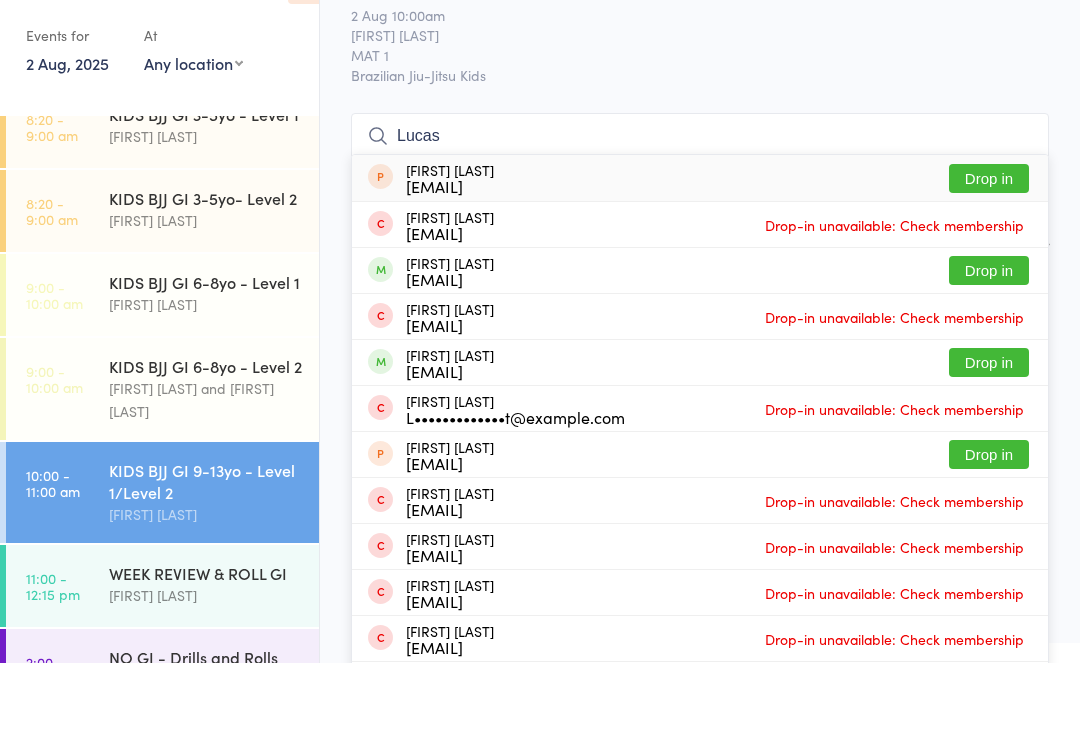 type on "Lucas" 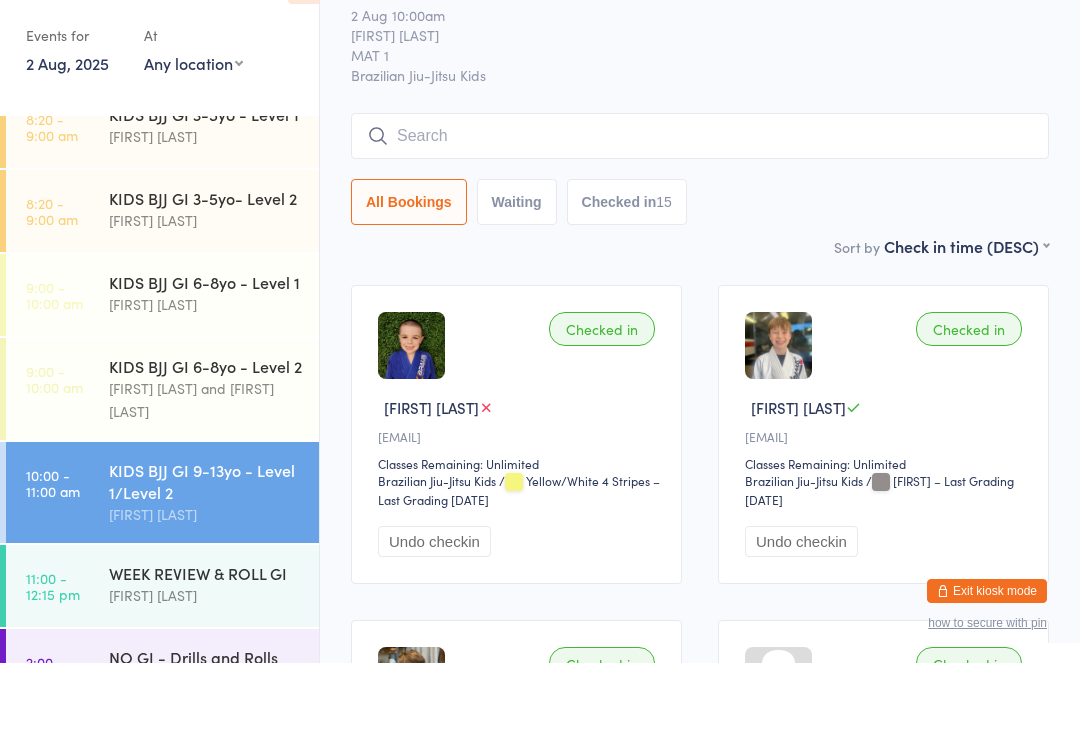 scroll, scrollTop: 66, scrollLeft: 0, axis: vertical 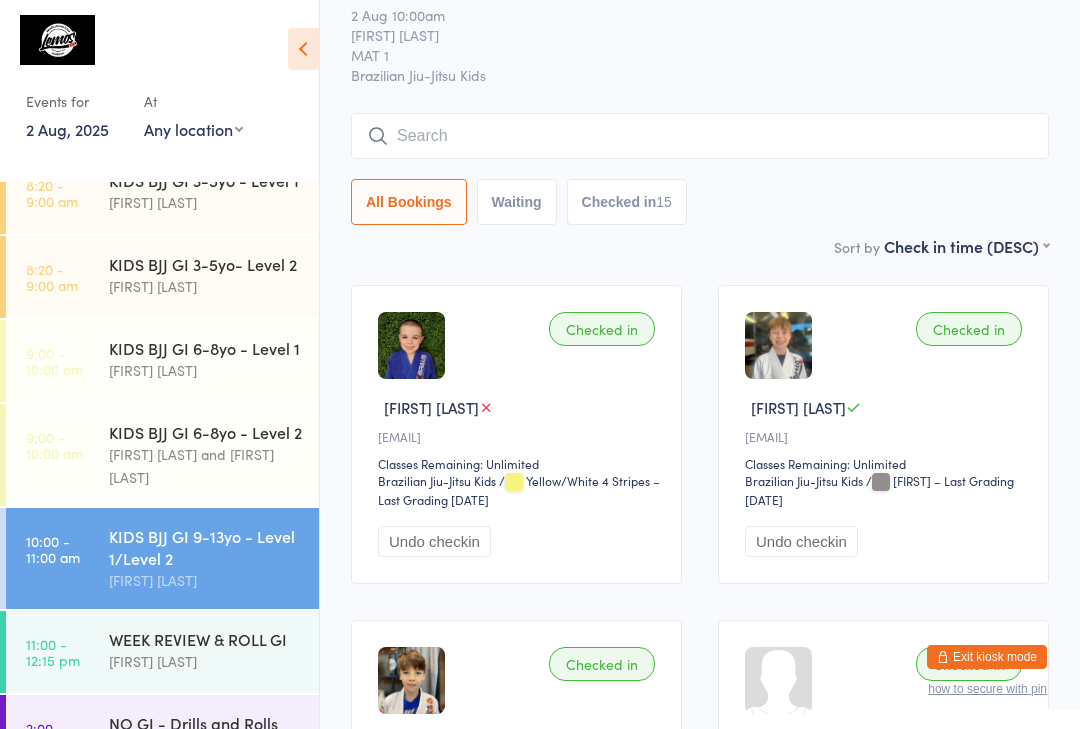 click at bounding box center [700, 136] 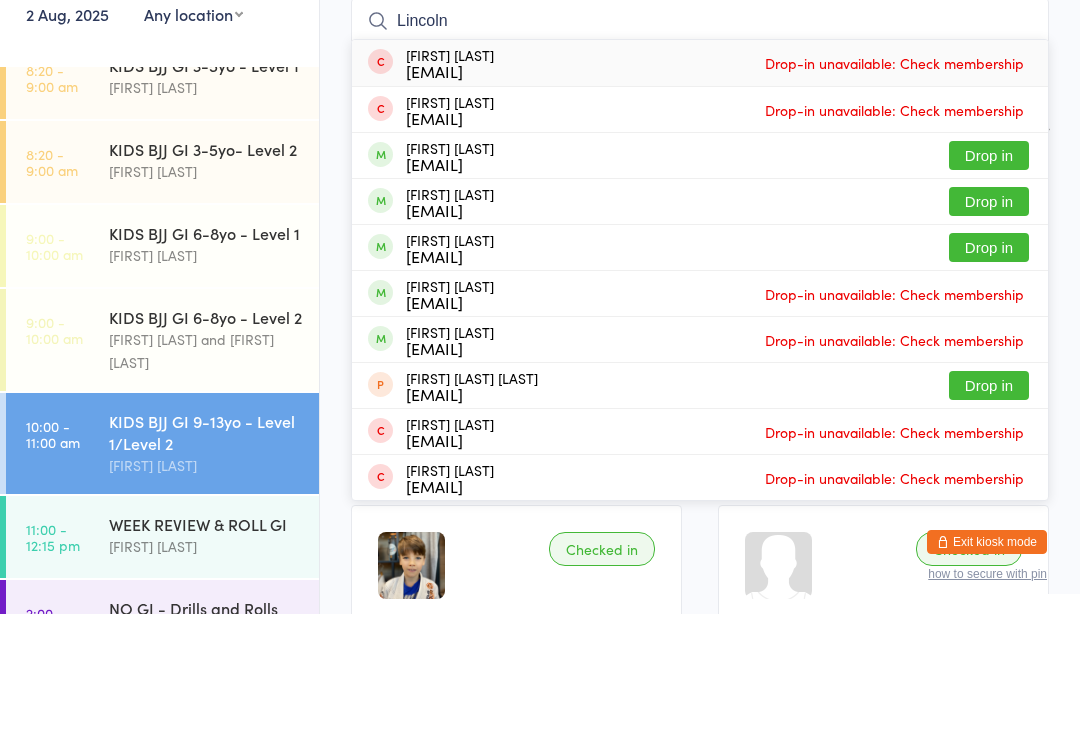 type on "Lincoln" 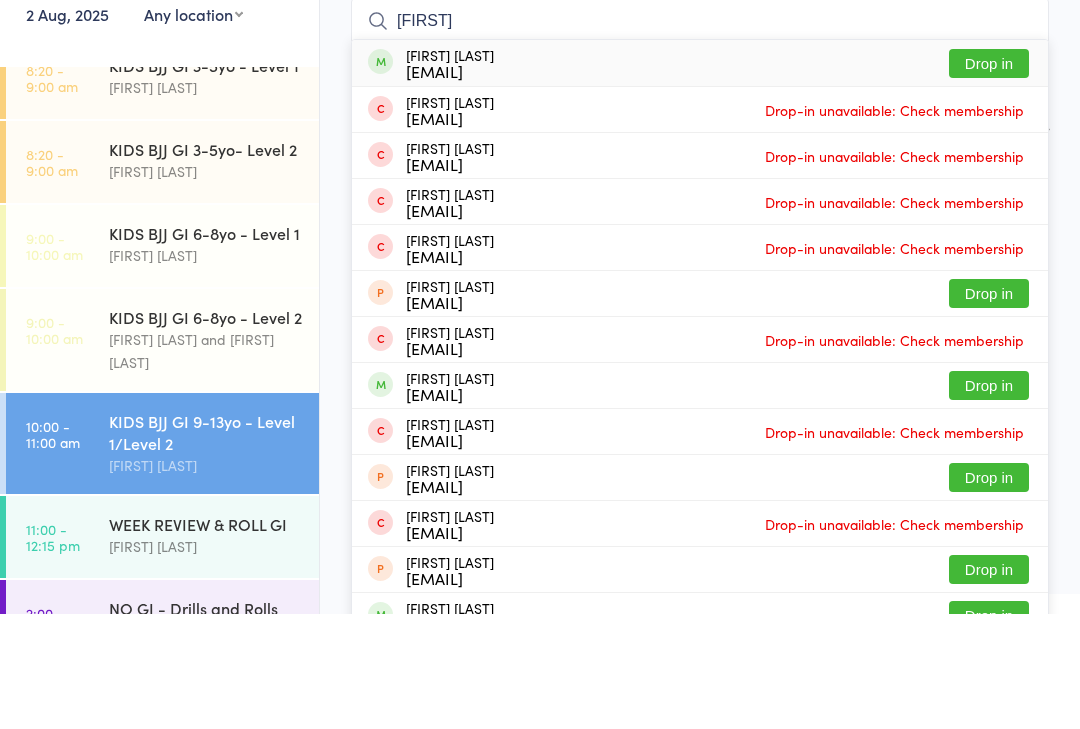type on "[FIRST]" 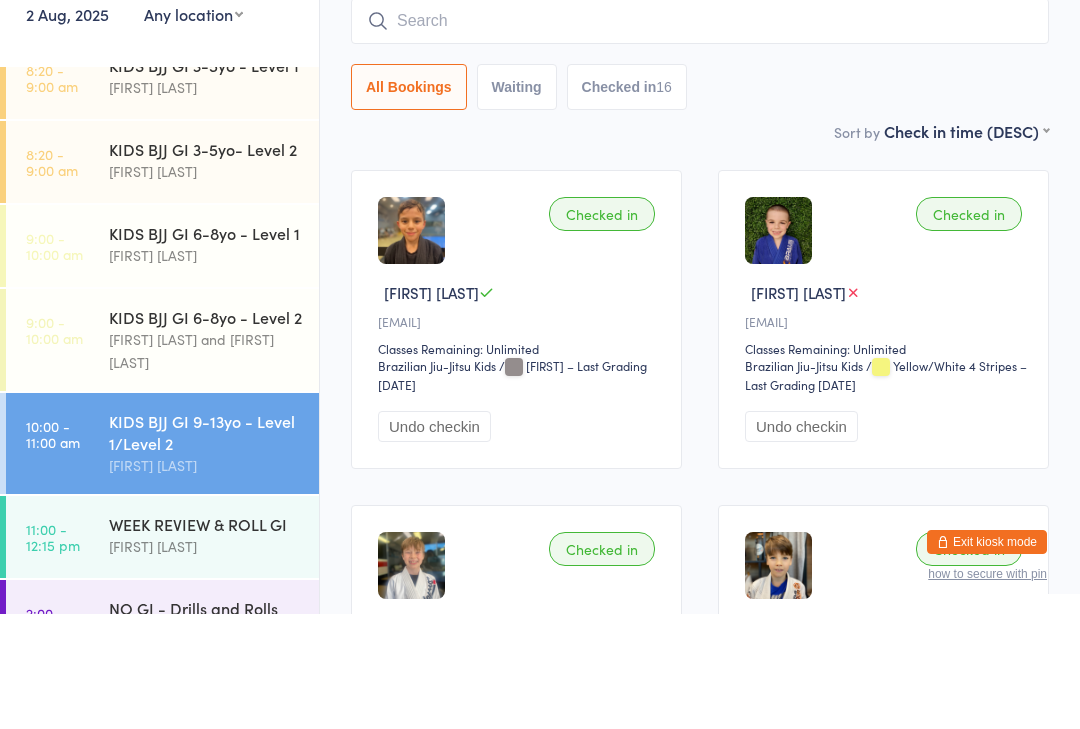 scroll, scrollTop: 181, scrollLeft: 0, axis: vertical 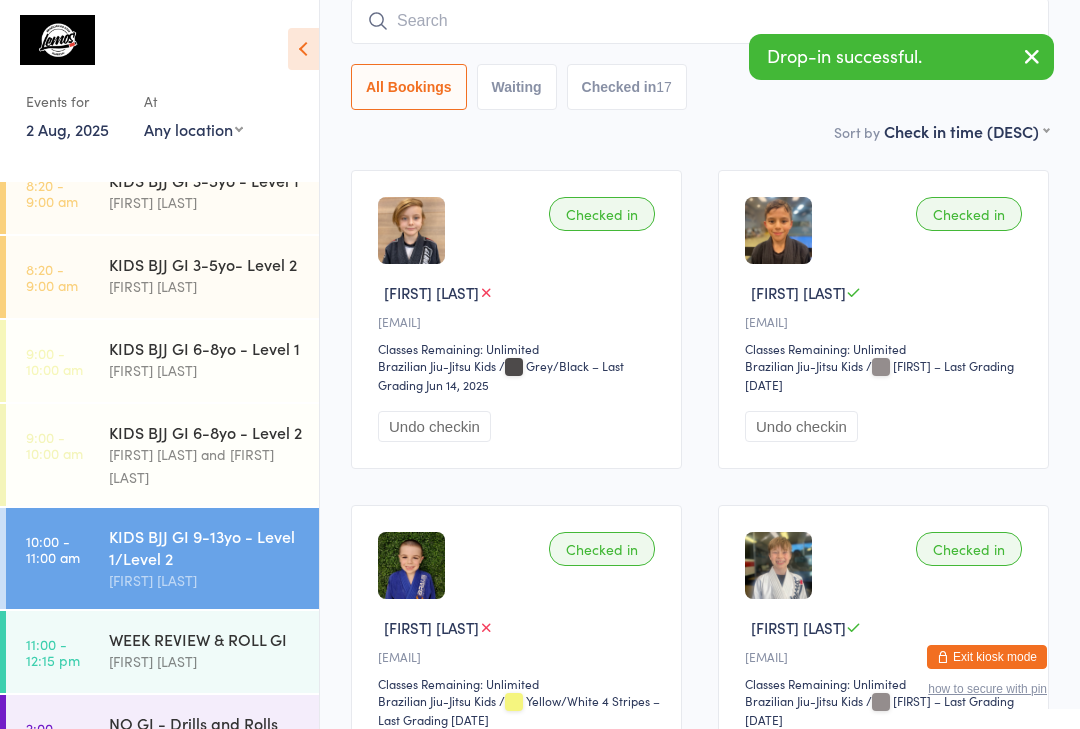 click at bounding box center [700, 21] 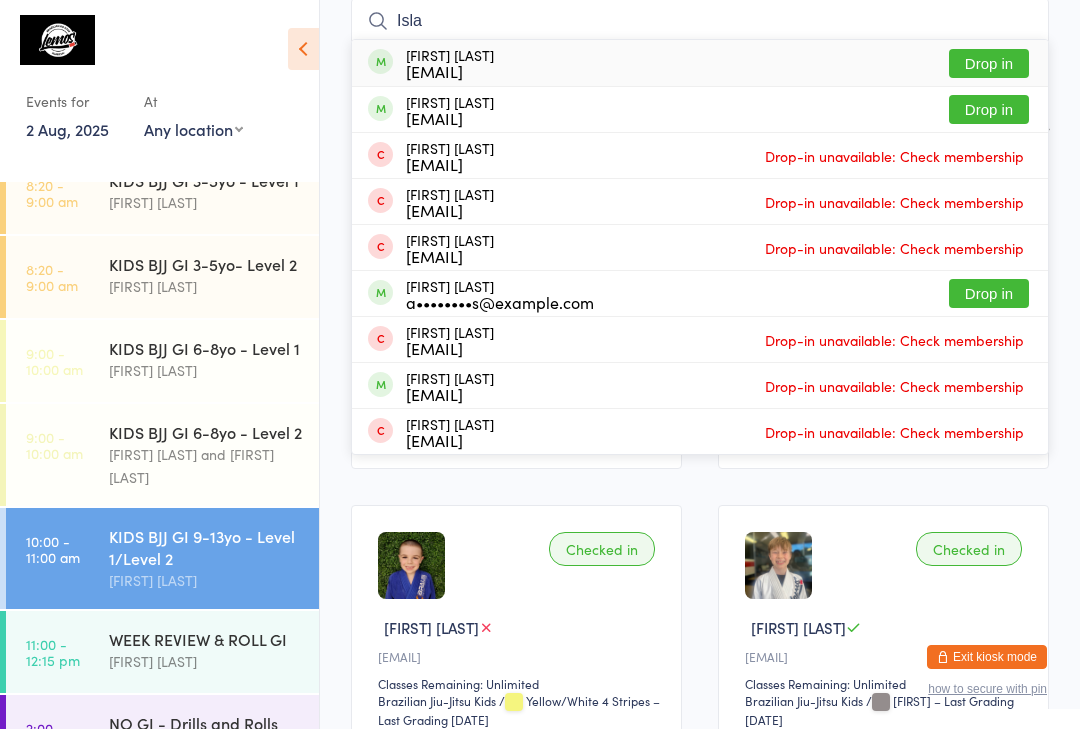 type on "Isla" 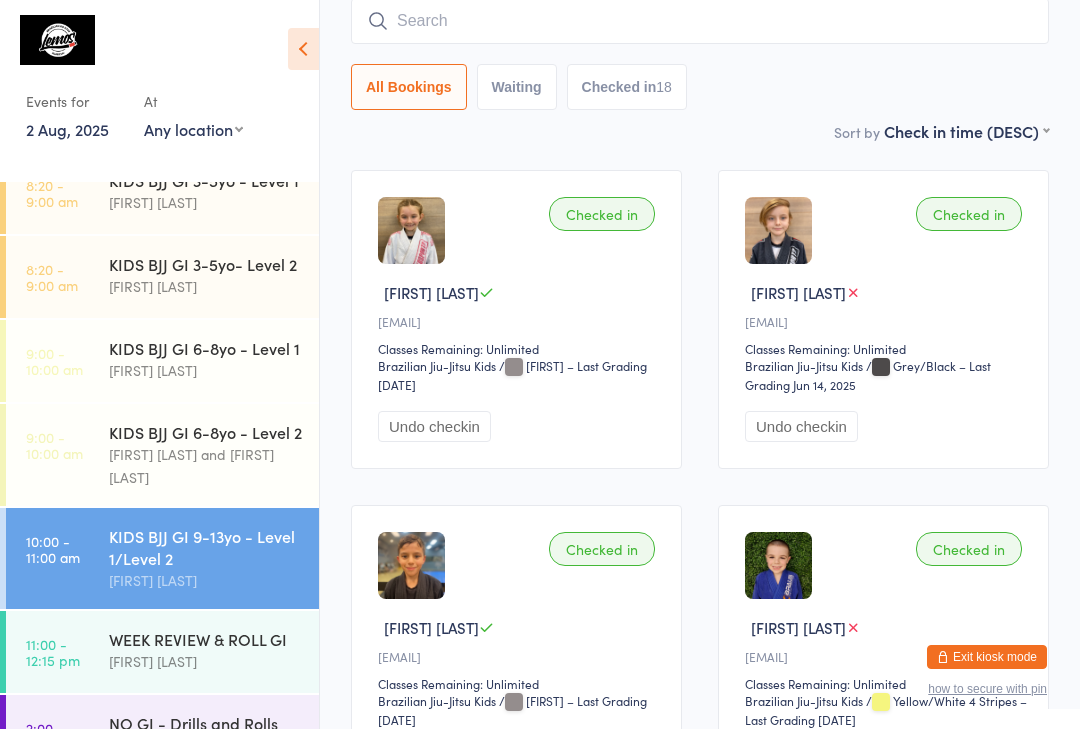 click at bounding box center [700, 21] 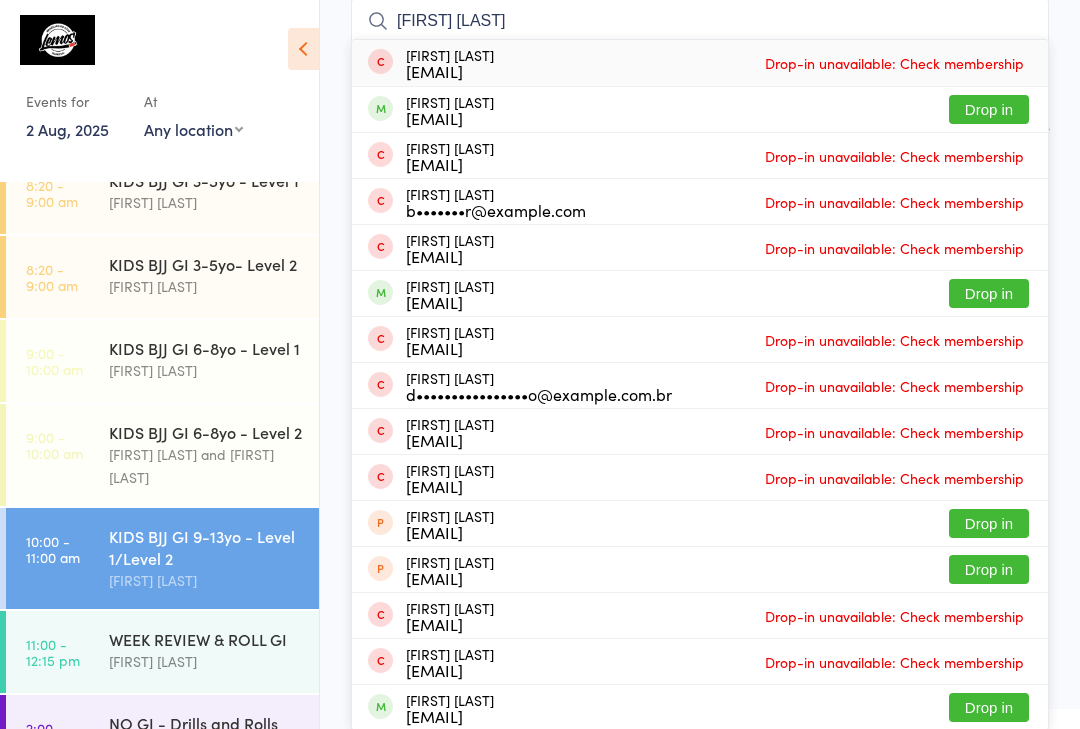 type on "[FIRST] [LAST]" 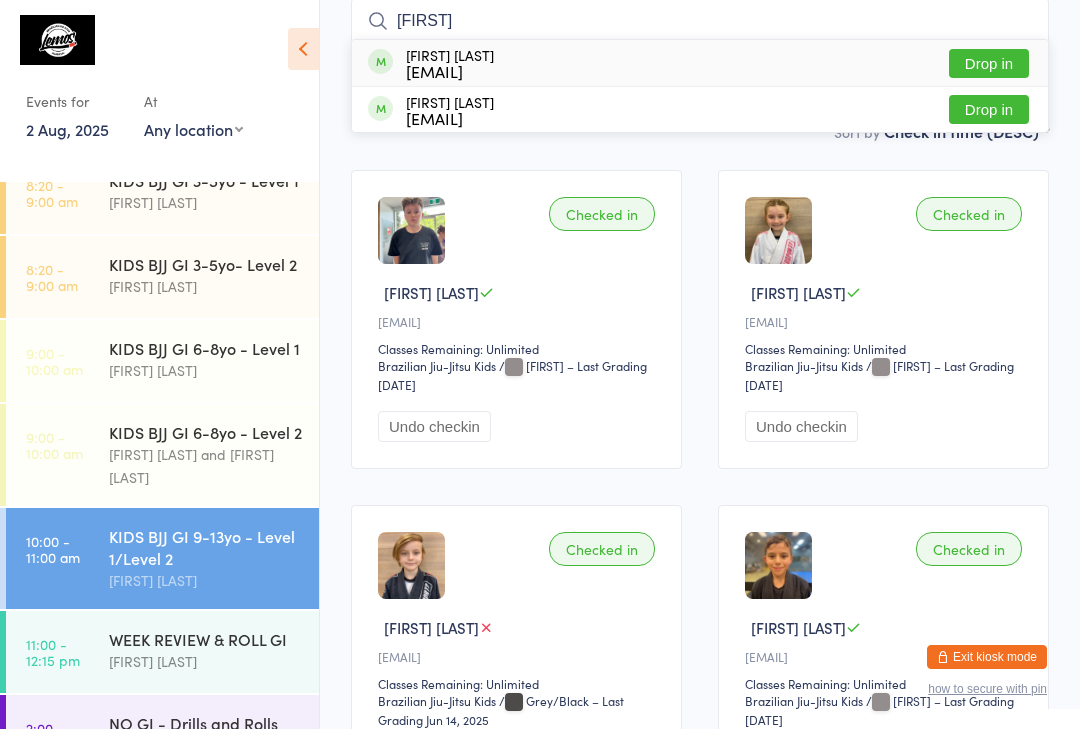 type on "[FIRST]" 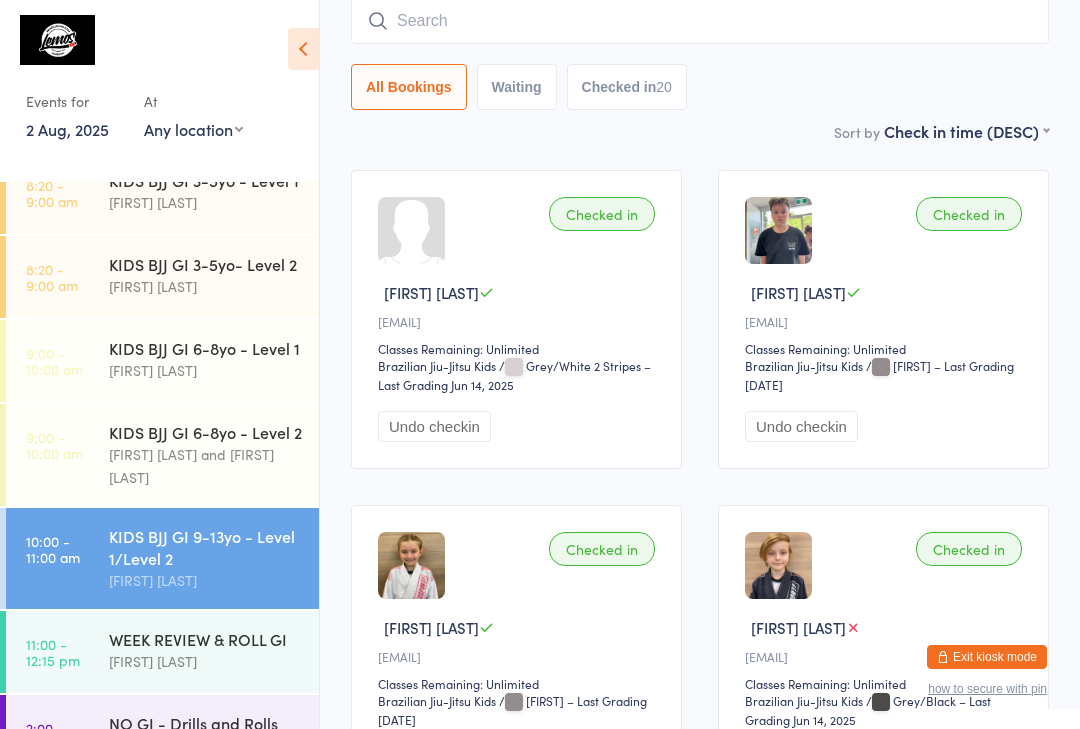 click at bounding box center [700, 21] 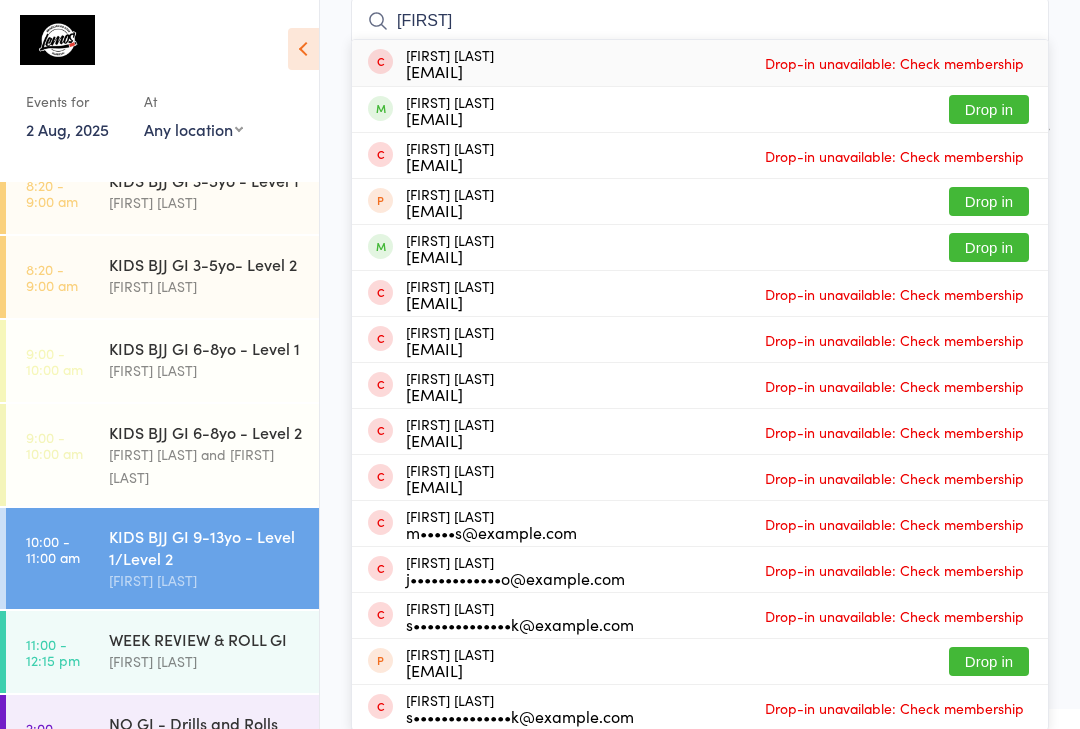 type on "[FIRST]" 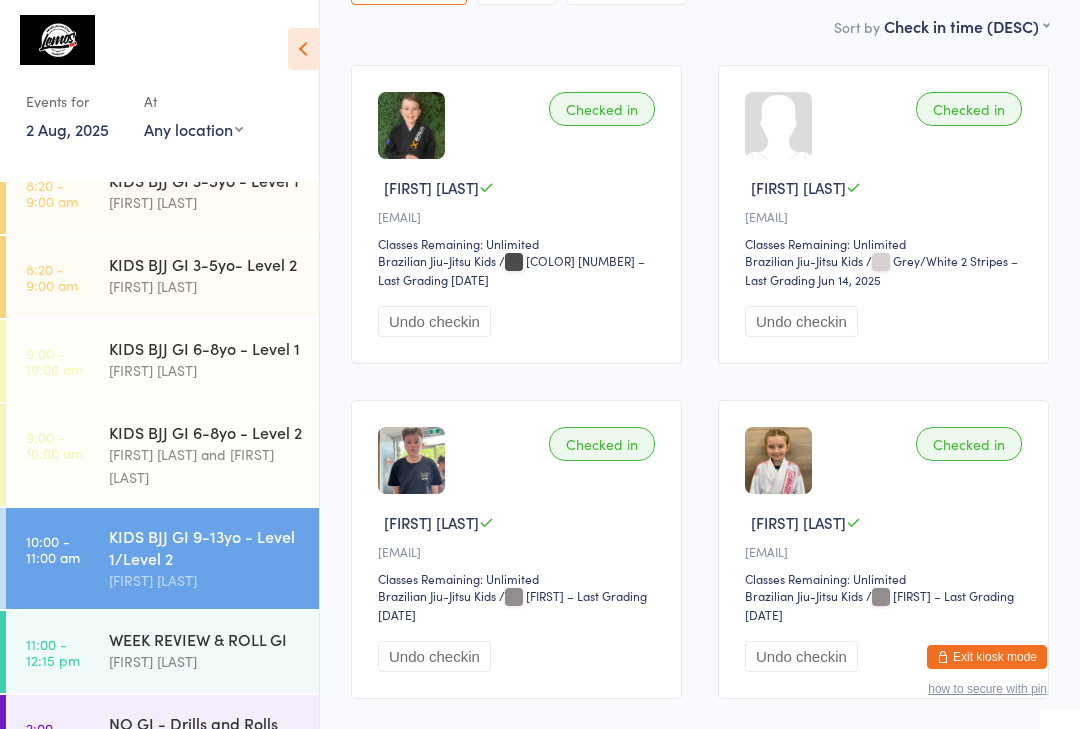 scroll, scrollTop: 291, scrollLeft: 0, axis: vertical 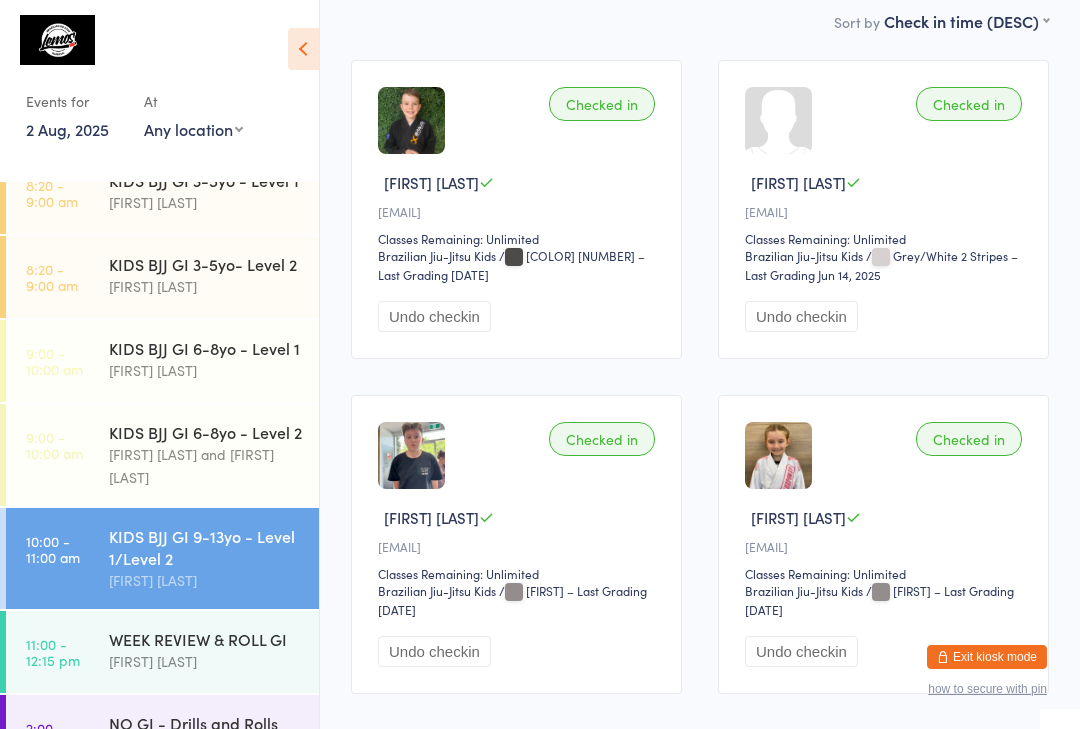 click on "KIDS BJJ GI 9-13yo - Level 1/Level 2" at bounding box center (205, 547) 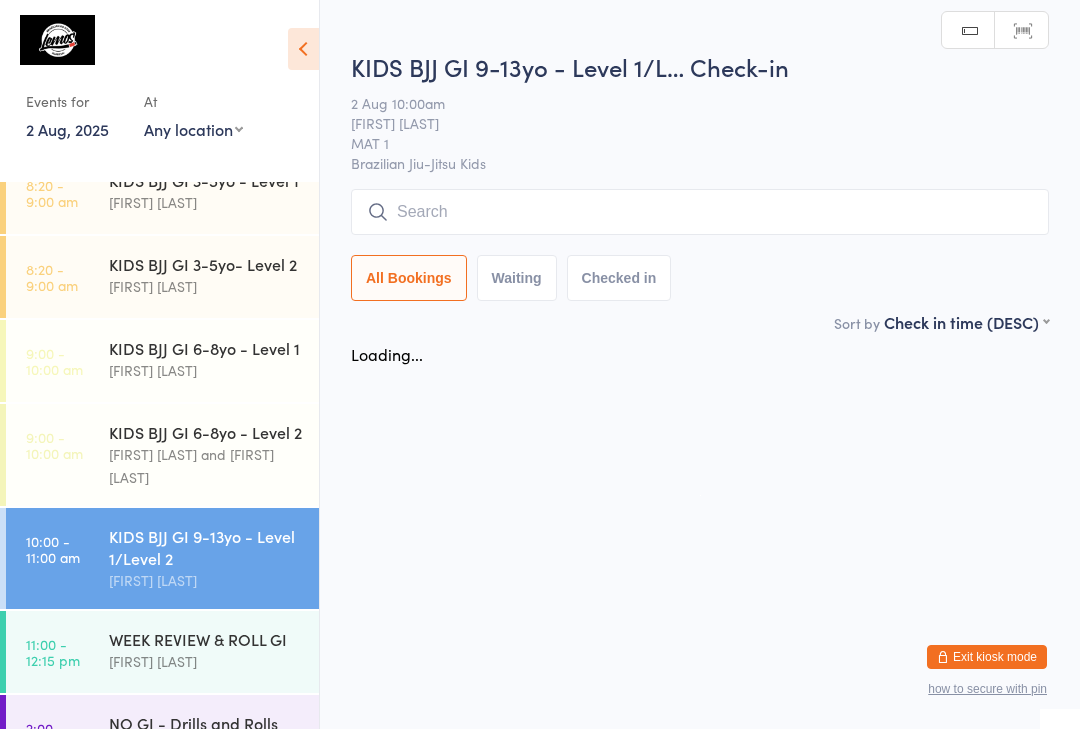 scroll, scrollTop: 0, scrollLeft: 0, axis: both 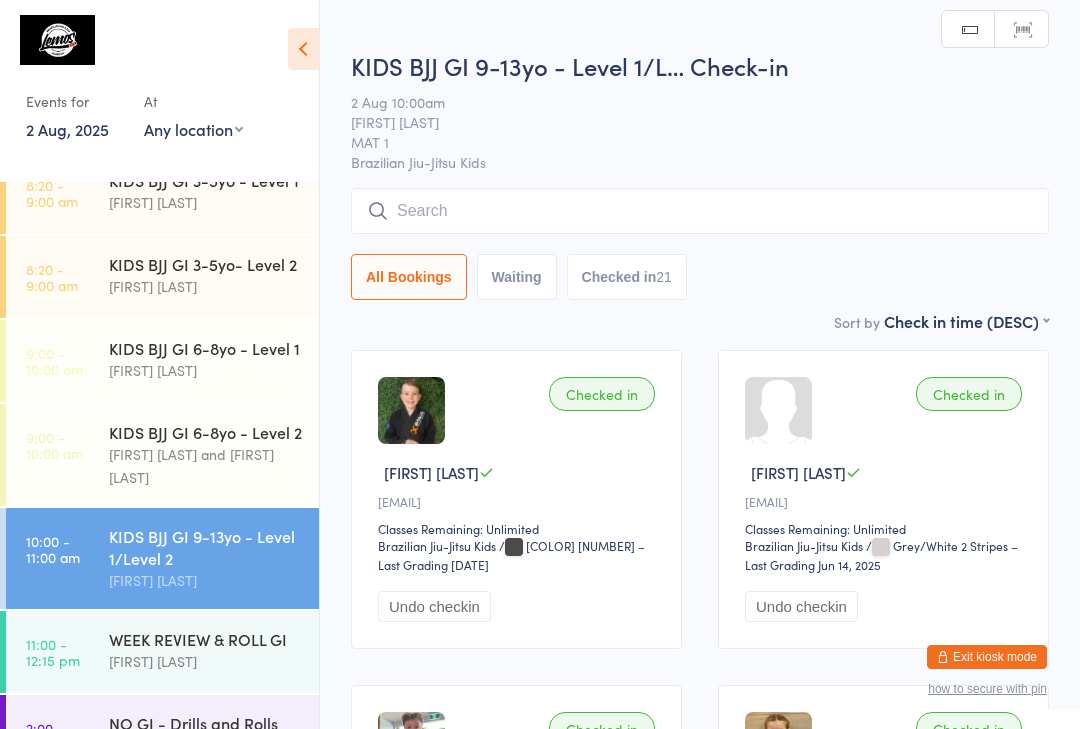 click at bounding box center [700, 211] 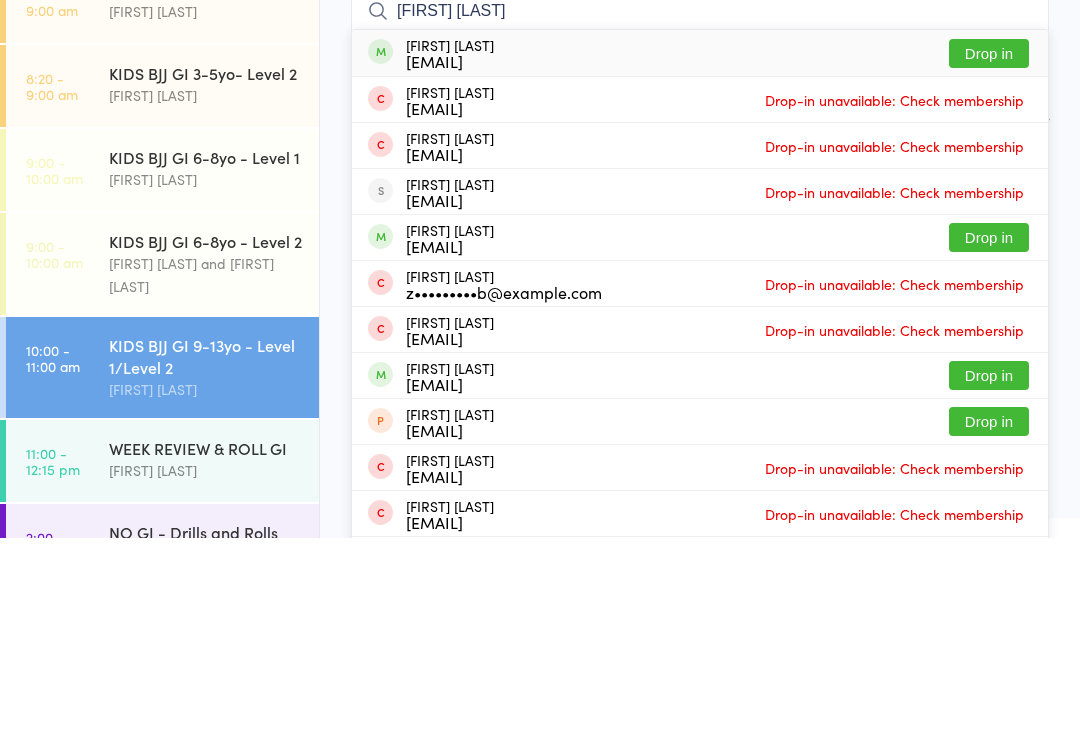 type on "[FIRST] [LAST]" 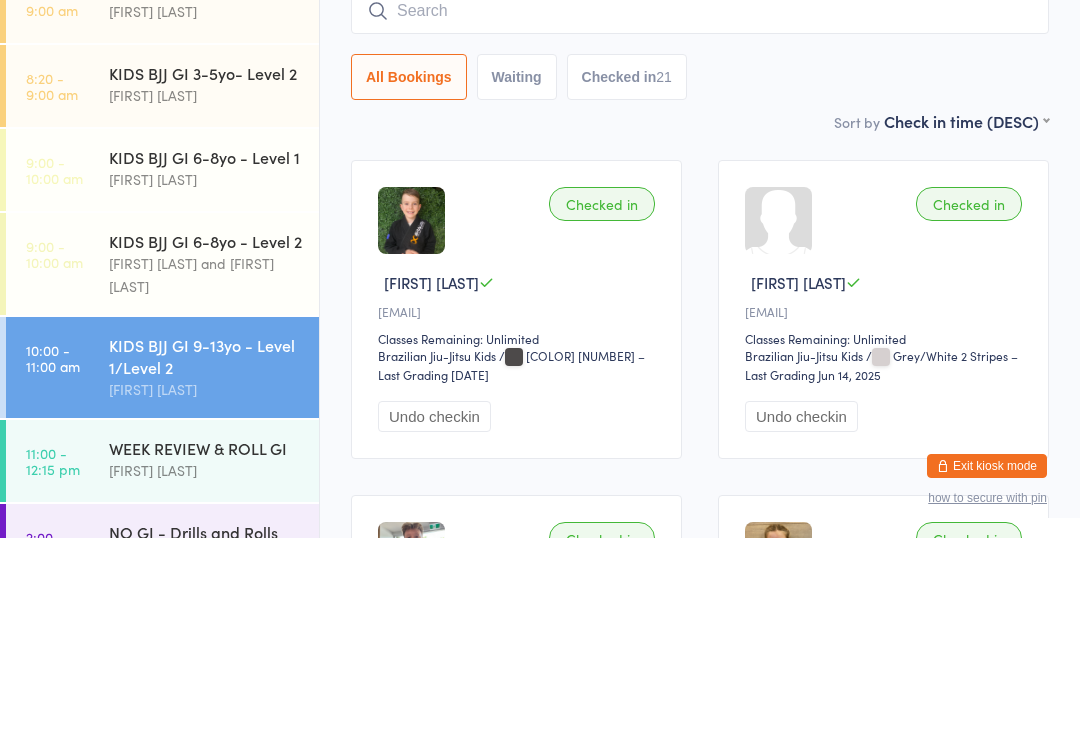 scroll, scrollTop: 191, scrollLeft: 0, axis: vertical 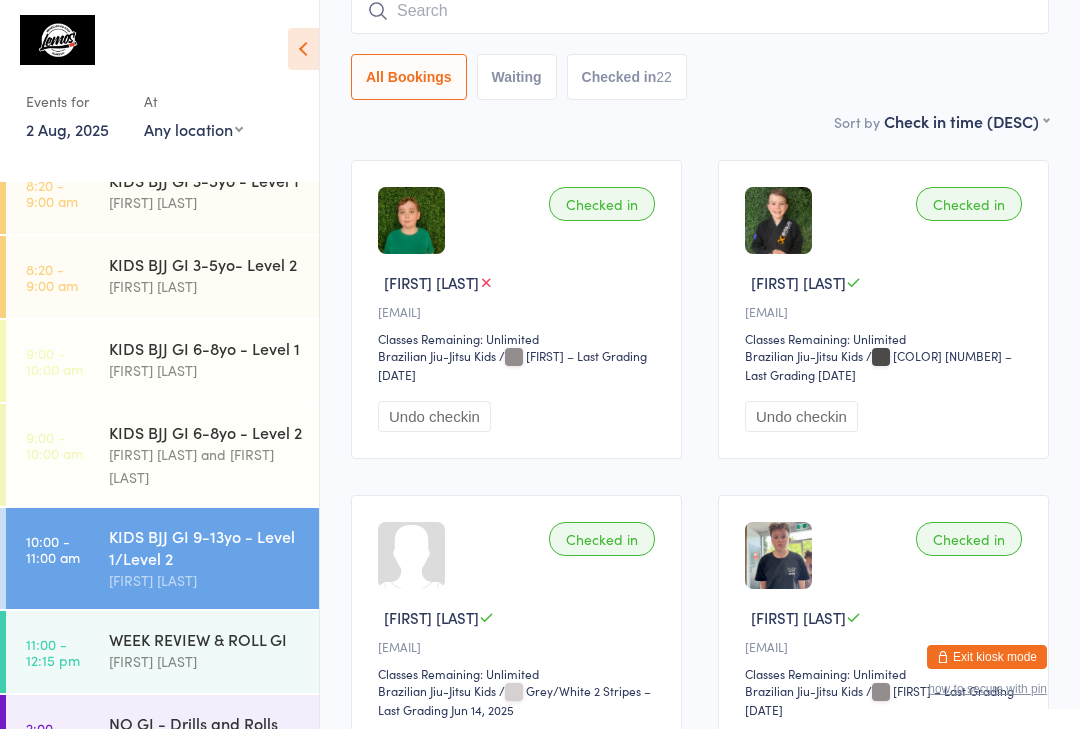 click at bounding box center [700, 11] 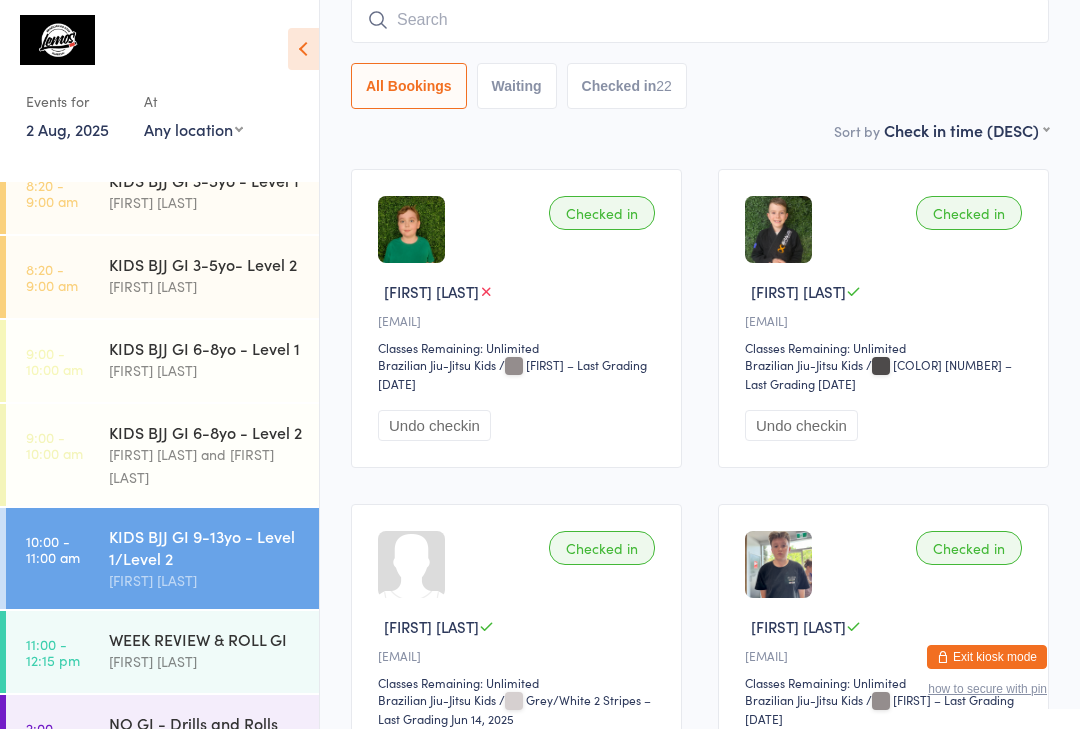 scroll, scrollTop: 181, scrollLeft: 0, axis: vertical 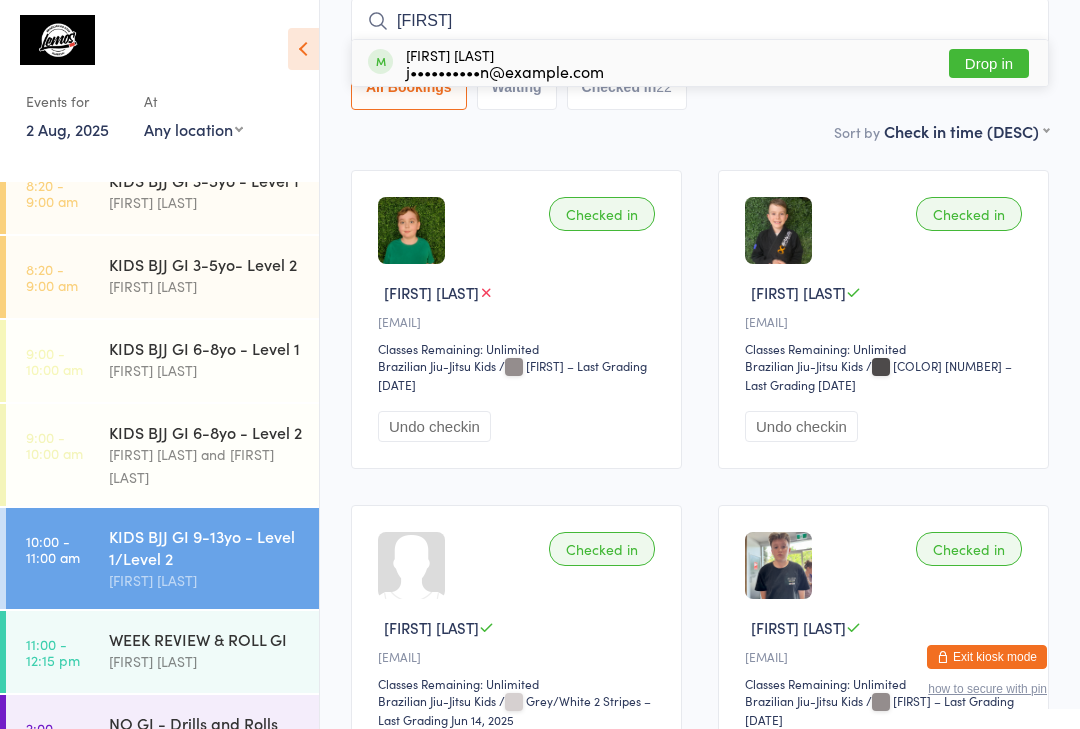type on "[FIRST]" 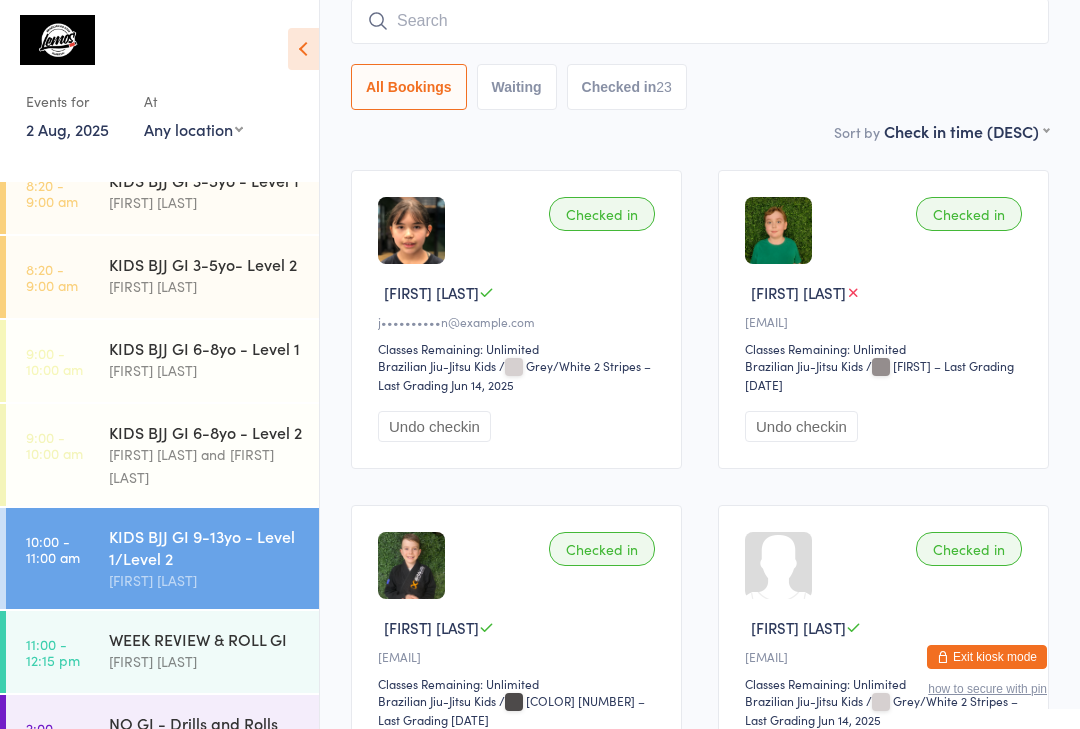 click at bounding box center [700, 21] 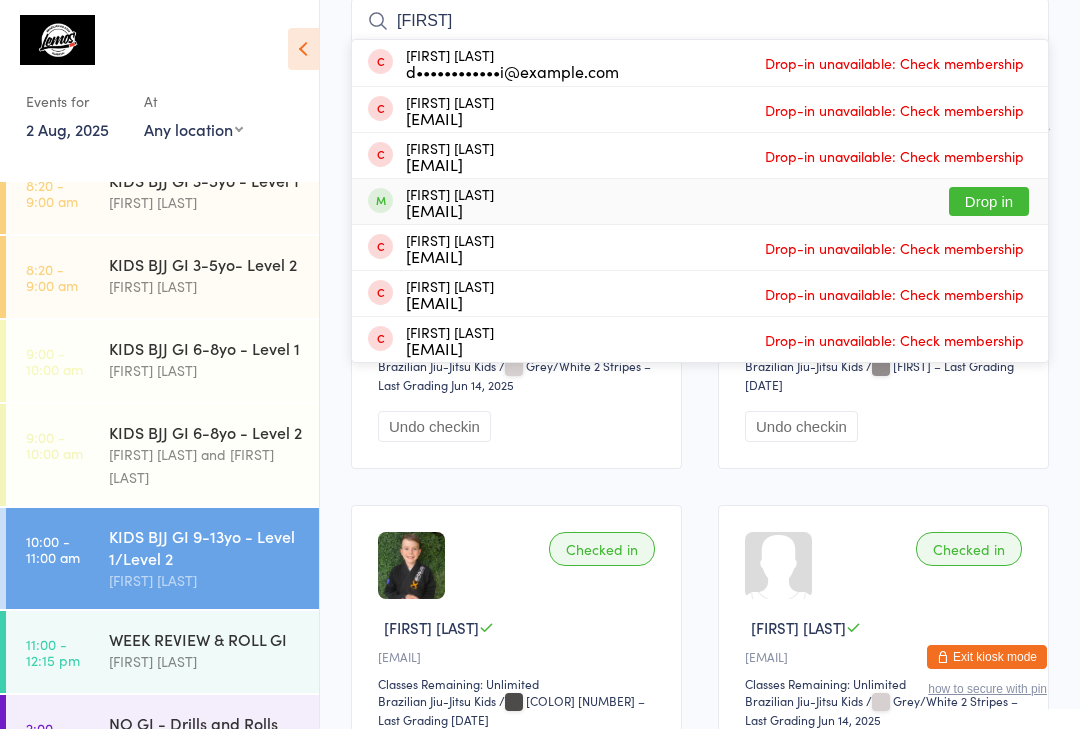 type on "[FIRST]" 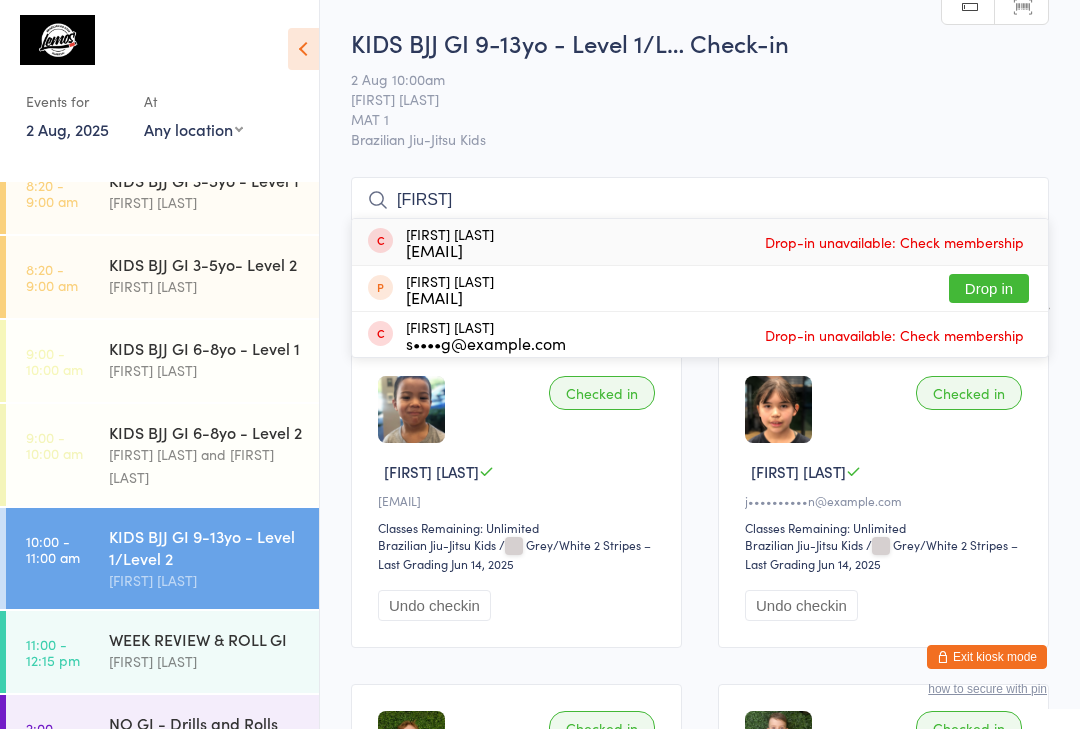 scroll, scrollTop: 0, scrollLeft: 0, axis: both 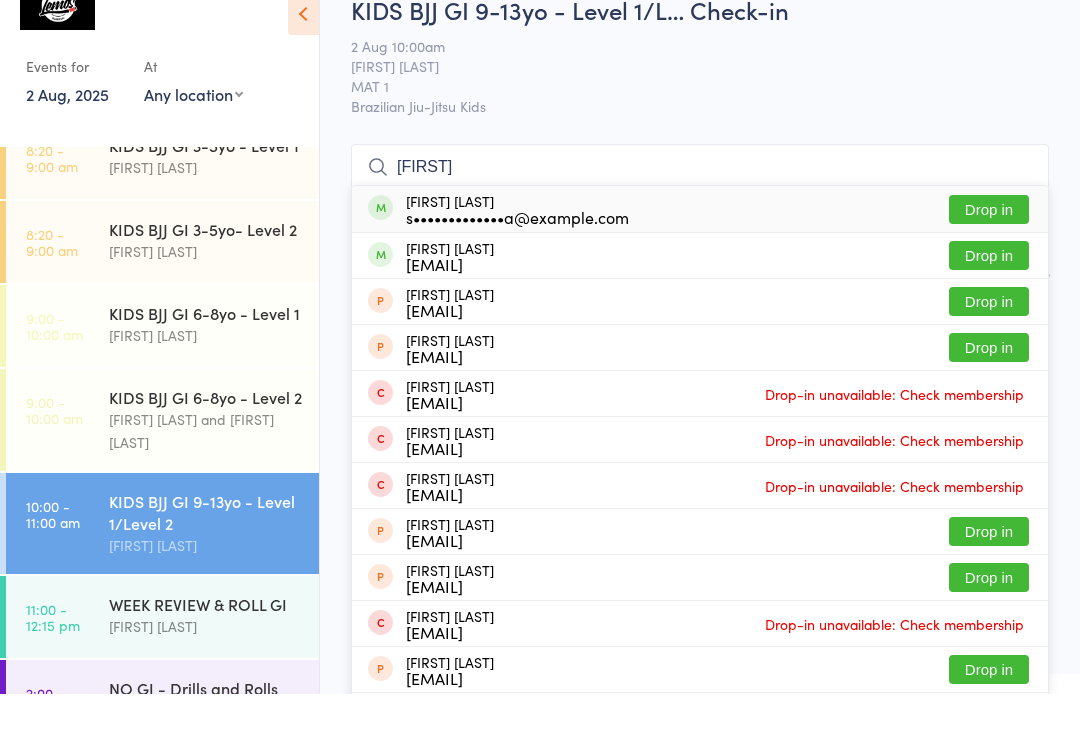 type on "[FIRST]" 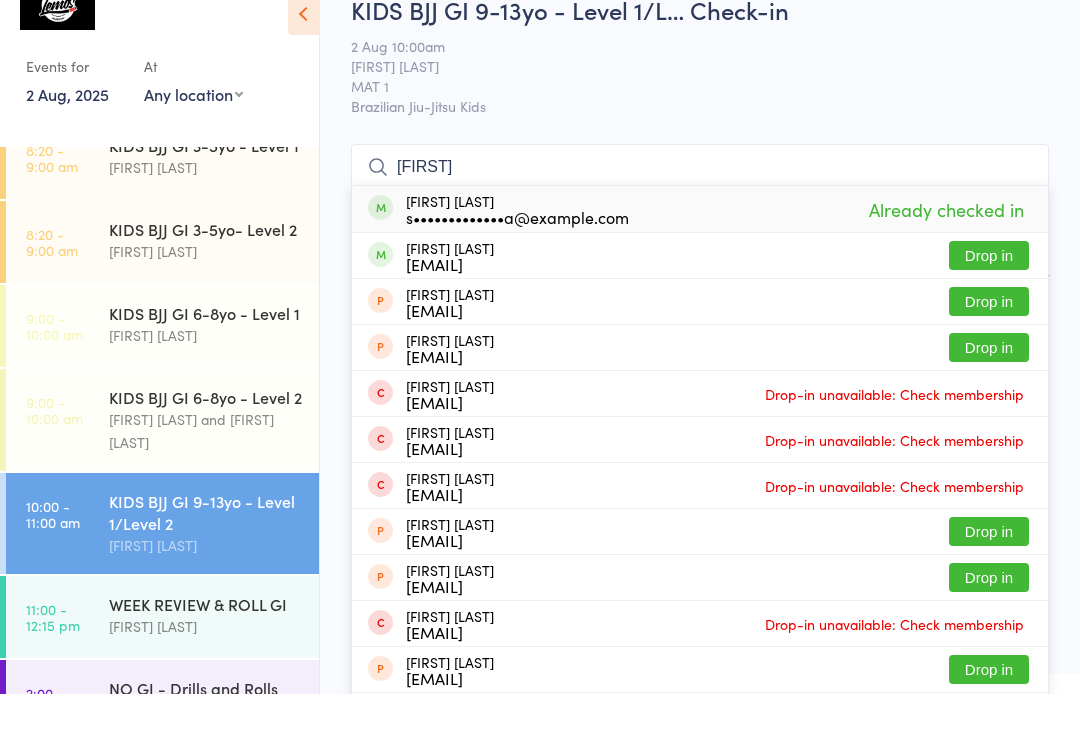 type on "[FIRST]" 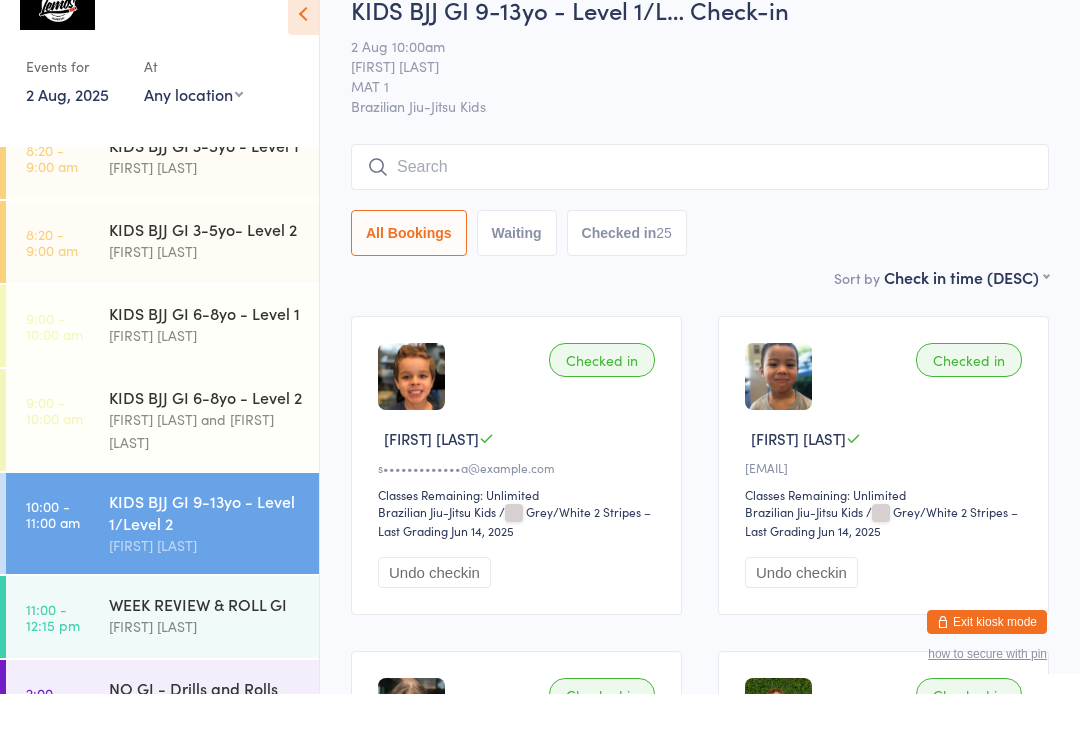 click on "KIDS BJJ GI 3-5yo- Level 2" at bounding box center (205, 264) 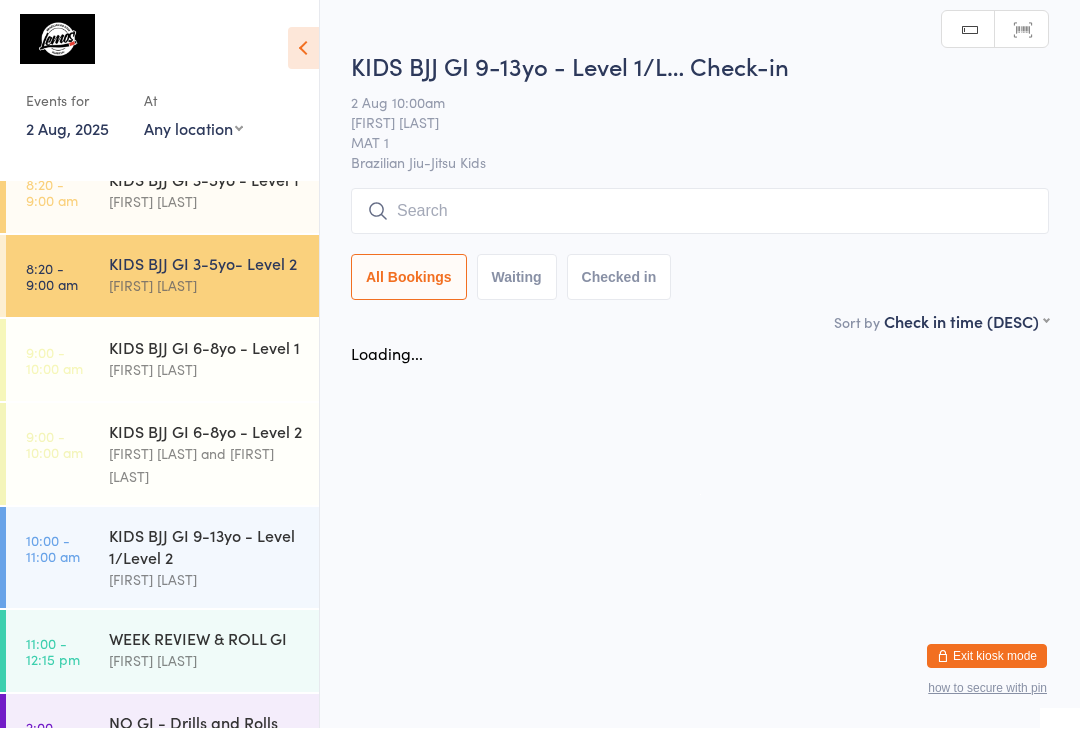 scroll, scrollTop: 1, scrollLeft: 0, axis: vertical 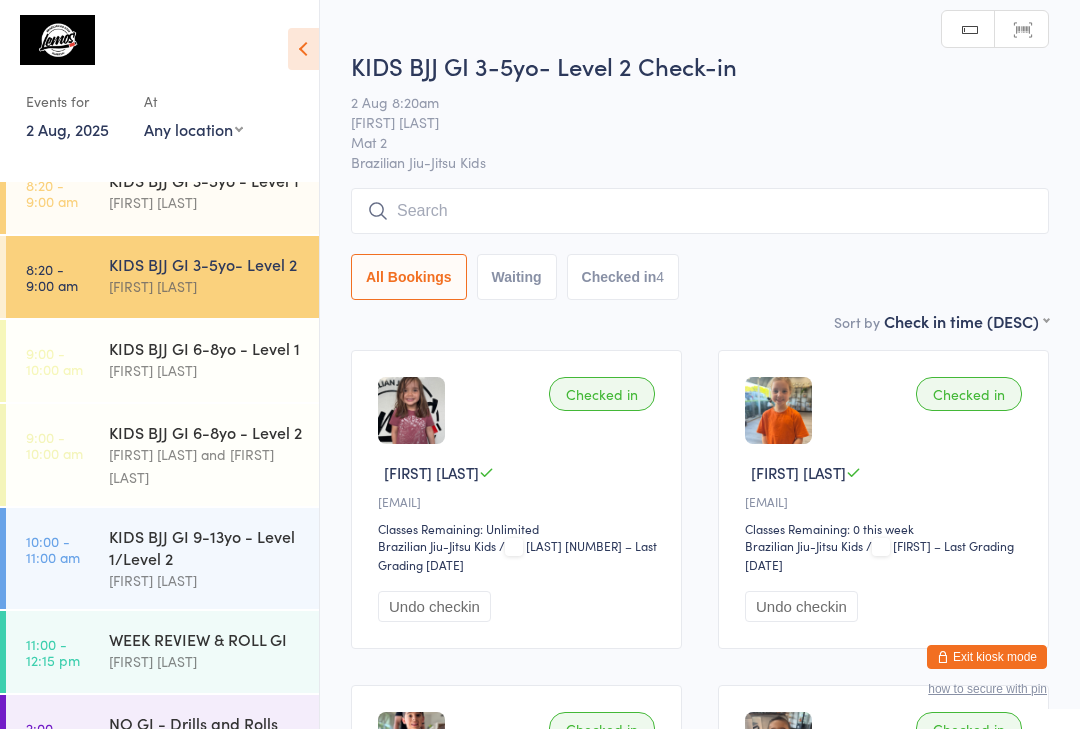 click at bounding box center (700, 211) 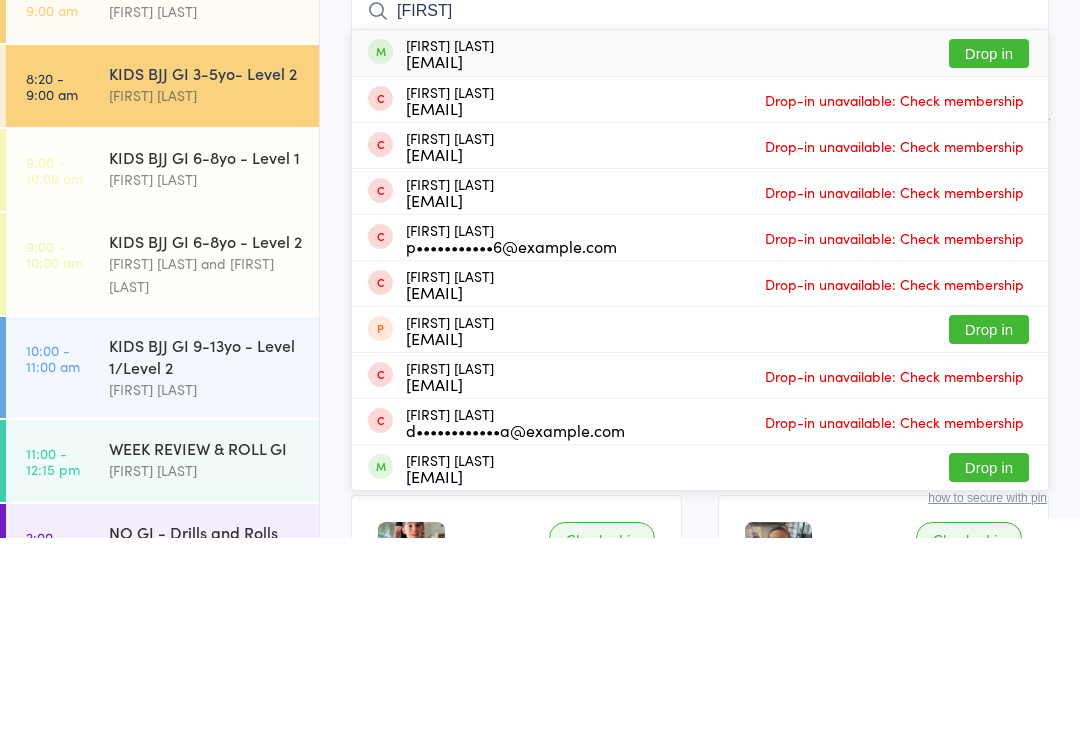 type on "[FIRST]" 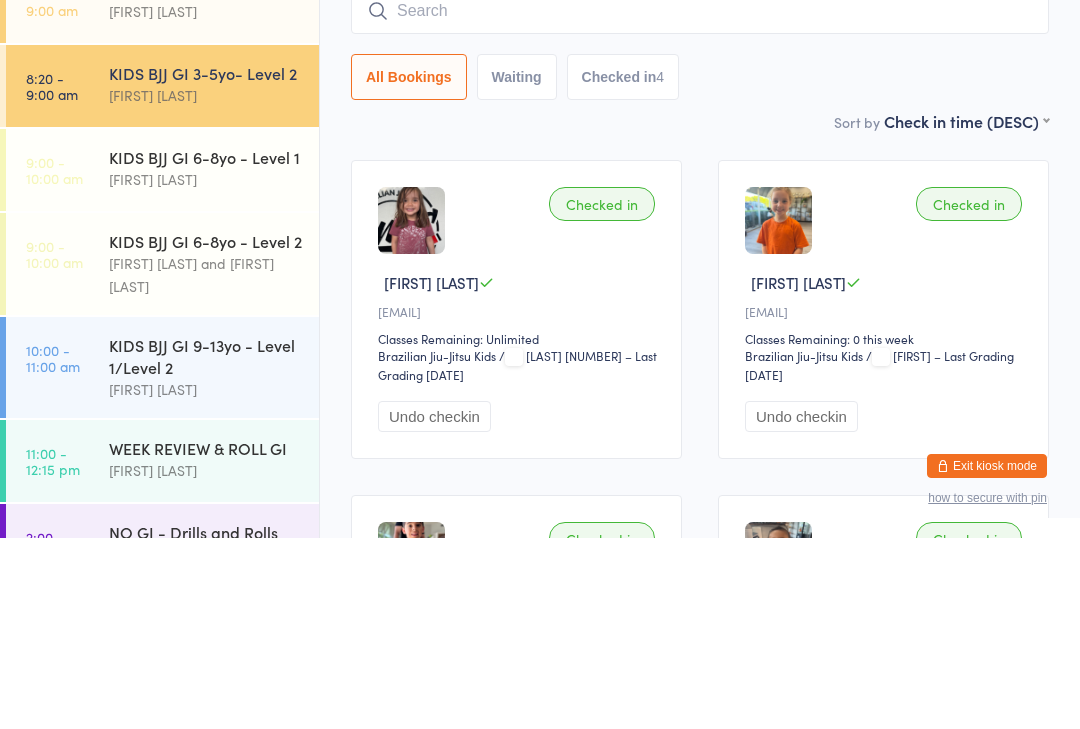 scroll, scrollTop: 191, scrollLeft: 0, axis: vertical 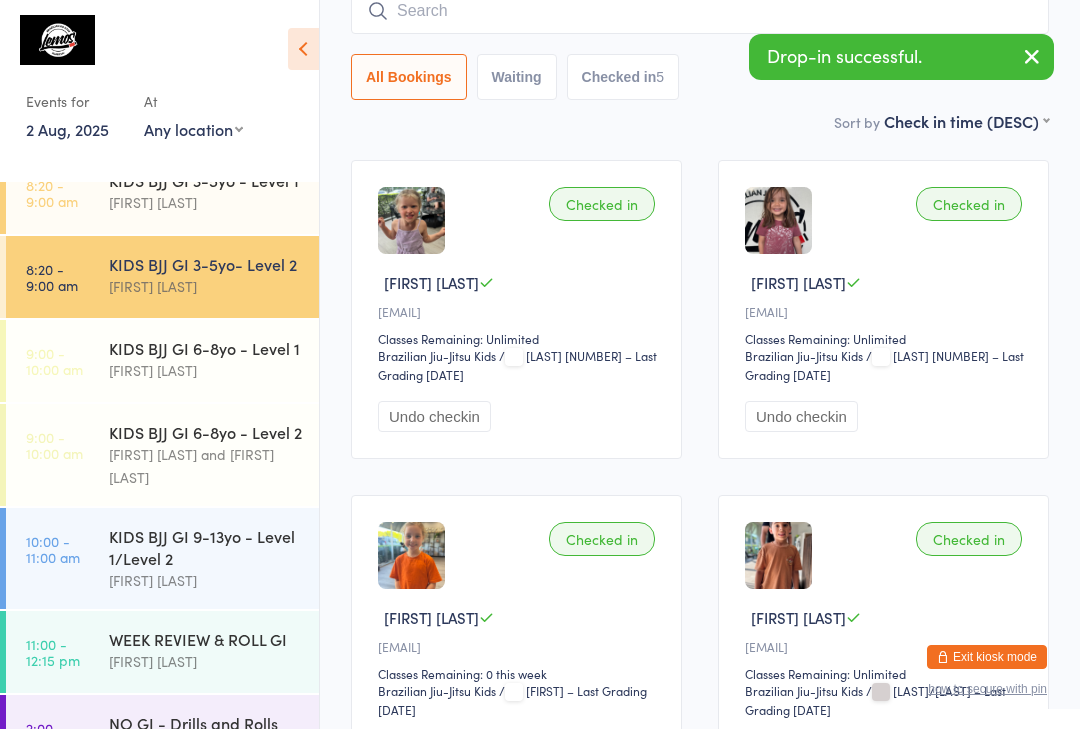 click on "KIDS BJJ GI 6-8yo - Level 1" at bounding box center (205, 348) 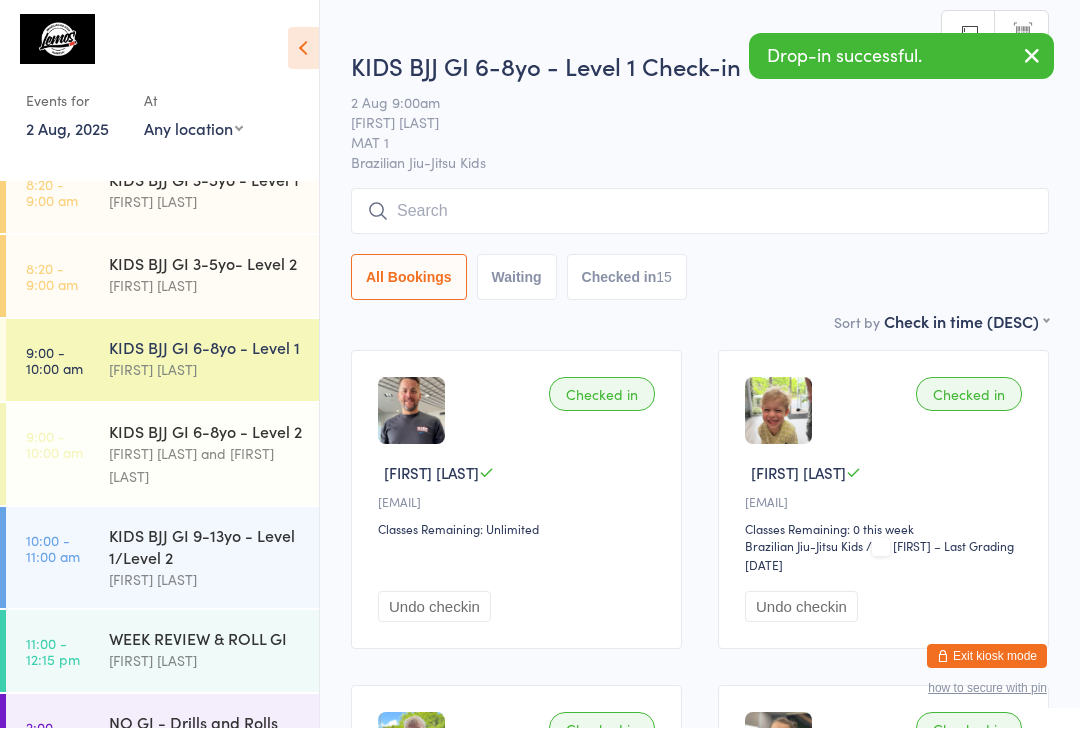 scroll, scrollTop: 1, scrollLeft: 0, axis: vertical 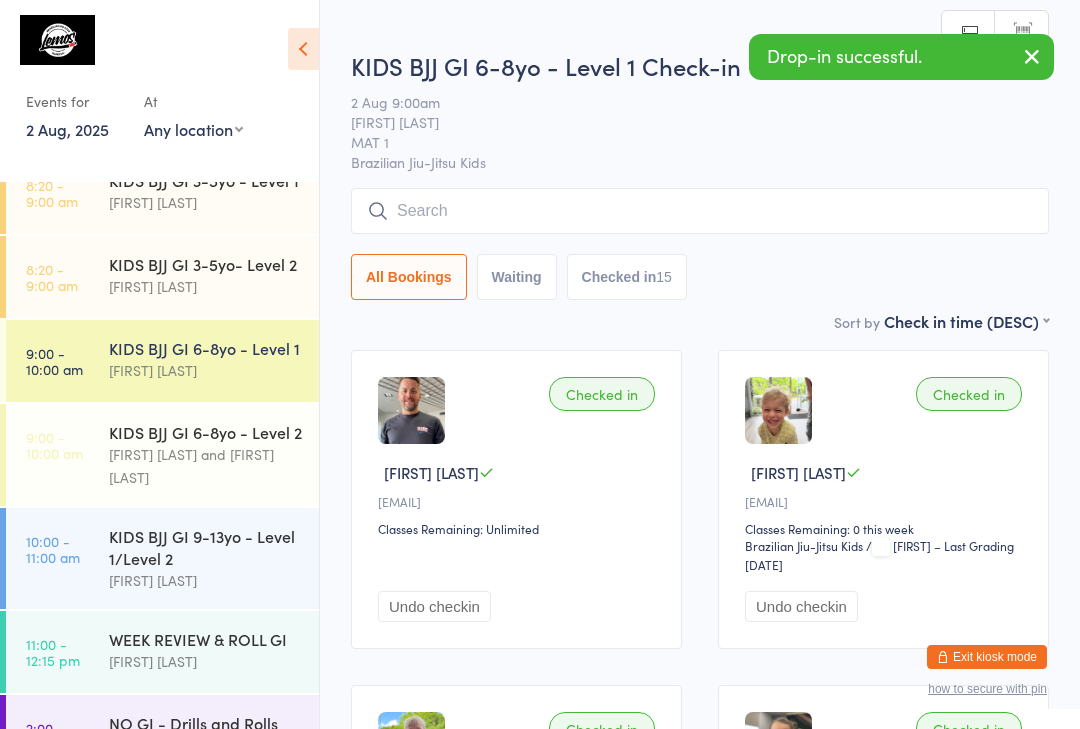 click at bounding box center [700, 211] 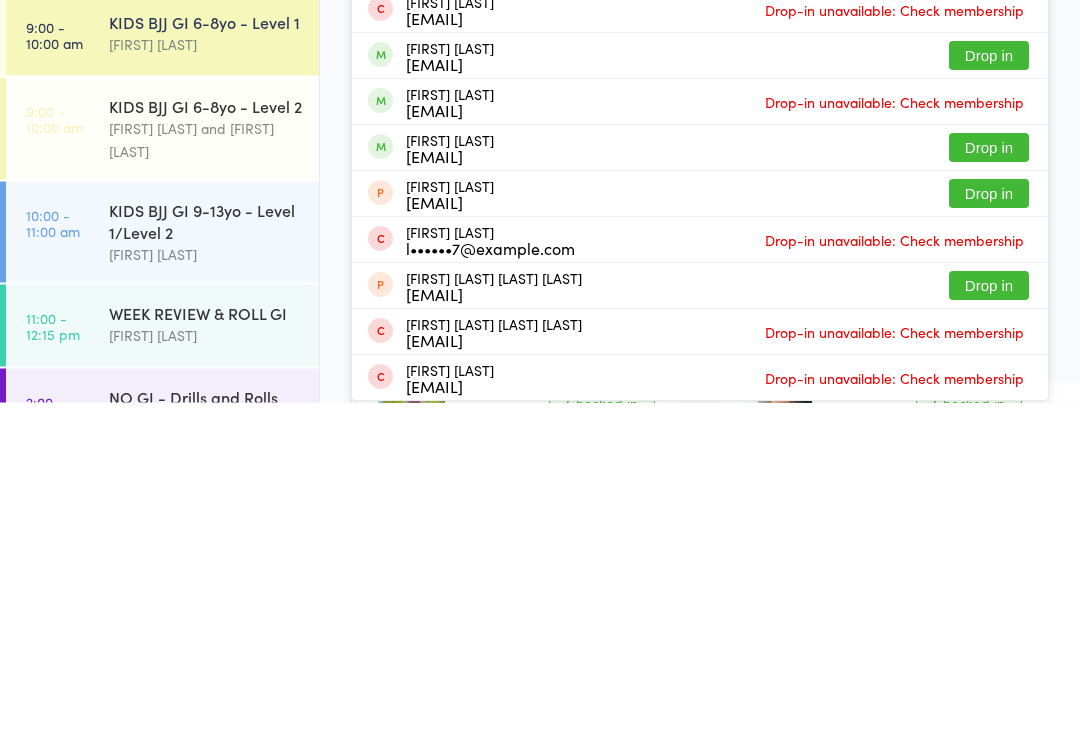 type on "Arthur" 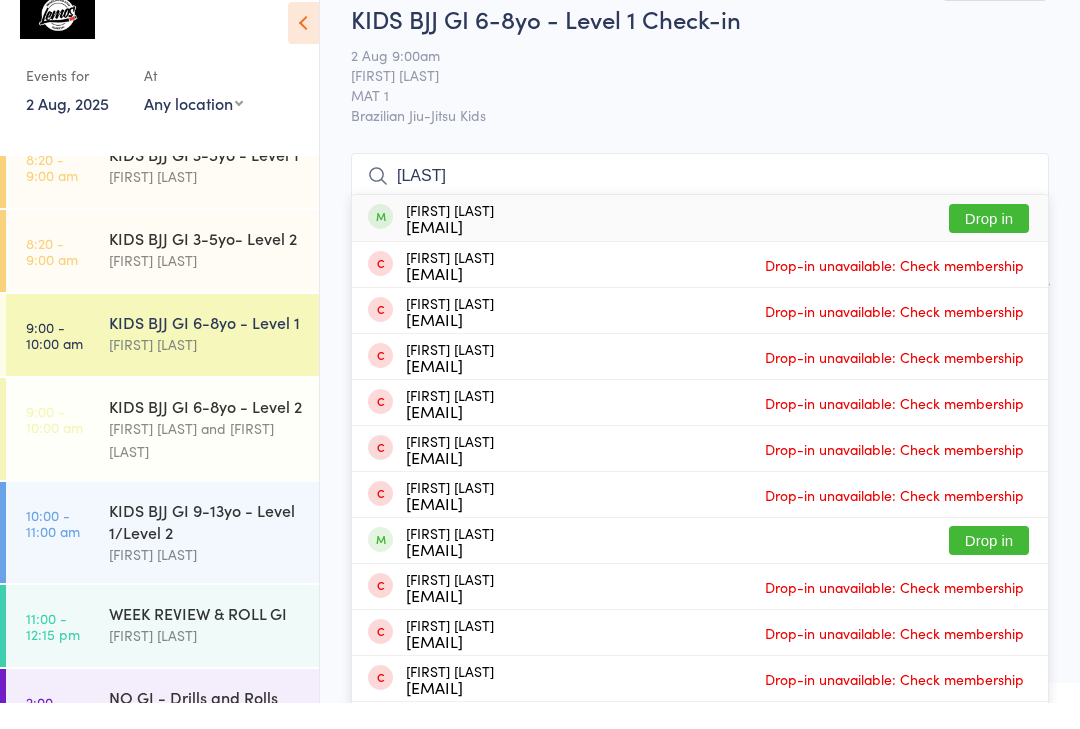 type on "[LAST]" 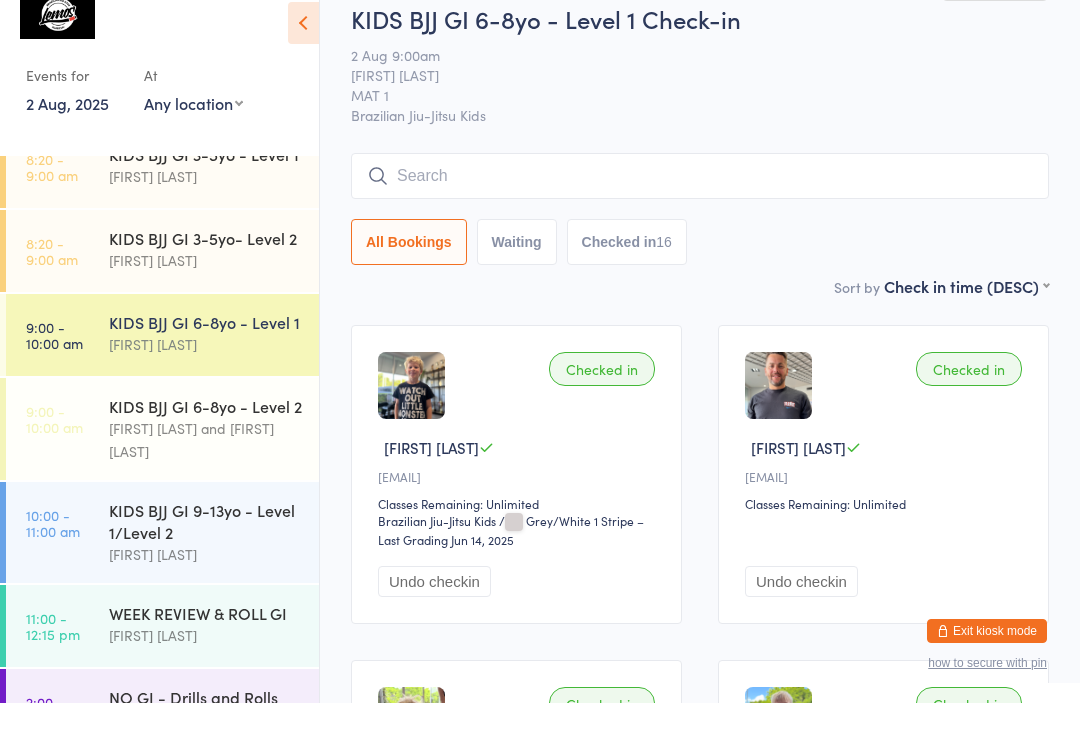 scroll, scrollTop: 26, scrollLeft: 0, axis: vertical 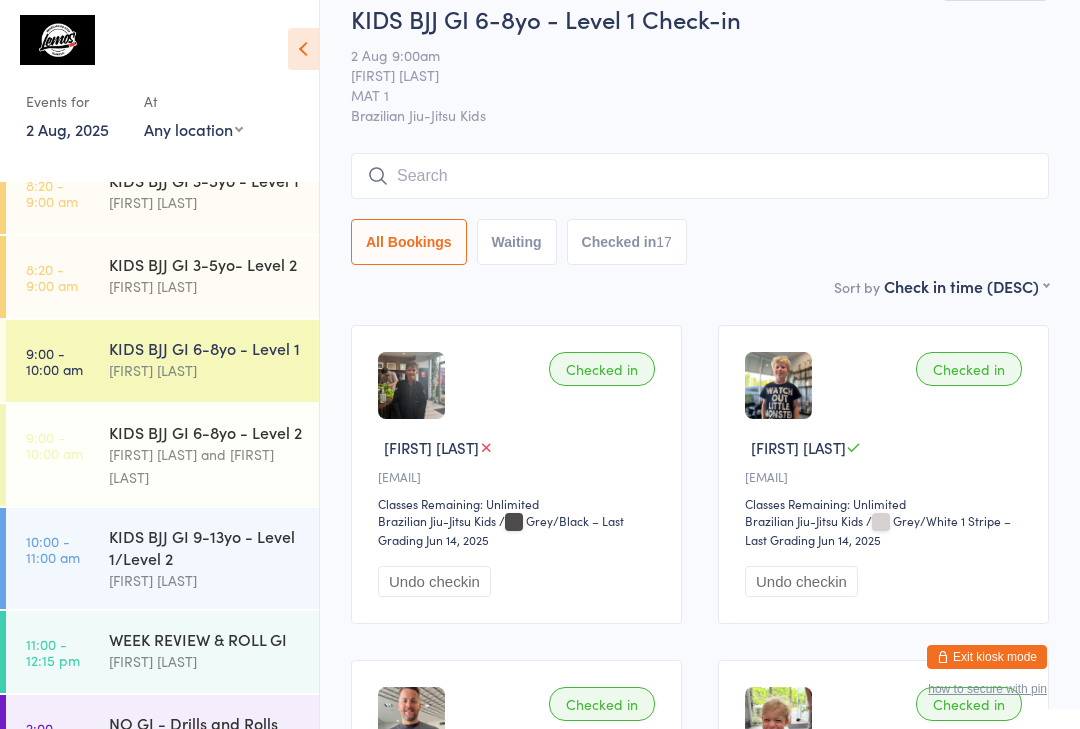 click at bounding box center (700, 176) 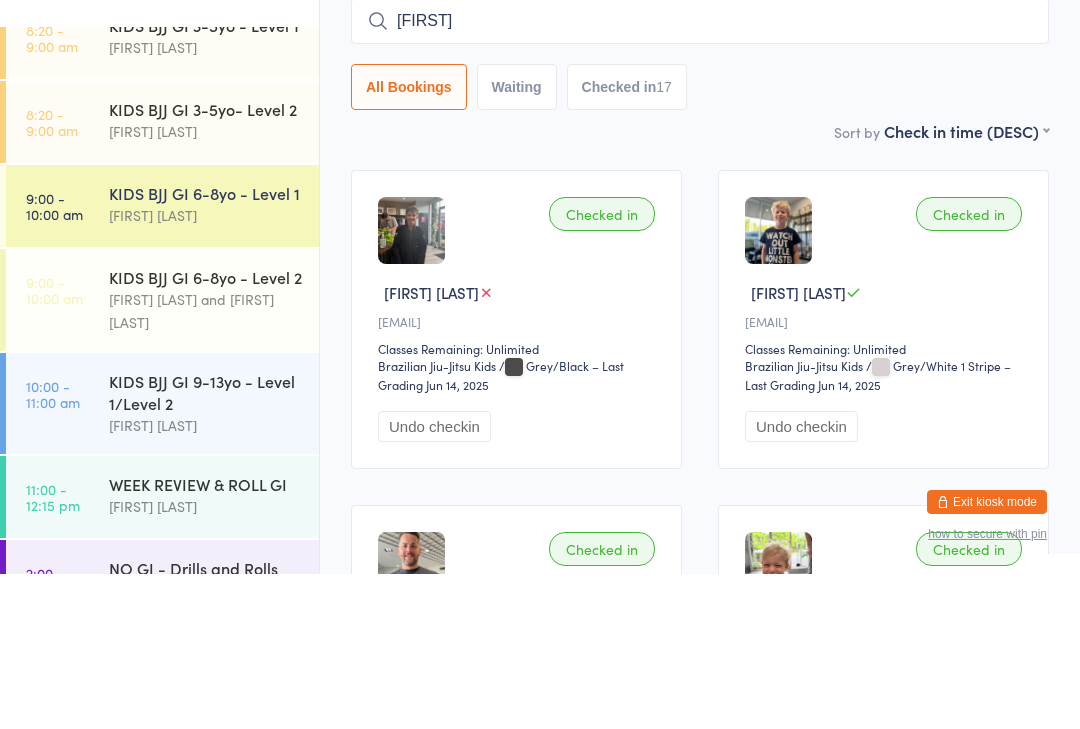 type on "[LAST]" 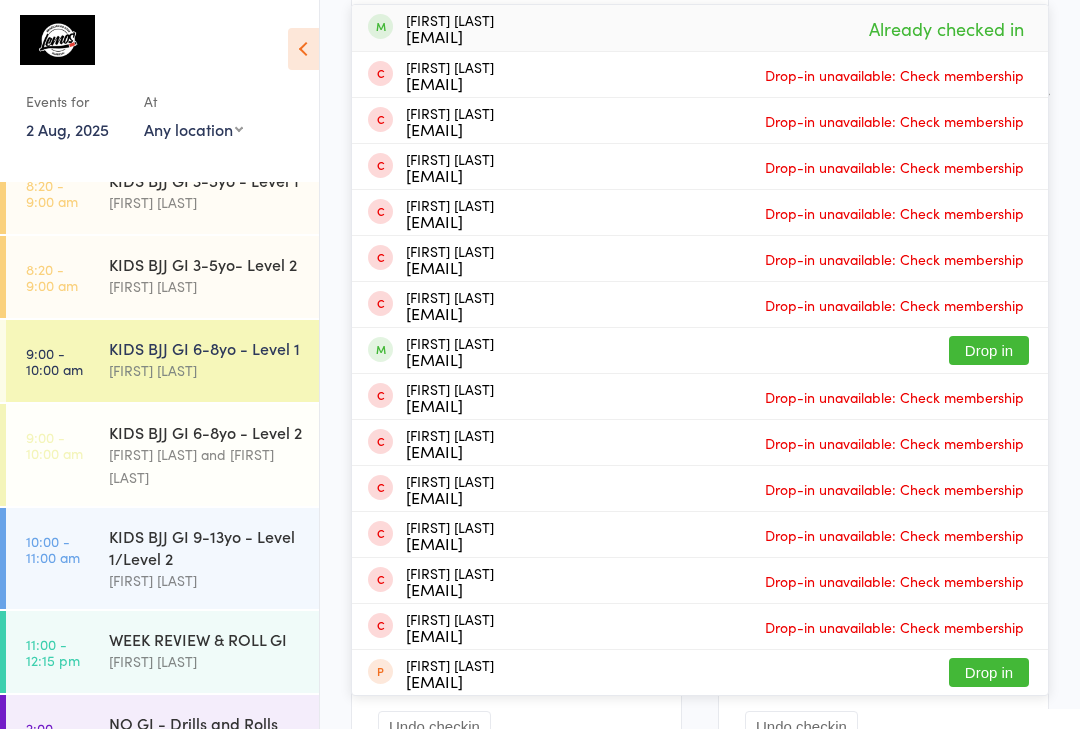 scroll, scrollTop: 217, scrollLeft: 0, axis: vertical 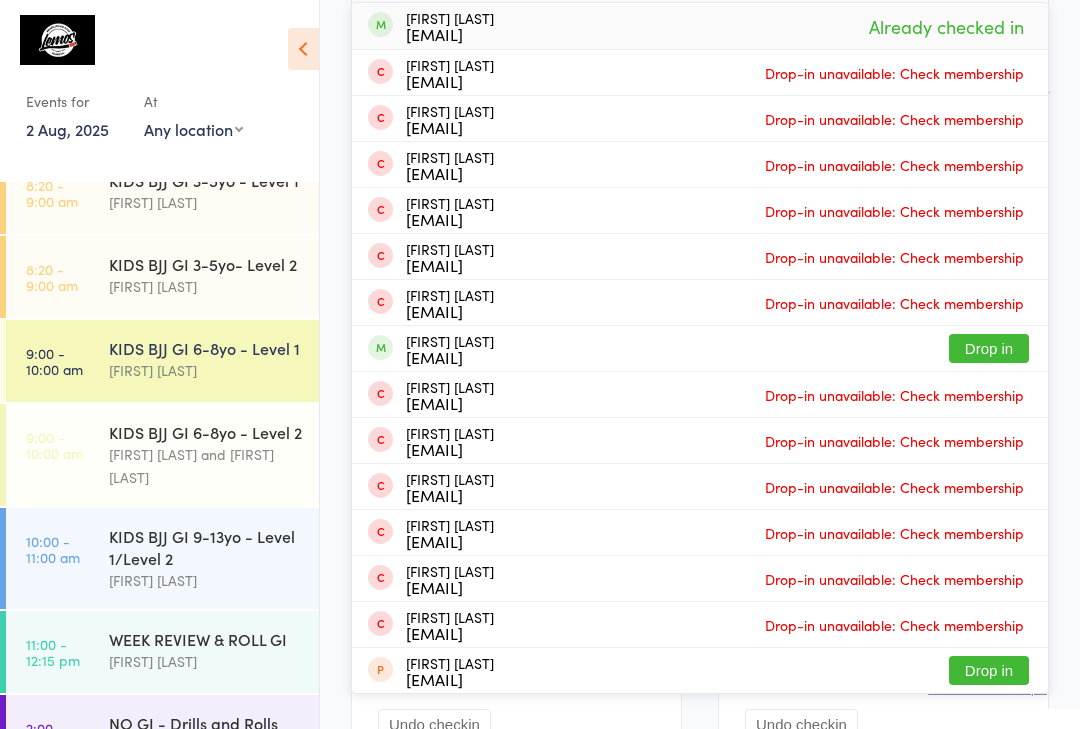 click on "[FIRST] [LAST]" at bounding box center [205, 661] 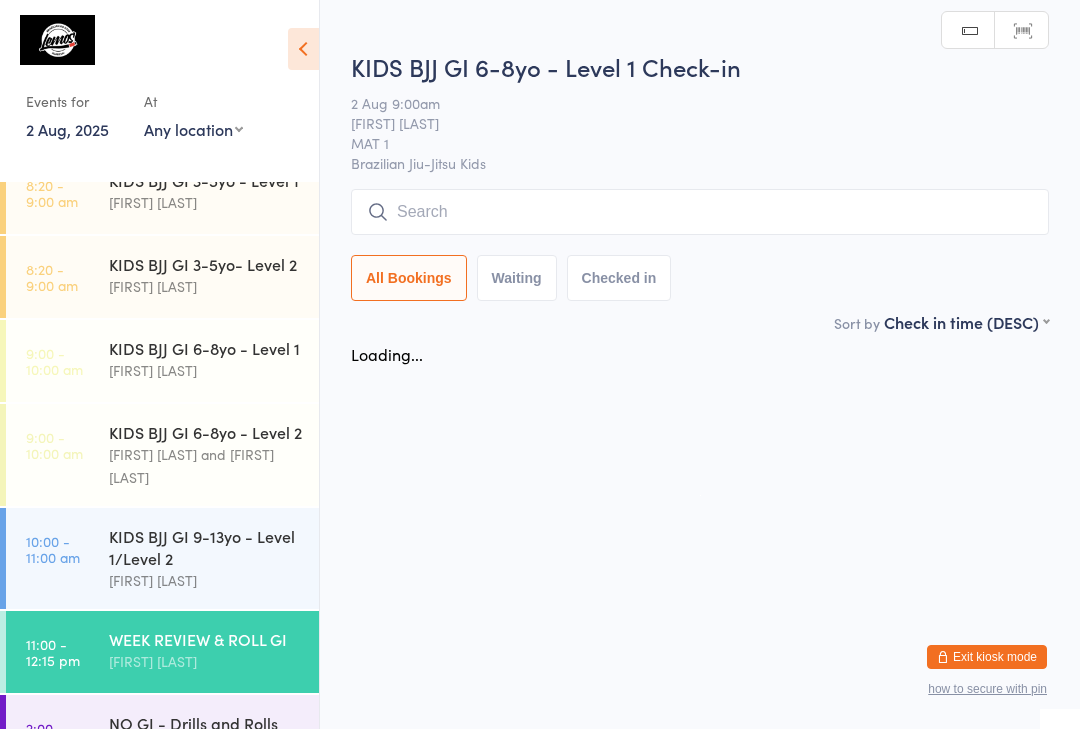 scroll, scrollTop: 0, scrollLeft: 0, axis: both 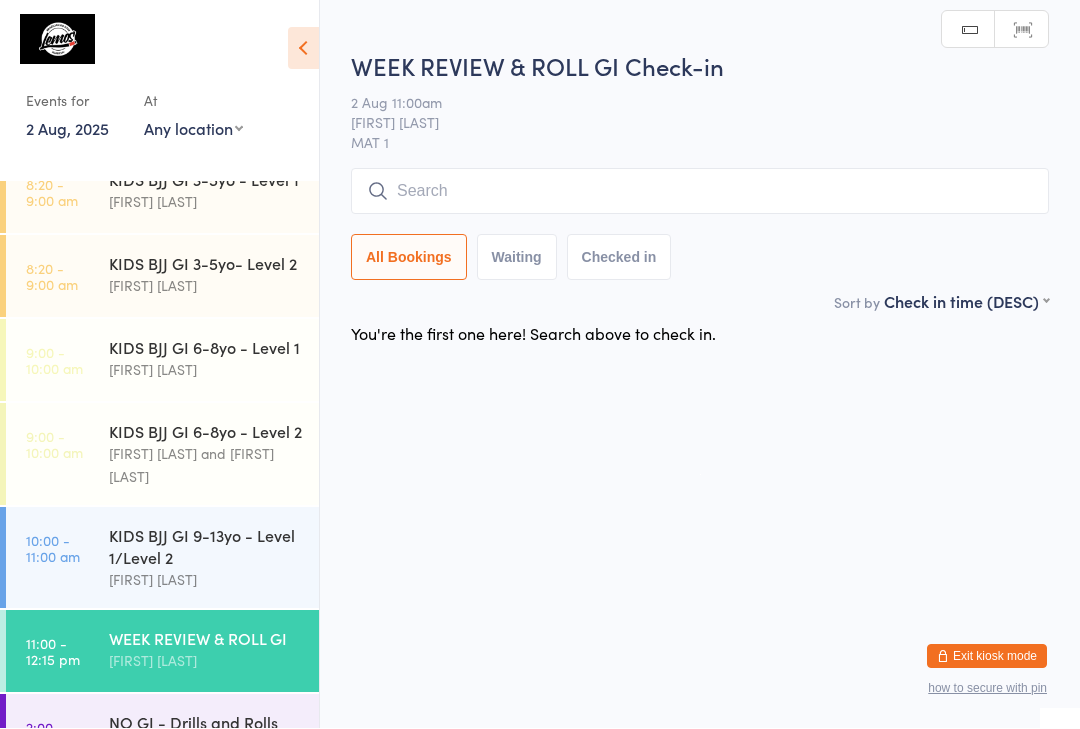 click at bounding box center [700, 192] 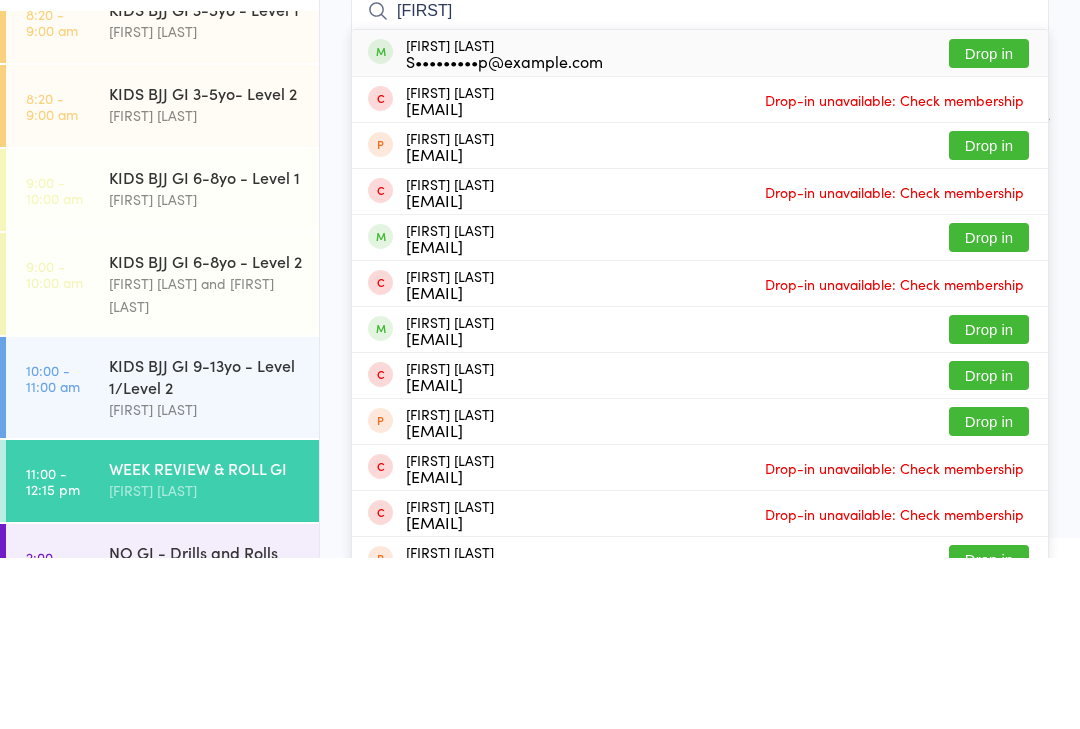 type on "[FIRST]" 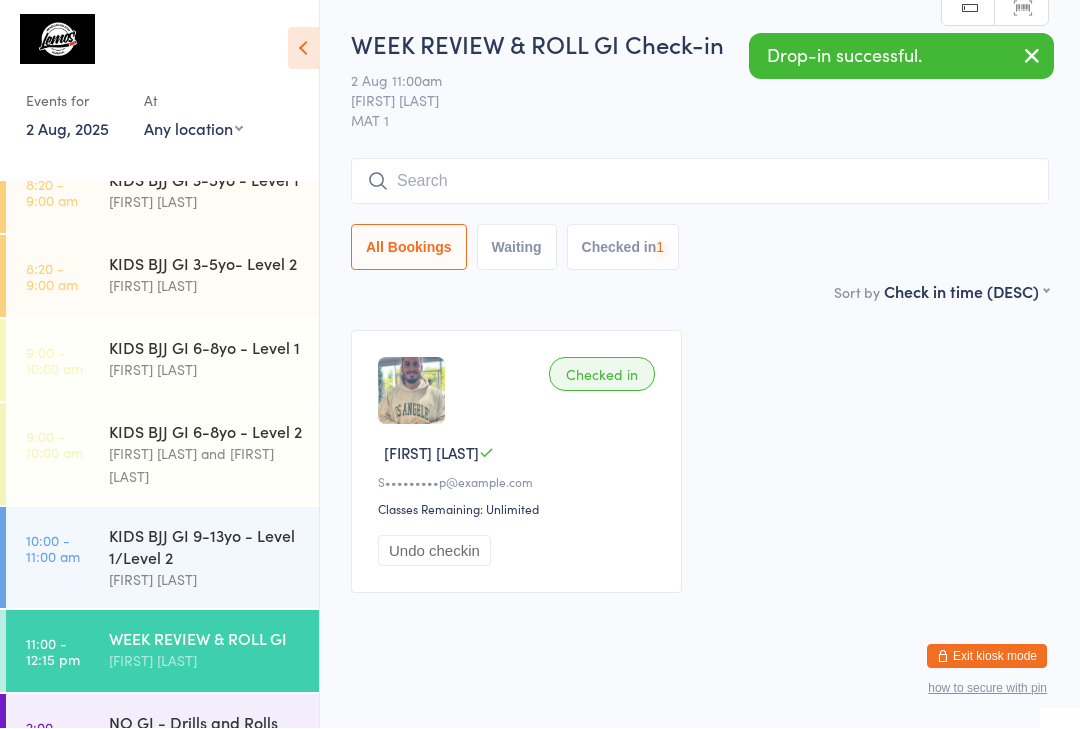 scroll, scrollTop: 1, scrollLeft: 0, axis: vertical 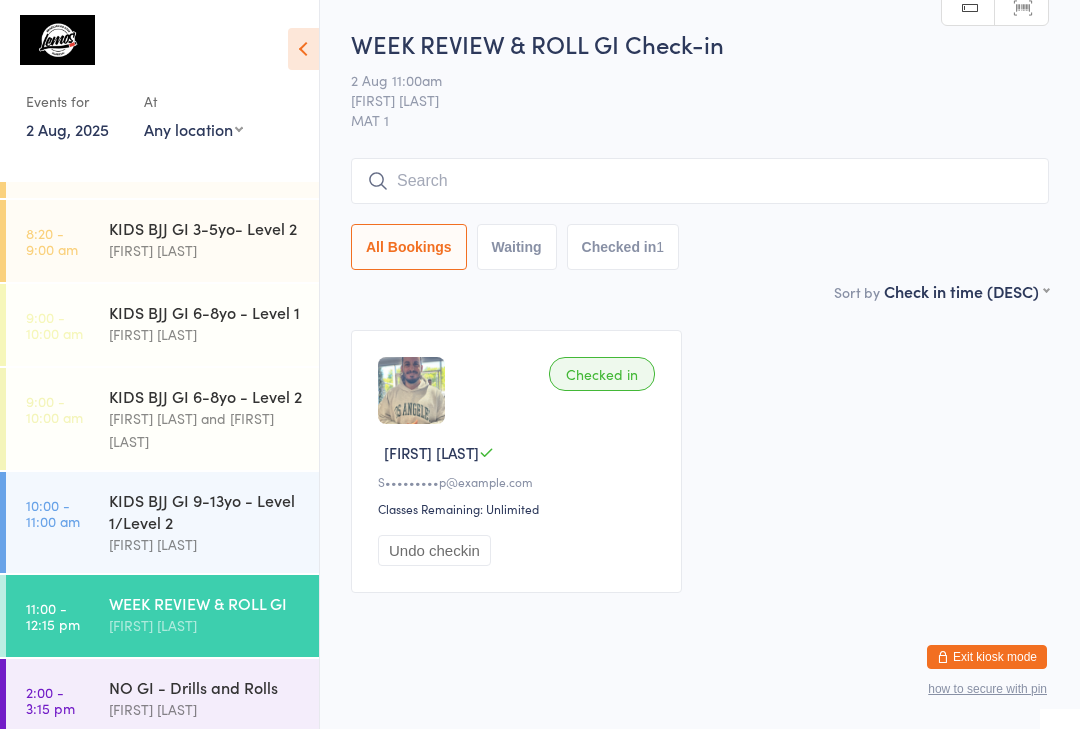 click on "WEEK REVIEW & ROLL GI [FIRST] [LAST]" at bounding box center (214, 614) 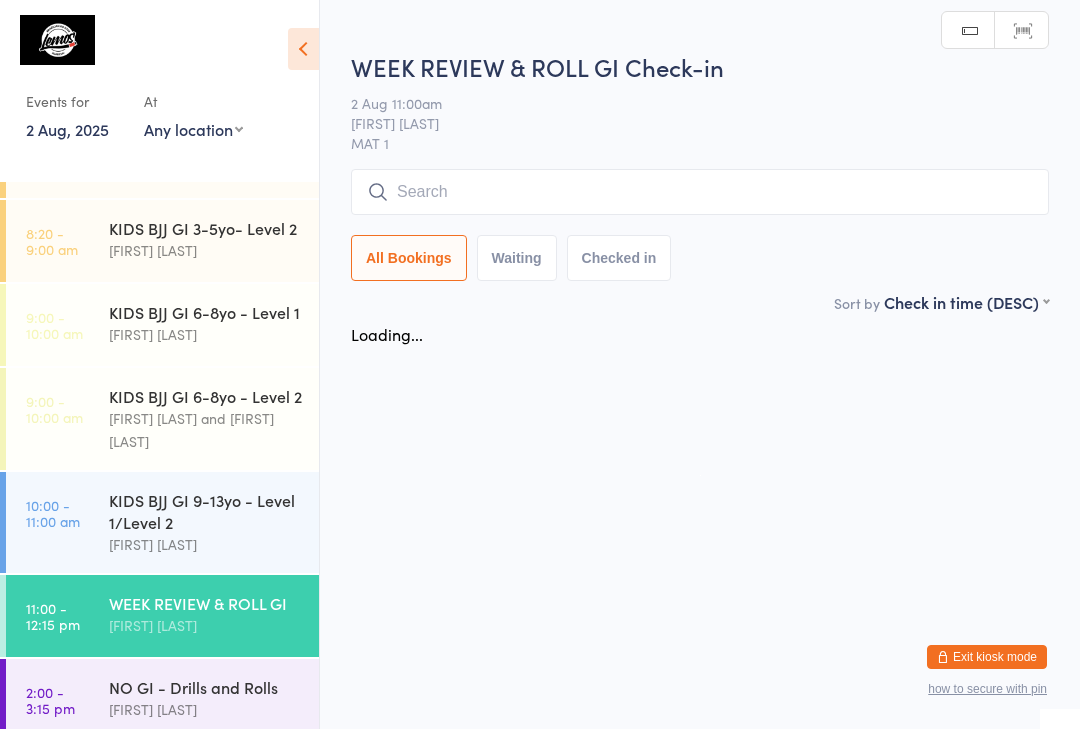 scroll, scrollTop: 0, scrollLeft: 0, axis: both 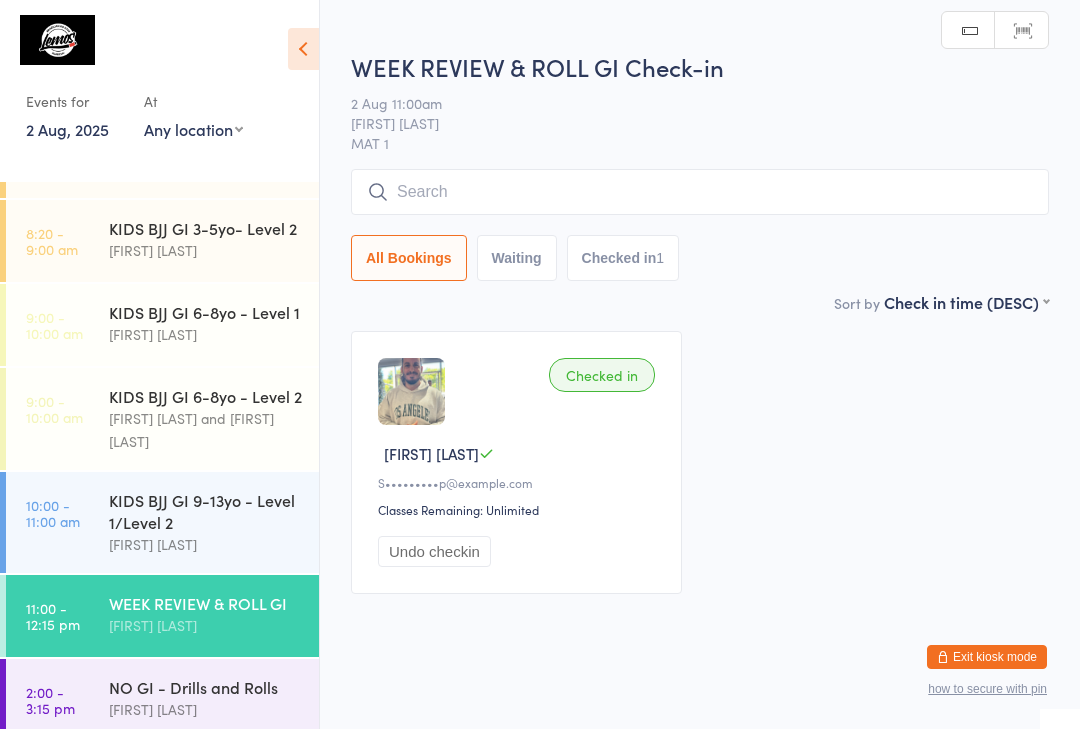 click on "NO GI - Drills and Rolls" at bounding box center [205, 687] 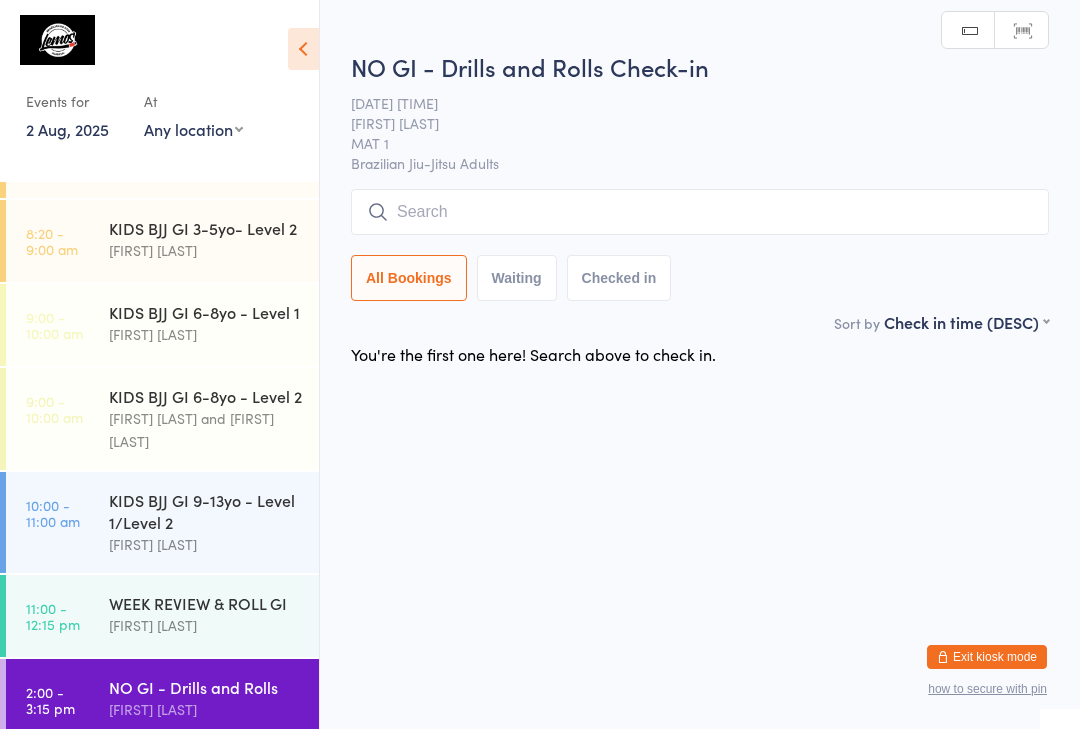 click on "[TIME] - [TIME] pm WEEK REVIEW &ROLL GI [FIRST] [LAST]" at bounding box center [162, 616] 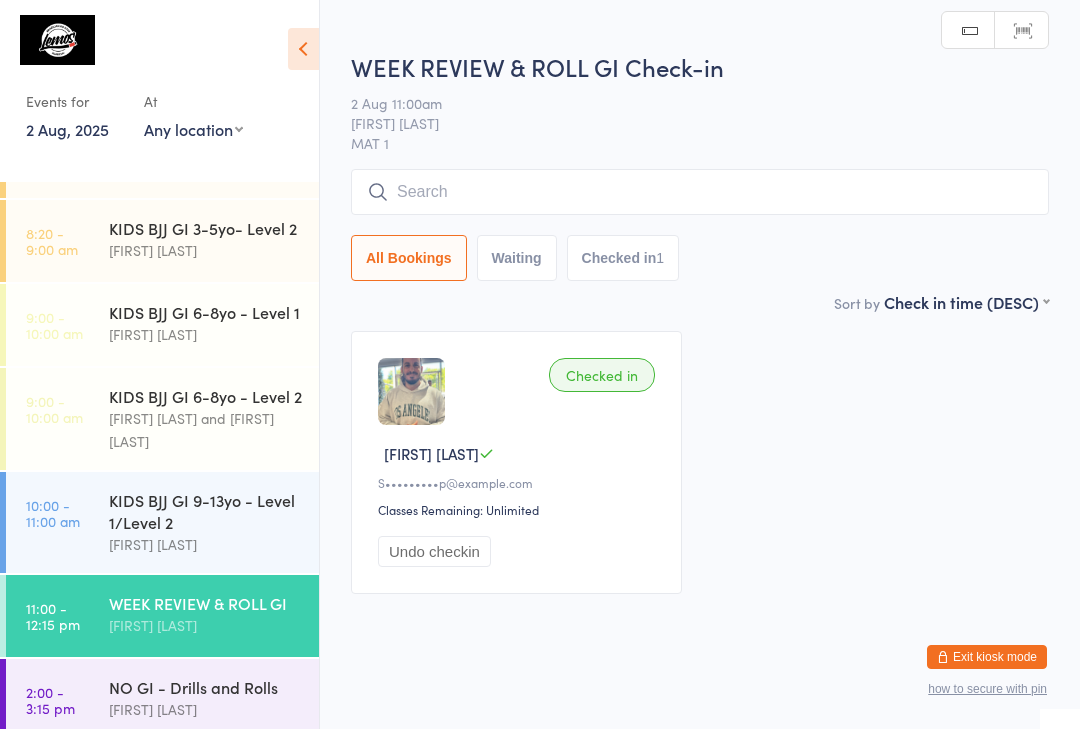 click on "Checked in [FIRST] [LAST] [EMAIL] Classes Remaining: Unlimited Undo checkin" at bounding box center [700, 462] 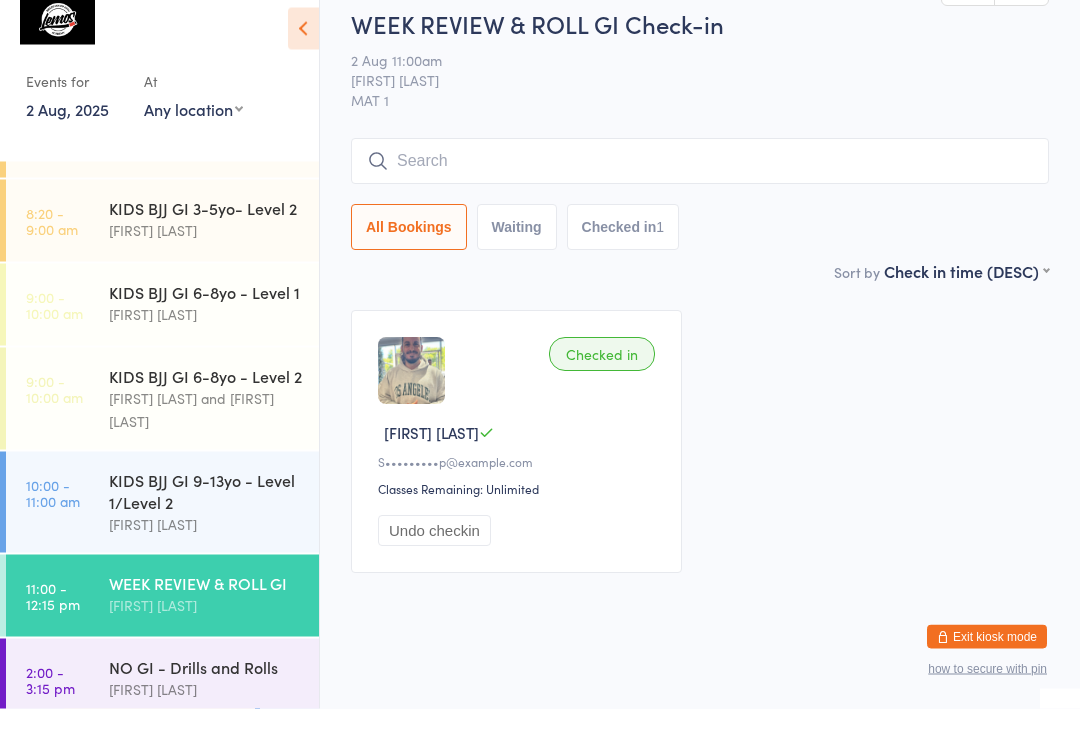 click on "All Bookings Waiting  Checked in  1" at bounding box center (700, 248) 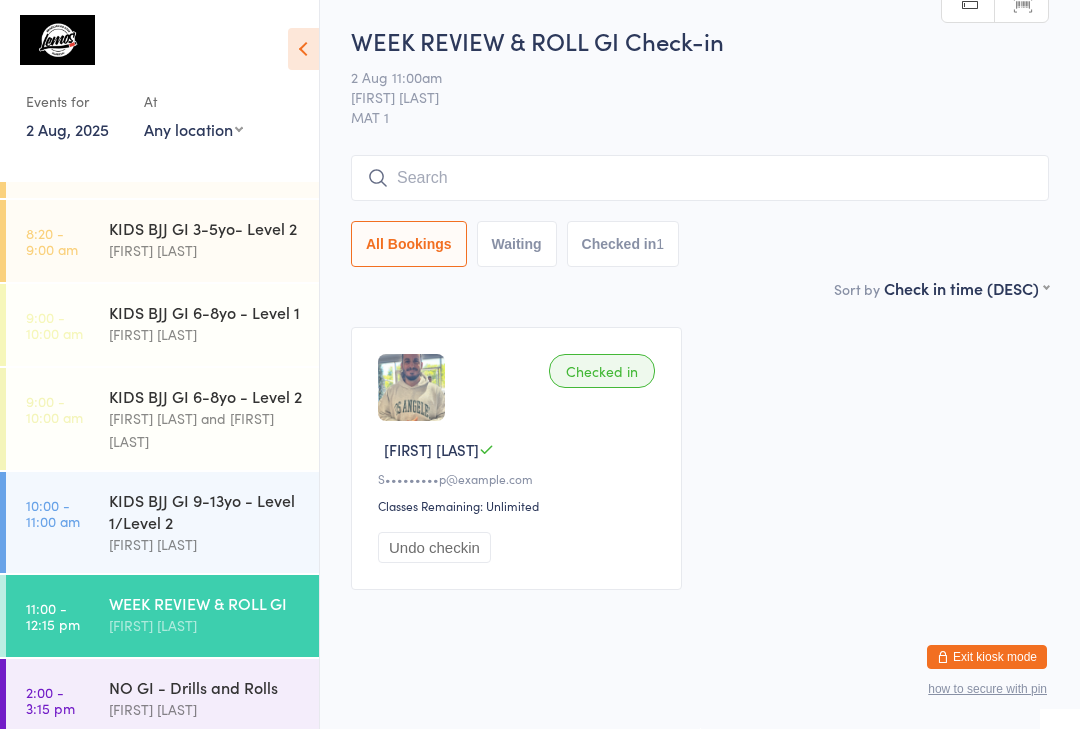 scroll, scrollTop: 29, scrollLeft: 0, axis: vertical 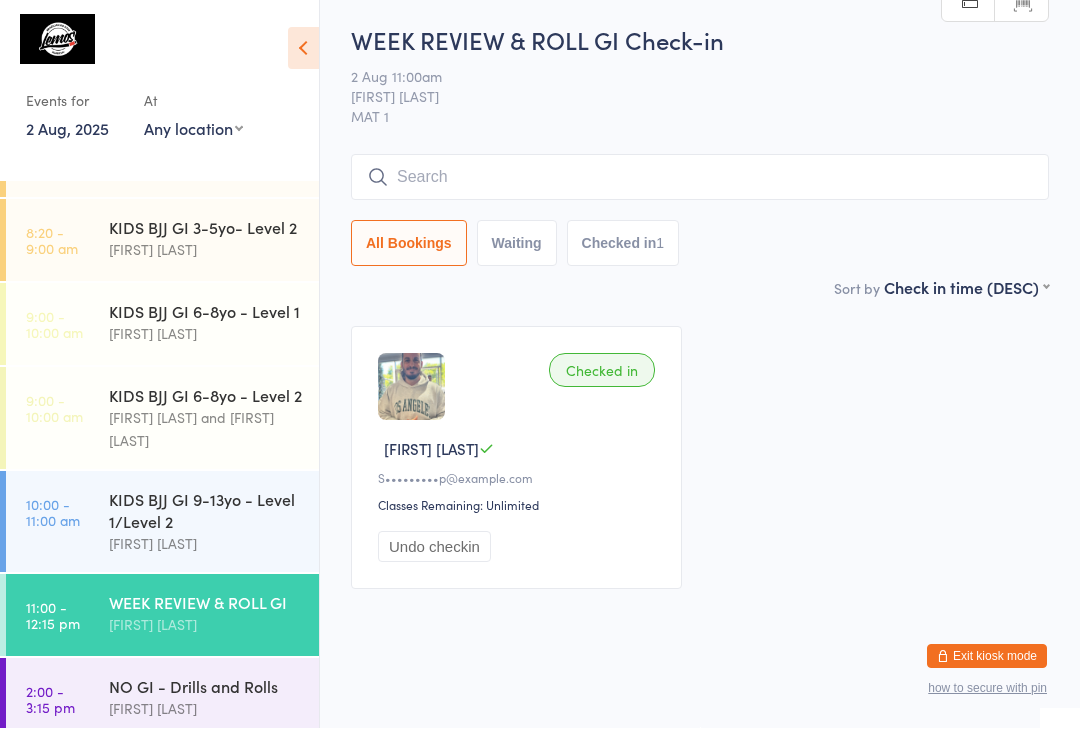 click at bounding box center (700, 178) 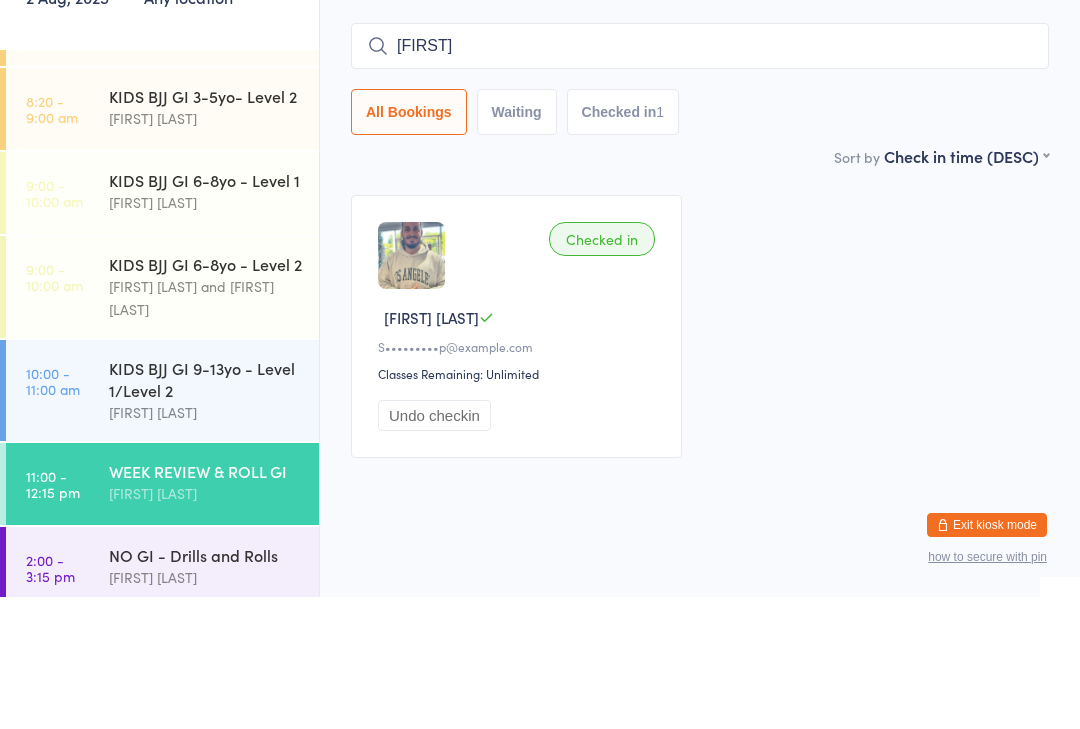 click on "Checked in  1" at bounding box center [623, 244] 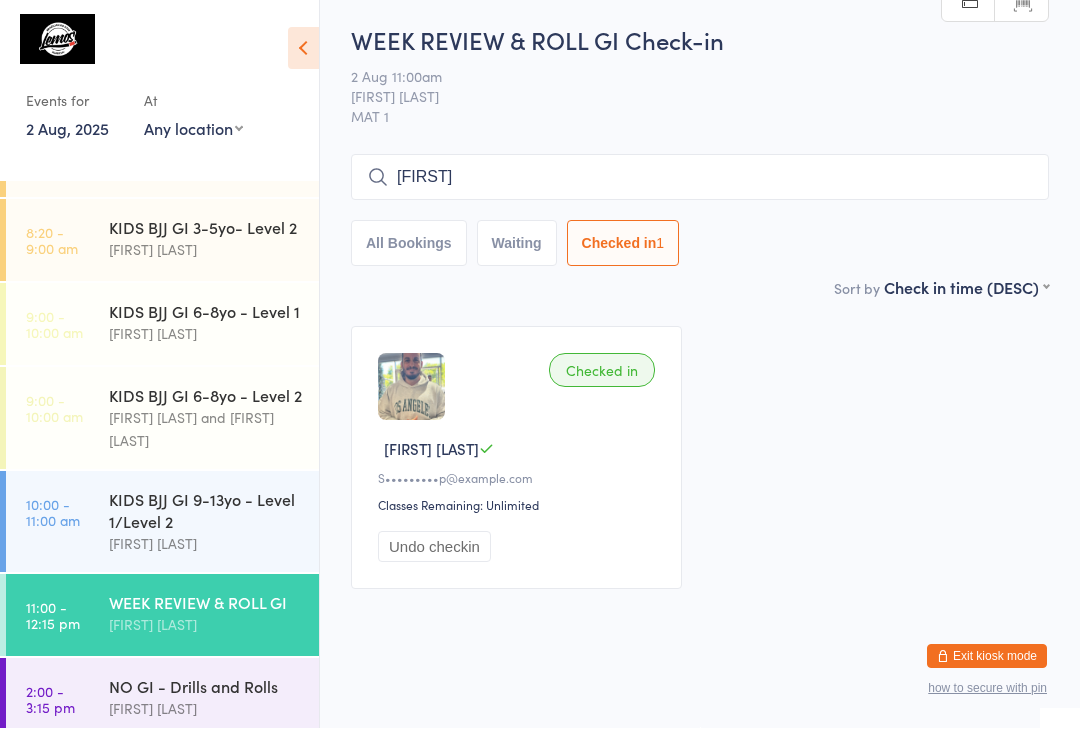 click on "[FIRST]" at bounding box center [700, 178] 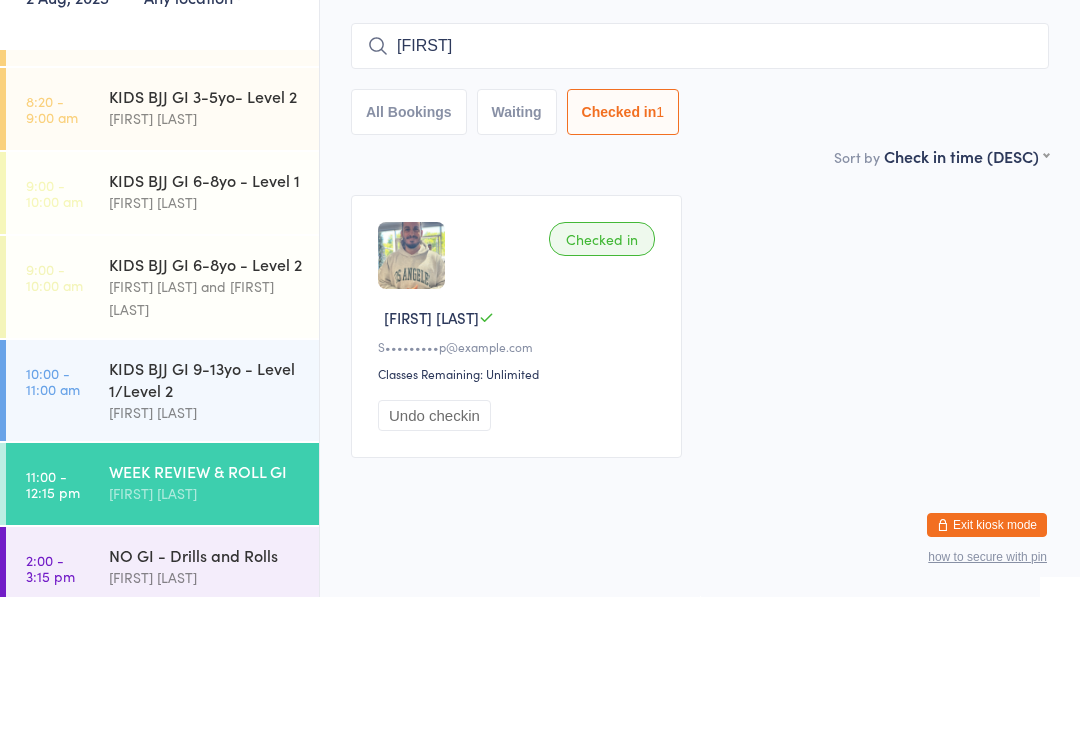 click on "All Bookings" at bounding box center [409, 244] 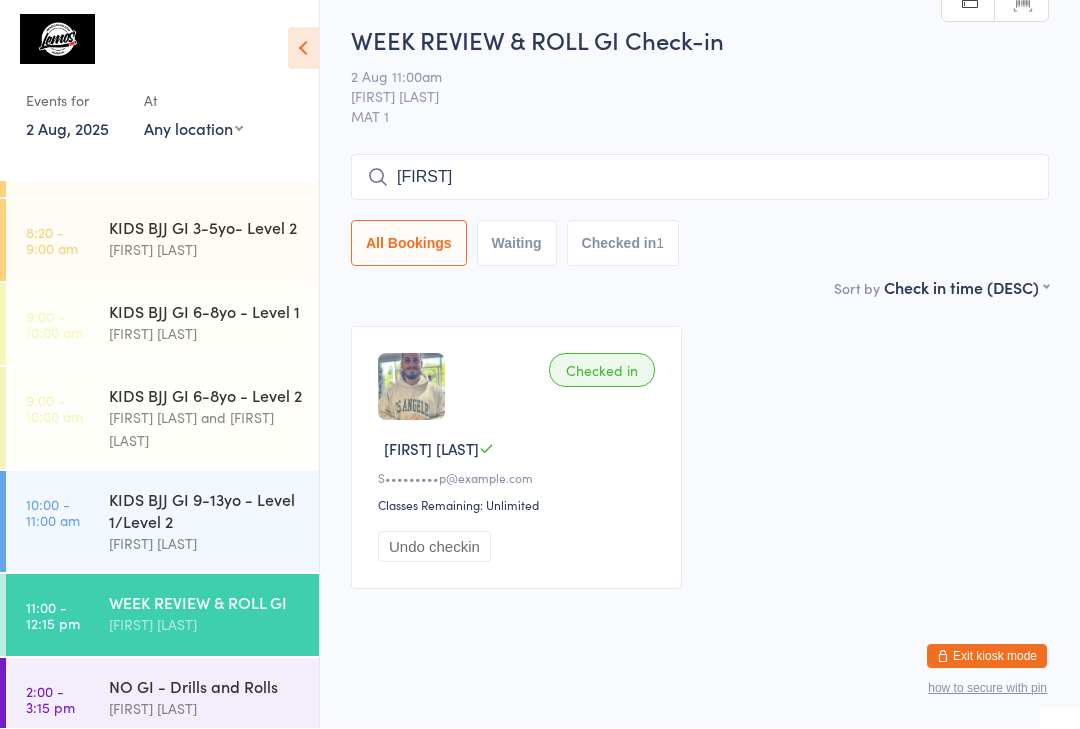 click on "[FIRST]" at bounding box center [700, 178] 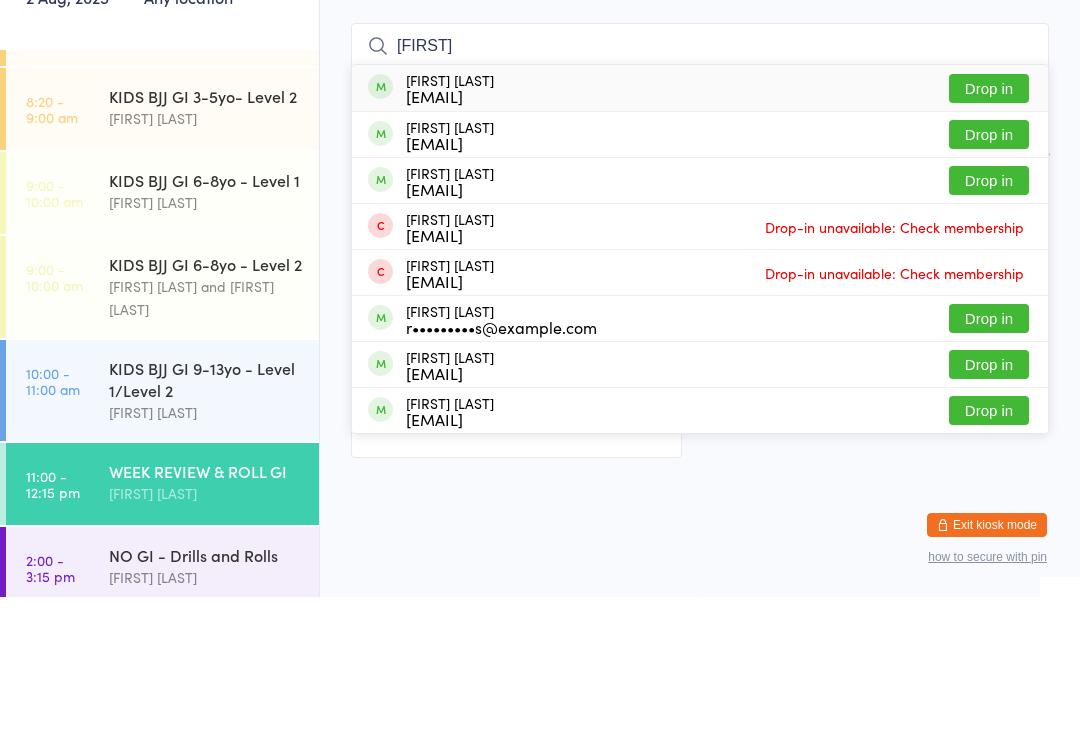 type on "[FIRST]" 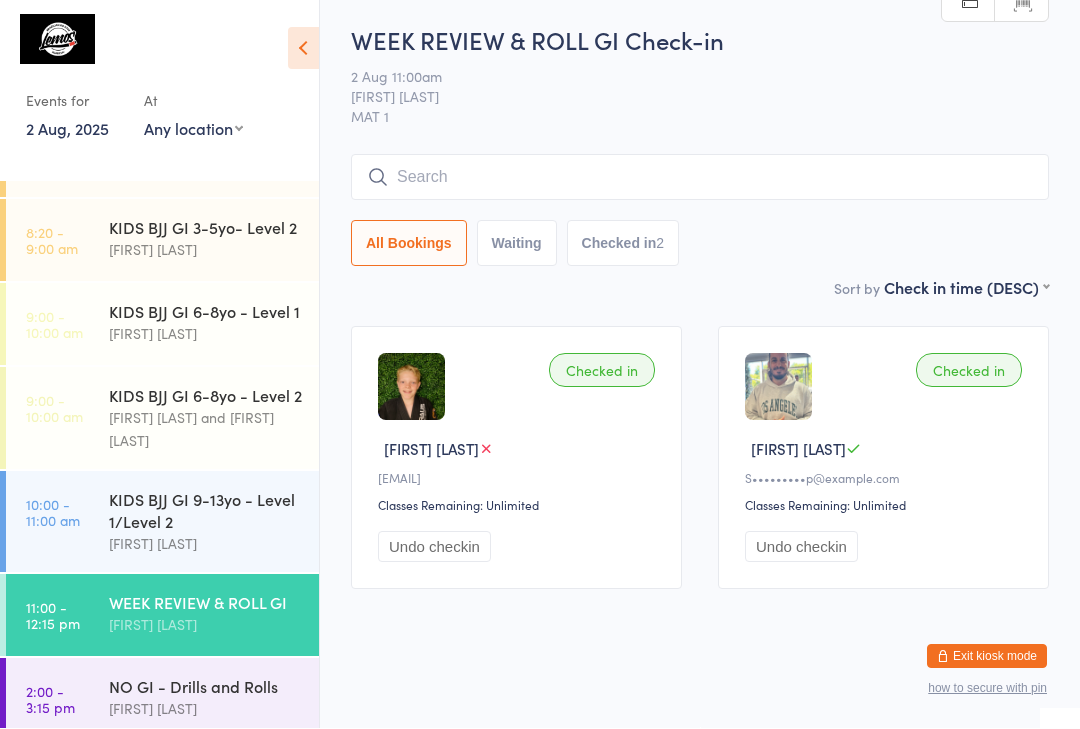 click at bounding box center [700, 178] 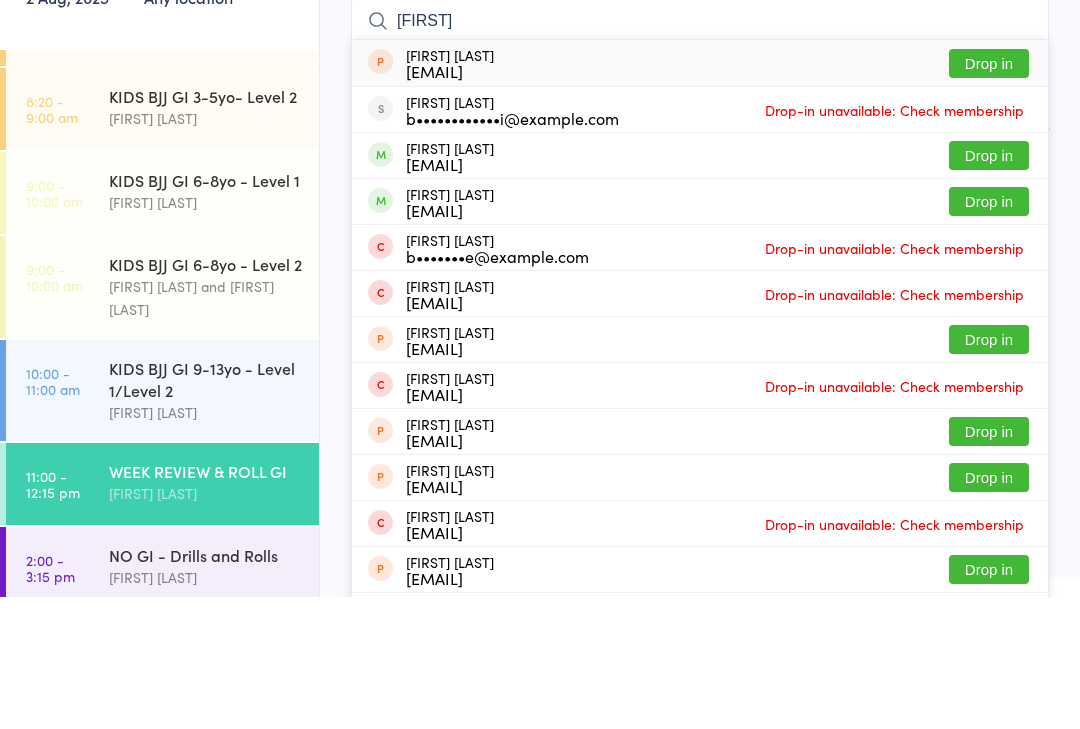 type on "[FIRST]" 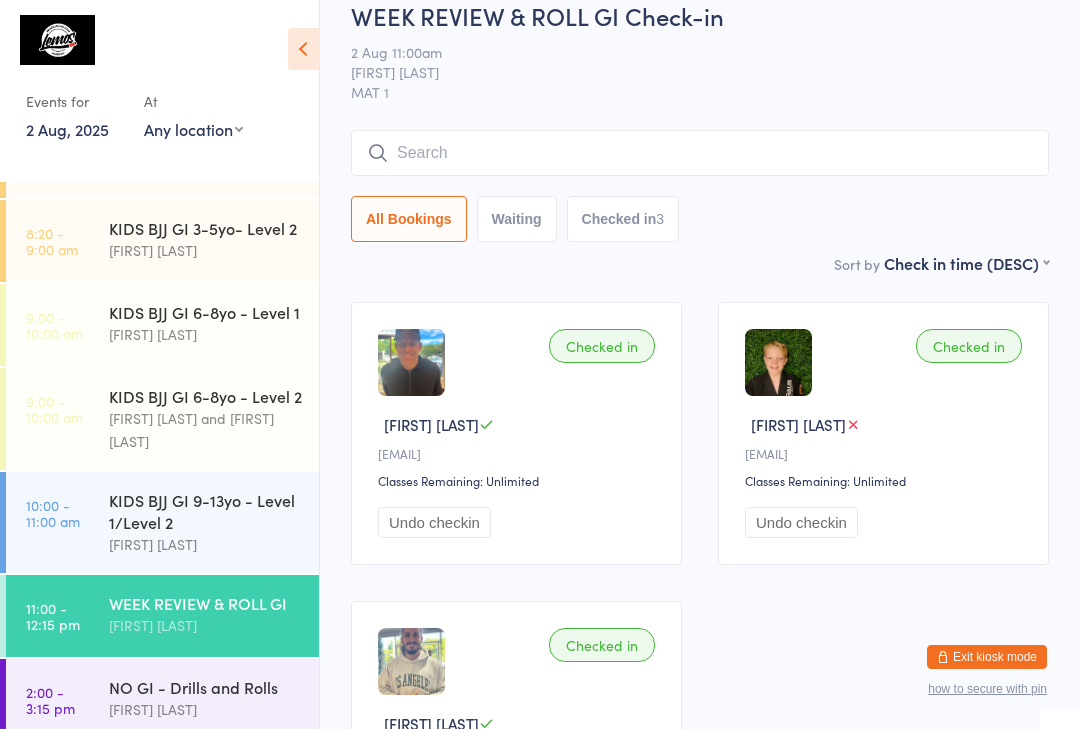 click at bounding box center (700, 153) 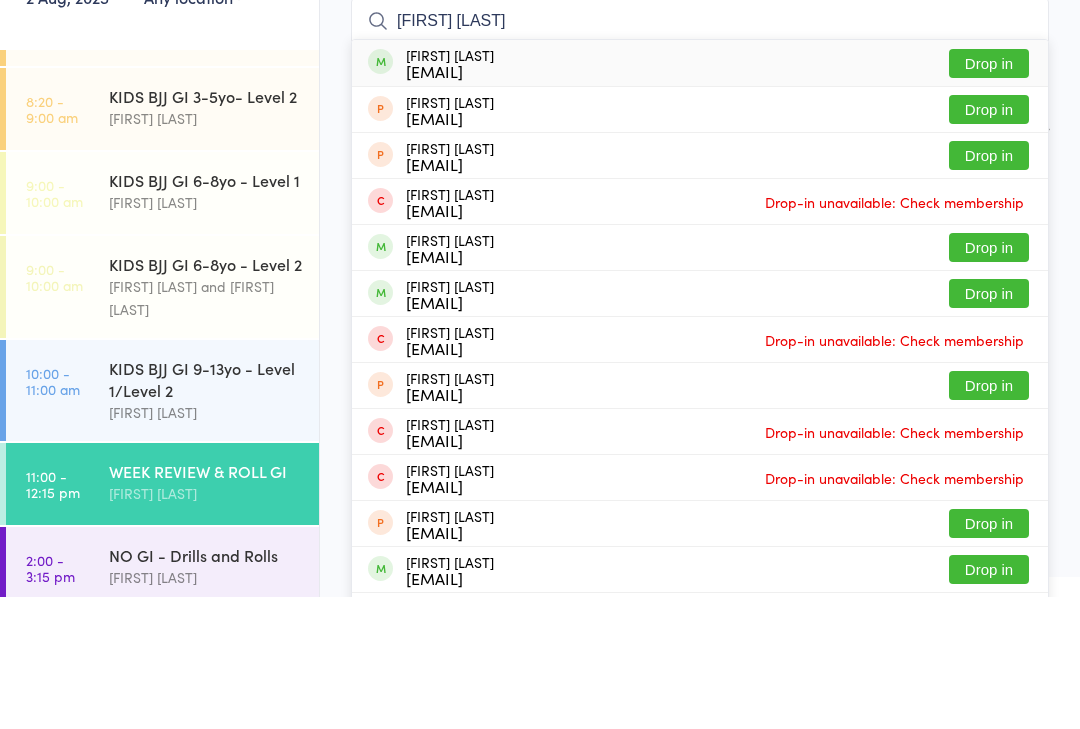 type on "[FIRST] [LAST]" 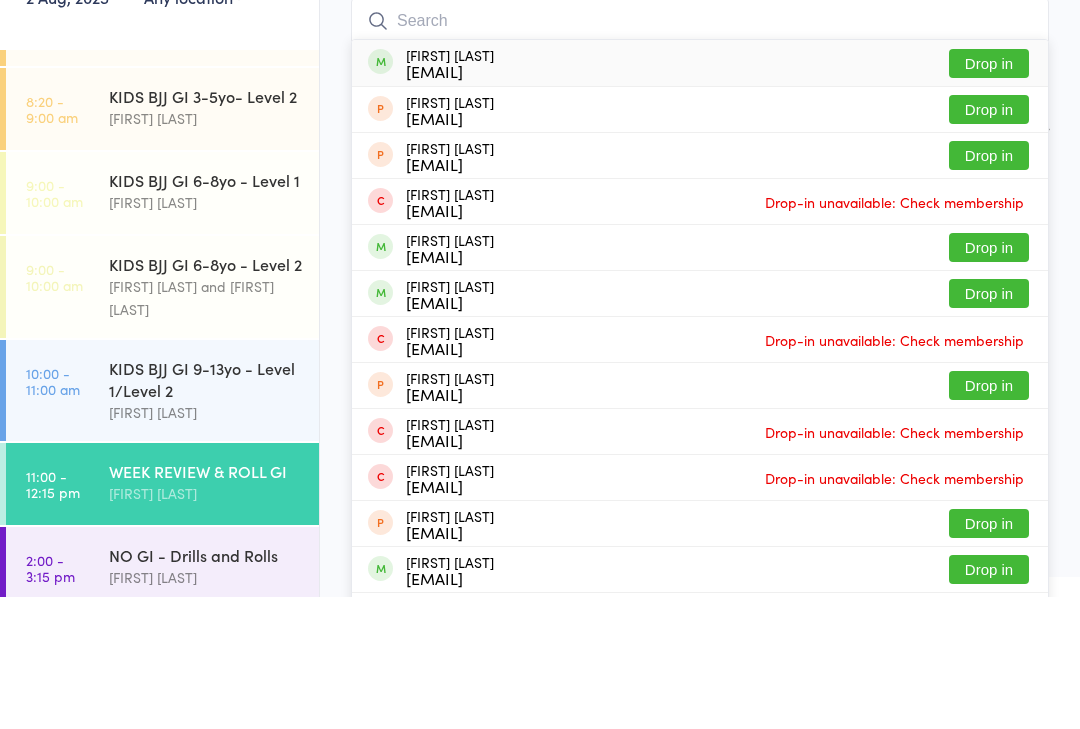 scroll, scrollTop: 161, scrollLeft: 0, axis: vertical 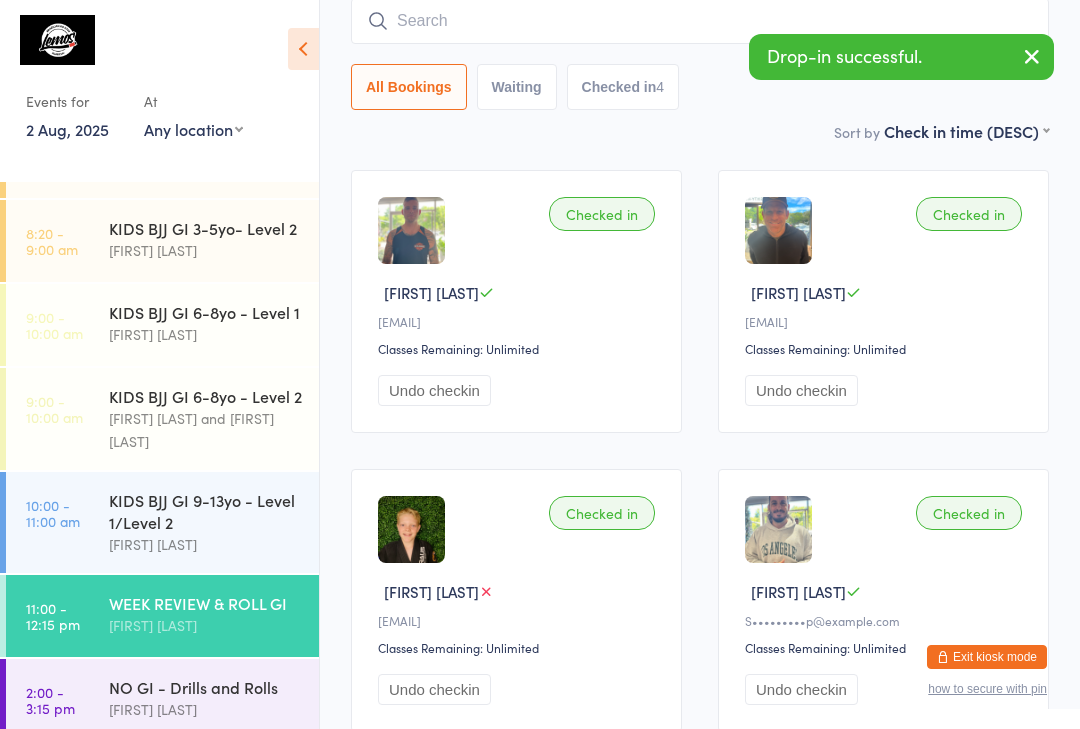 click on "[FIRST] [LAST]" at bounding box center (205, 334) 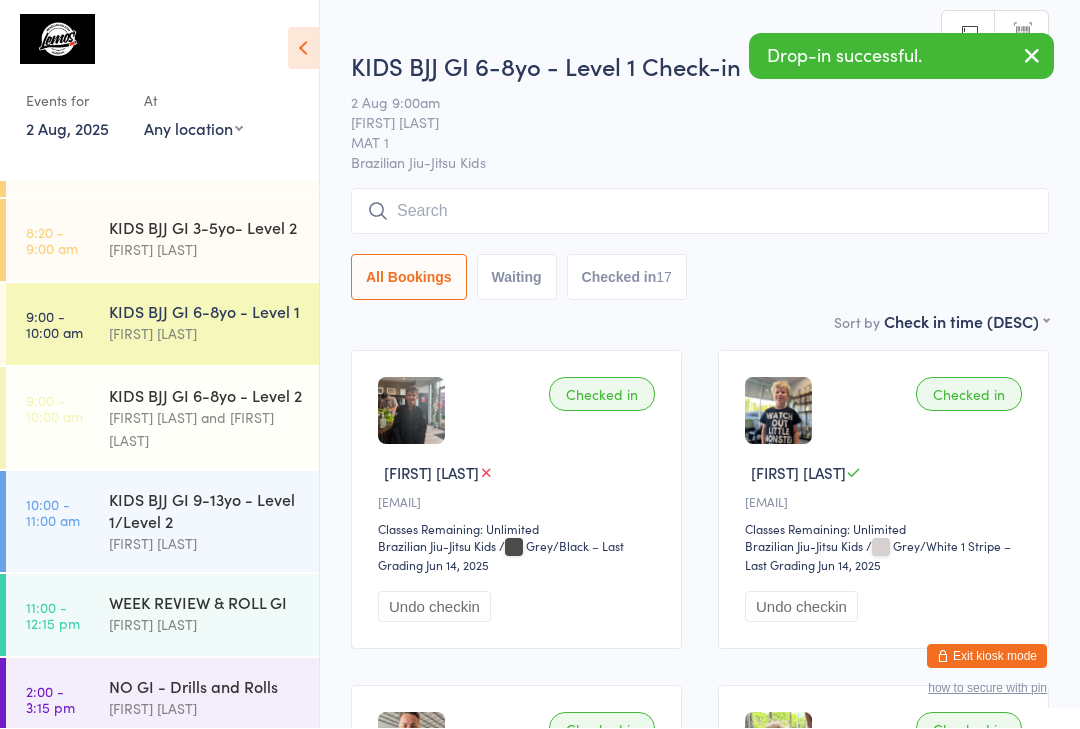 scroll, scrollTop: 1, scrollLeft: 0, axis: vertical 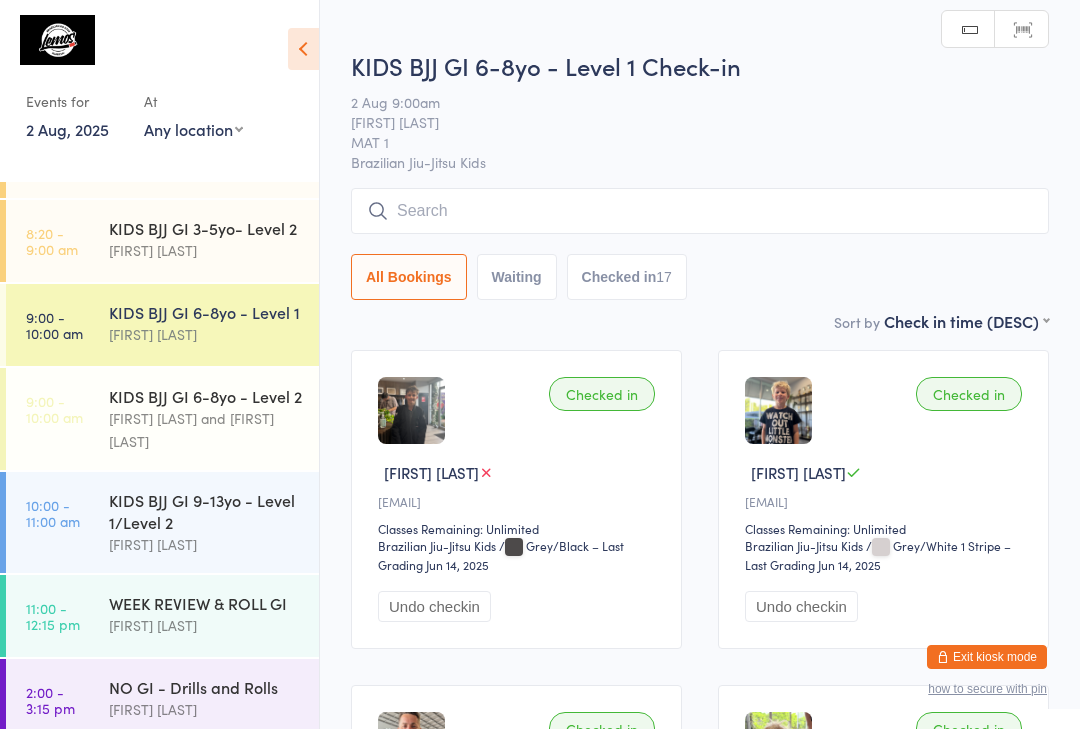 click at bounding box center [700, 211] 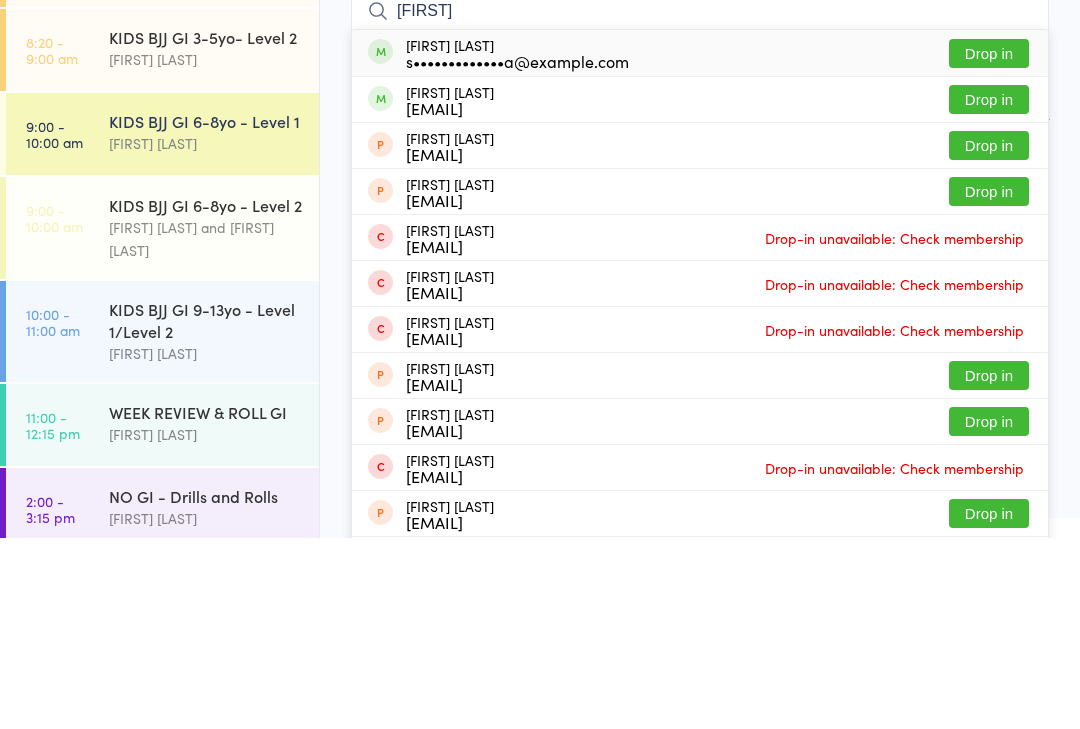type on "[FIRST]" 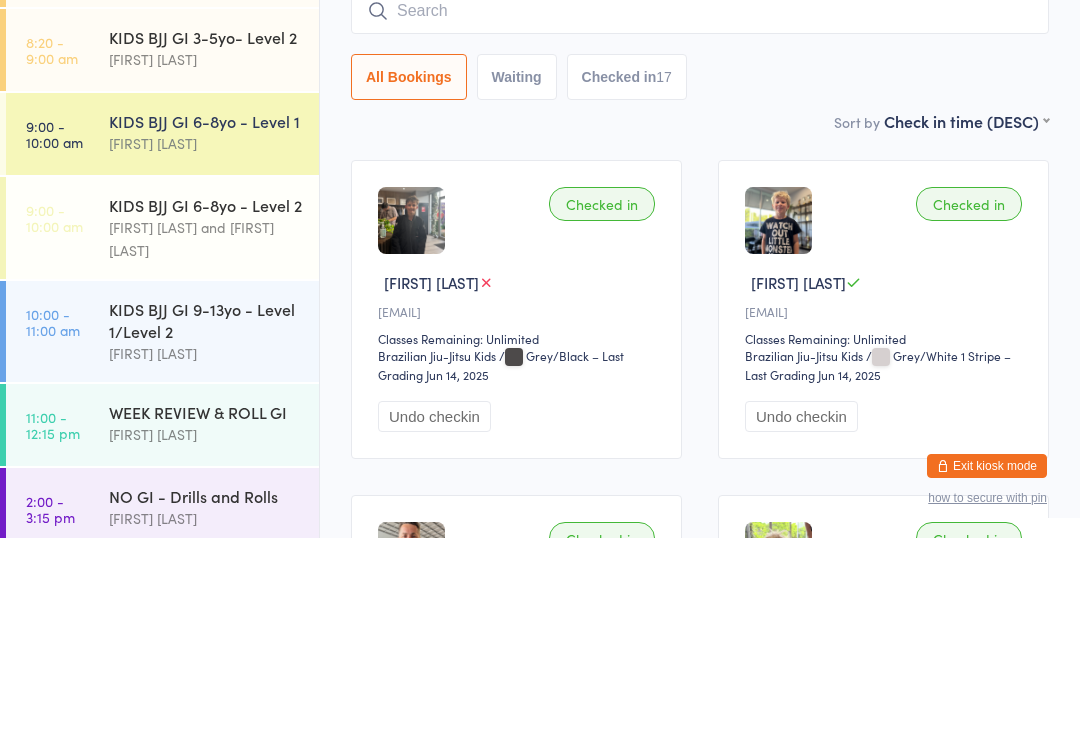 scroll, scrollTop: 191, scrollLeft: 0, axis: vertical 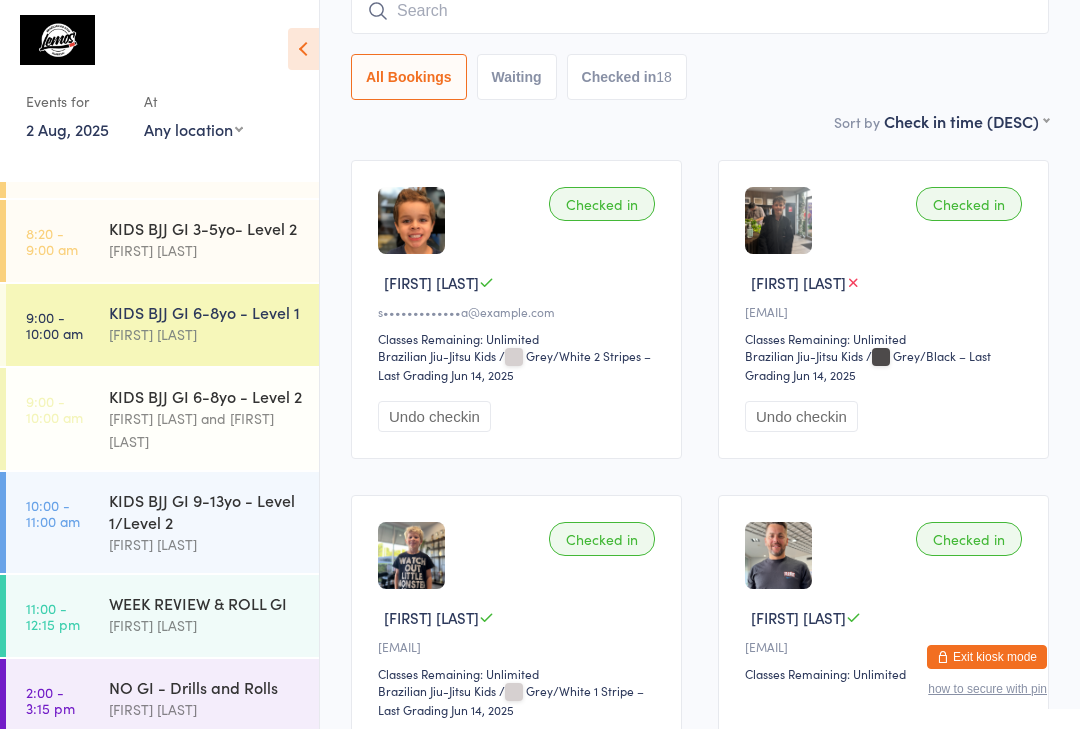 click on "WEEK REVIEW & ROLL GI" at bounding box center [205, 603] 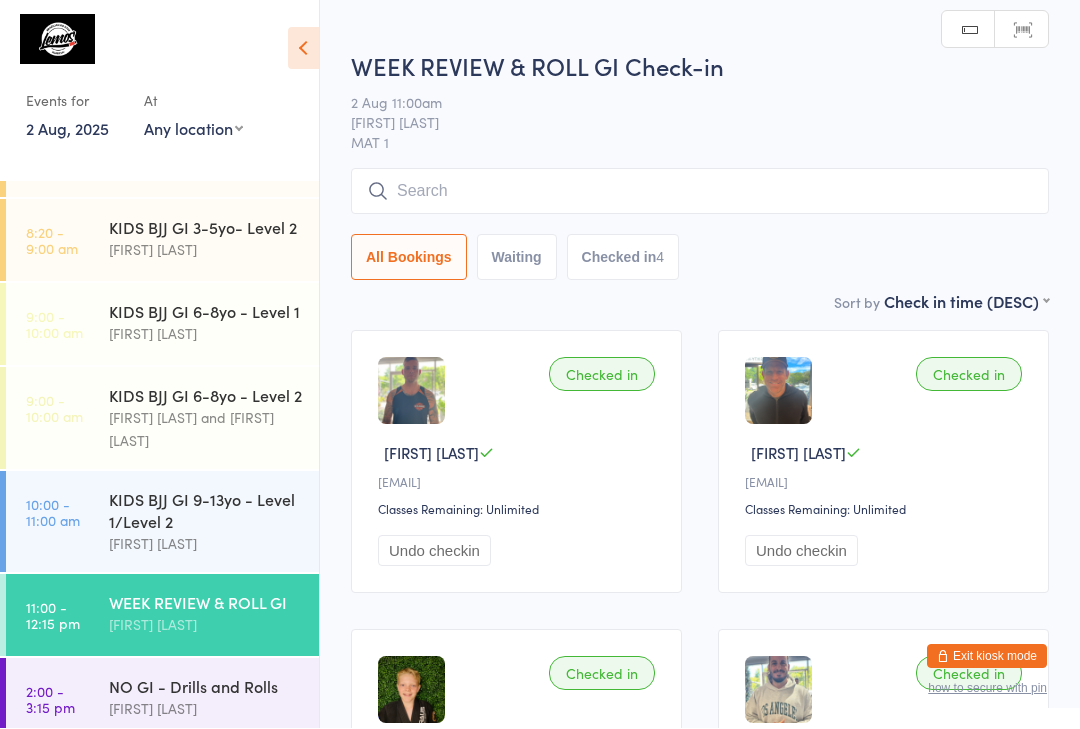 scroll, scrollTop: 1, scrollLeft: 0, axis: vertical 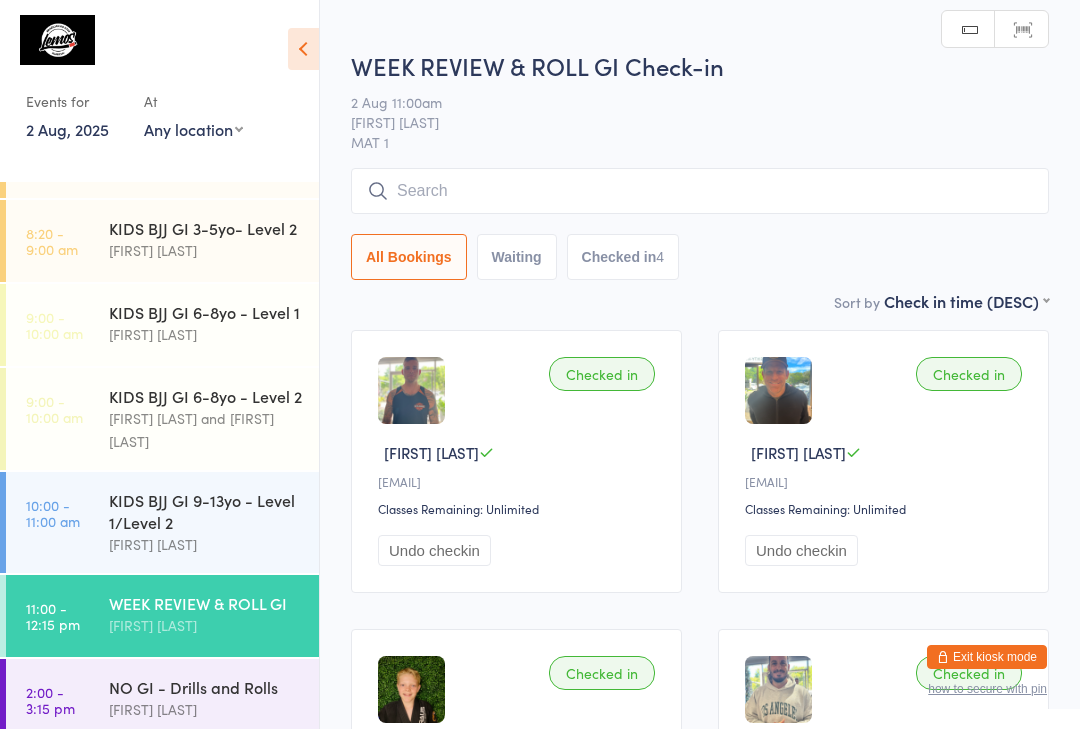 click at bounding box center [700, 191] 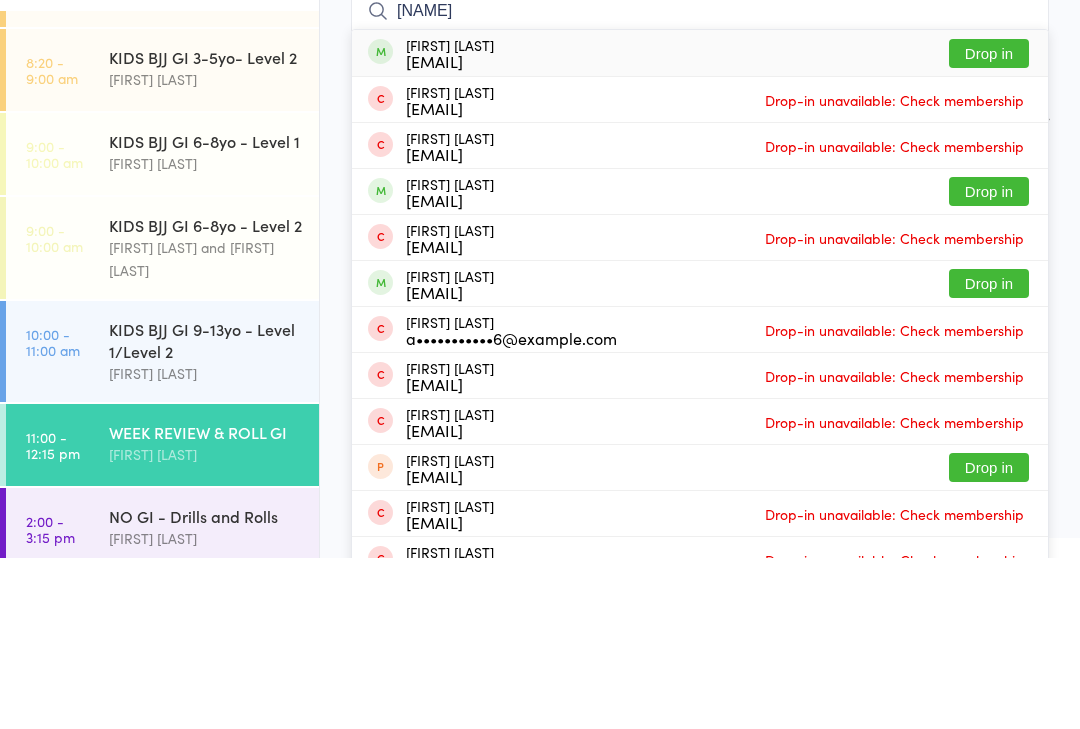 type on "[NAME]" 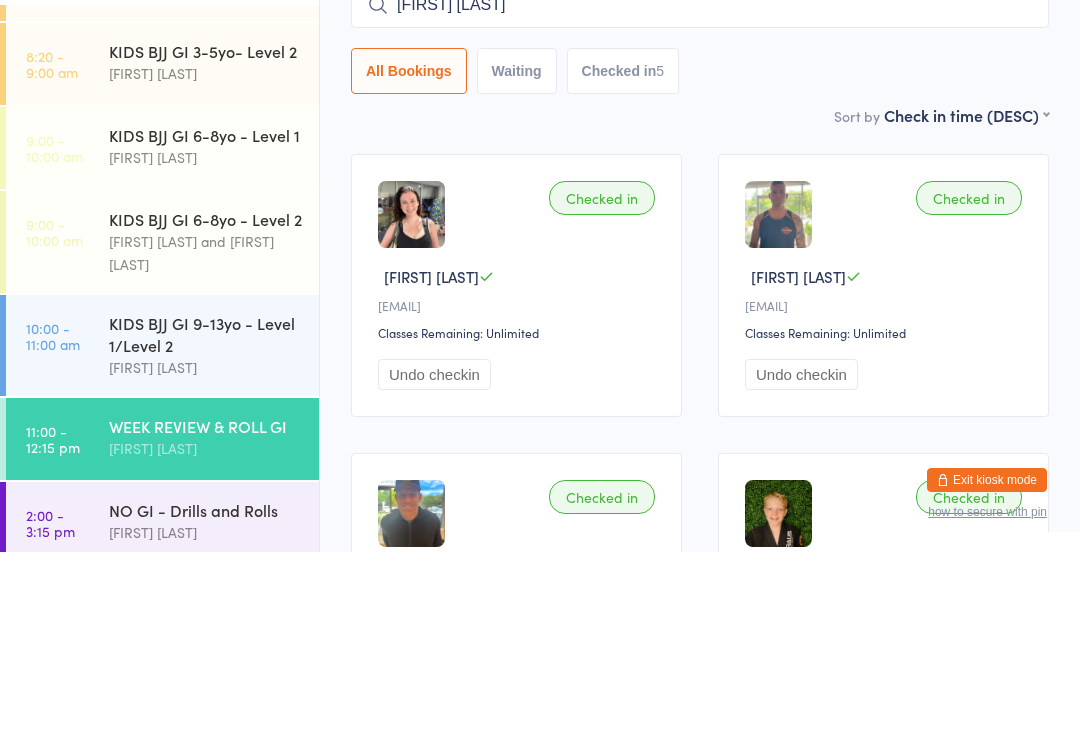 scroll, scrollTop: 134, scrollLeft: 0, axis: vertical 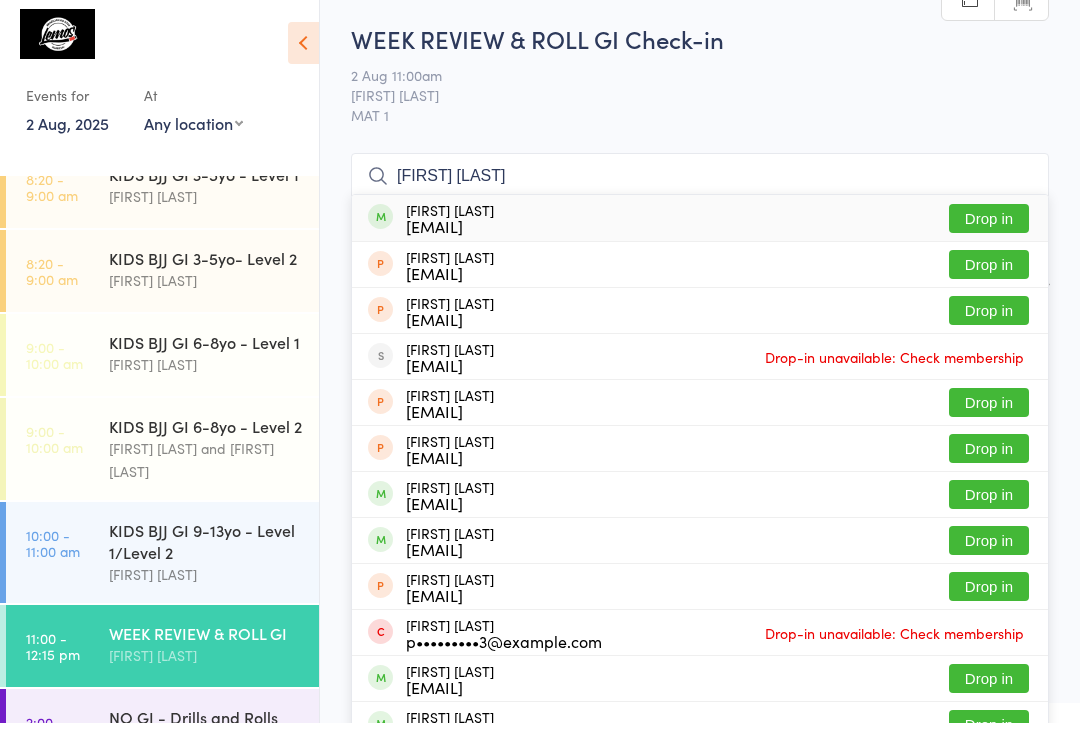 type on "[FIRST] [LAST]" 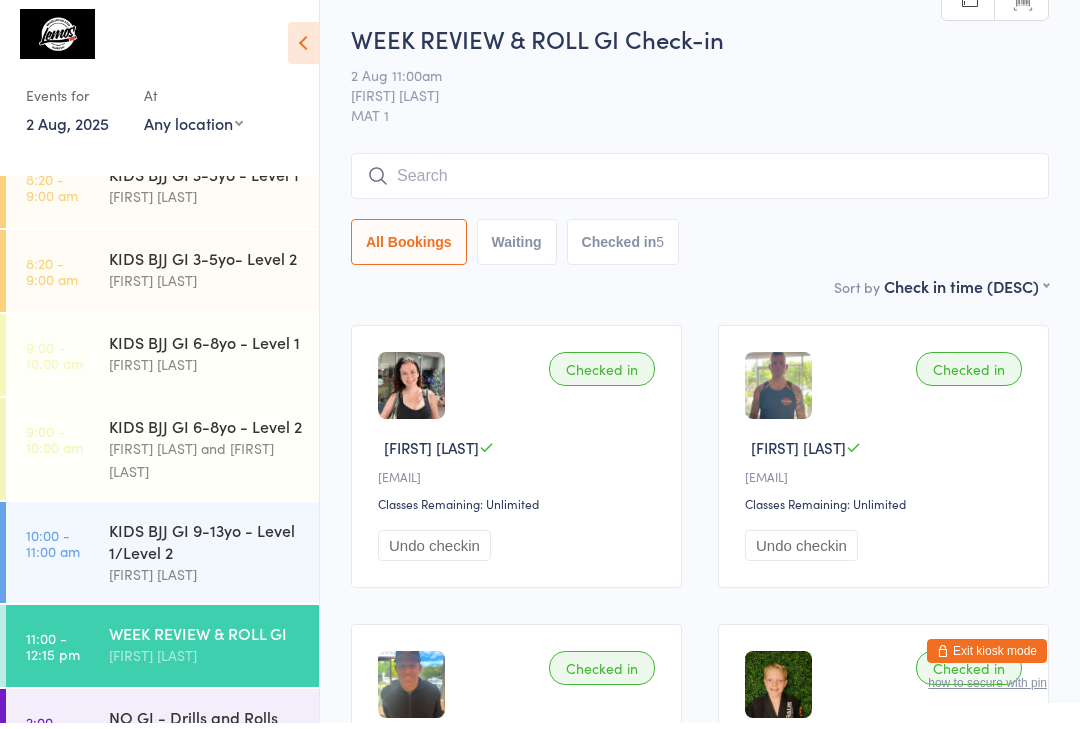 scroll, scrollTop: 6, scrollLeft: 0, axis: vertical 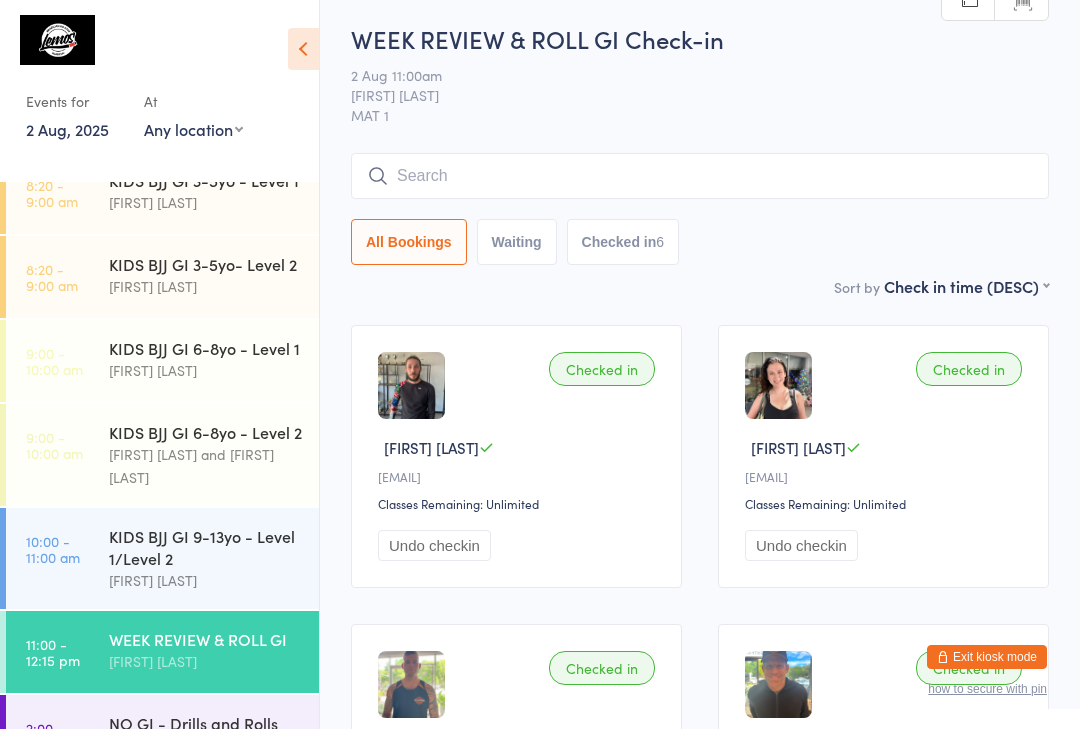 click at bounding box center (700, 176) 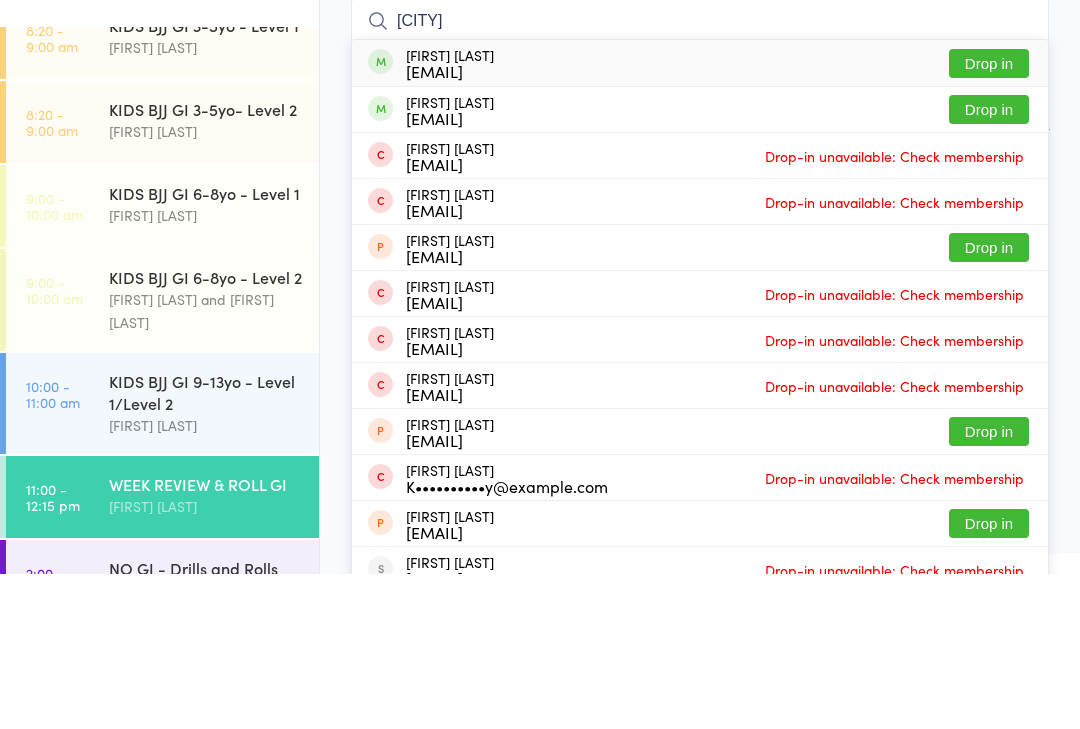 type on "[CITY]" 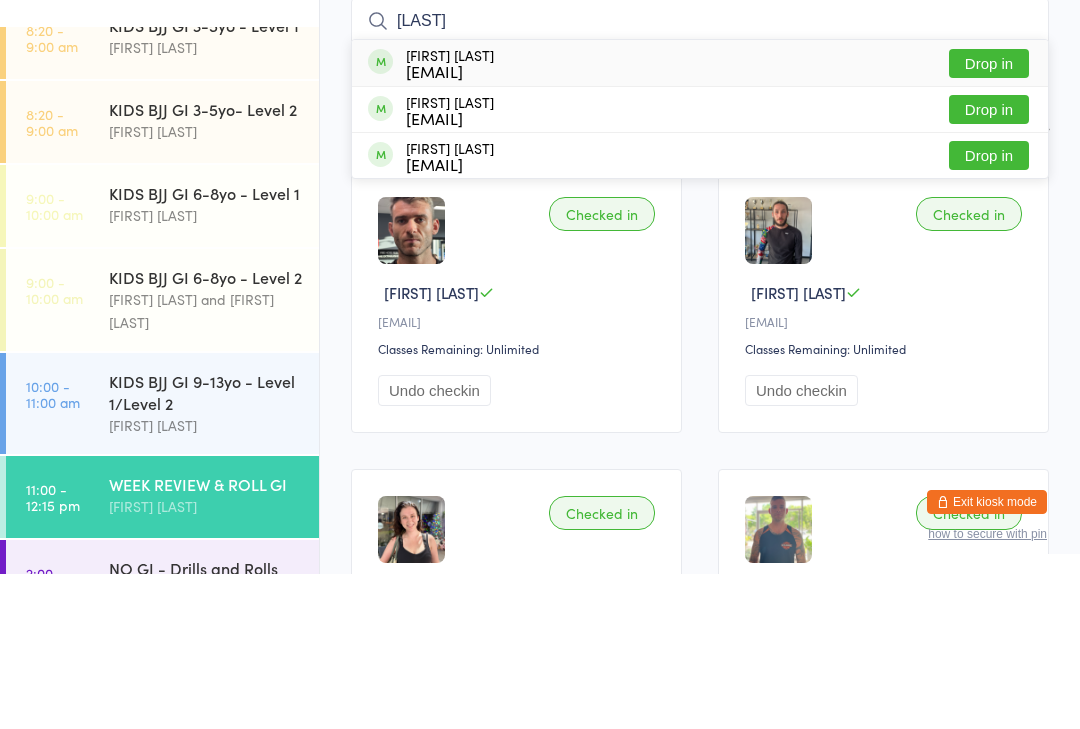 type on "[LAST]" 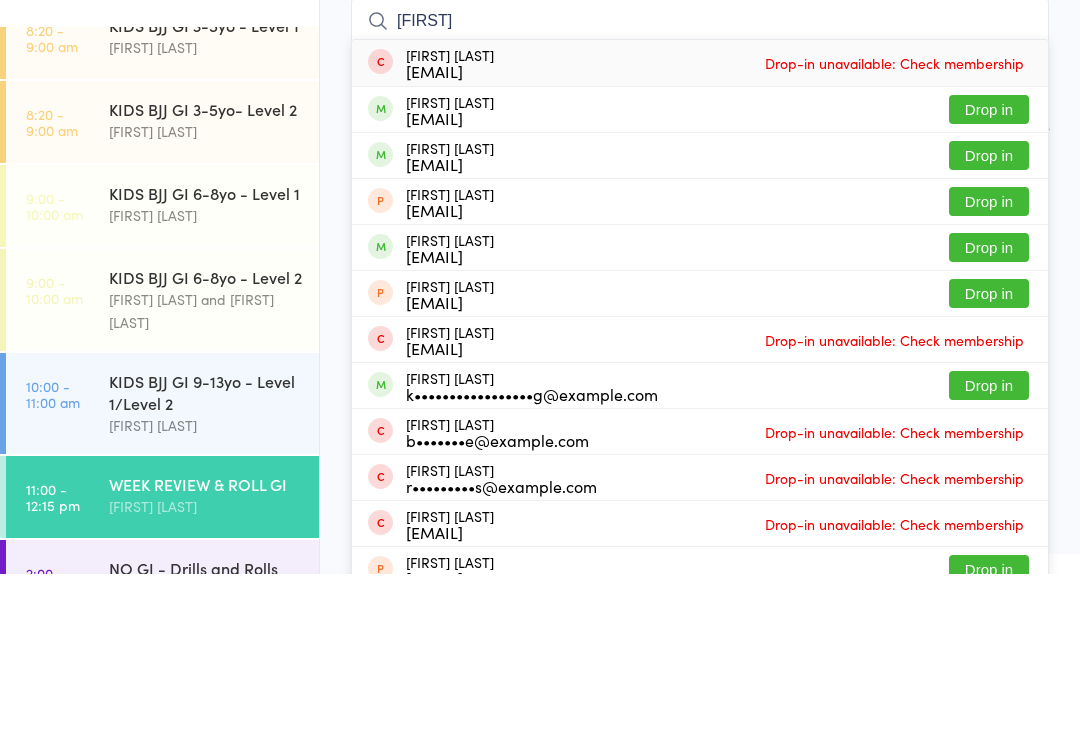 type on "[FIRST]" 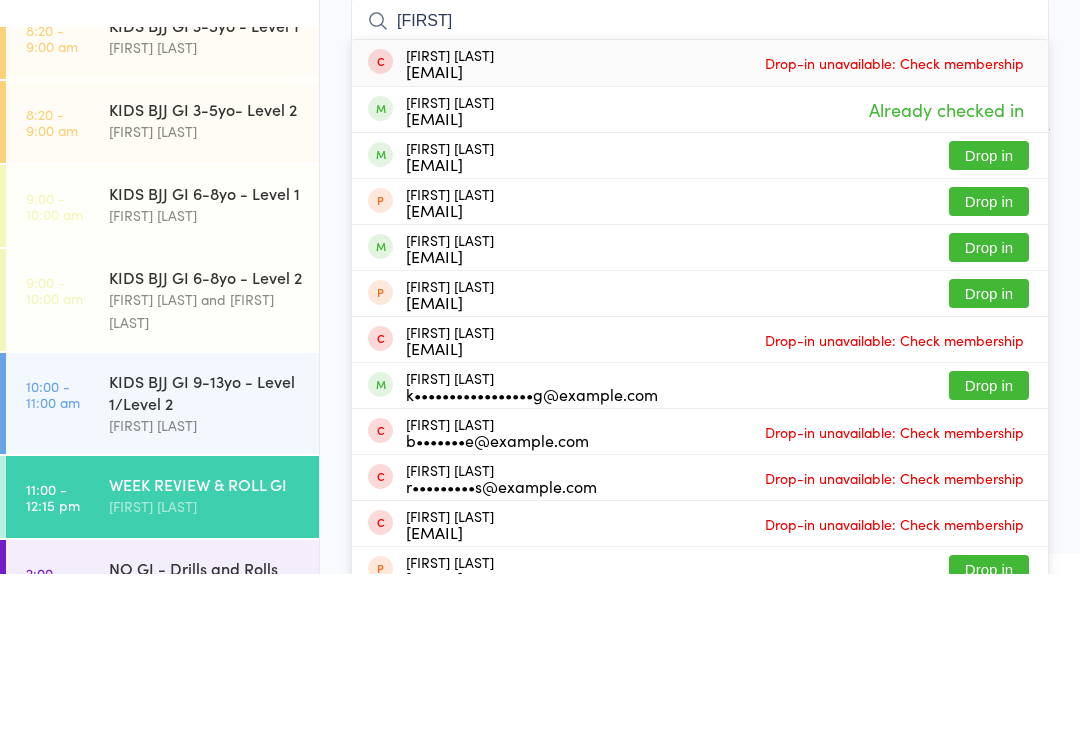 type on "[FIRST]" 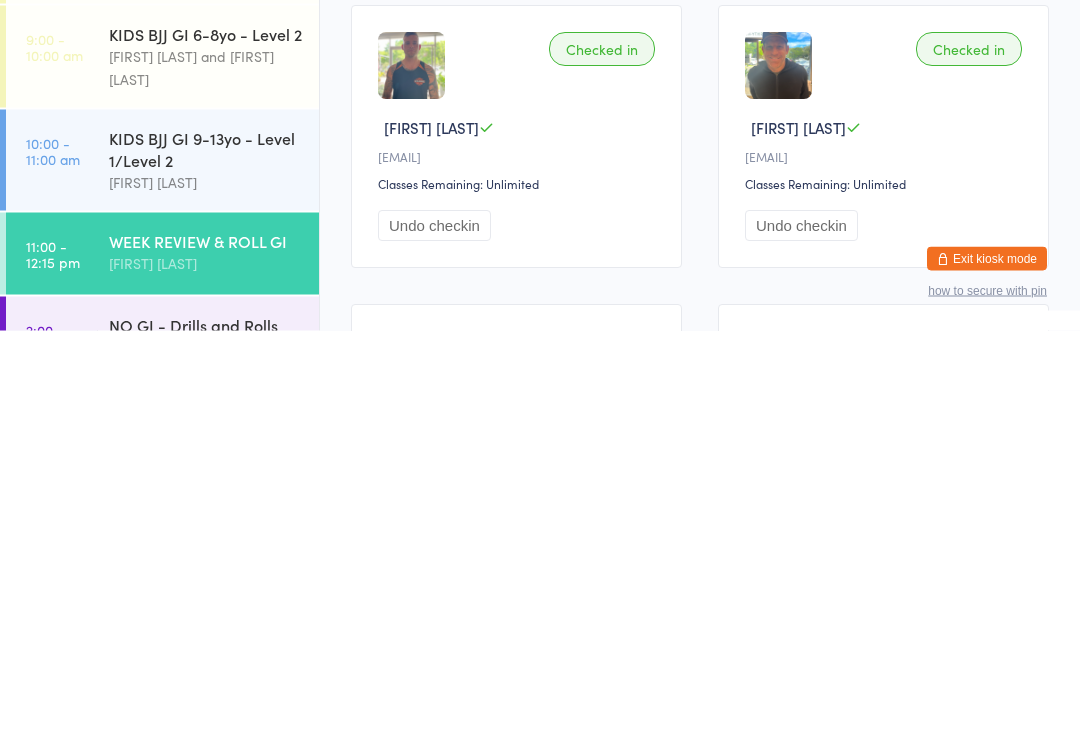 scroll, scrollTop: 844, scrollLeft: 0, axis: vertical 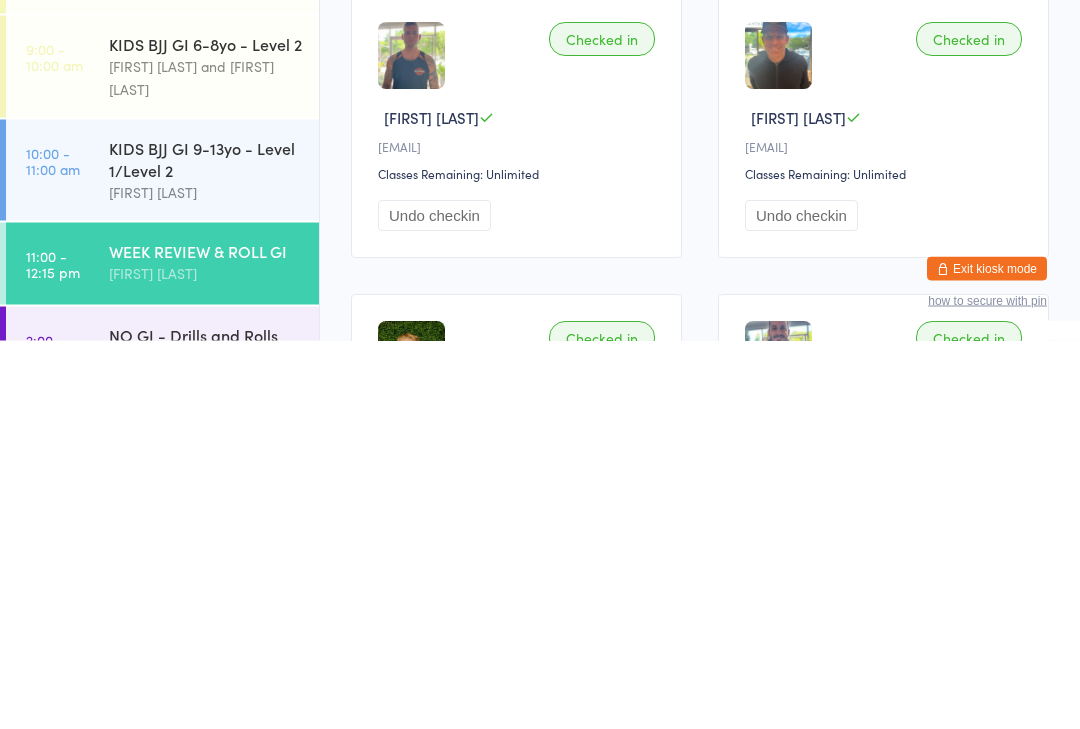 click on "WEEK REVIEW & ROLL GI" at bounding box center [205, 639] 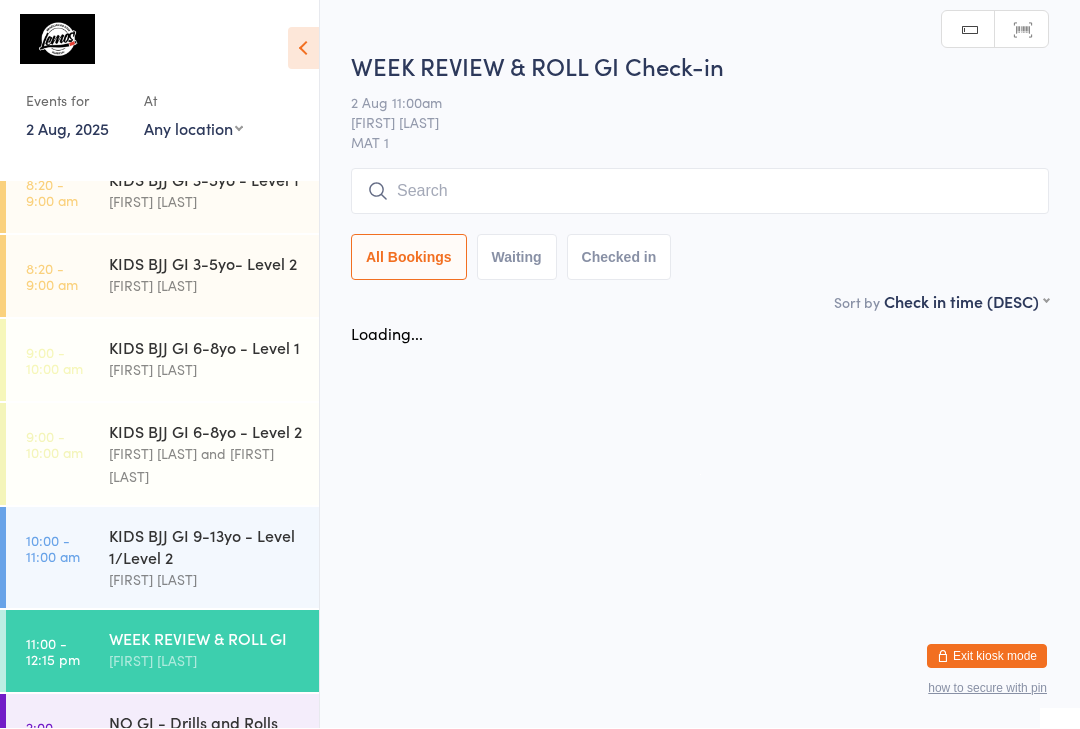 scroll, scrollTop: 1, scrollLeft: 0, axis: vertical 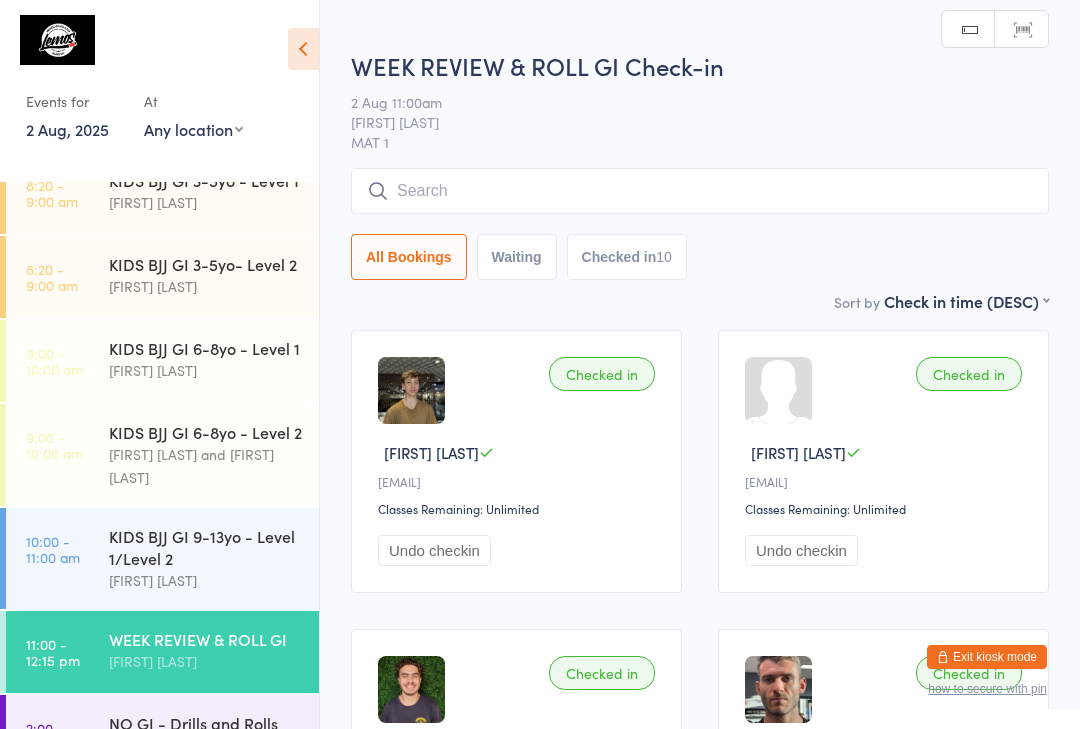 click at bounding box center (700, 191) 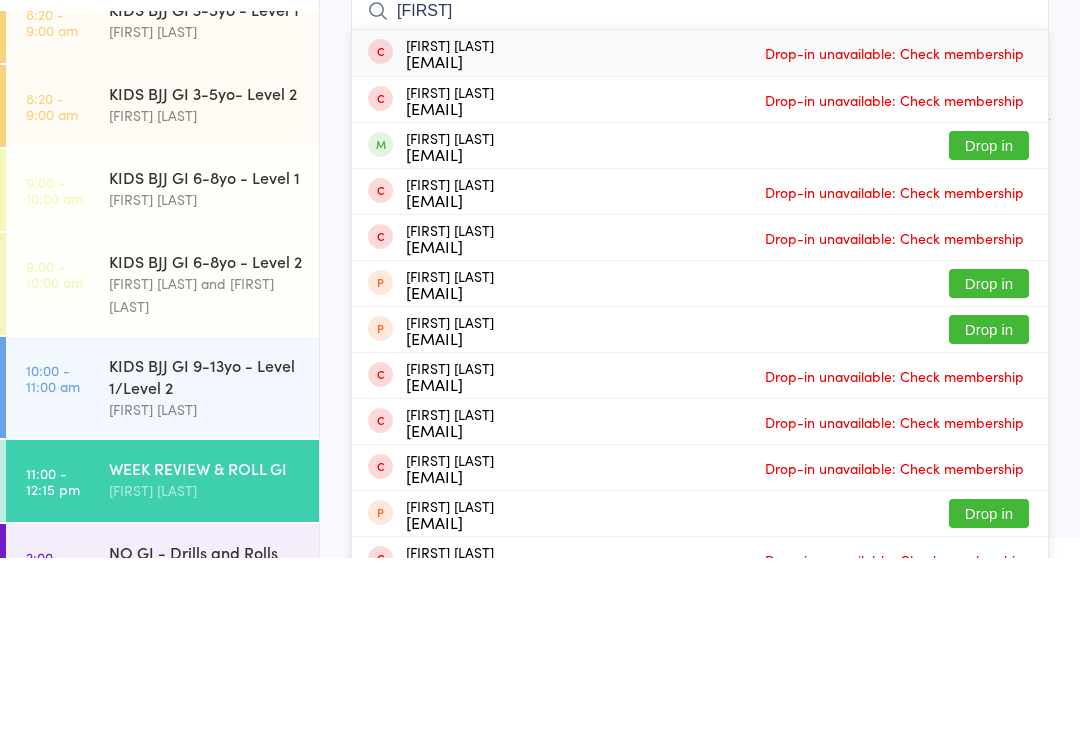 type on "[FIRST]" 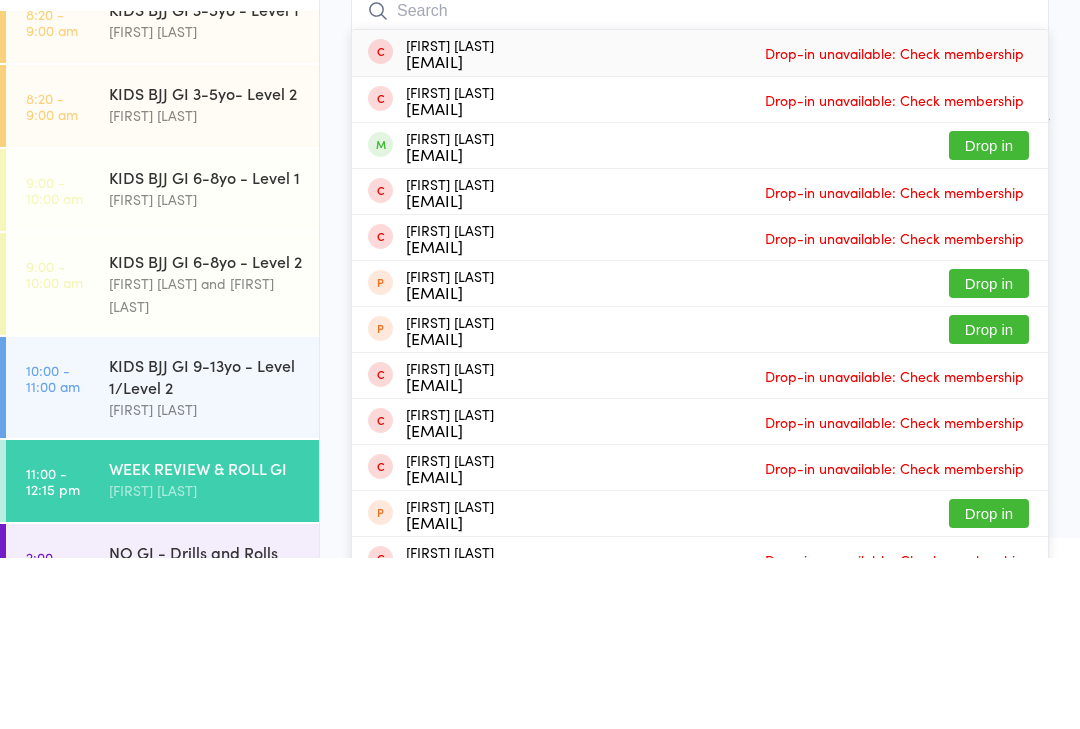 scroll, scrollTop: 171, scrollLeft: 0, axis: vertical 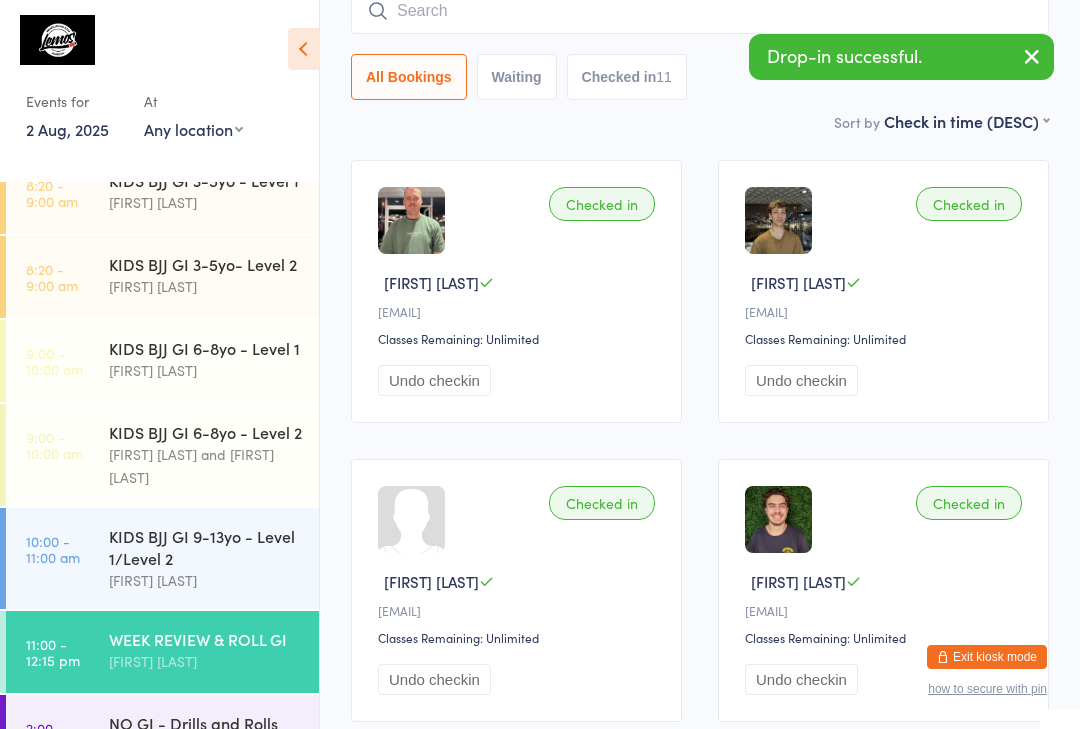 click at bounding box center [700, 11] 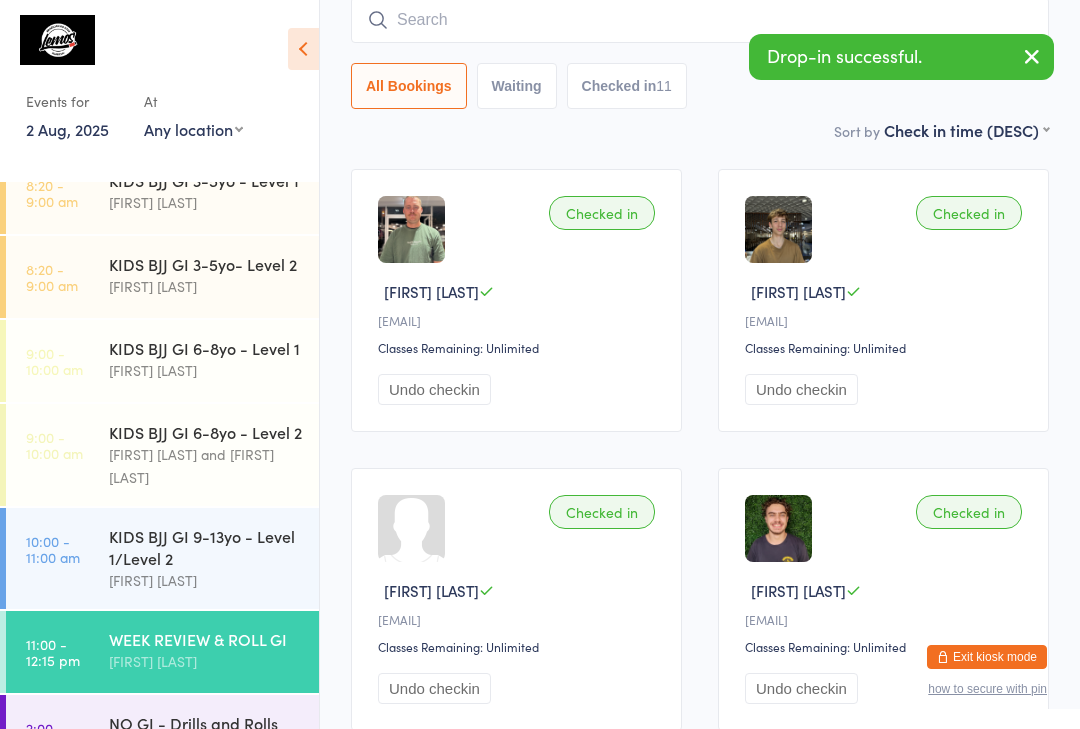 scroll, scrollTop: 161, scrollLeft: 0, axis: vertical 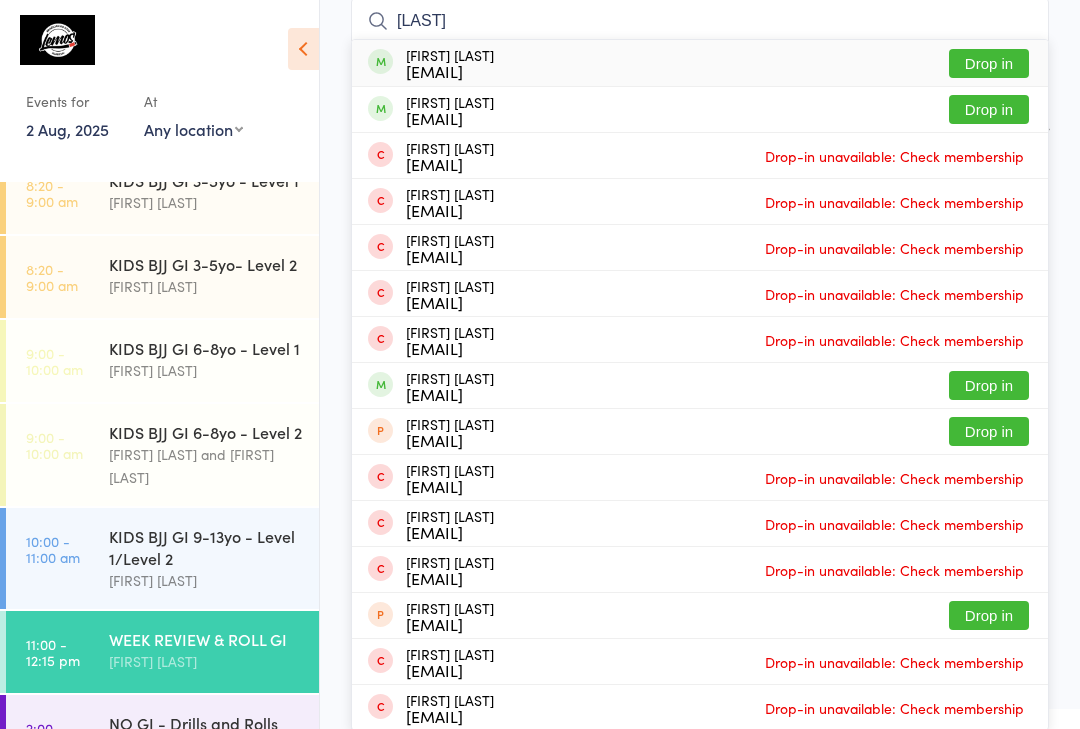 type on "[LAST]" 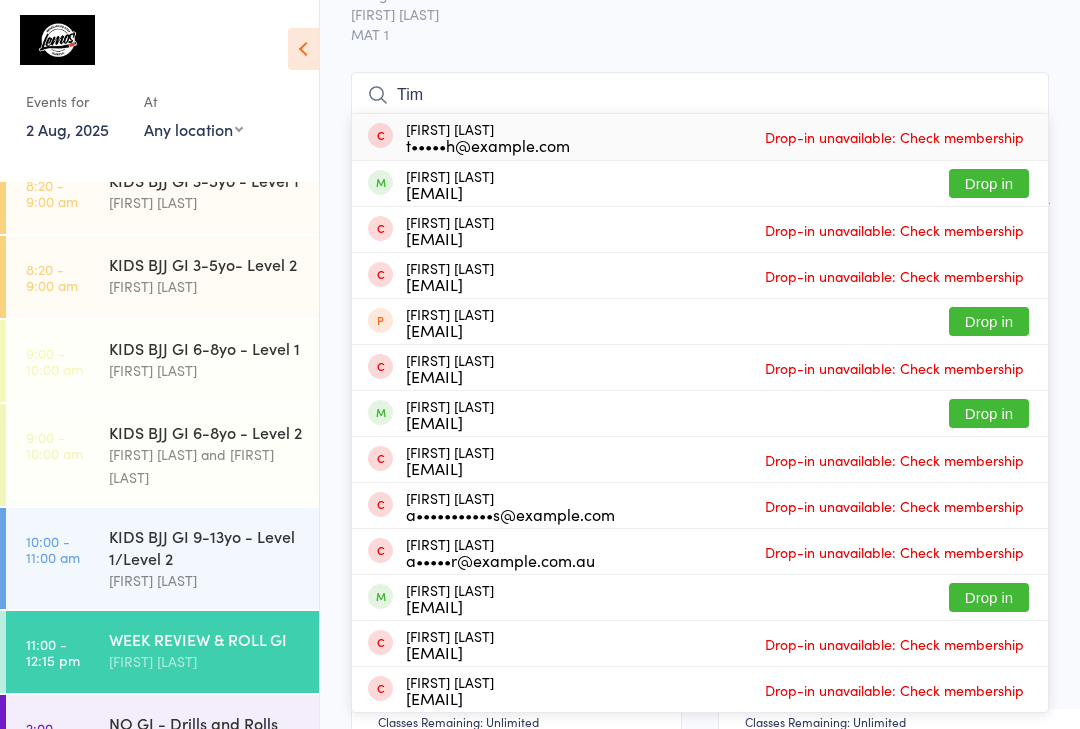 scroll, scrollTop: 0, scrollLeft: 0, axis: both 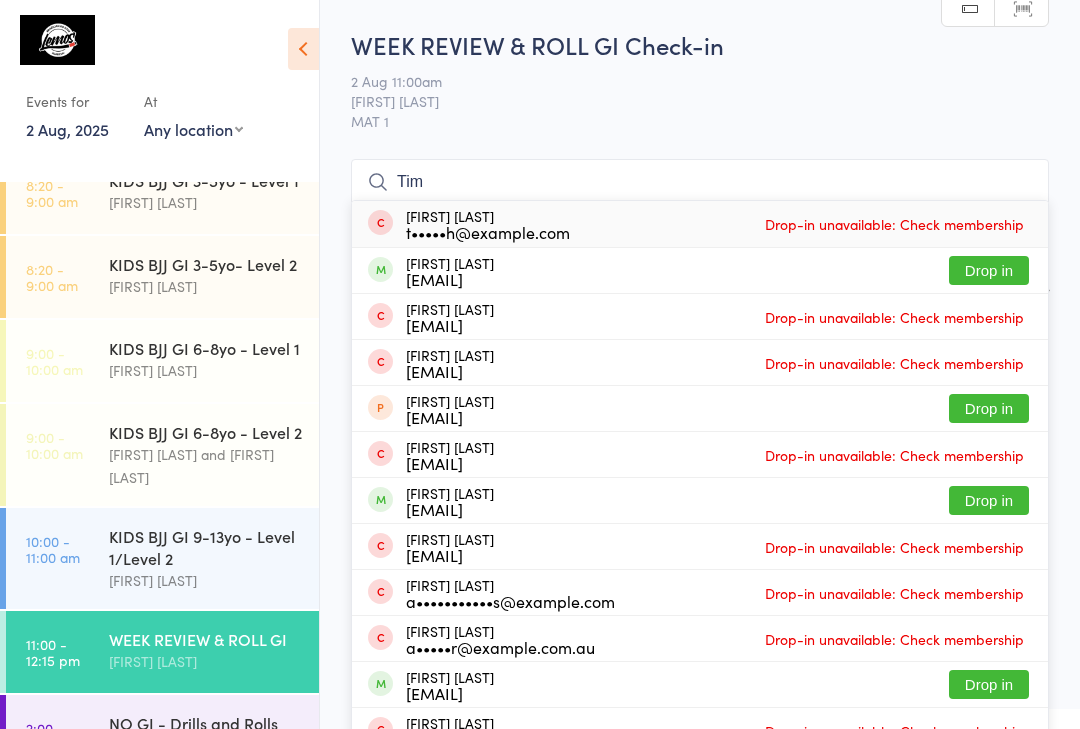 type on "Tim" 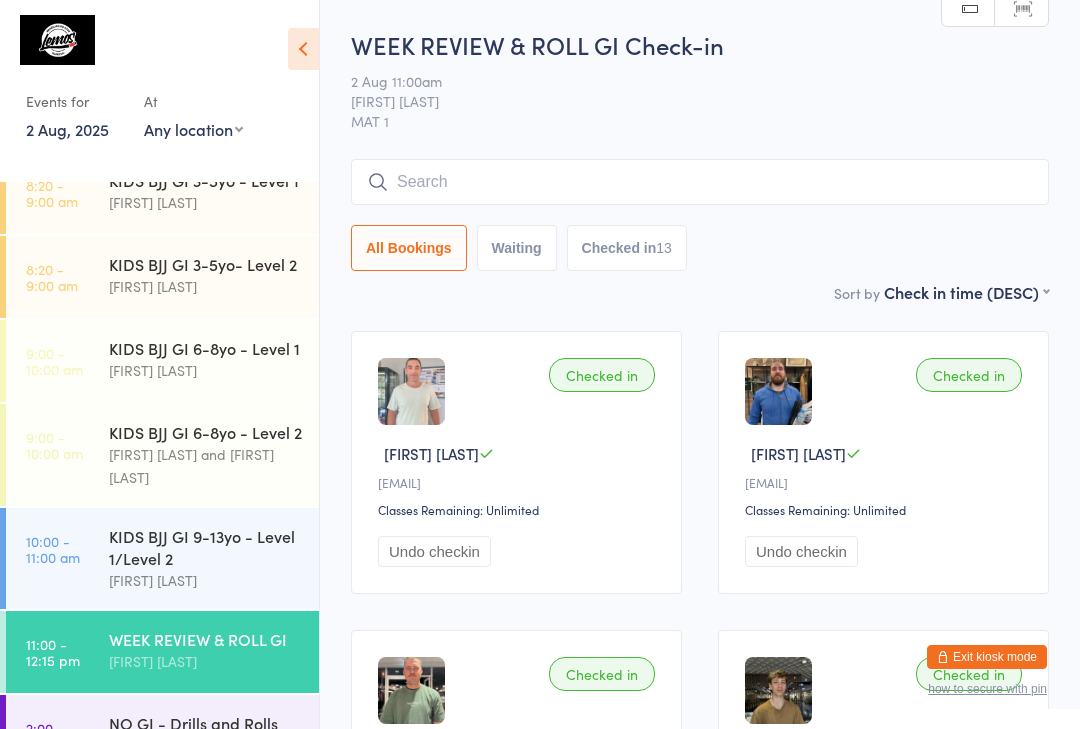 click at bounding box center (700, 182) 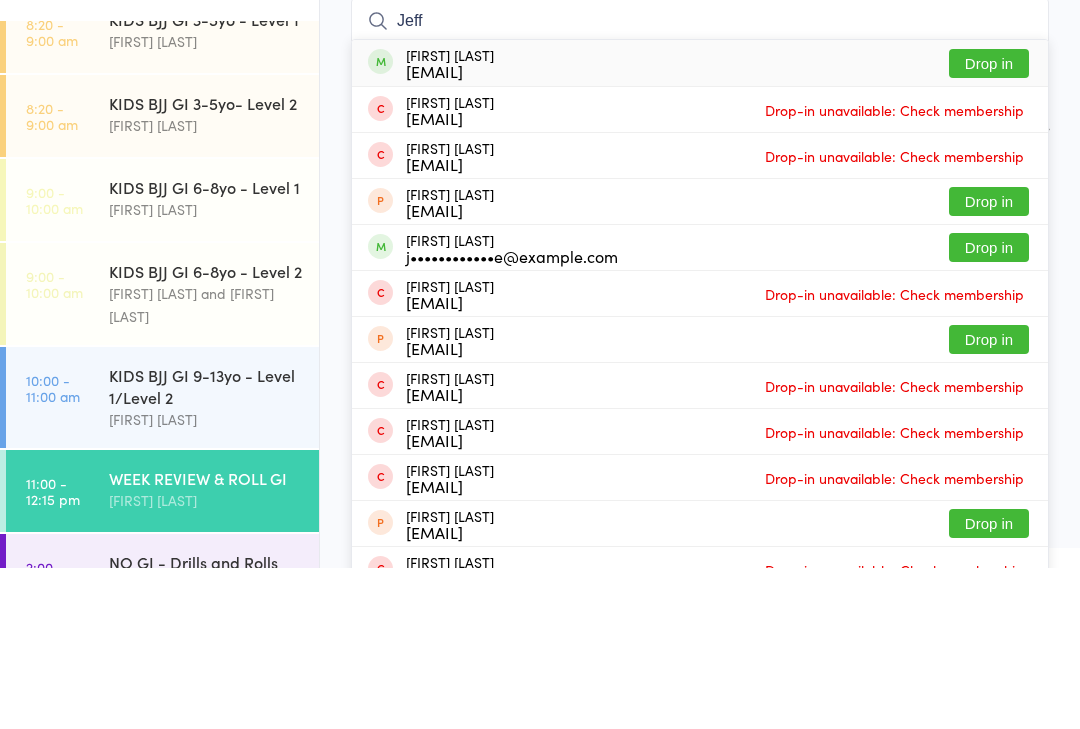 type on "Jeff" 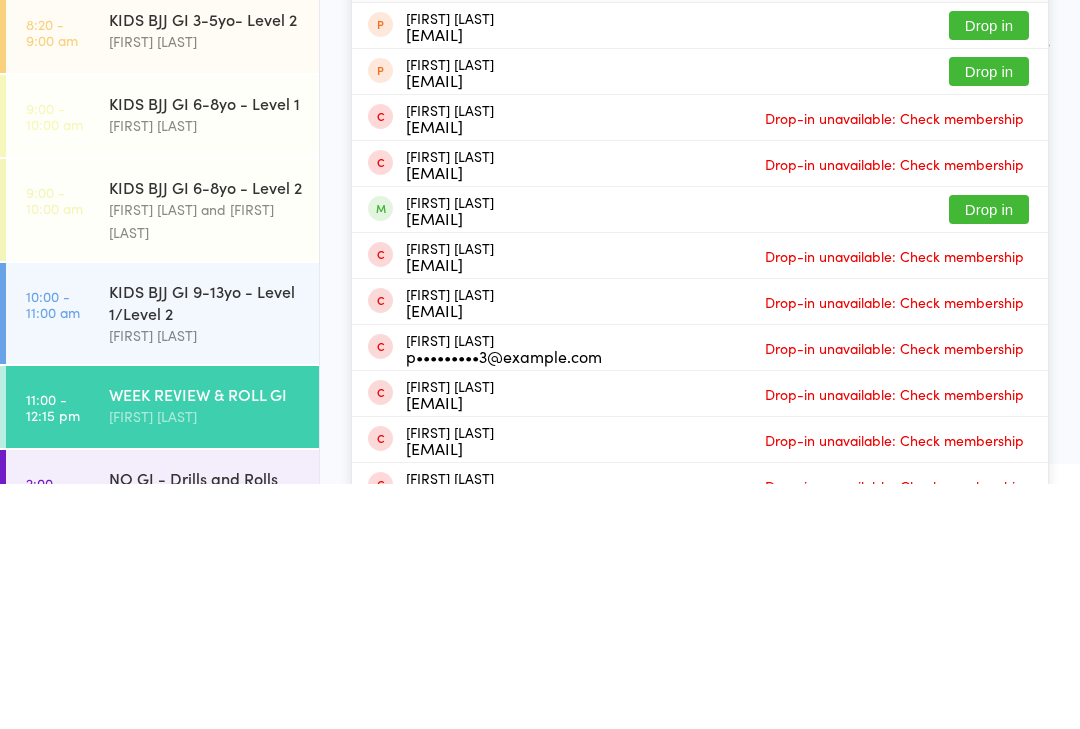 type on "Sam" 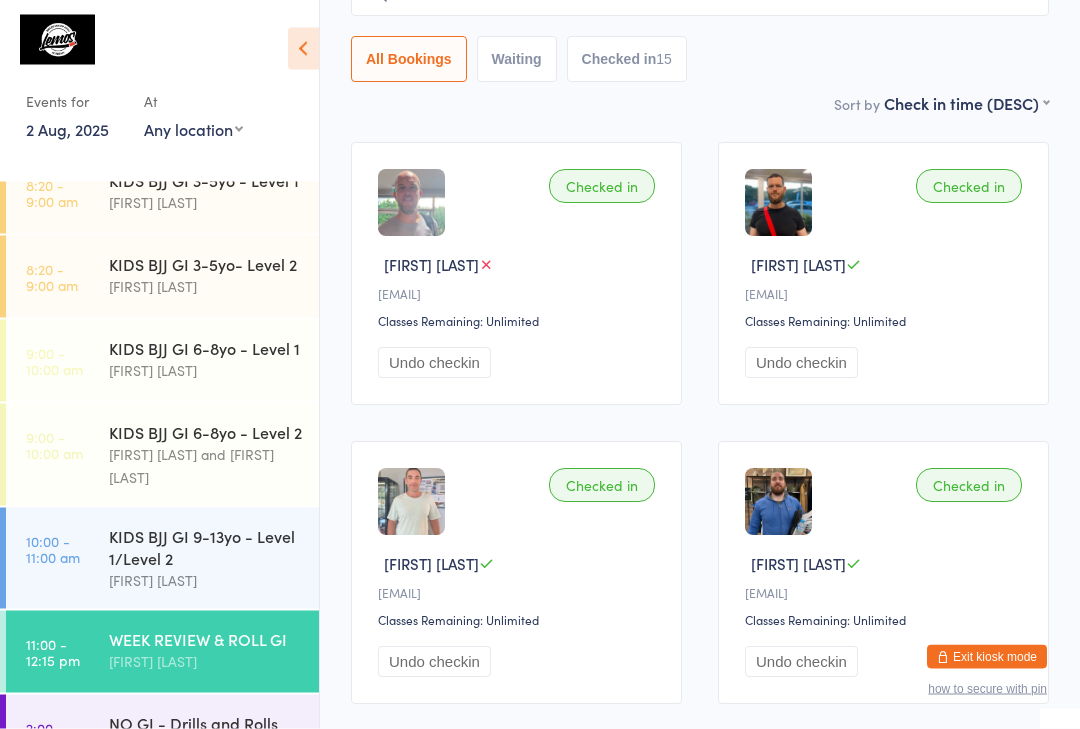 scroll, scrollTop: 0, scrollLeft: 0, axis: both 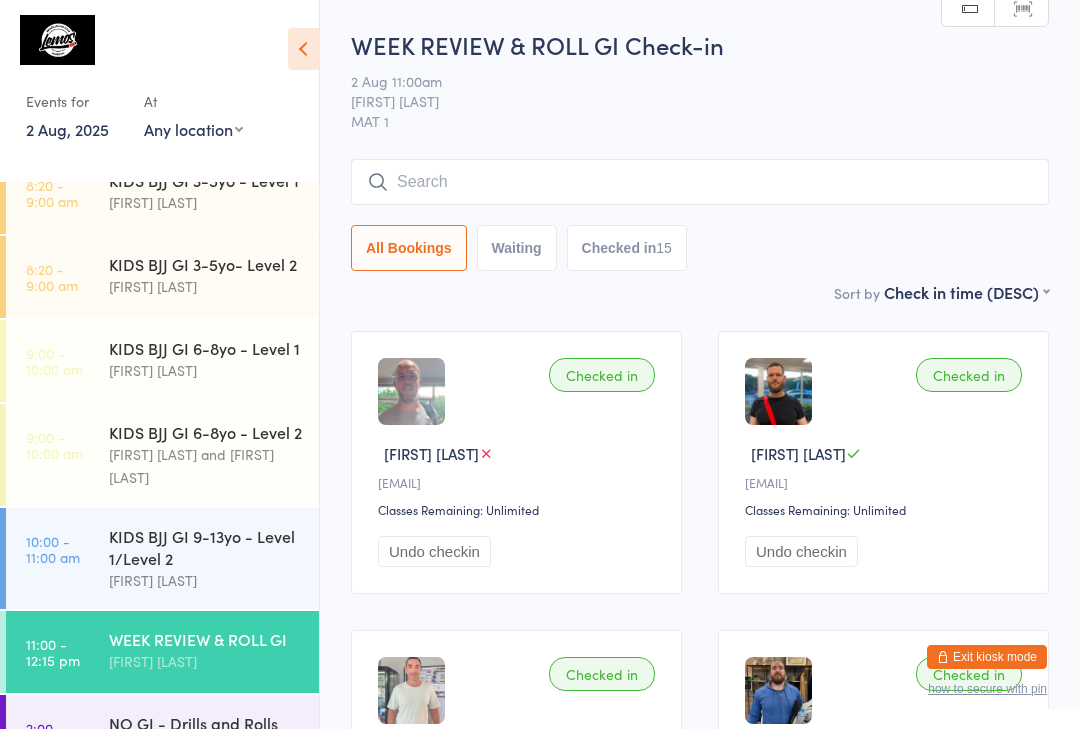 click at bounding box center (700, 182) 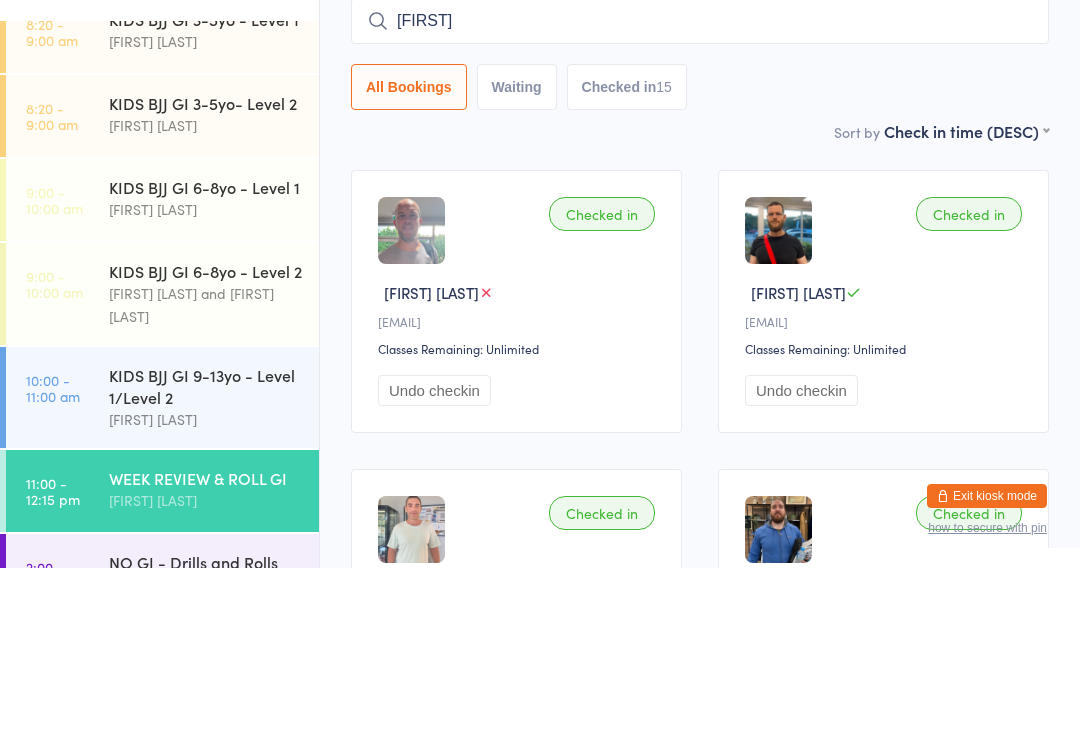 type on "[NAME]" 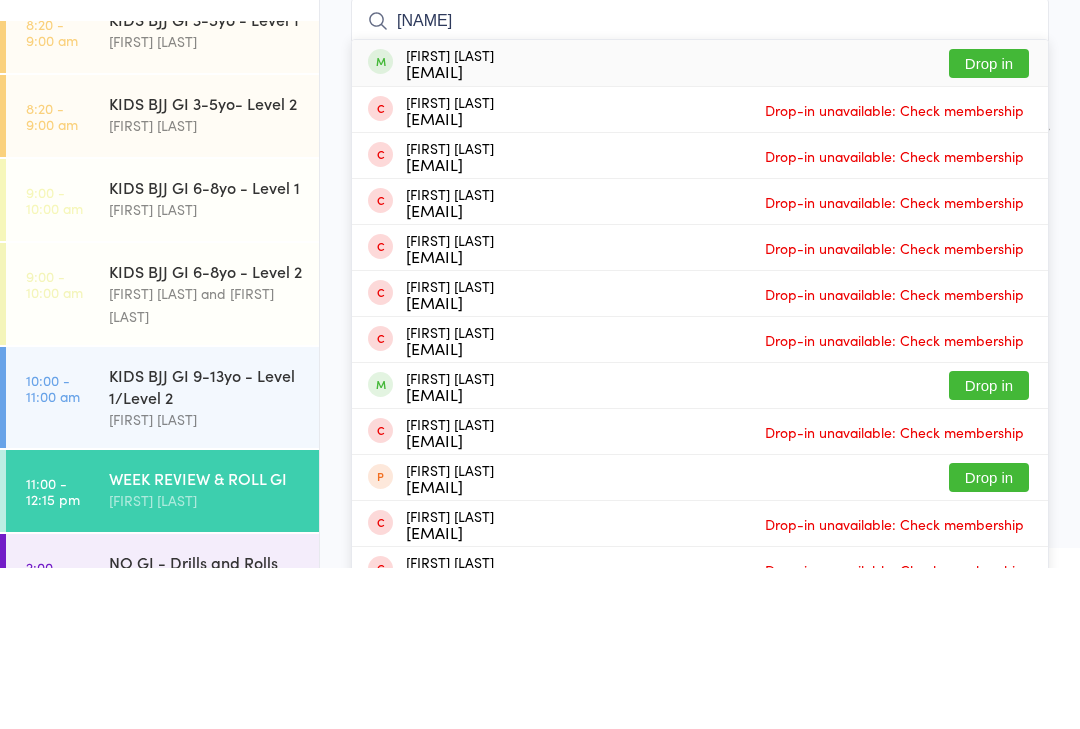 type 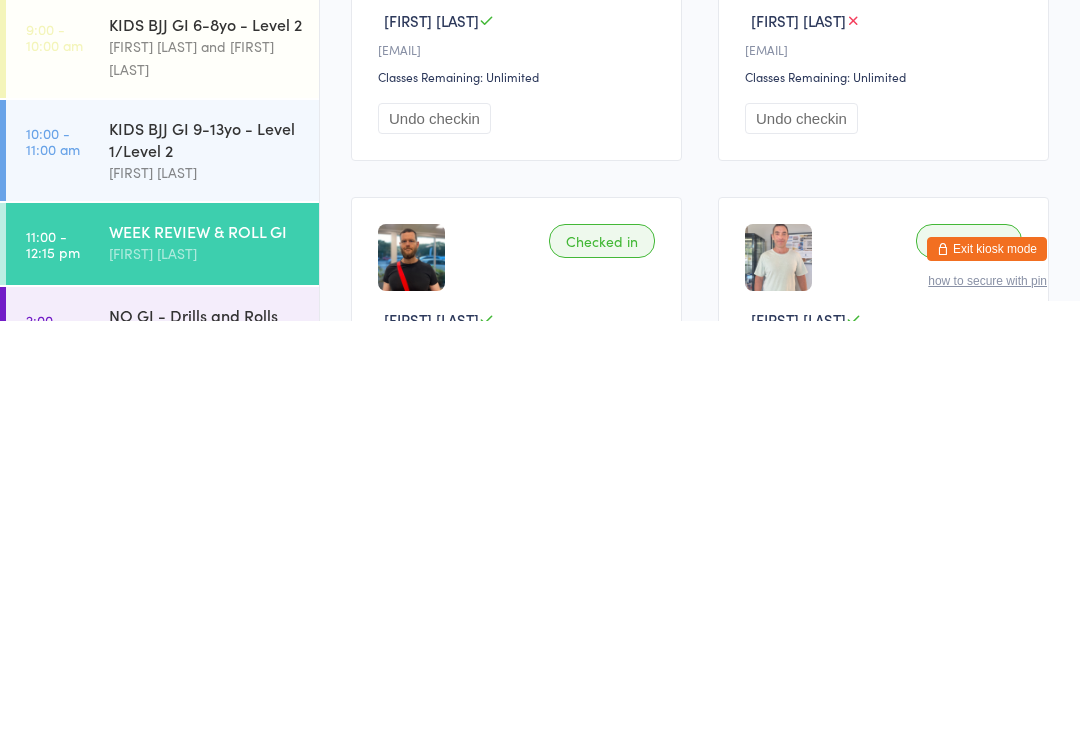 scroll, scrollTop: 29, scrollLeft: 0, axis: vertical 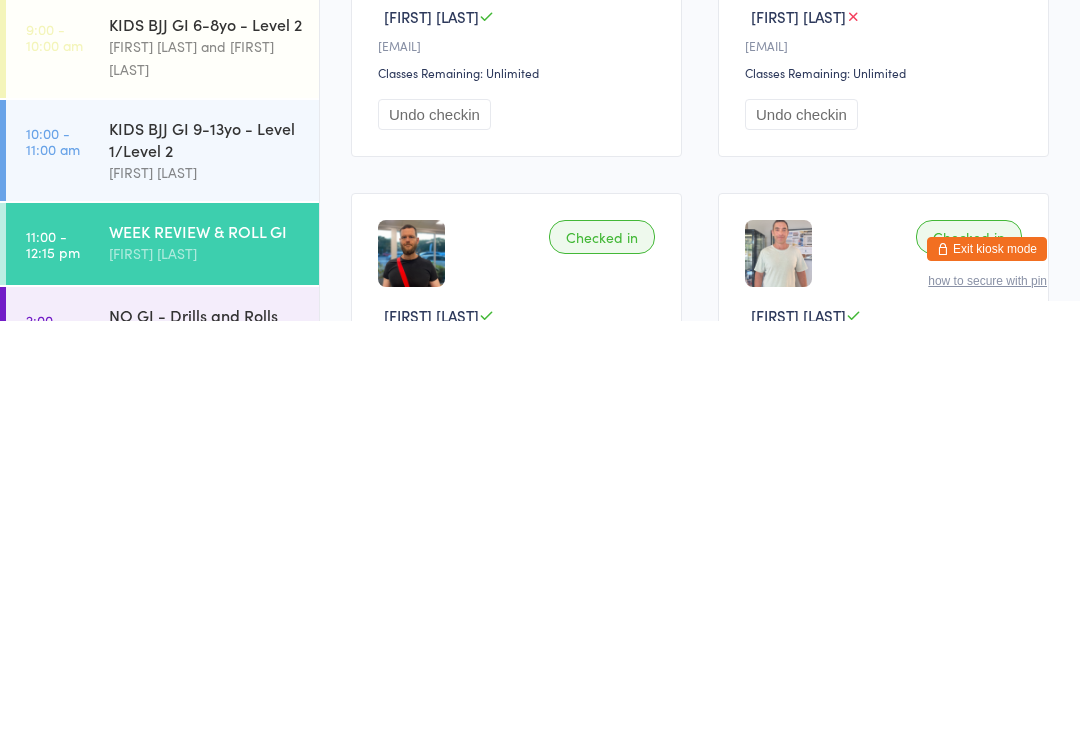 click on "WEEK REVIEW & ROLL GI" at bounding box center [205, 639] 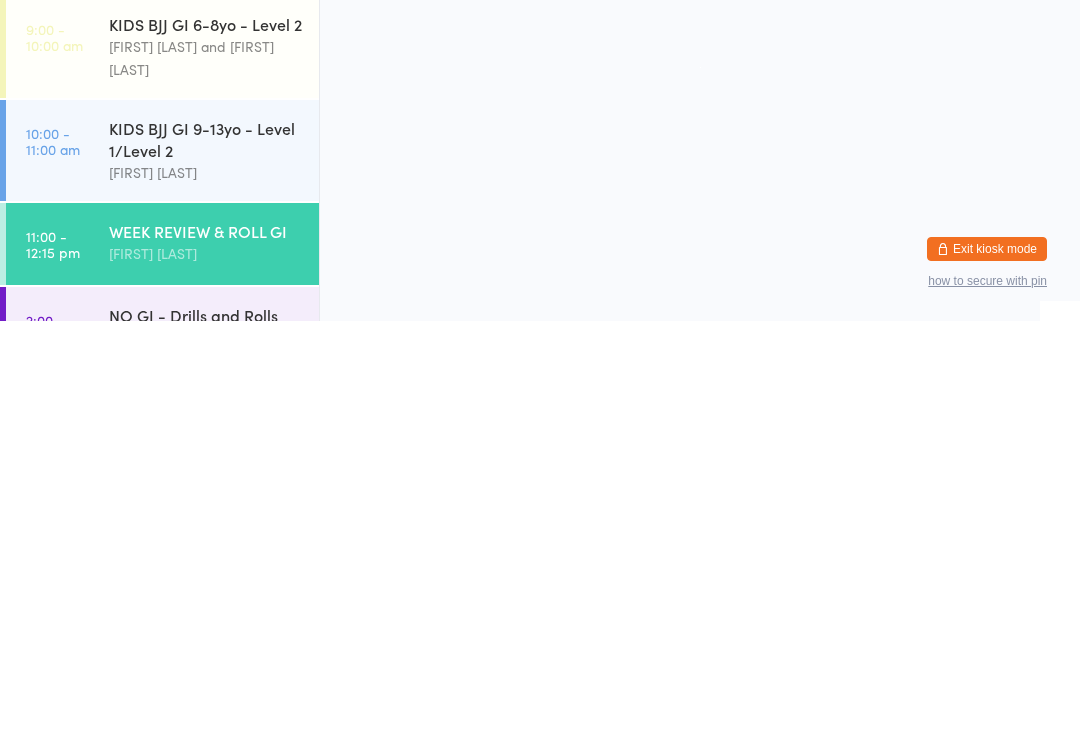 scroll, scrollTop: 0, scrollLeft: 0, axis: both 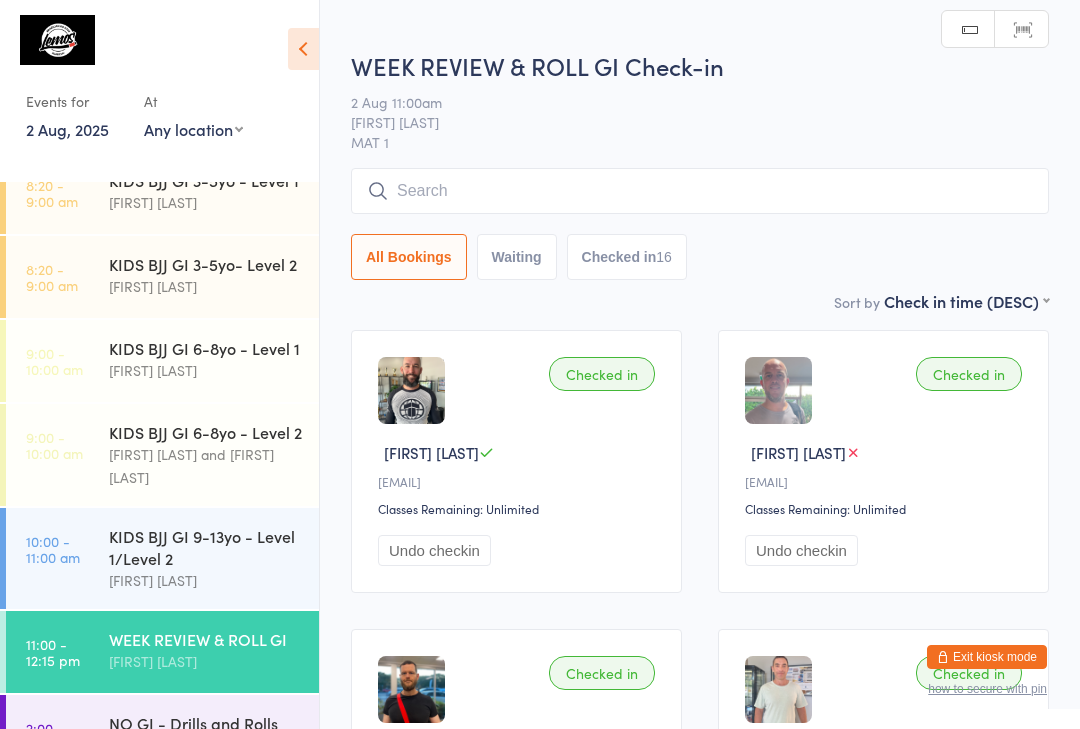 click at bounding box center [700, 191] 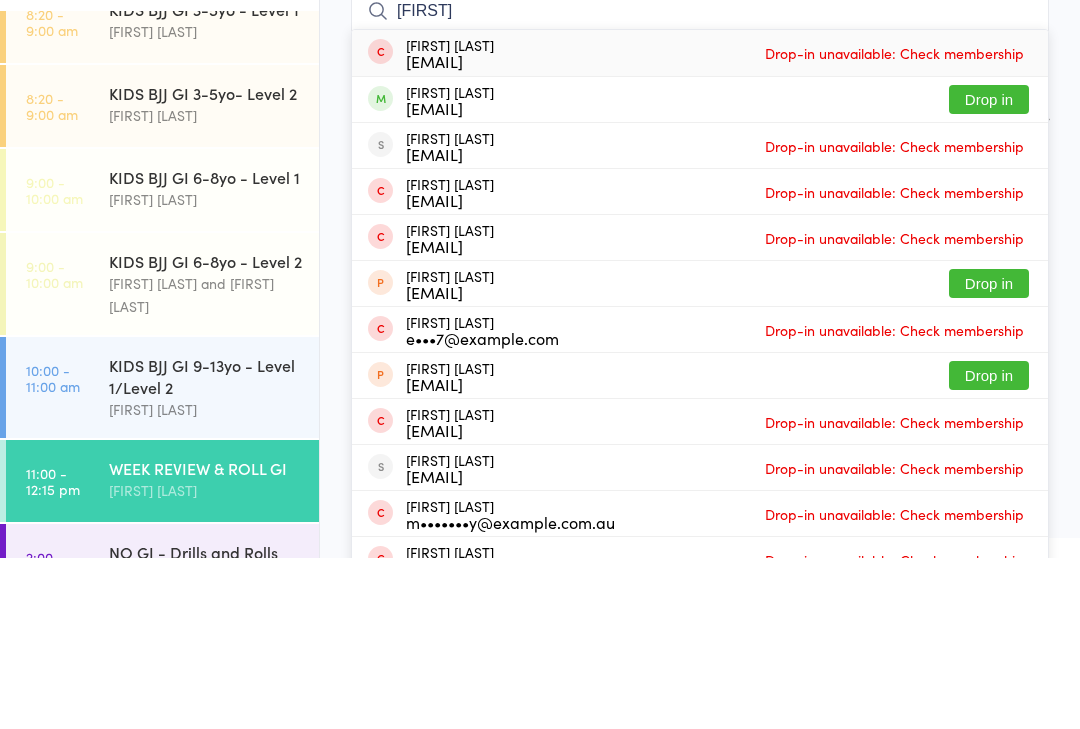 type on "[FIRST]" 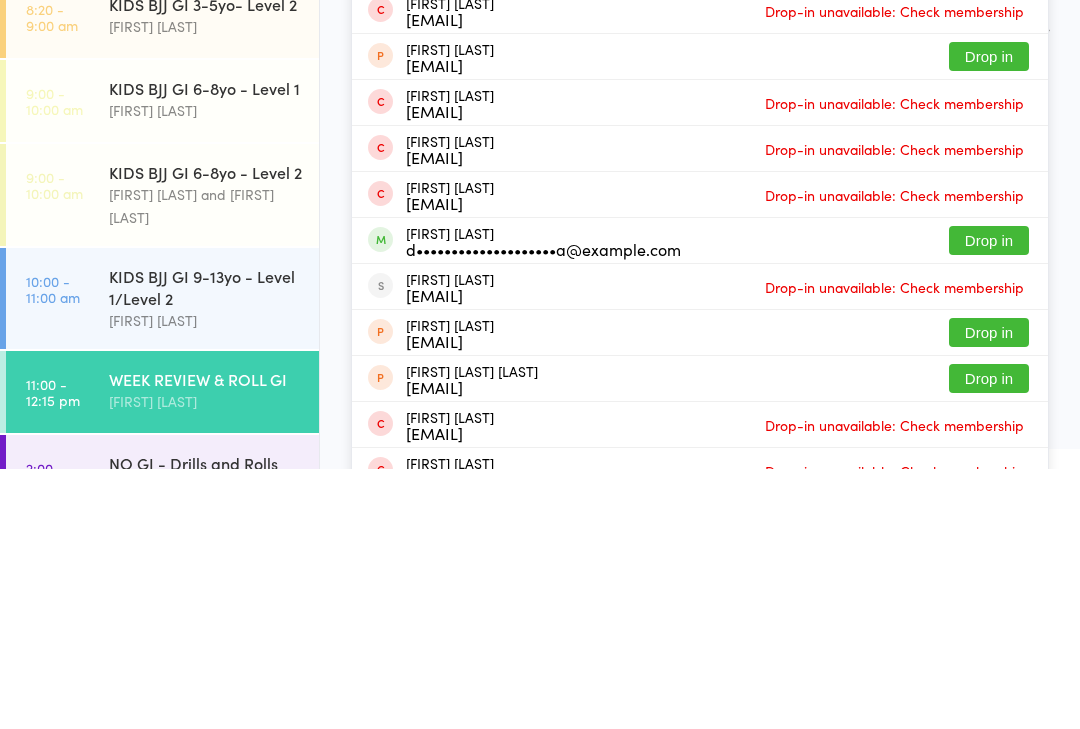 type on "[FIRST]" 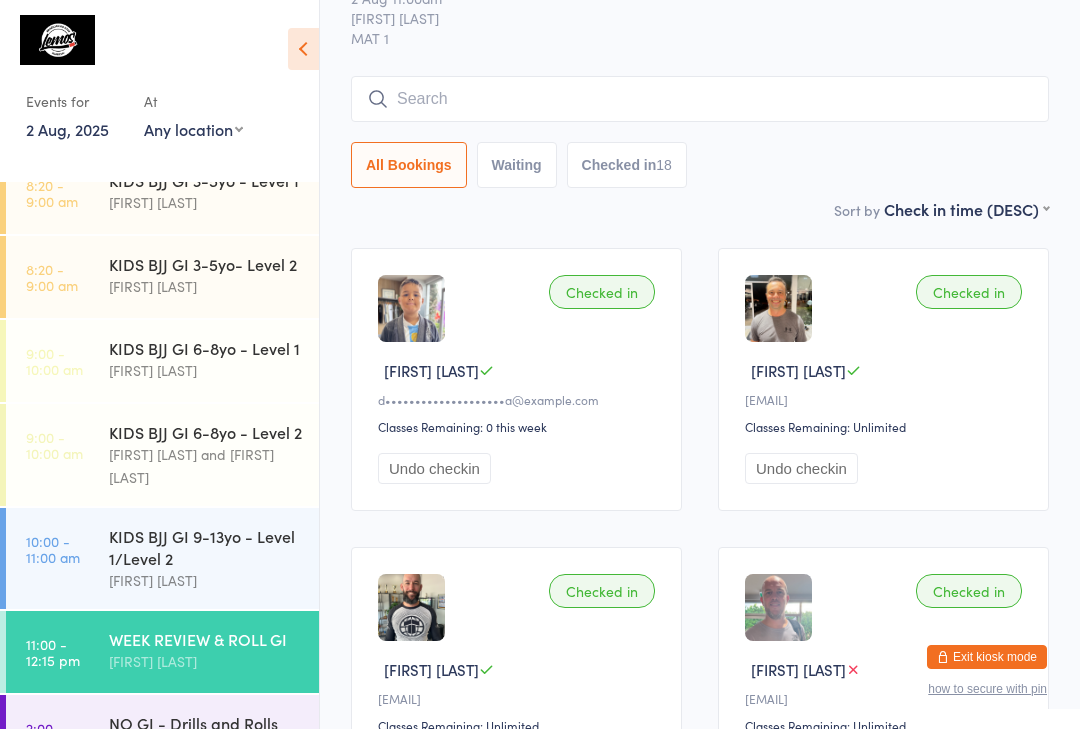 scroll, scrollTop: 0, scrollLeft: 0, axis: both 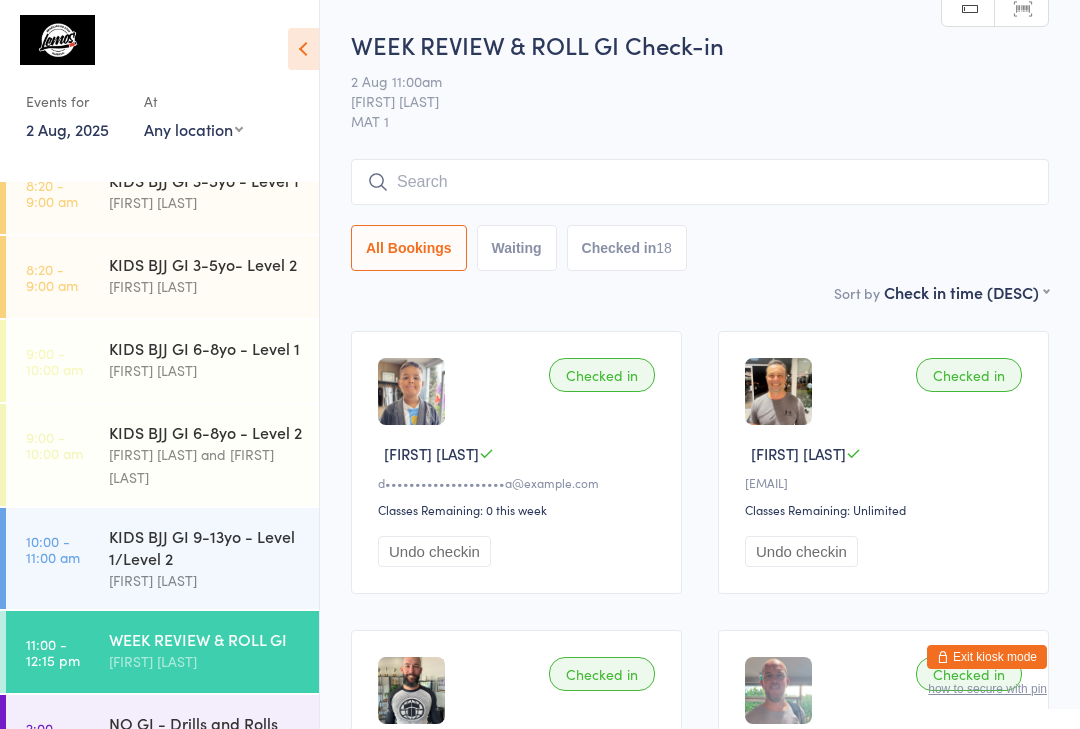 click at bounding box center (700, 182) 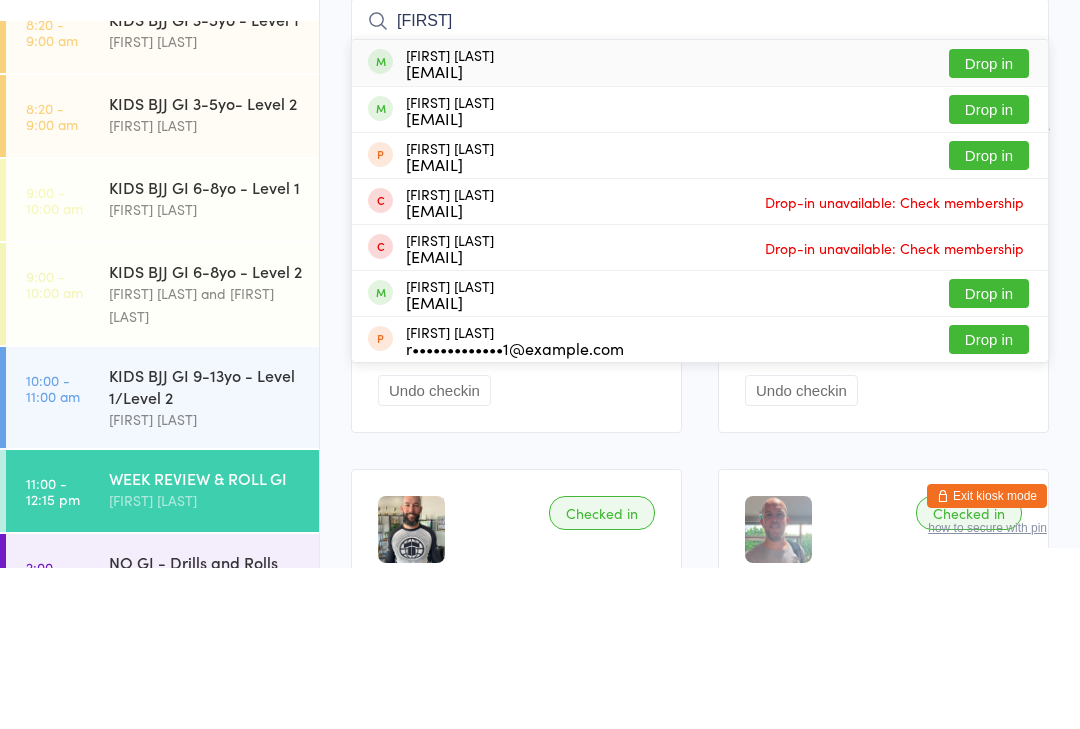 type on "[FIRST]" 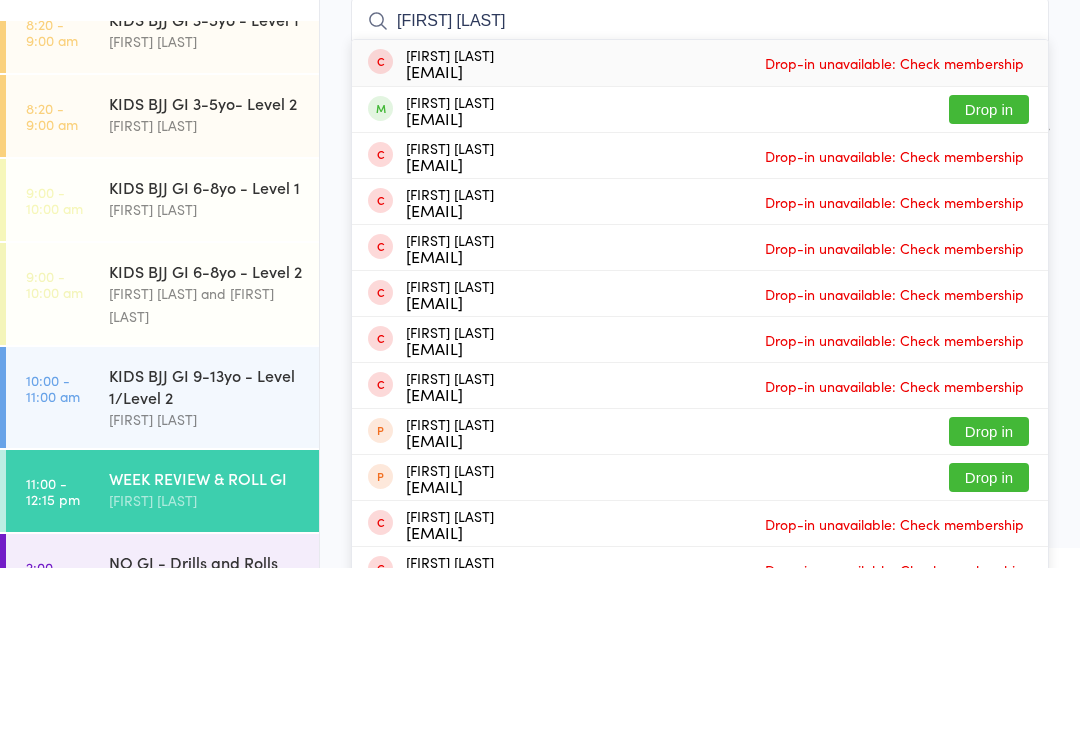 type on "[FIRST] [LAST]" 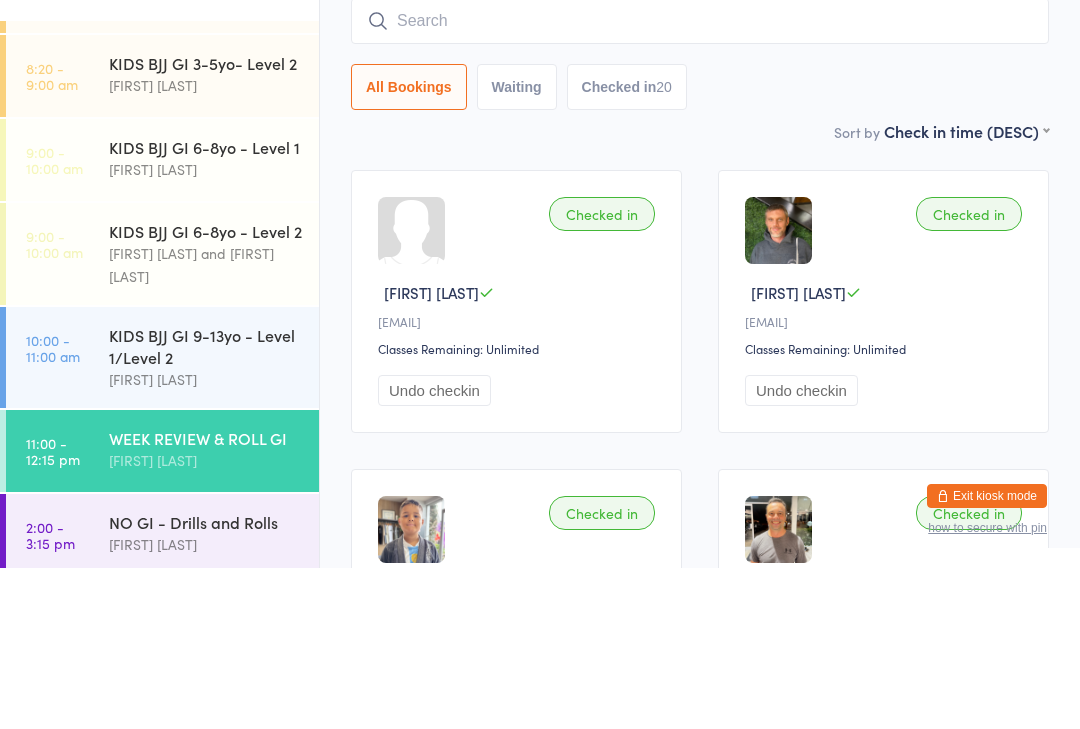 scroll, scrollTop: 170, scrollLeft: 0, axis: vertical 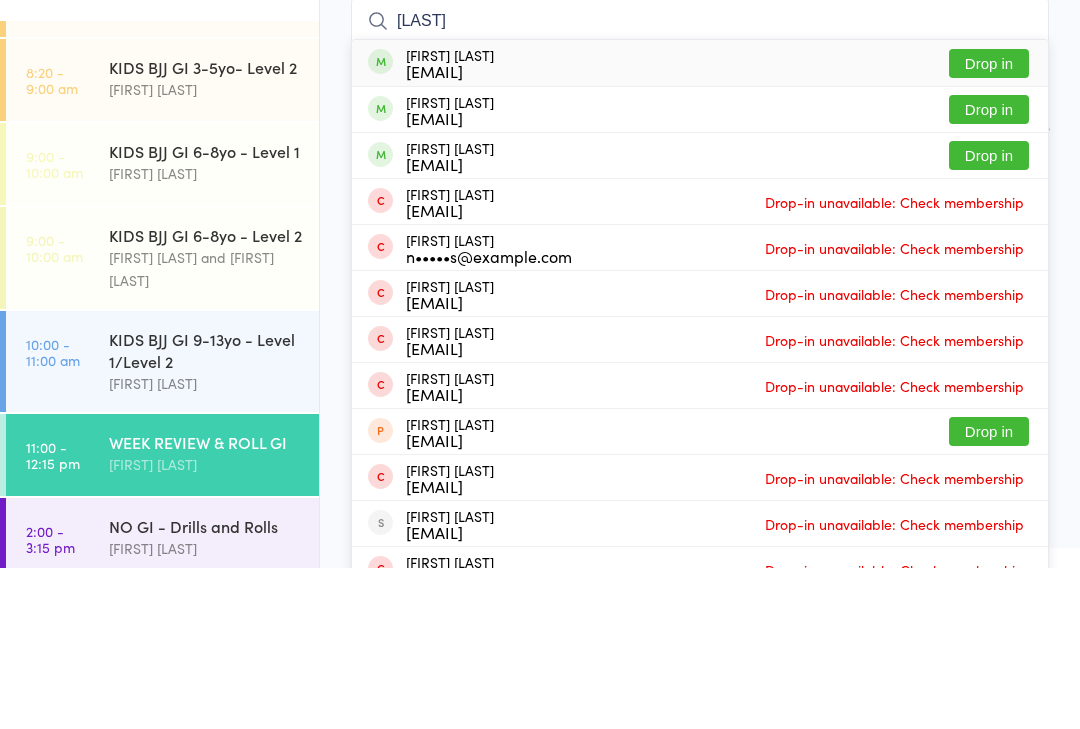 type on "[LAST]" 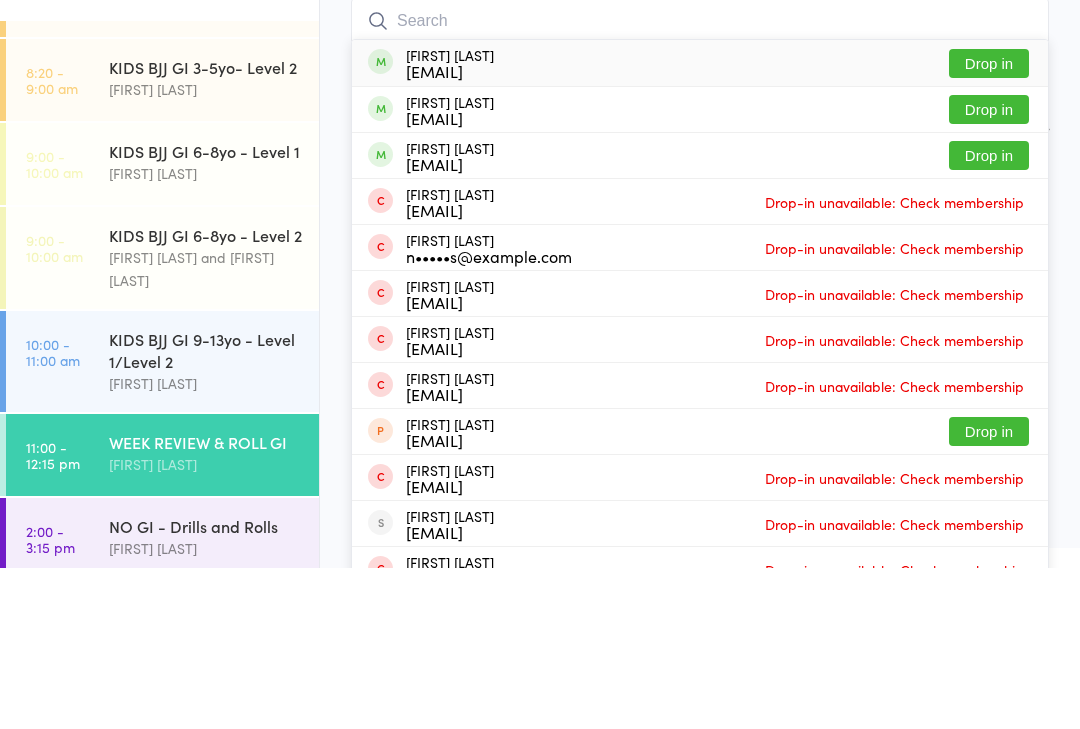 scroll, scrollTop: 161, scrollLeft: 0, axis: vertical 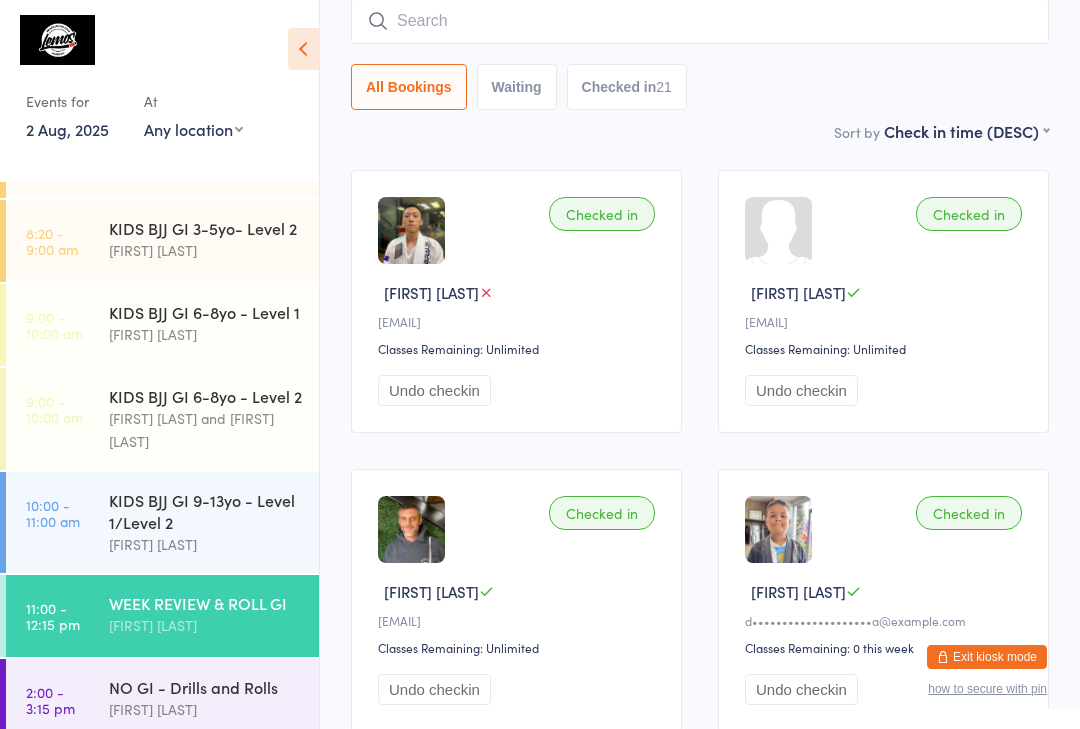 click at bounding box center (700, 21) 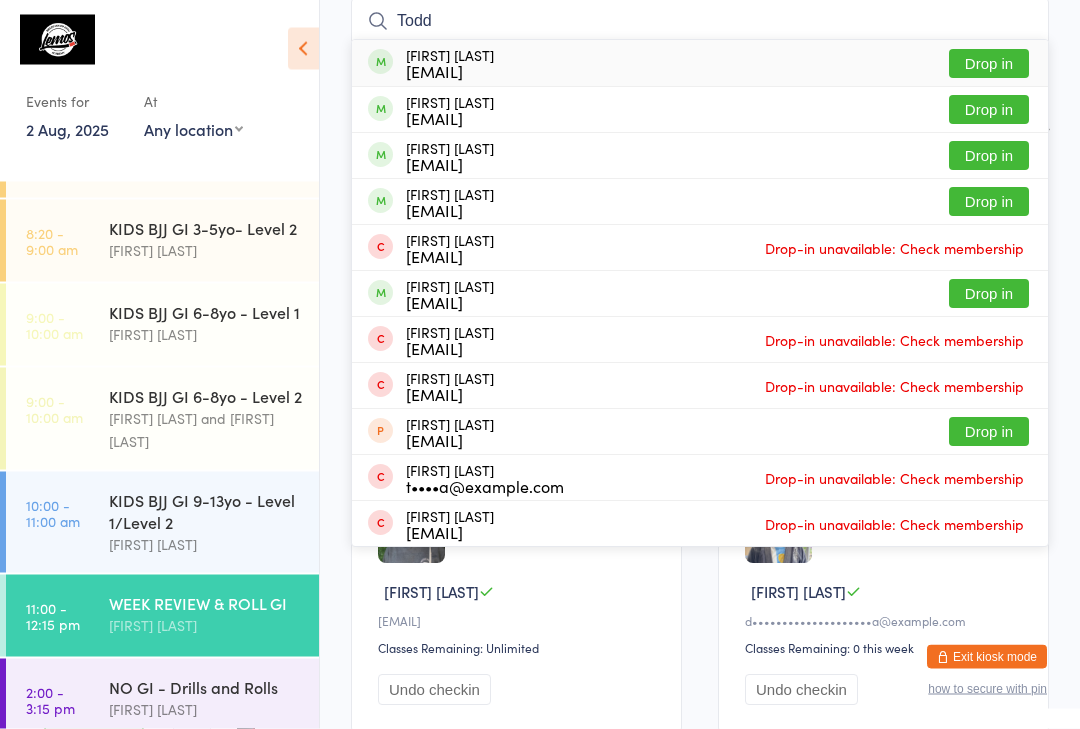 type on "Todd" 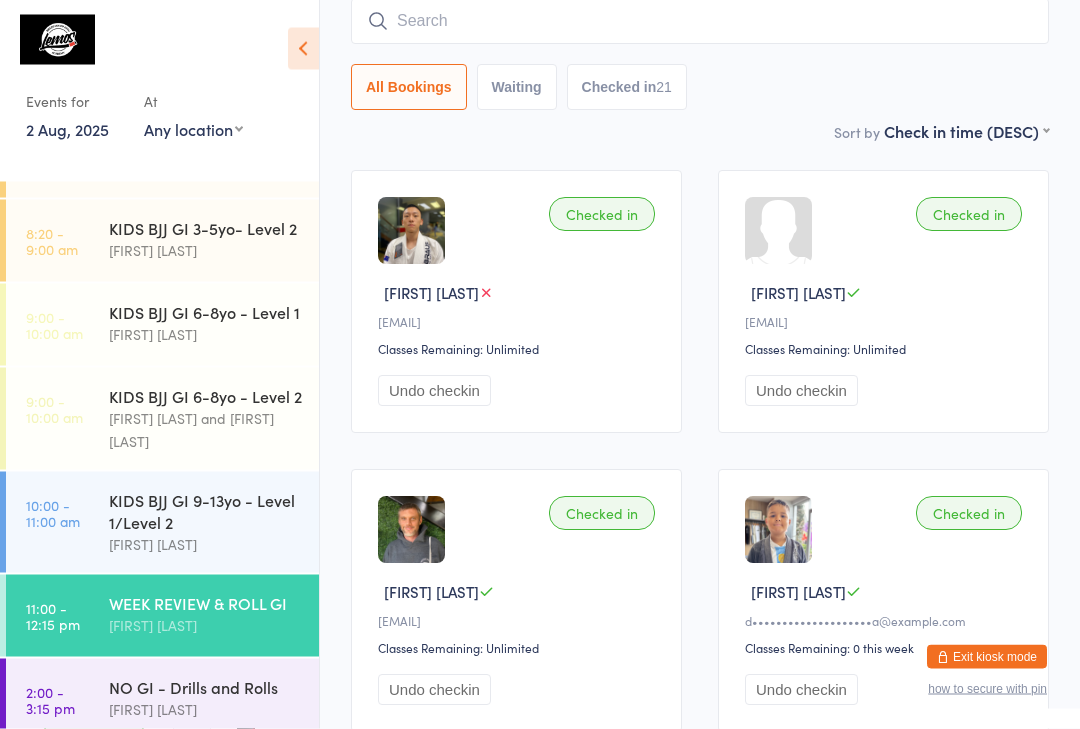 scroll, scrollTop: 161, scrollLeft: 0, axis: vertical 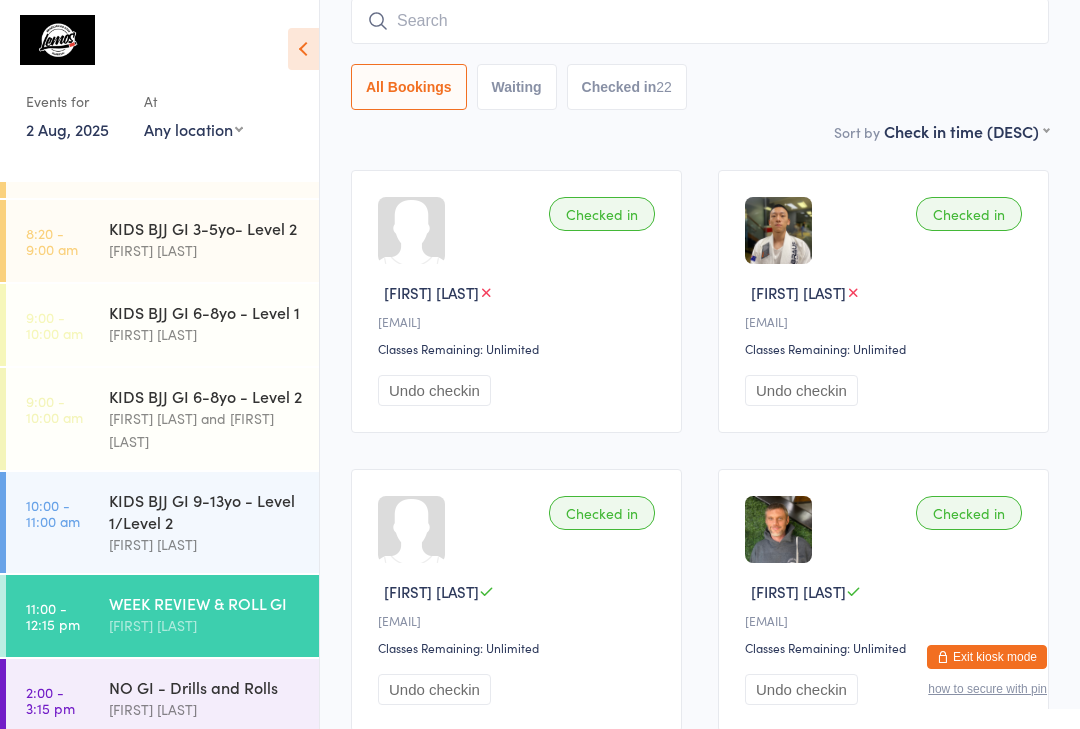 click at bounding box center (700, 21) 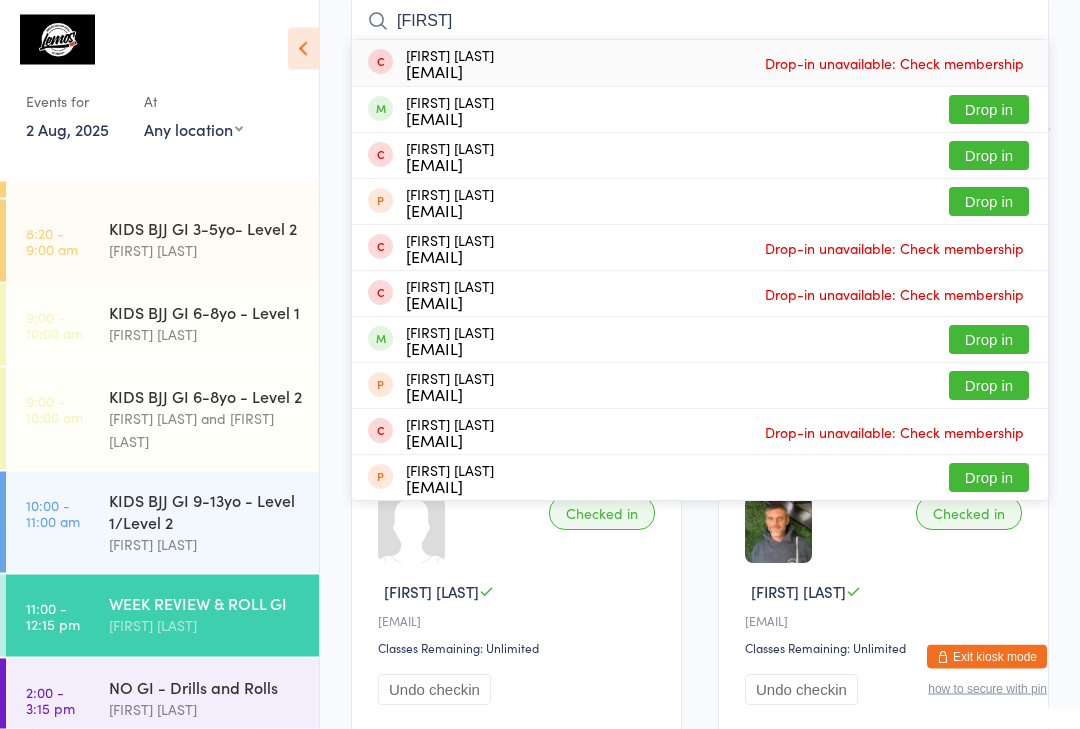 type on "[FIRST]" 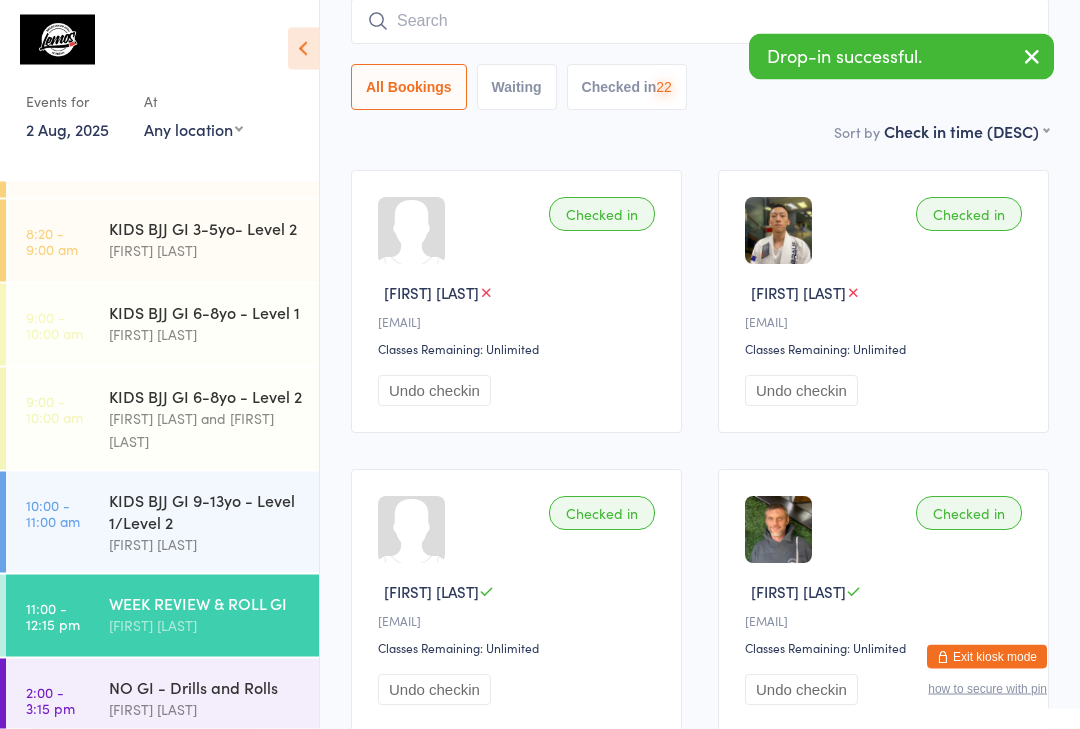 scroll, scrollTop: 161, scrollLeft: 0, axis: vertical 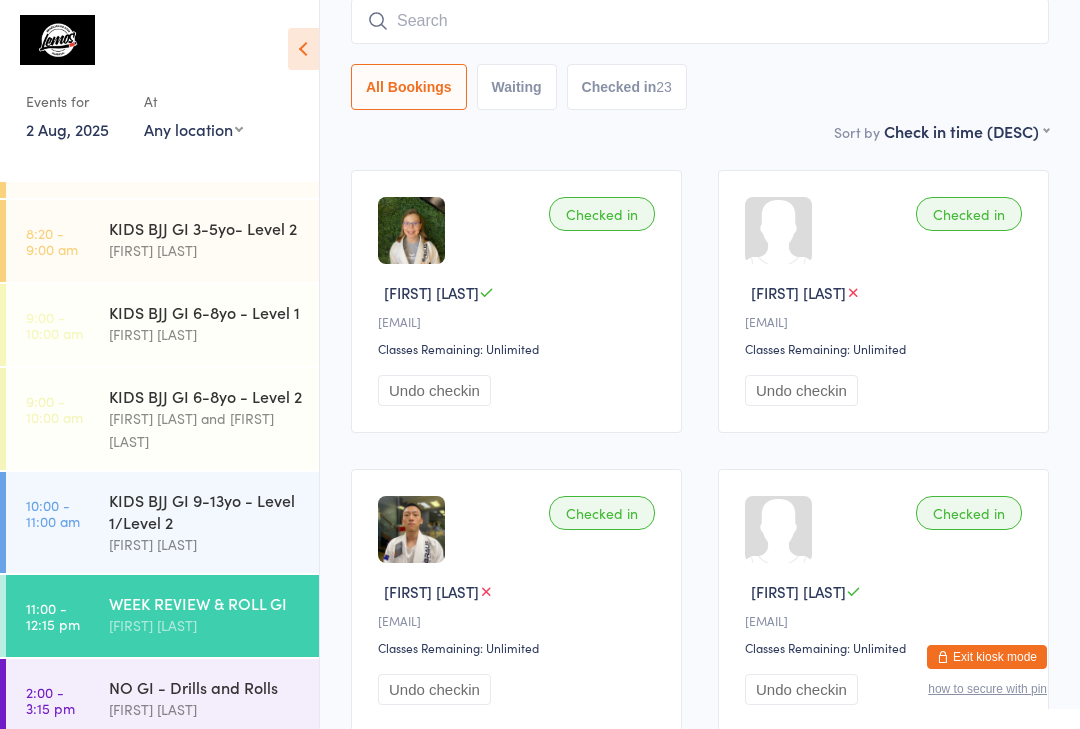 click at bounding box center [700, 21] 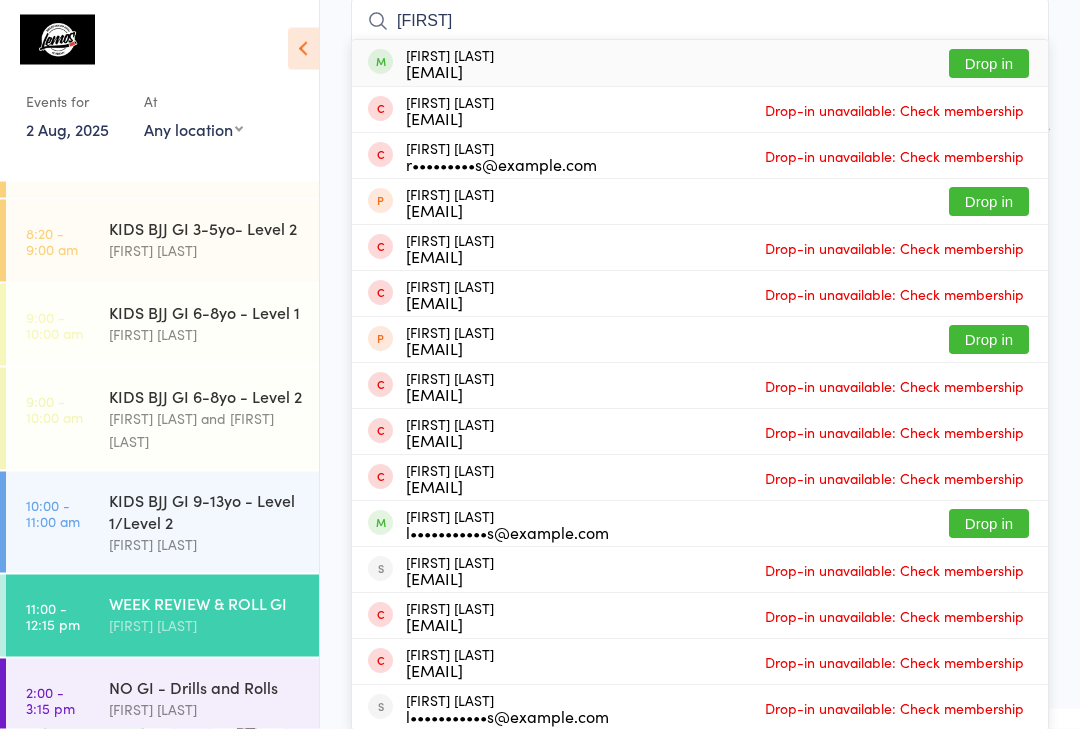 type on "[FIRST]" 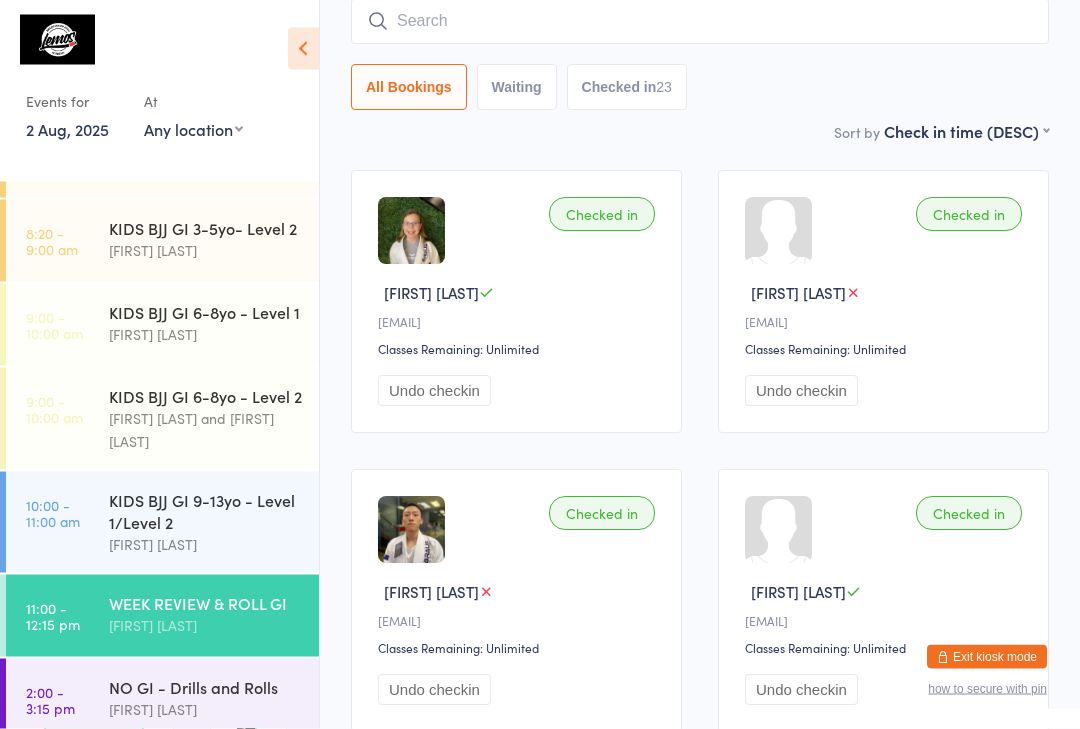 scroll, scrollTop: 161, scrollLeft: 0, axis: vertical 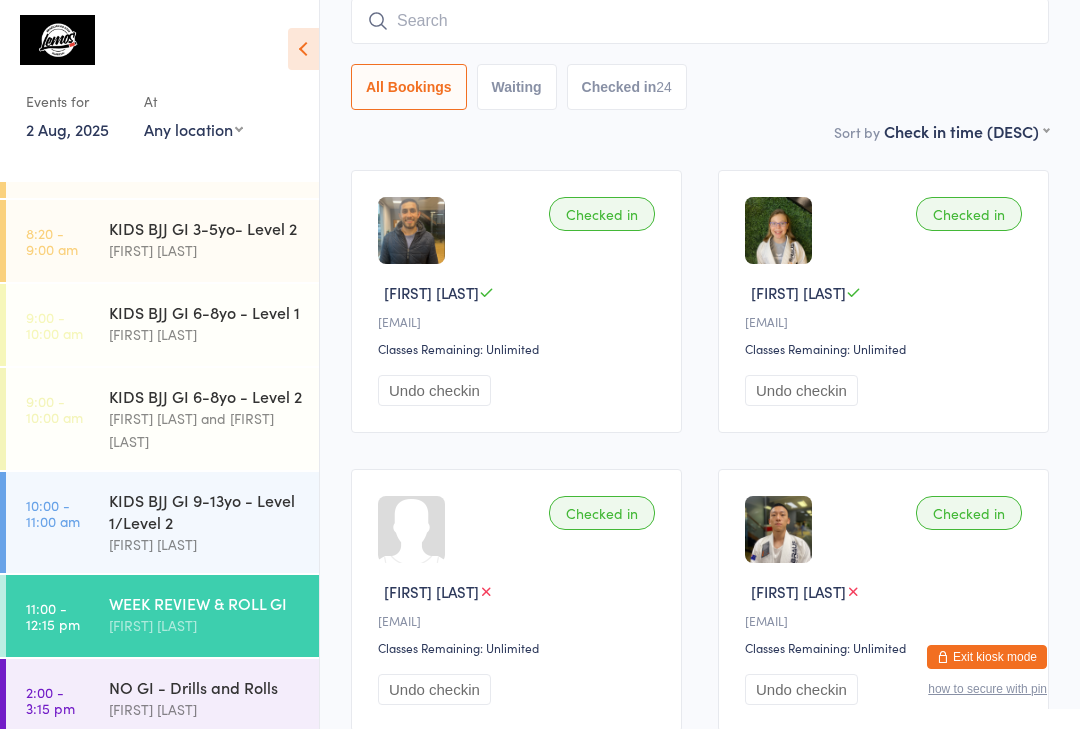 click on "KIDS BJJ GI 9-13yo - Level 1/Level 2" at bounding box center [205, 511] 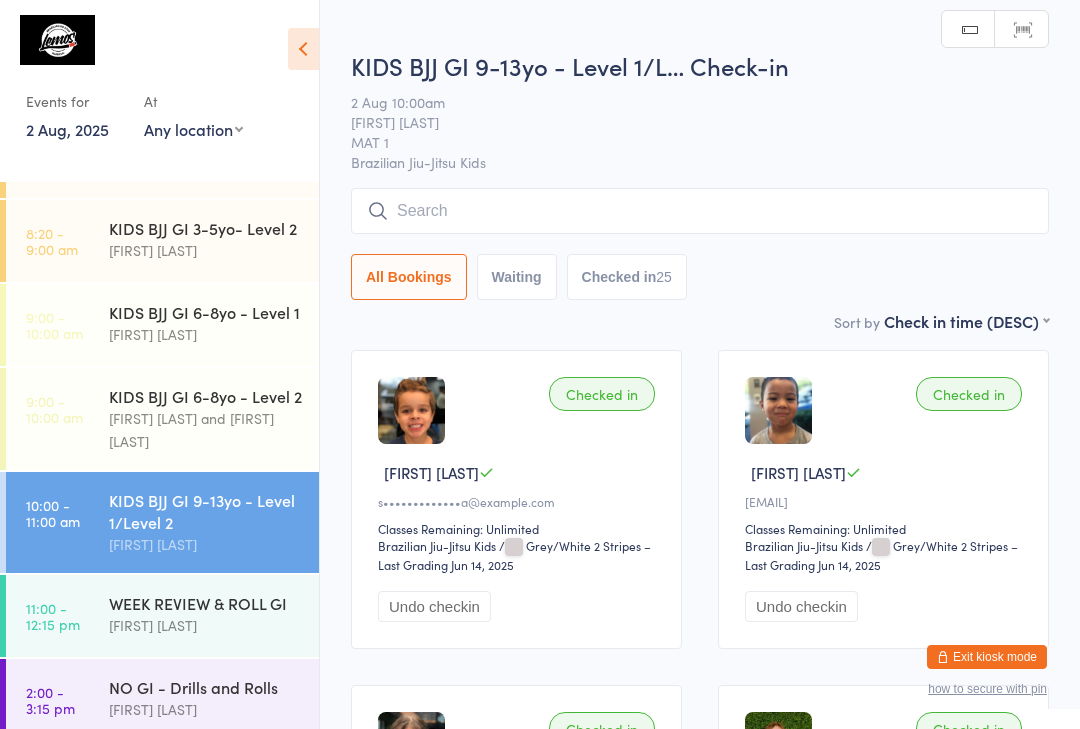 scroll, scrollTop: 30, scrollLeft: 0, axis: vertical 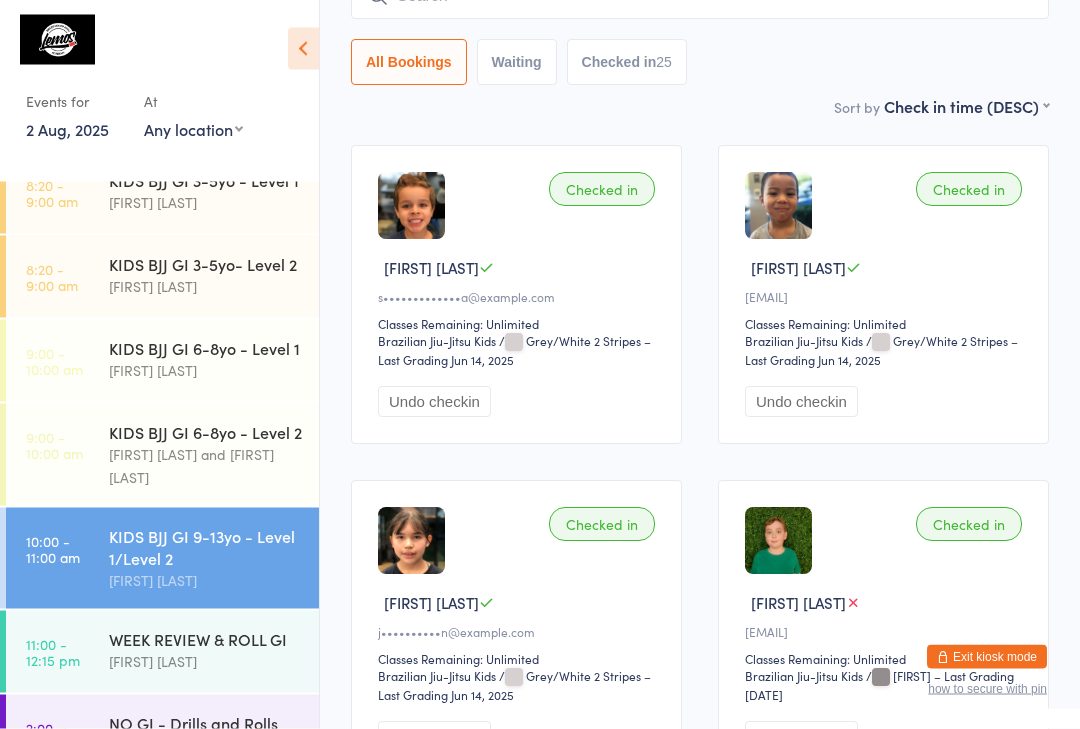 click on "[FIRST] [LAST] and [FIRST] [LAST]" at bounding box center [205, 466] 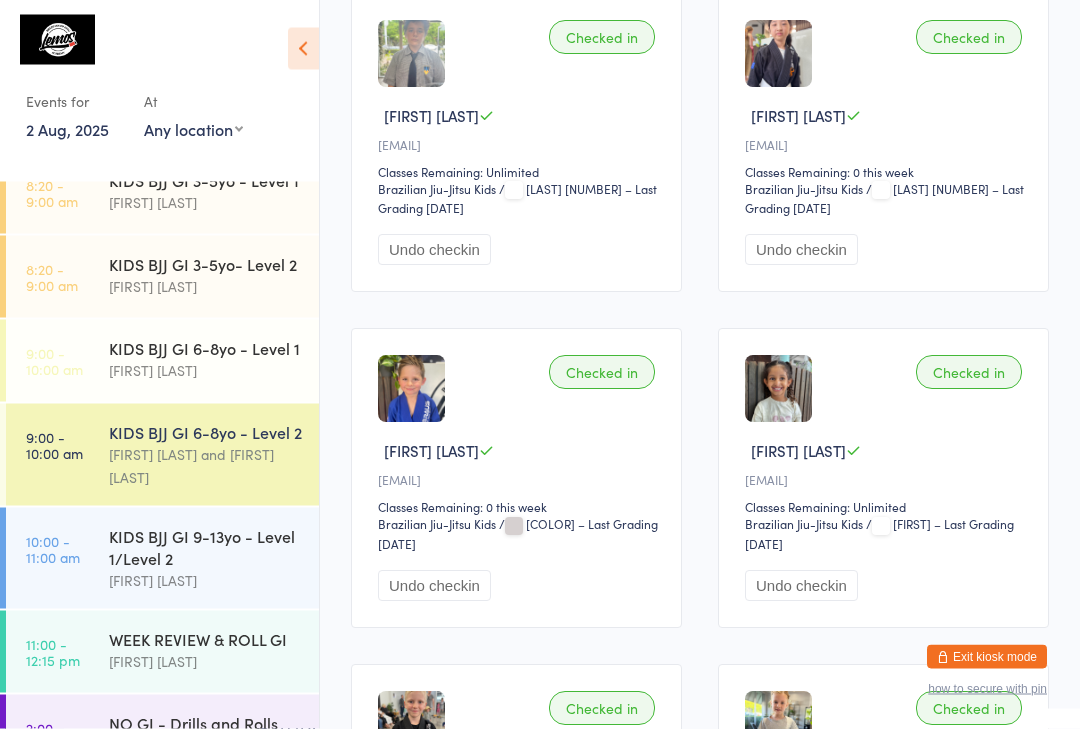 scroll, scrollTop: 750, scrollLeft: 0, axis: vertical 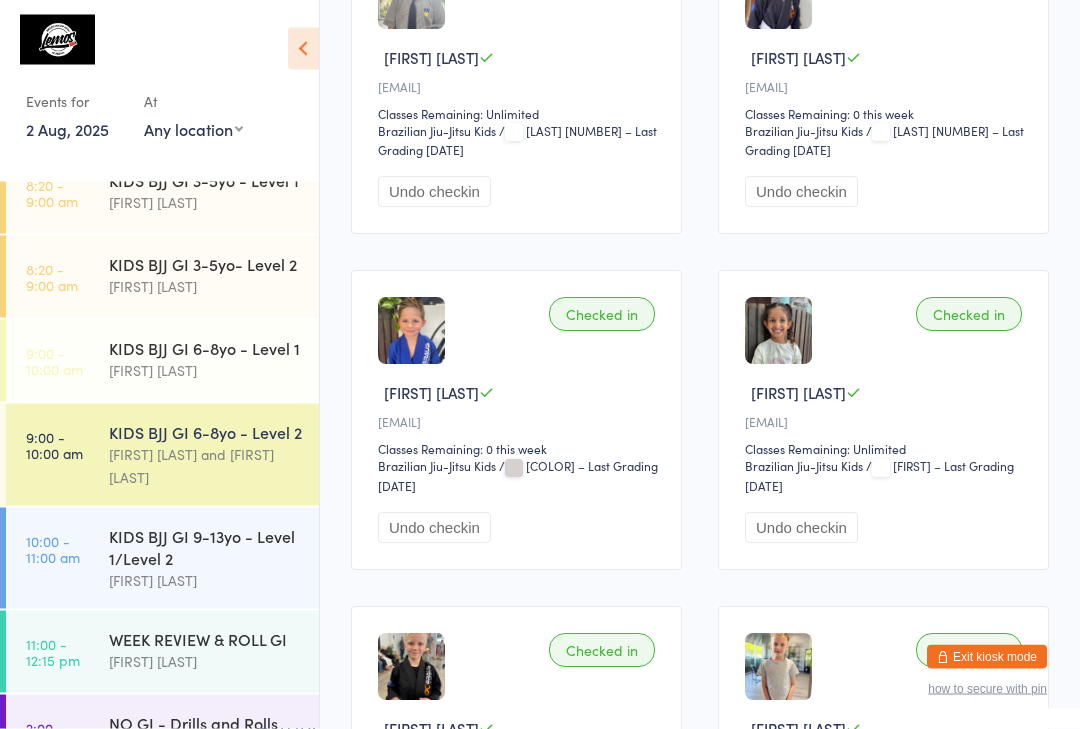 click on "[FIRST] [LAST]" at bounding box center [205, 370] 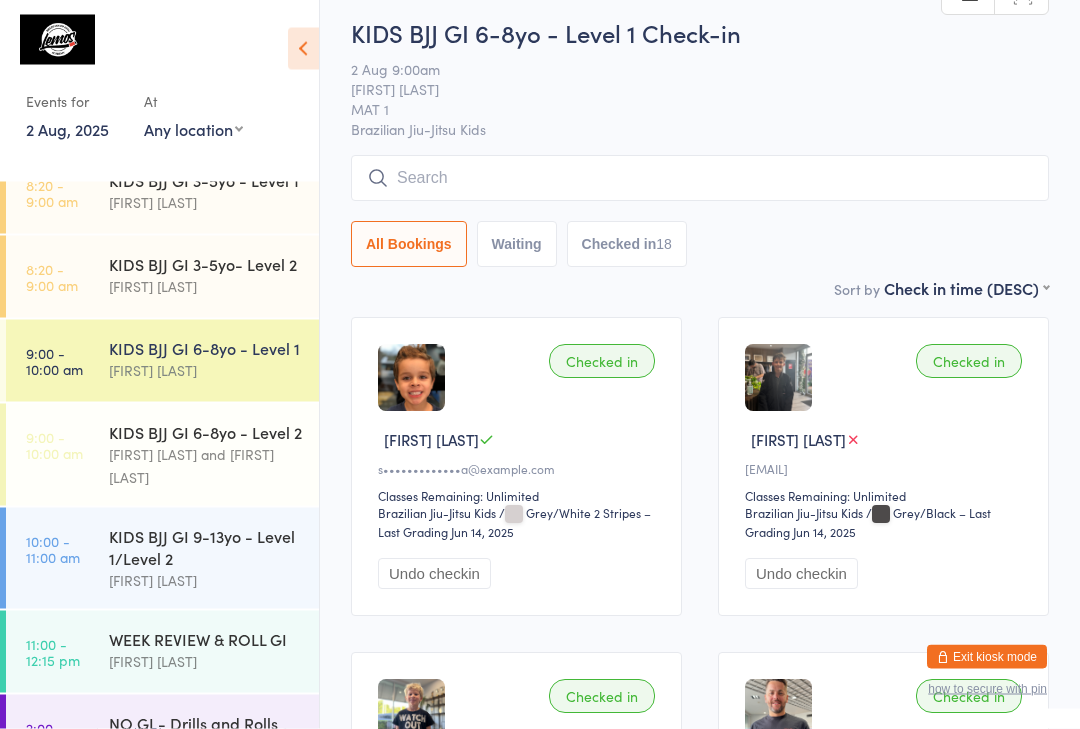 scroll, scrollTop: 34, scrollLeft: 0, axis: vertical 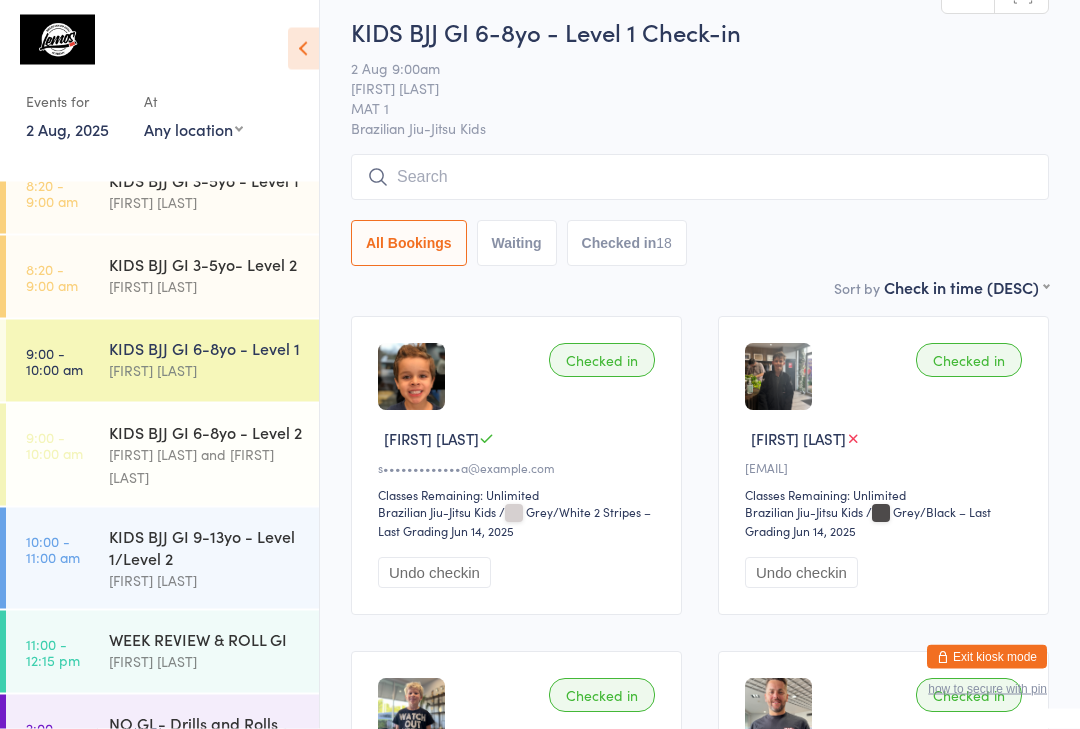 click on "KIDS BJJ GI 9-13yo - Level 1/Level 2" at bounding box center (205, 547) 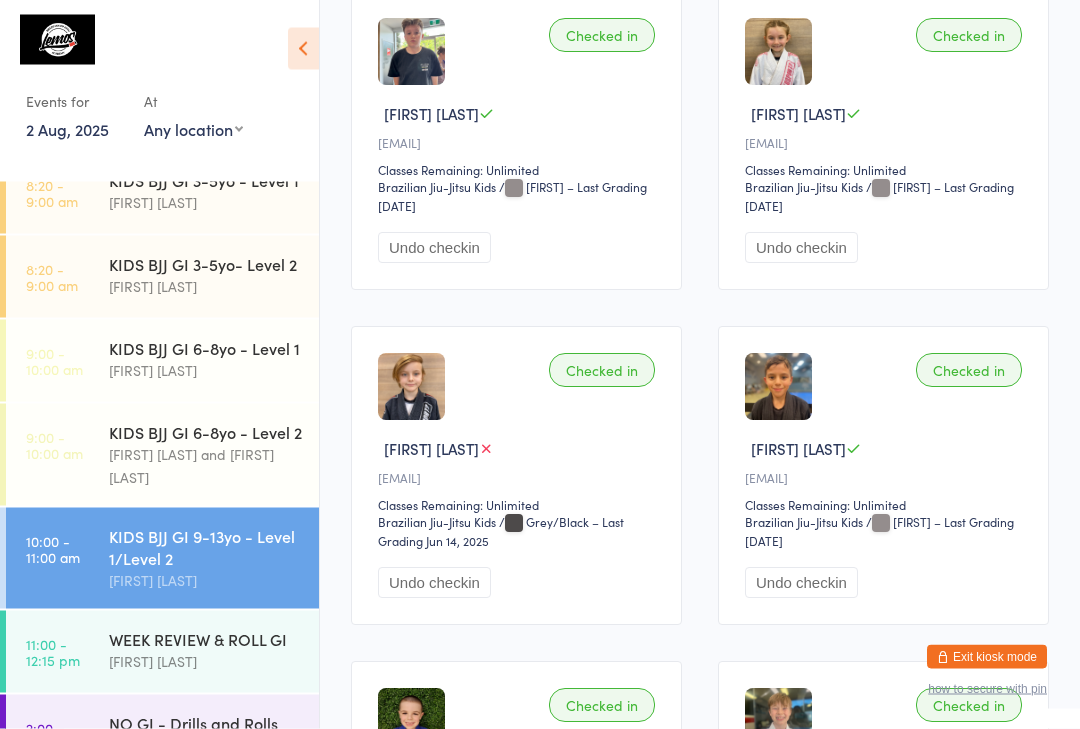 scroll, scrollTop: 1366, scrollLeft: 0, axis: vertical 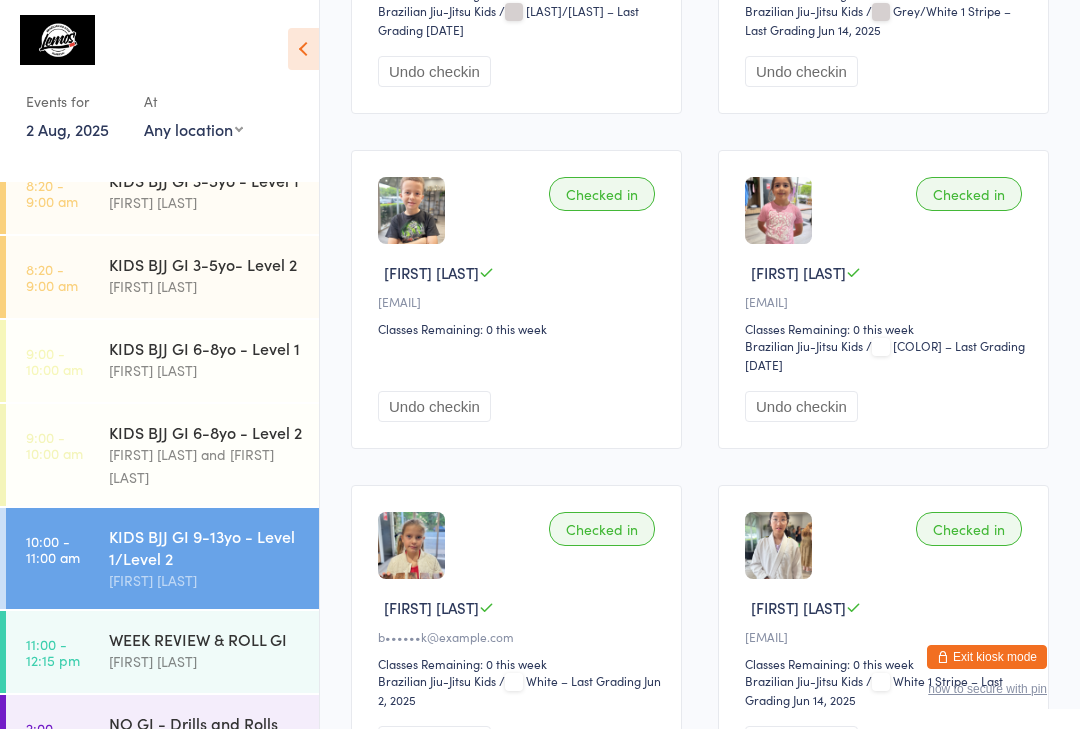 click on "[FIRST] [LAST] and [FIRST] [LAST]" at bounding box center [205, 466] 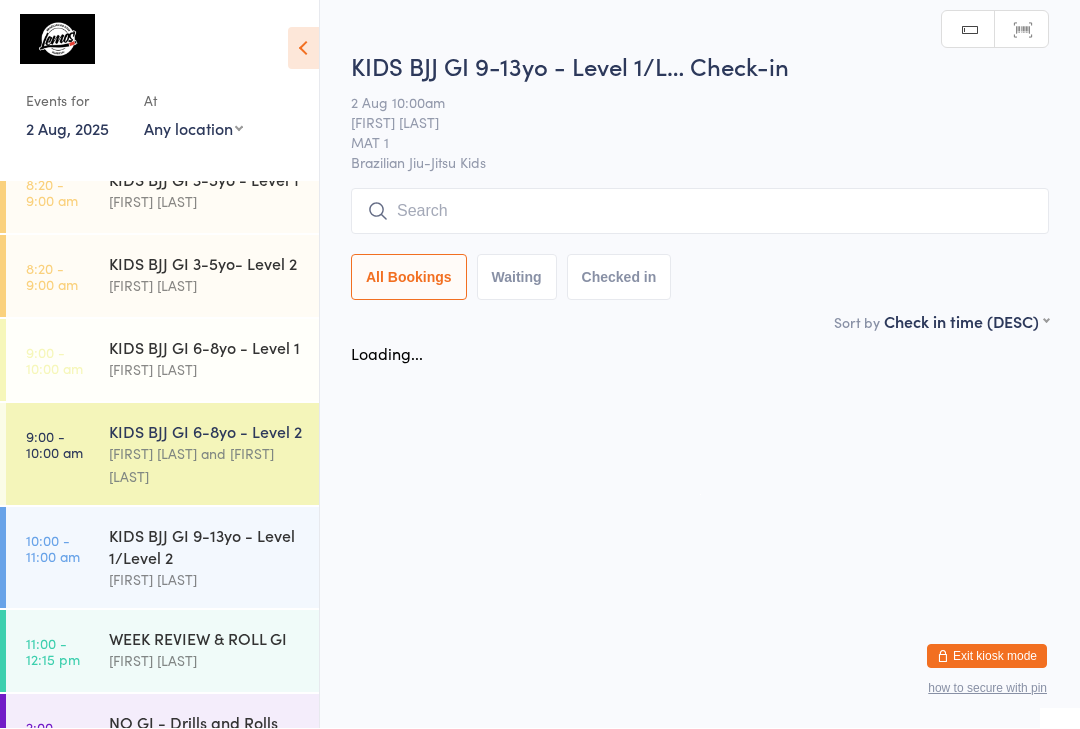 scroll, scrollTop: 1, scrollLeft: 0, axis: vertical 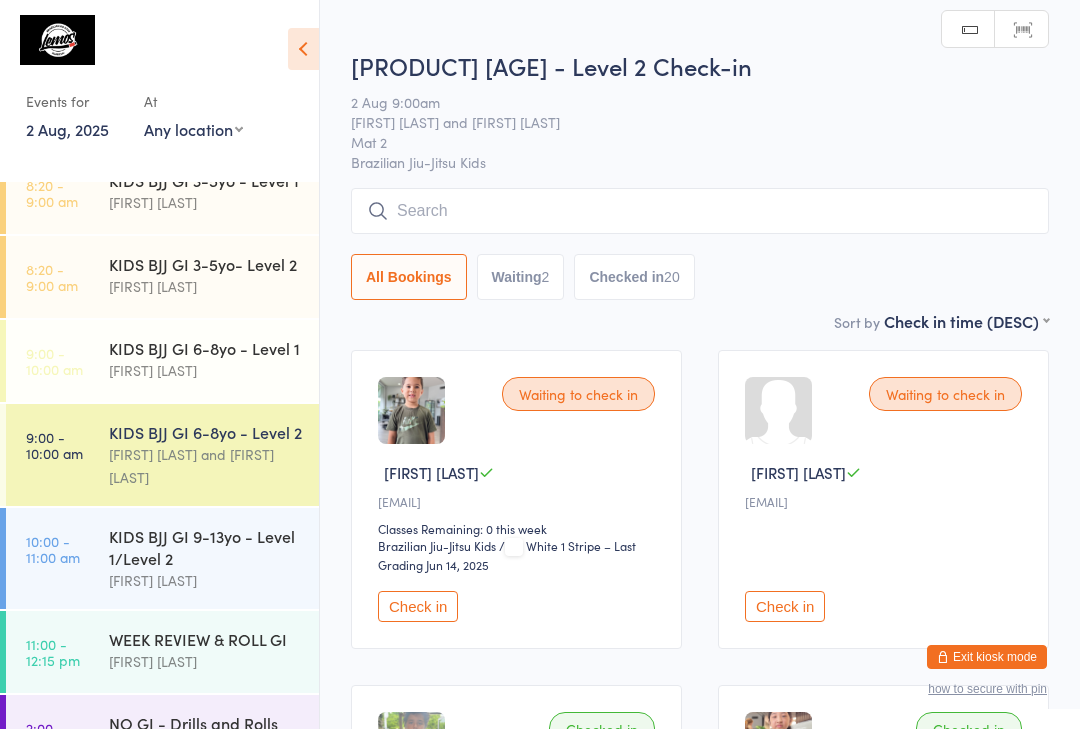 click on "KIDS BJJ GI 6-8yo - Level 2 Check-in 2 Aug 9:00am [FIRST] [LAST] and [FIRST] [LAST] Mat 2 Brazilian Jiu-Jitsu Kids Manual search Scanner input All Bookings Waiting 2 Checked in 20" at bounding box center (700, 179) 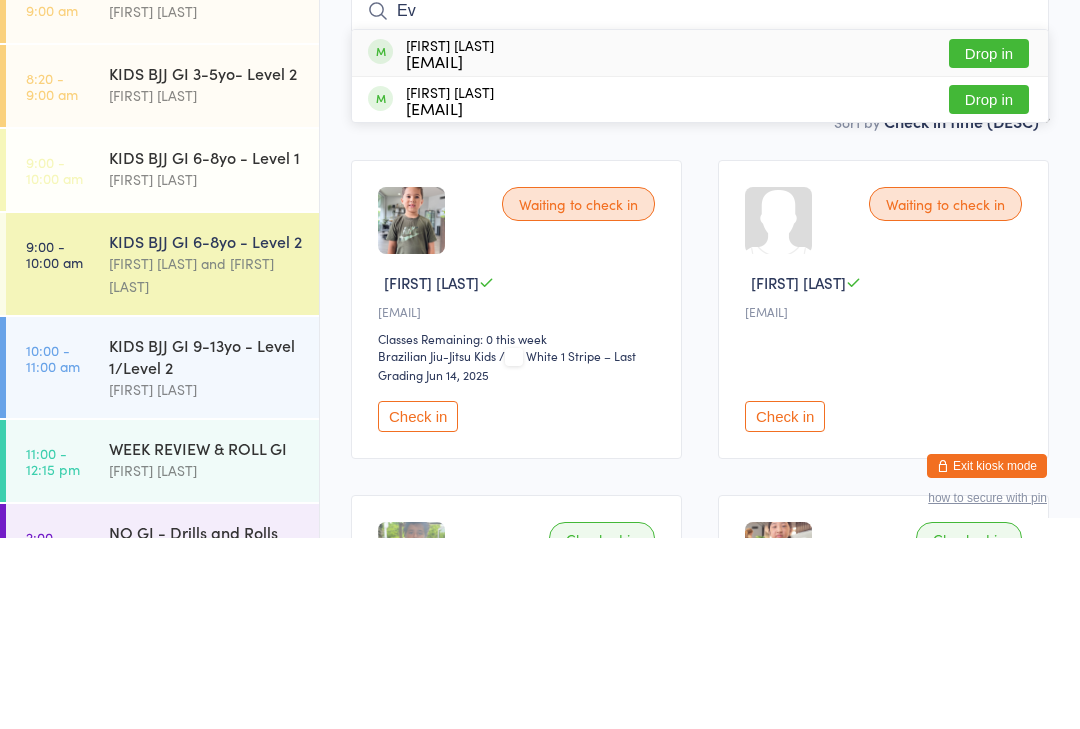 type on "E" 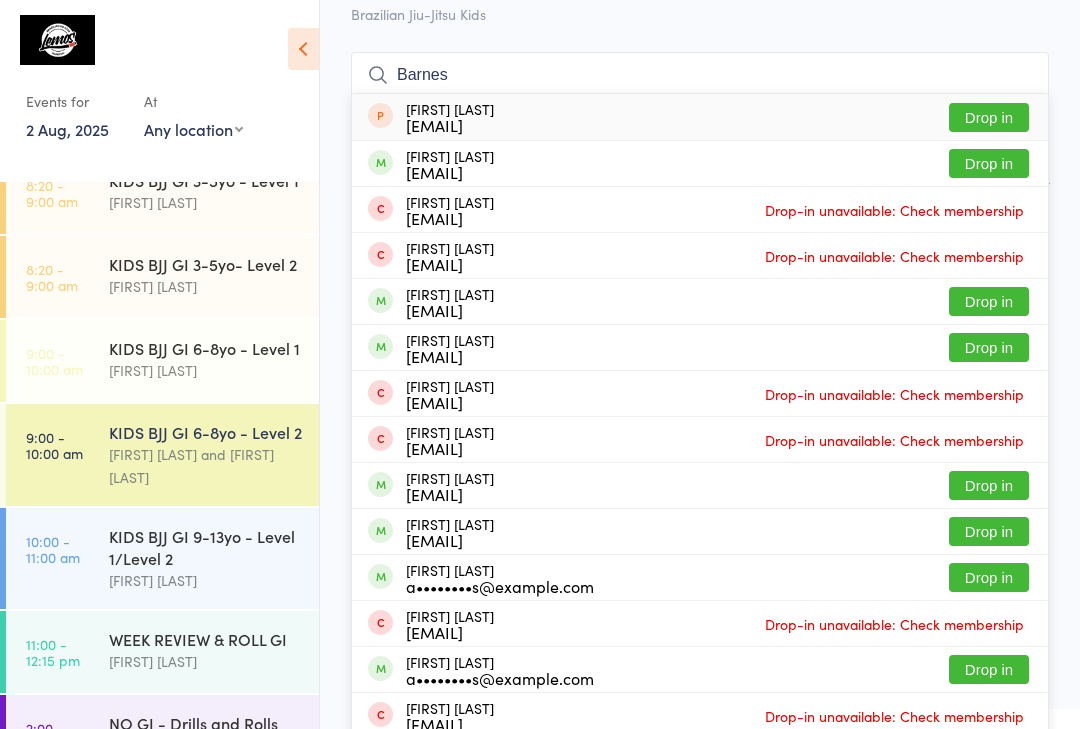scroll, scrollTop: 124, scrollLeft: 0, axis: vertical 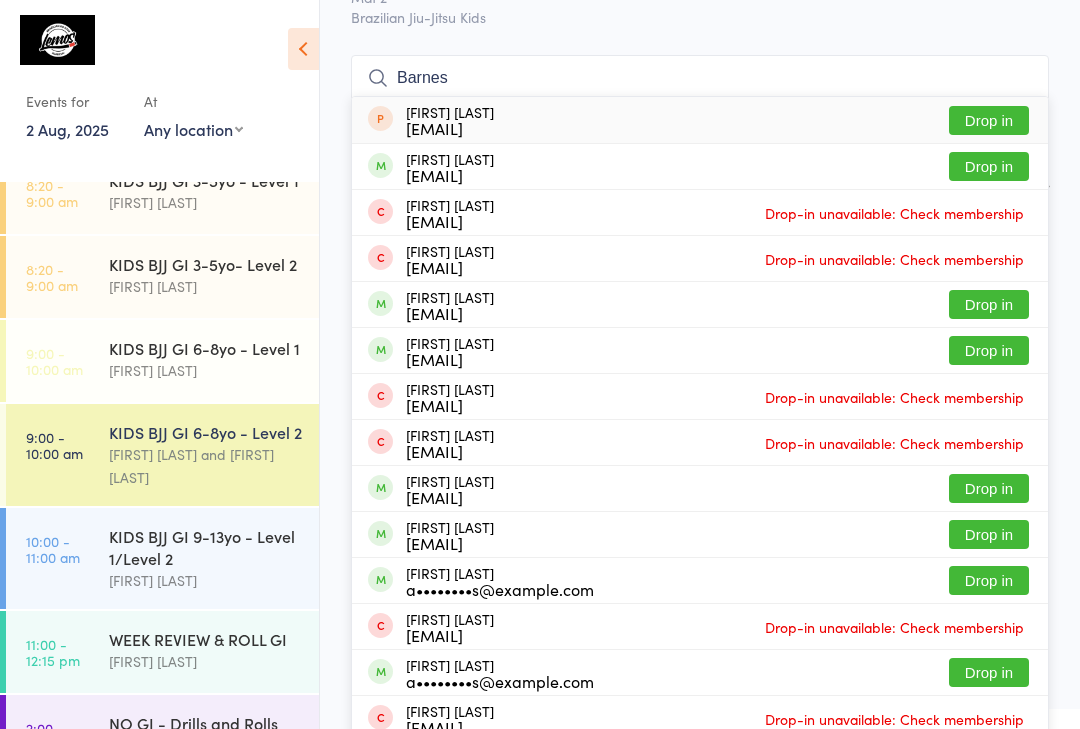 type on "Barnes" 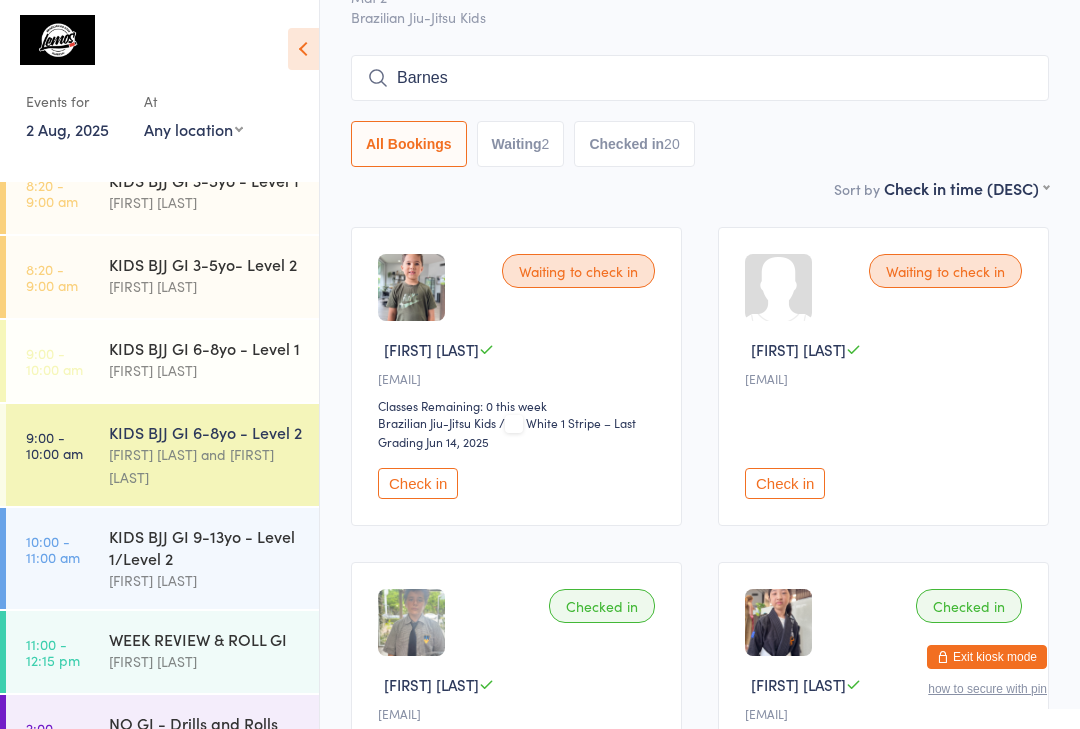 type 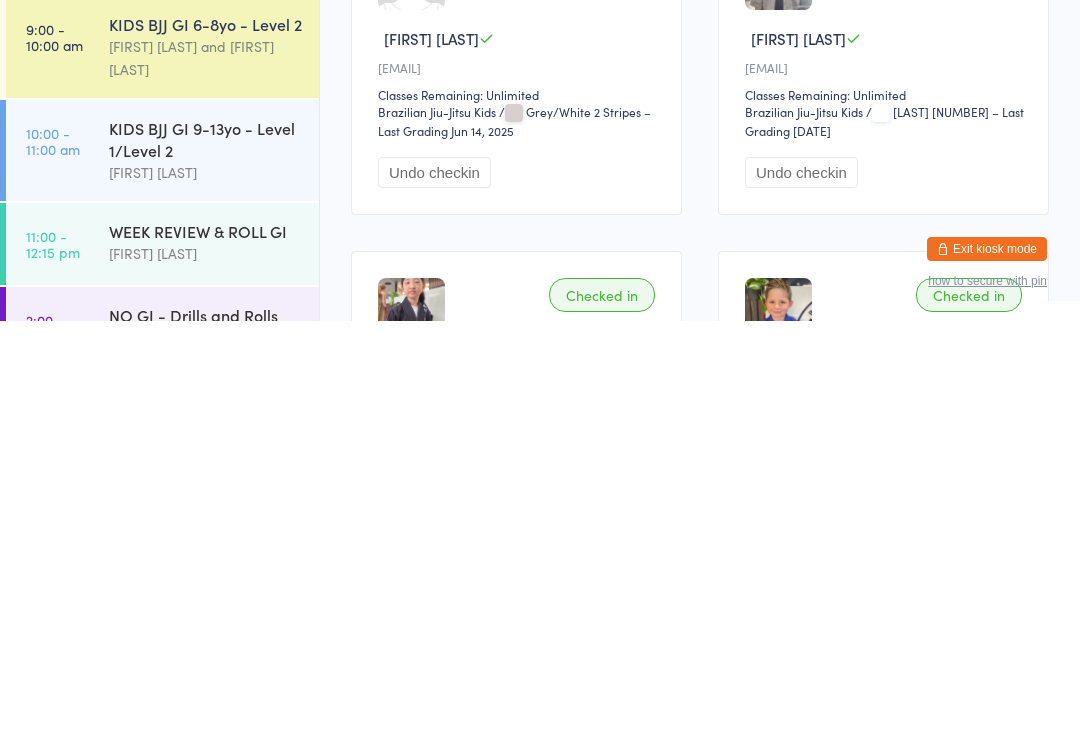scroll, scrollTop: 364, scrollLeft: 0, axis: vertical 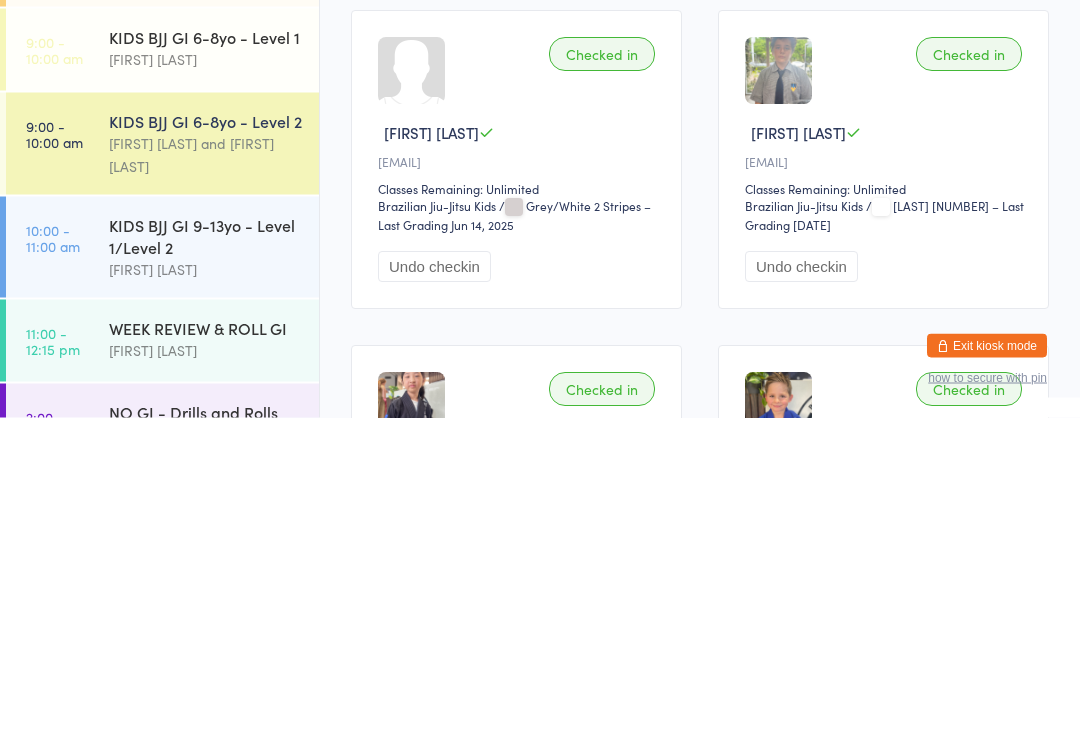 click at bounding box center [411, 382] 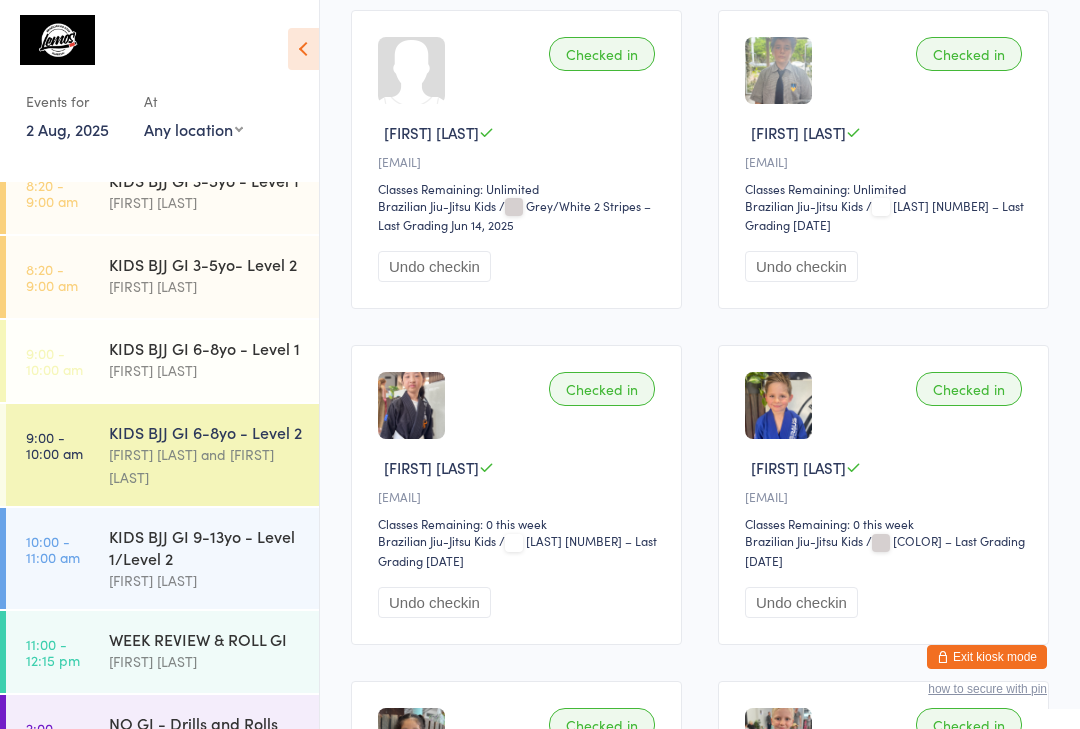 click at bounding box center [411, 70] 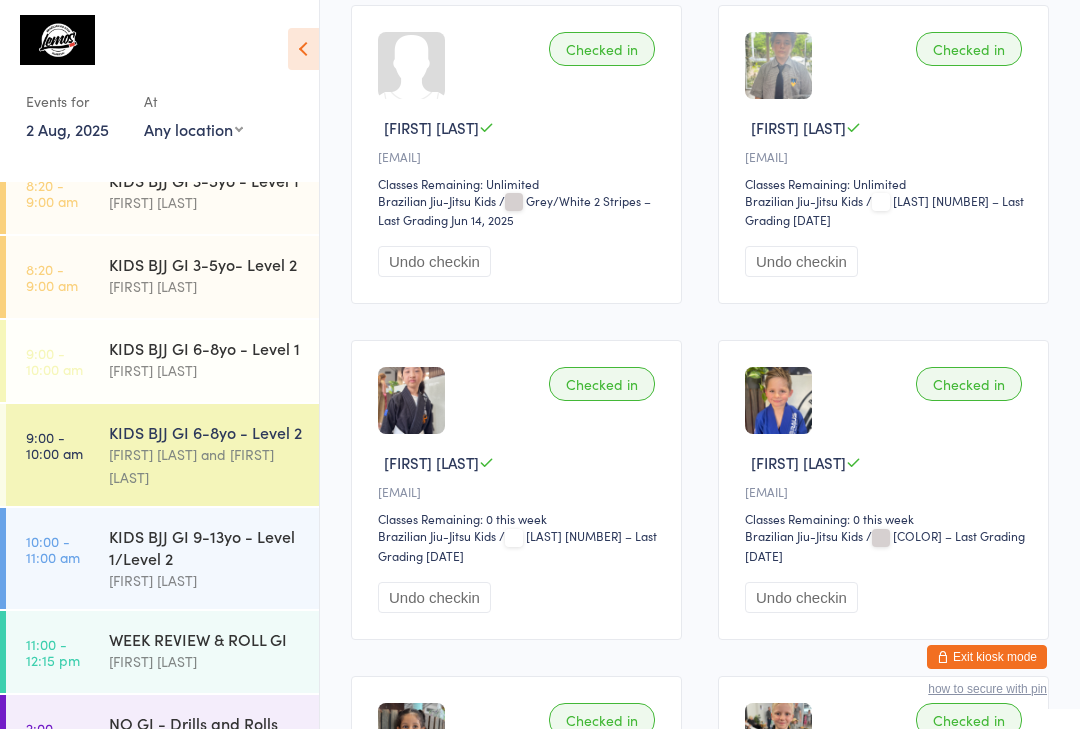 scroll, scrollTop: 683, scrollLeft: 0, axis: vertical 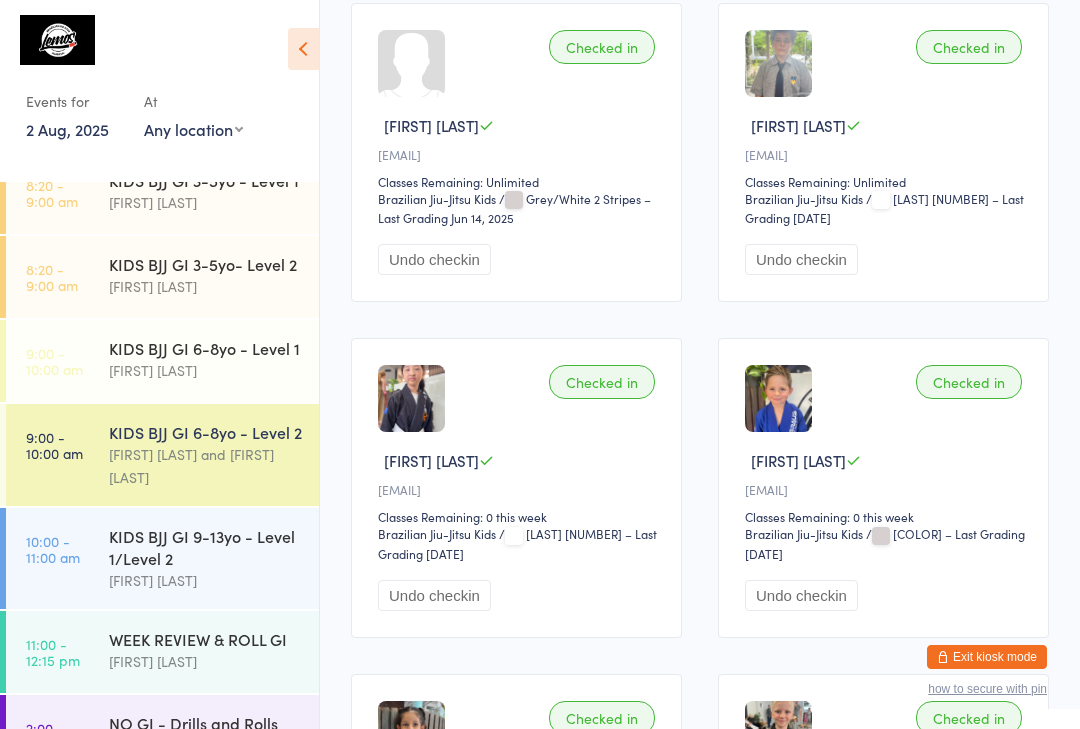 click on "[FIRST] [LAST]" at bounding box center (431, 125) 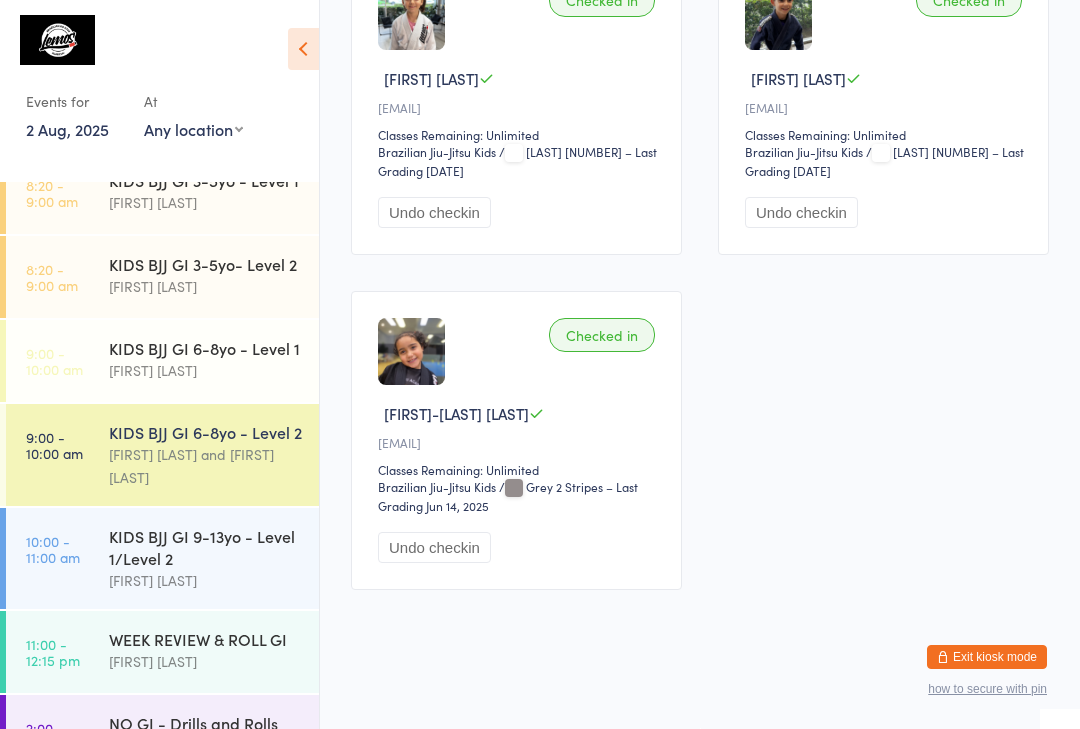 scroll, scrollTop: 3814, scrollLeft: 0, axis: vertical 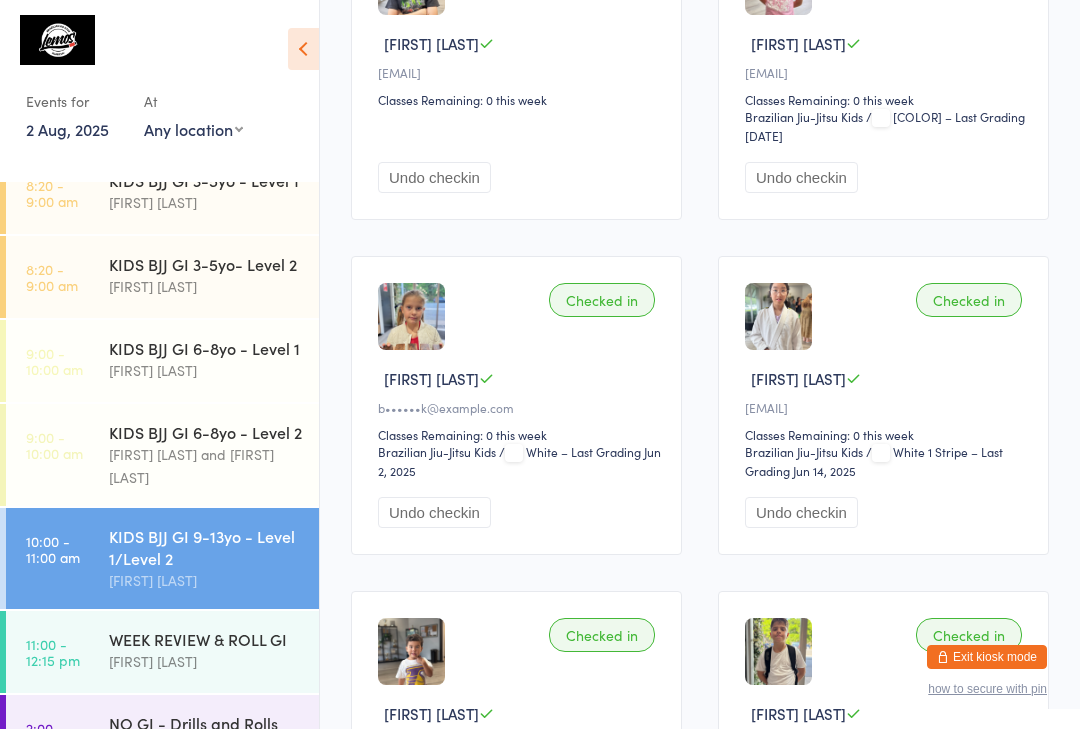 click at bounding box center (411, 316) 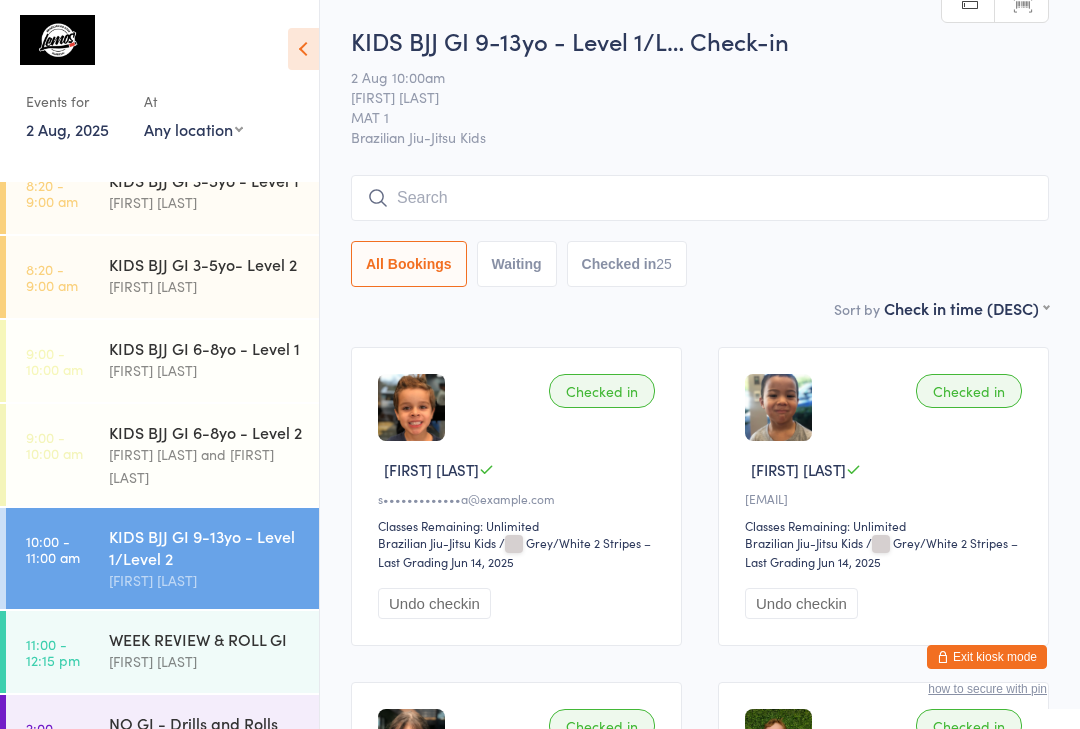 scroll, scrollTop: 0, scrollLeft: 0, axis: both 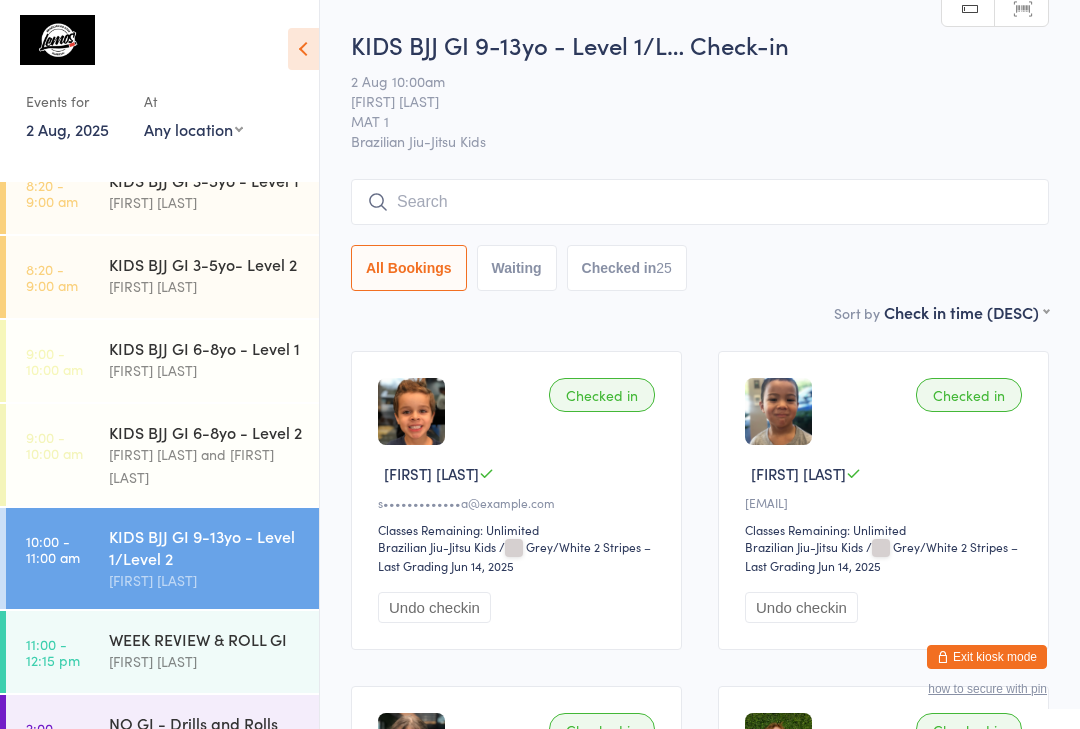 click at bounding box center (303, 49) 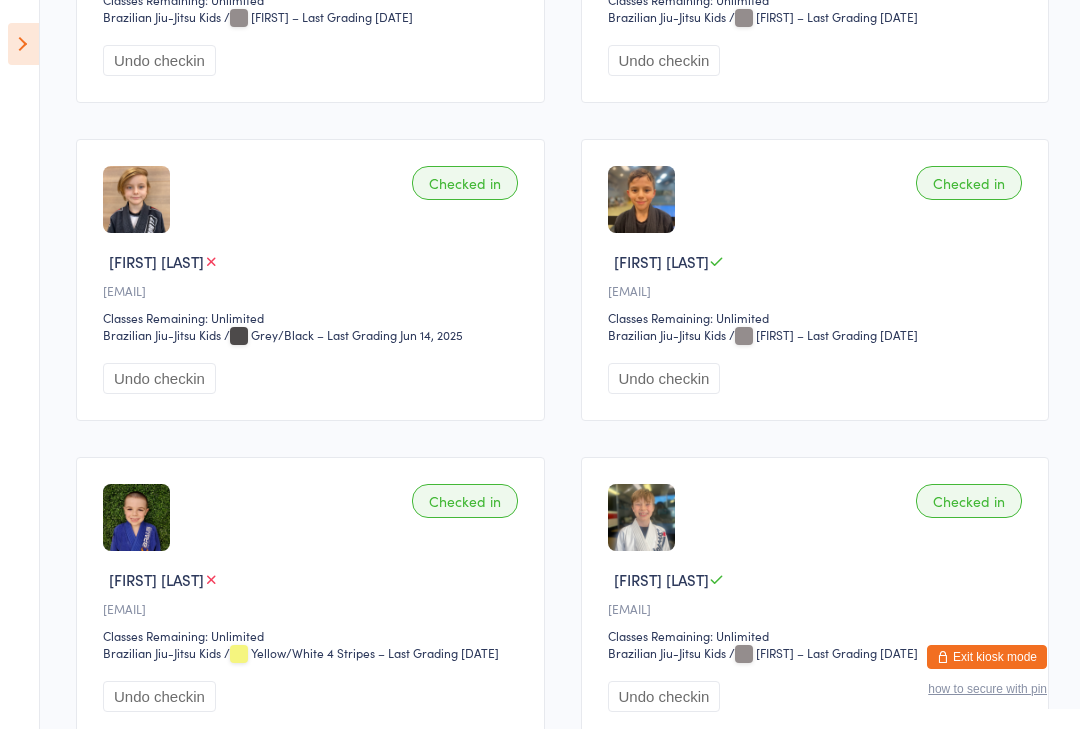 scroll, scrollTop: 1193, scrollLeft: 0, axis: vertical 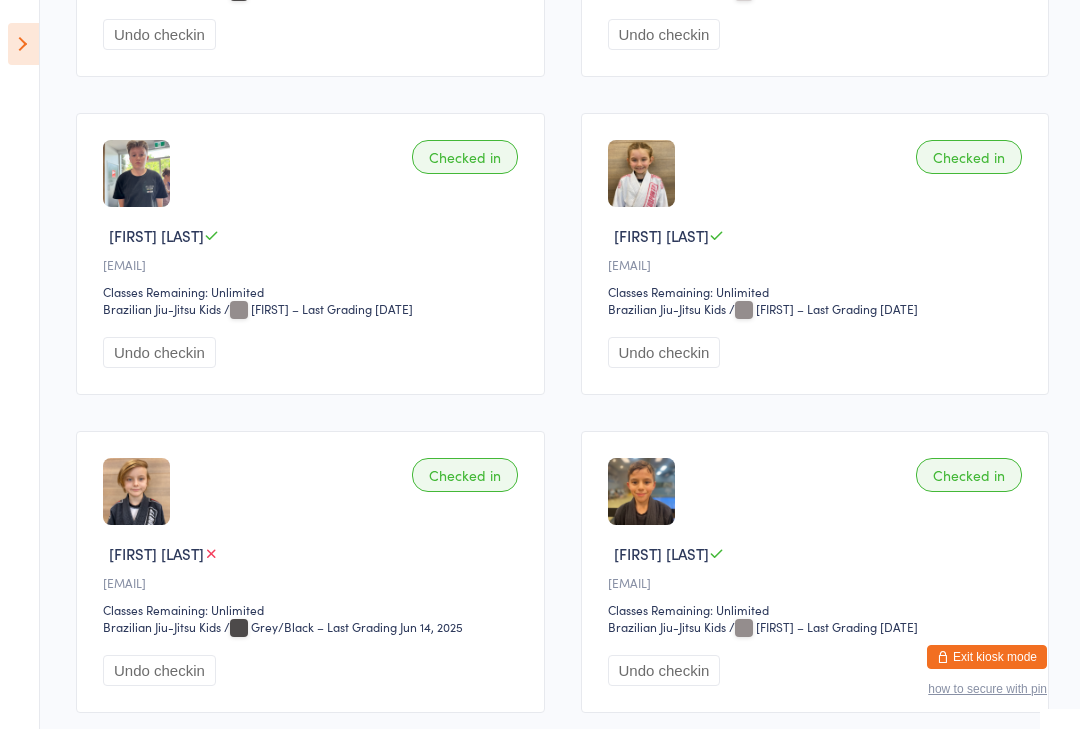 click at bounding box center (23, 44) 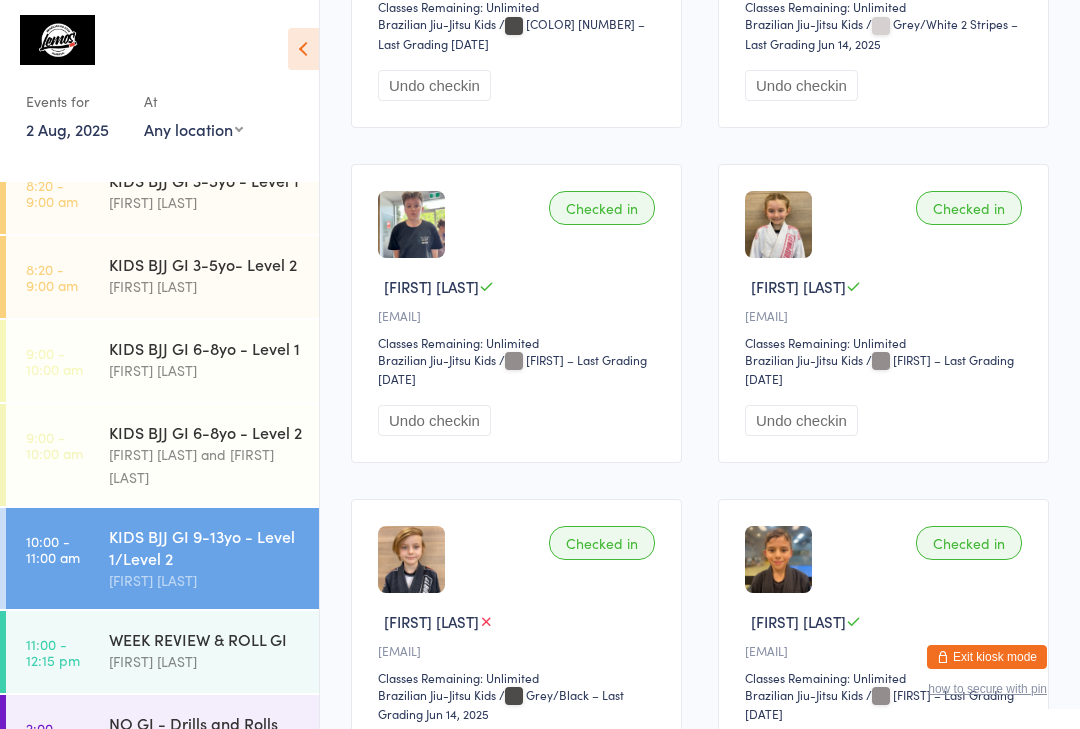 click on "Exit kiosk mode" at bounding box center [987, 657] 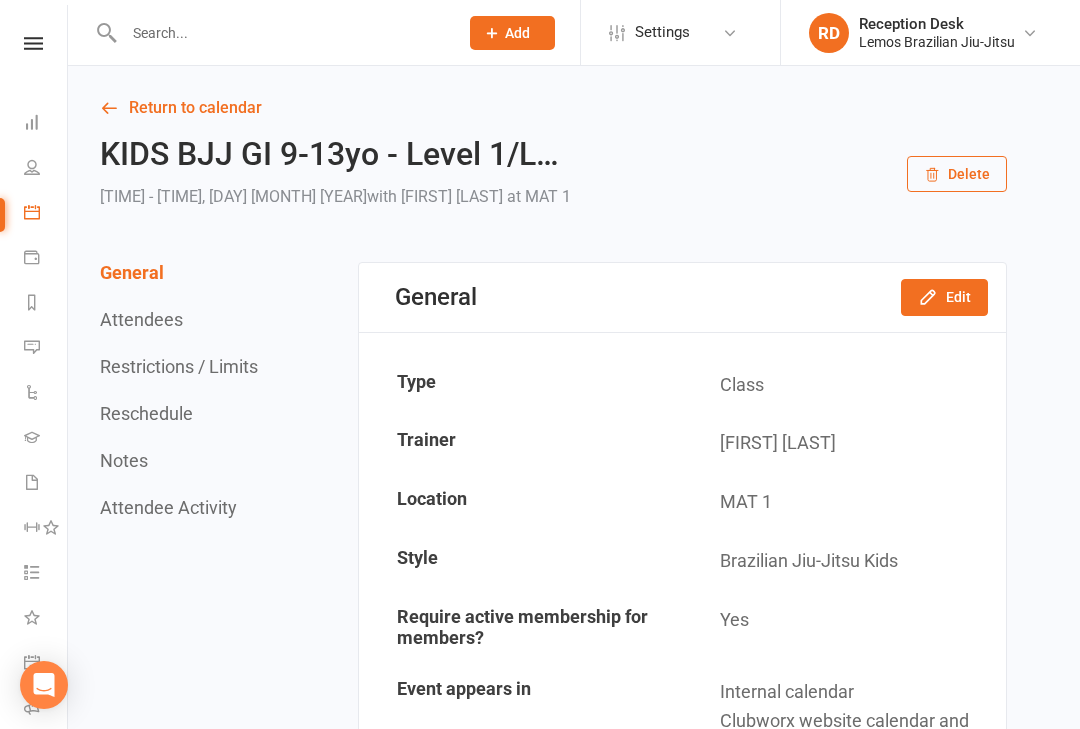 scroll, scrollTop: 0, scrollLeft: 0, axis: both 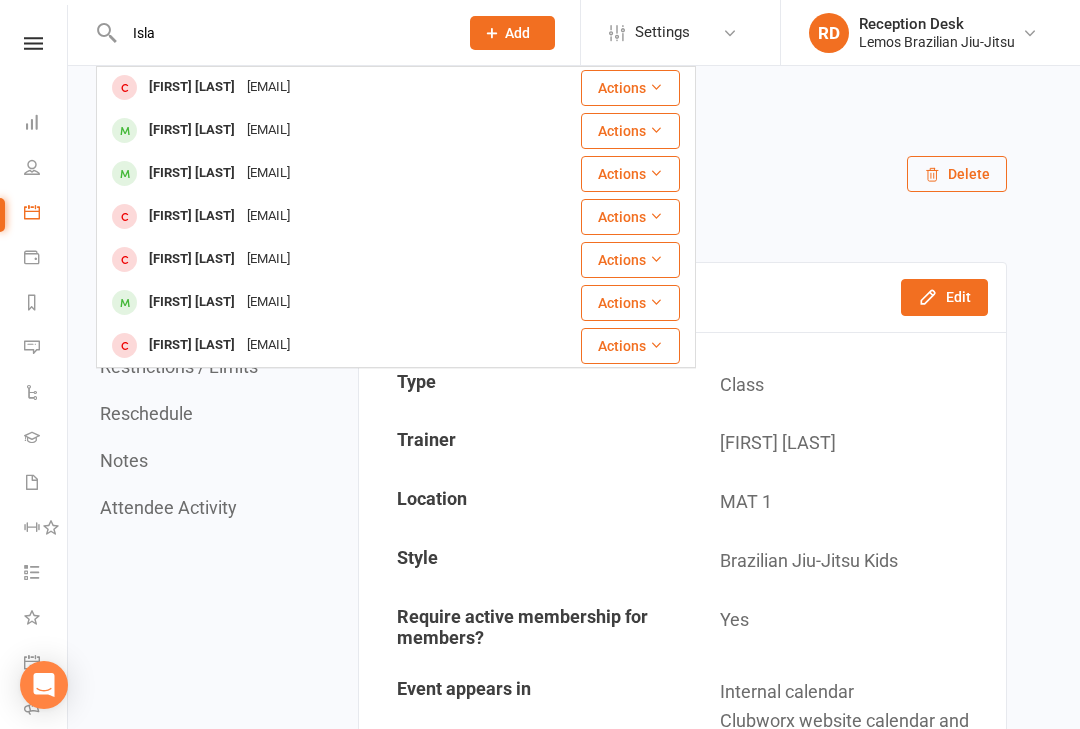type on "Isla" 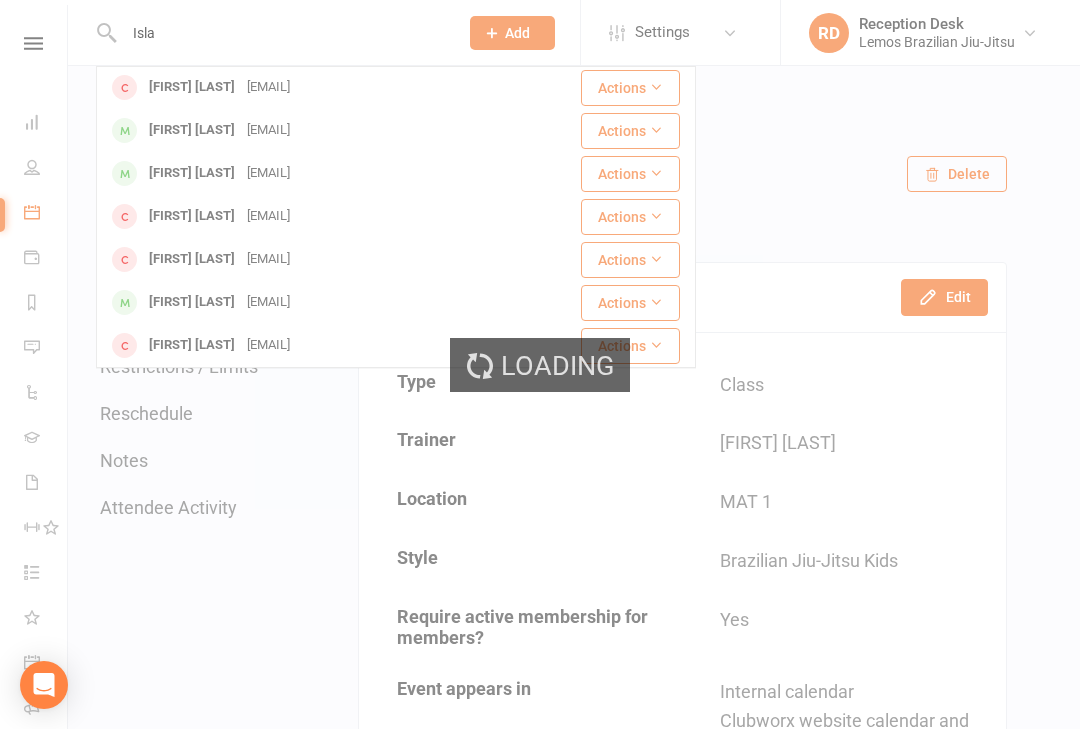 type 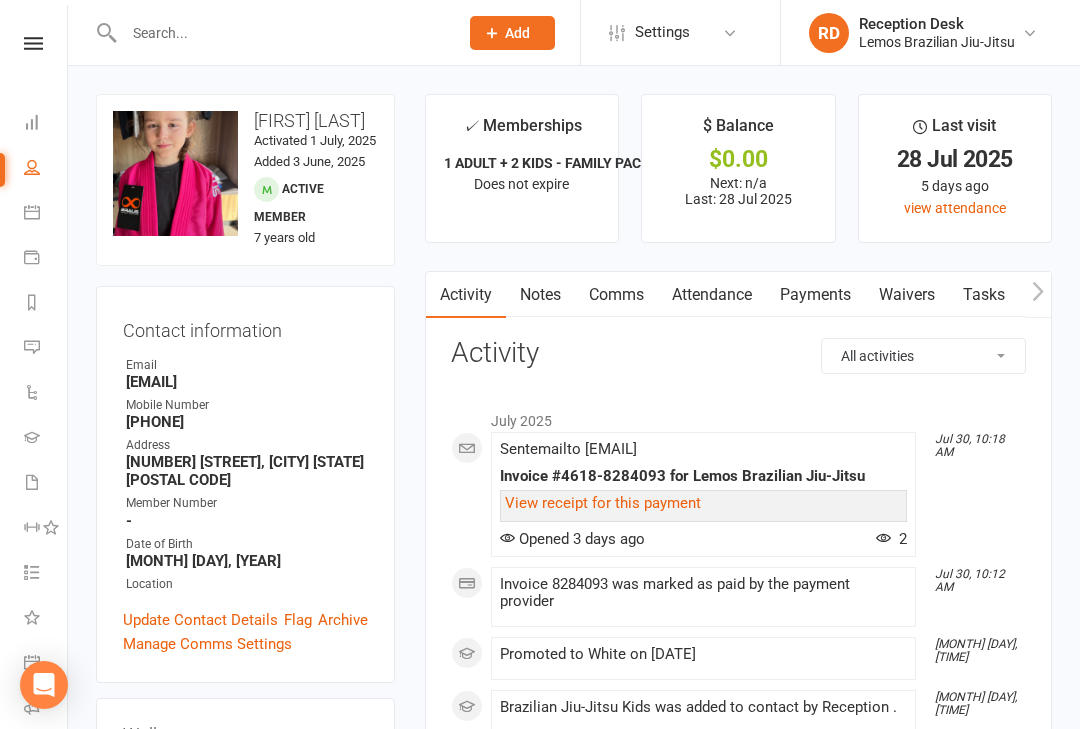 click at bounding box center (0, 0) 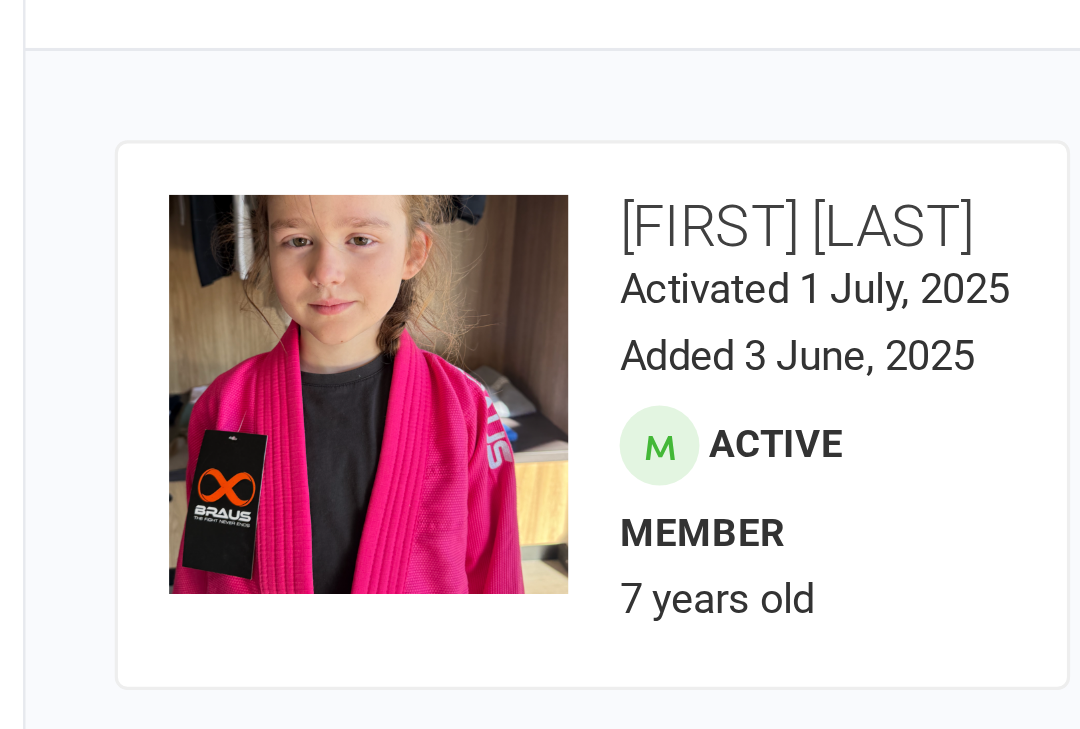 click on "upload photo change photo [FIRST] [LAST] Activated [DATE], [YEAR] Added [DATE], [YEAR]   Active member [AGE] years old  Contact information Owner   Email  [EMAIL]
Mobile Number  [PHONE]
Address  [NUMBER] [STREET] [CITY] [STATE] [POSTAL CODE]
Member Number  -
Date of Birth  [MONTH] [DAY], [YEAR]
Location
Update Contact Details Flag Archive Manage Comms Settings
Wallet Bank account [LAST] [LAST]  xxxx [LAST 4 DIGITS]  Account shared with following contacts [FIRST] [LAST]
Add / Edit Payment Method
Membership      1 ADULT + 2 KIDS - FAMILY PACK [MONTH] [DAY] [YEAR] — Never Booked: 0 Attended: 0 Unlimited classes remaining   Cancel membership Upgrade / Downgrade Show expired memberships Add new membership
Family Members   [LAST] [LAST] - Parent / Guardian  [FIRST] [LAST] - Sibling Add link to existing contact  Add link to new contact
Suspensions  No active suspensions found. Add new suspension
Email / SMS Subscriptions  edit Unsubscribed from Emails No
Unsubscribed from SMSes No
Styles & Ranks  Emergency Contact Details  edit" at bounding box center [574, 1399] 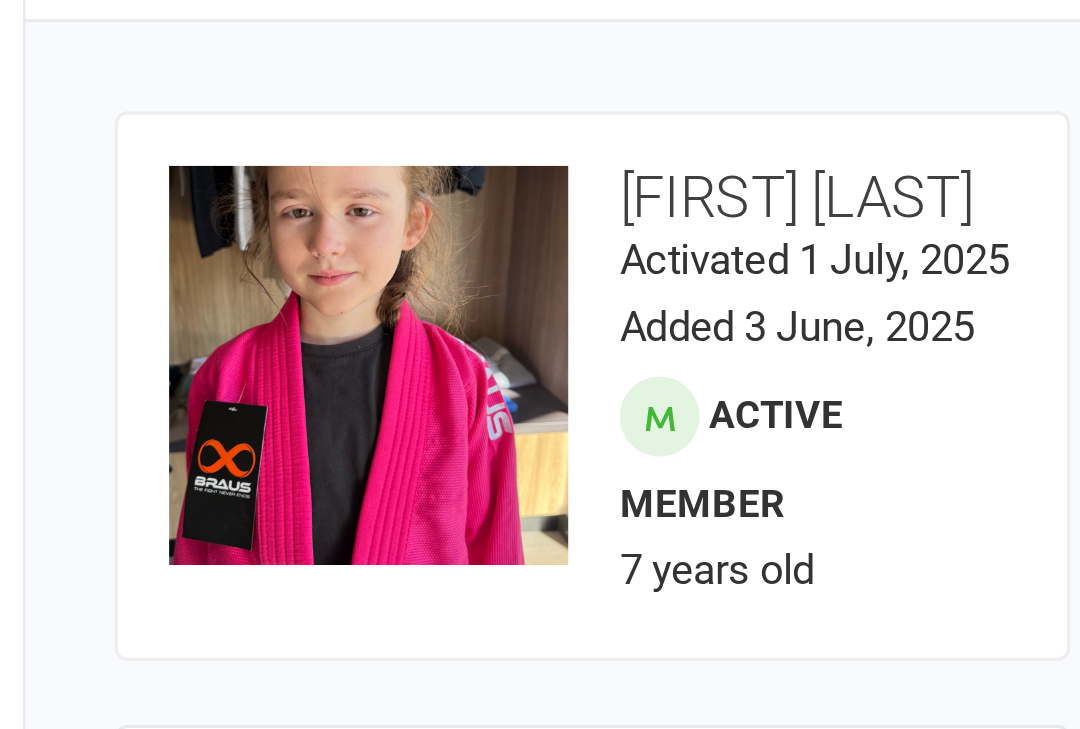 click on "upload photo change photo [FIRST] [LAST] Activated [DATE], [YEAR] Added [DATE], [YEAR]   Active member [AGE] years old" at bounding box center [245, 180] 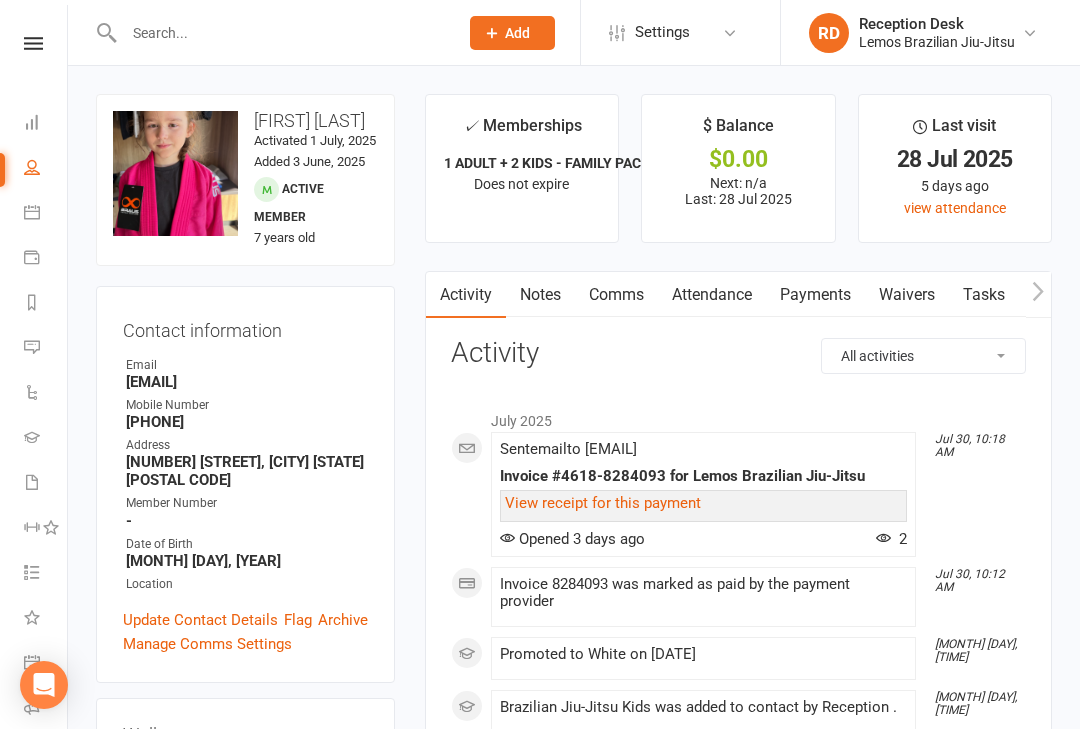 scroll, scrollTop: 0, scrollLeft: 0, axis: both 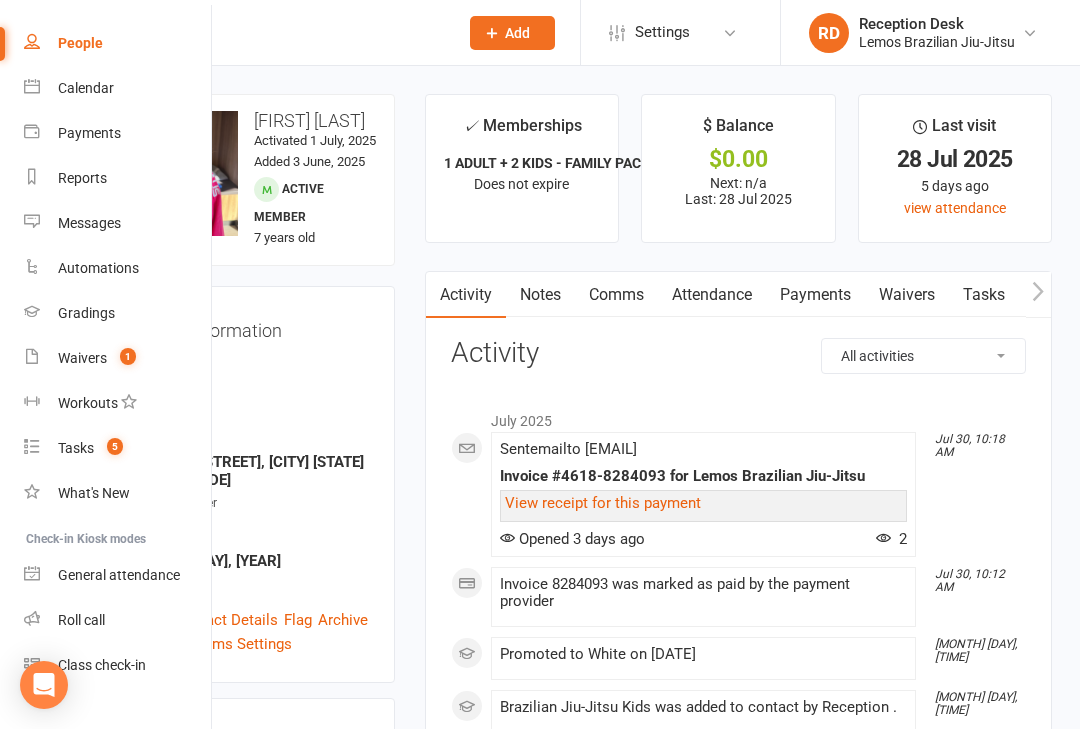 click on "upload photo change photo [FIRST] [LAST] Activated [DATE], [YEAR] Added [DATE], [YEAR]   Active member [AGE] years old  Contact information Owner   Email  [EMAIL]
Mobile Number  [PHONE]
Address  [NUMBER] [STREET] [CITY] [STATE] [POSTAL CODE]
Member Number  -
Date of Birth  [MONTH] [DAY], [YEAR]
Location
Update Contact Details Flag Archive Manage Comms Settings
Wallet Bank account [LAST] [LAST]  xxxx [LAST 4 DIGITS]  Account shared with following contacts [FIRST] [LAST]
Add / Edit Payment Method
Membership      1 ADULT + 2 KIDS - FAMILY PACK [MONTH] [DAY] [YEAR] — Never Booked: 0 Attended: 0 Unlimited classes remaining   Cancel membership Upgrade / Downgrade Show expired memberships Add new membership
Family Members   [LAST] [LAST] - Parent / Guardian  [FIRST] [LAST] - Sibling Add link to existing contact  Add link to new contact
Suspensions  No active suspensions found. Add new suspension
Email / SMS Subscriptions  edit Unsubscribed from Emails No
Unsubscribed from SMSes No
Styles & Ranks  Emergency Contact Details  edit" at bounding box center (574, 1399) 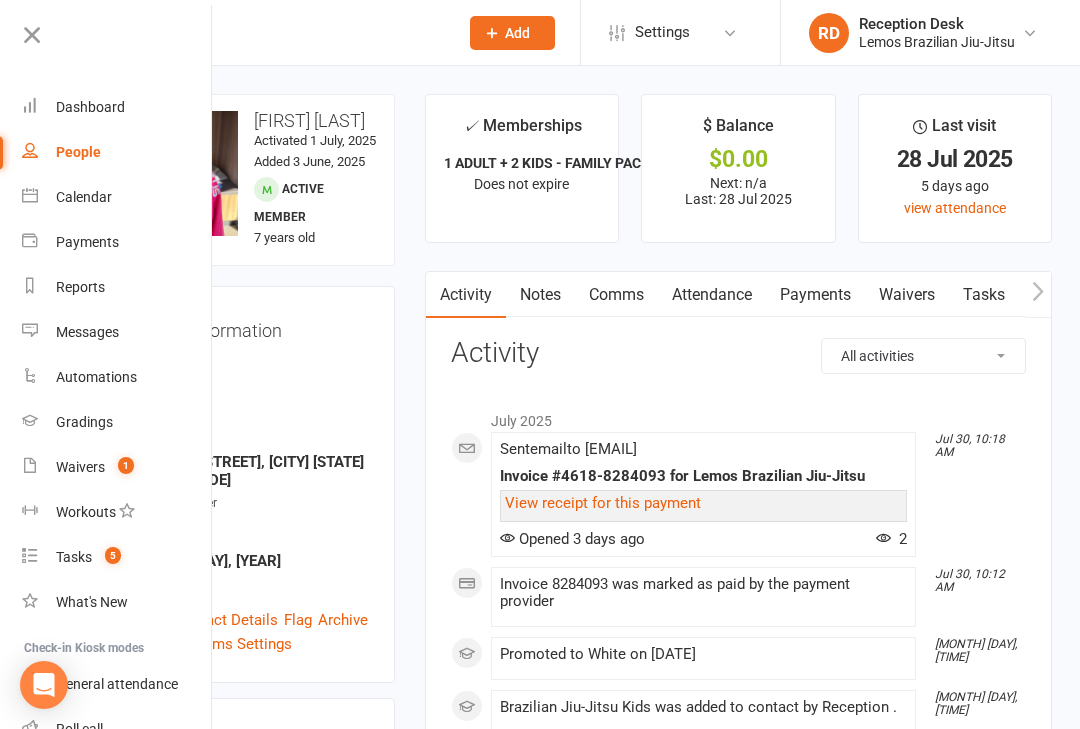 click at bounding box center [281, 33] 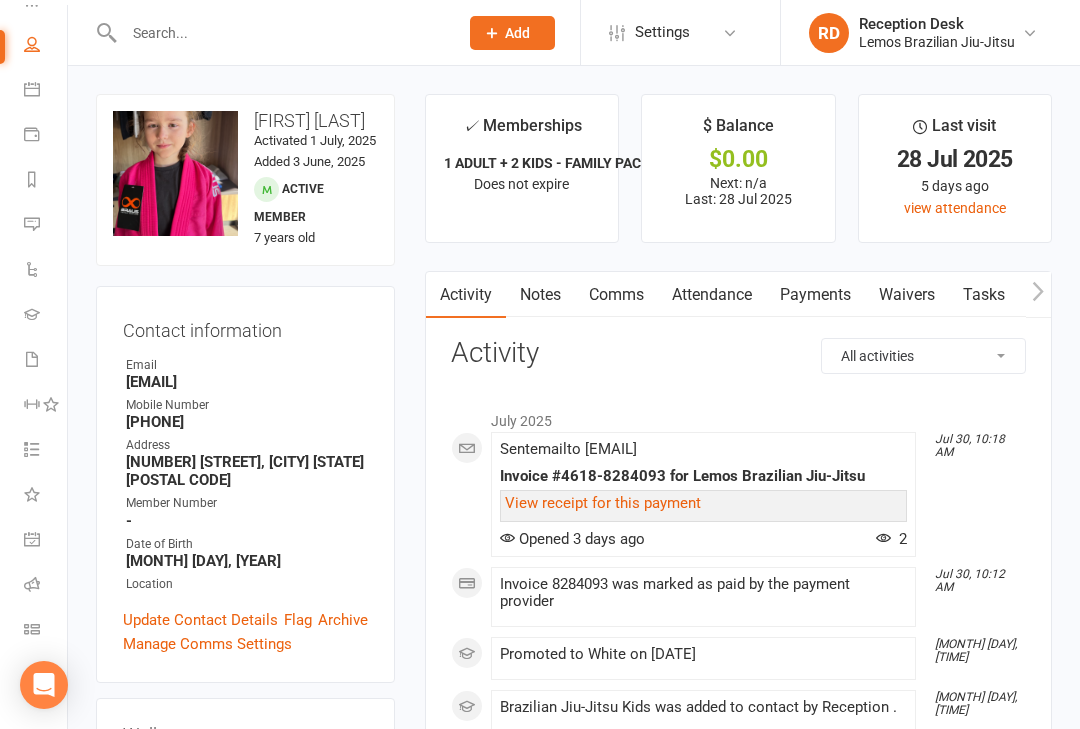 scroll, scrollTop: 123, scrollLeft: 0, axis: vertical 